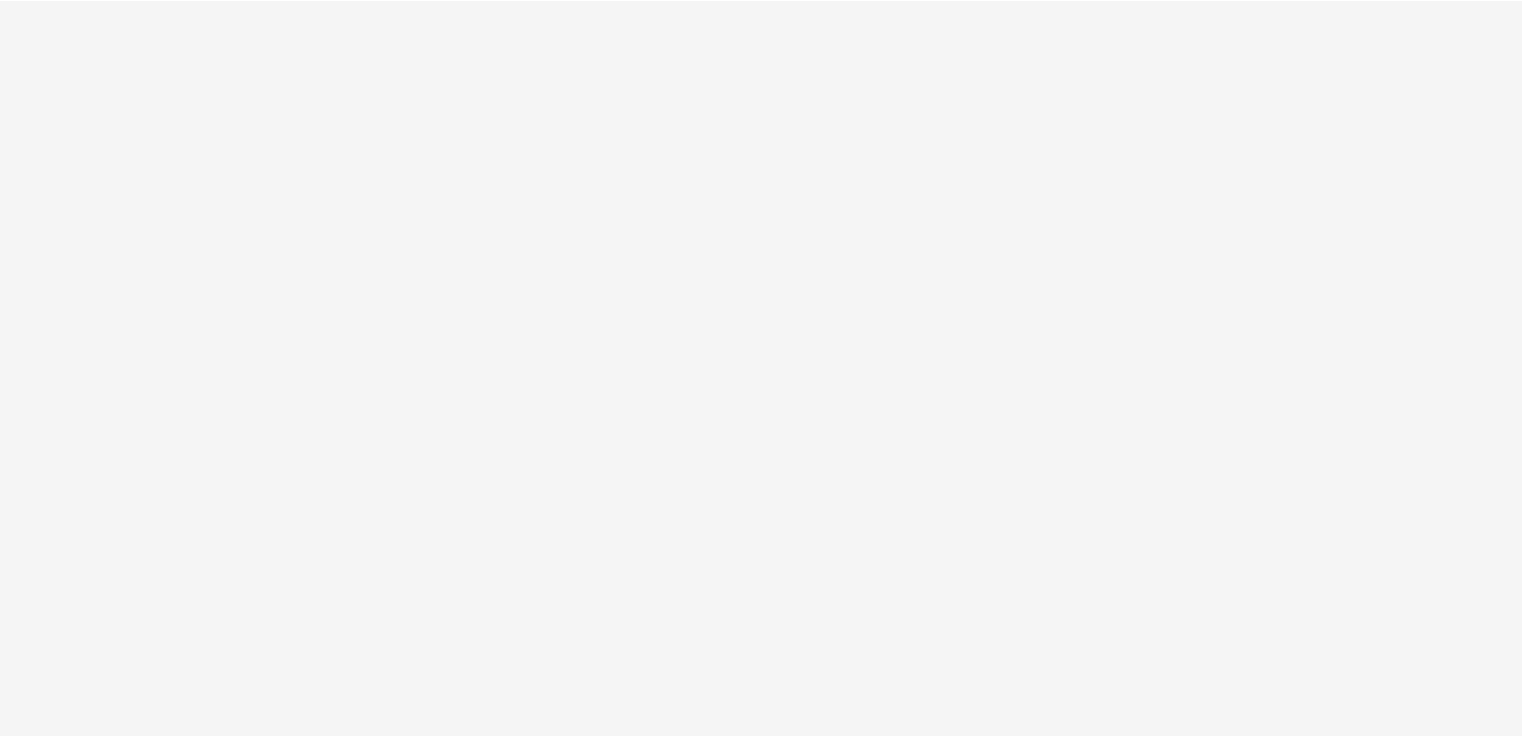 scroll, scrollTop: 0, scrollLeft: 0, axis: both 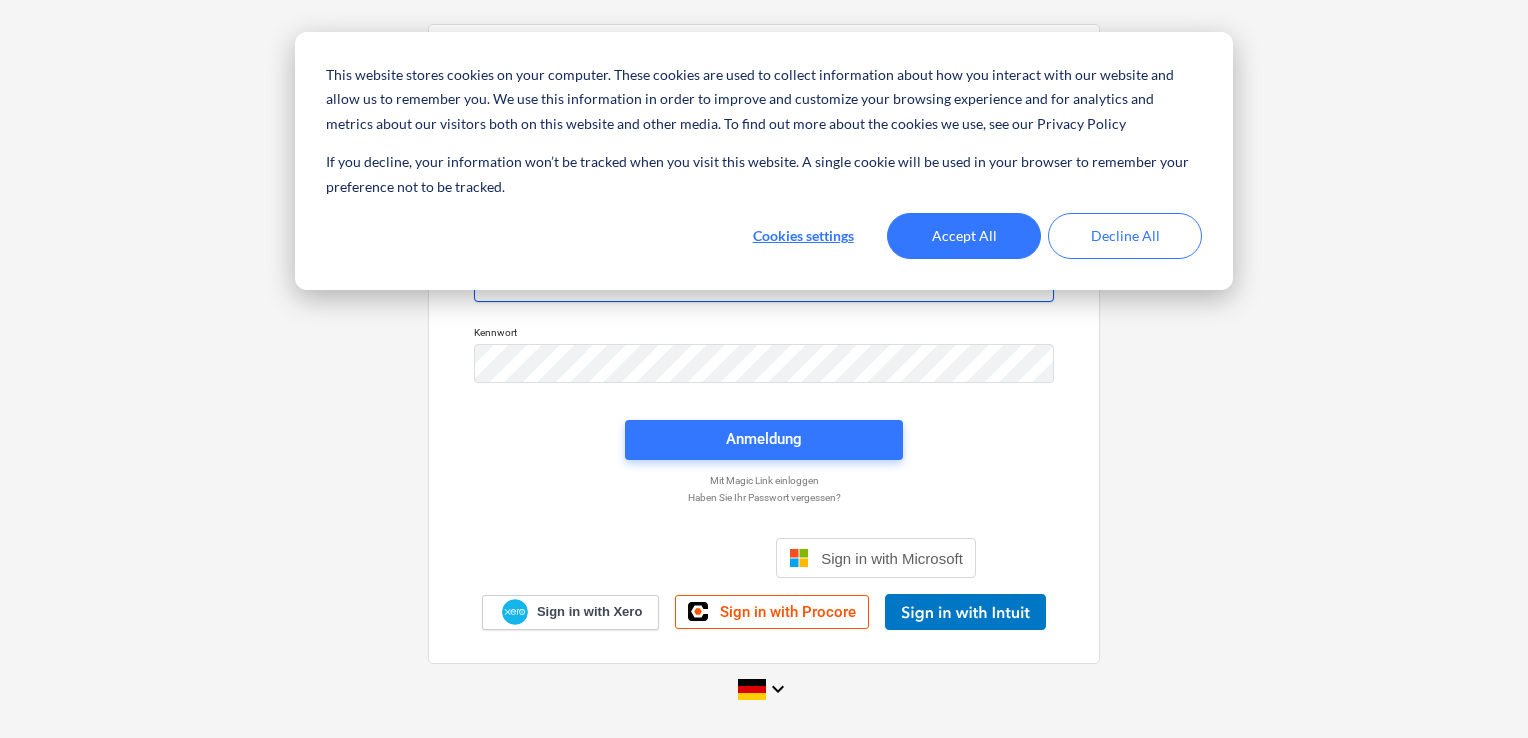 type on "[EMAIL_ADDRESS][DOMAIN_NAME]" 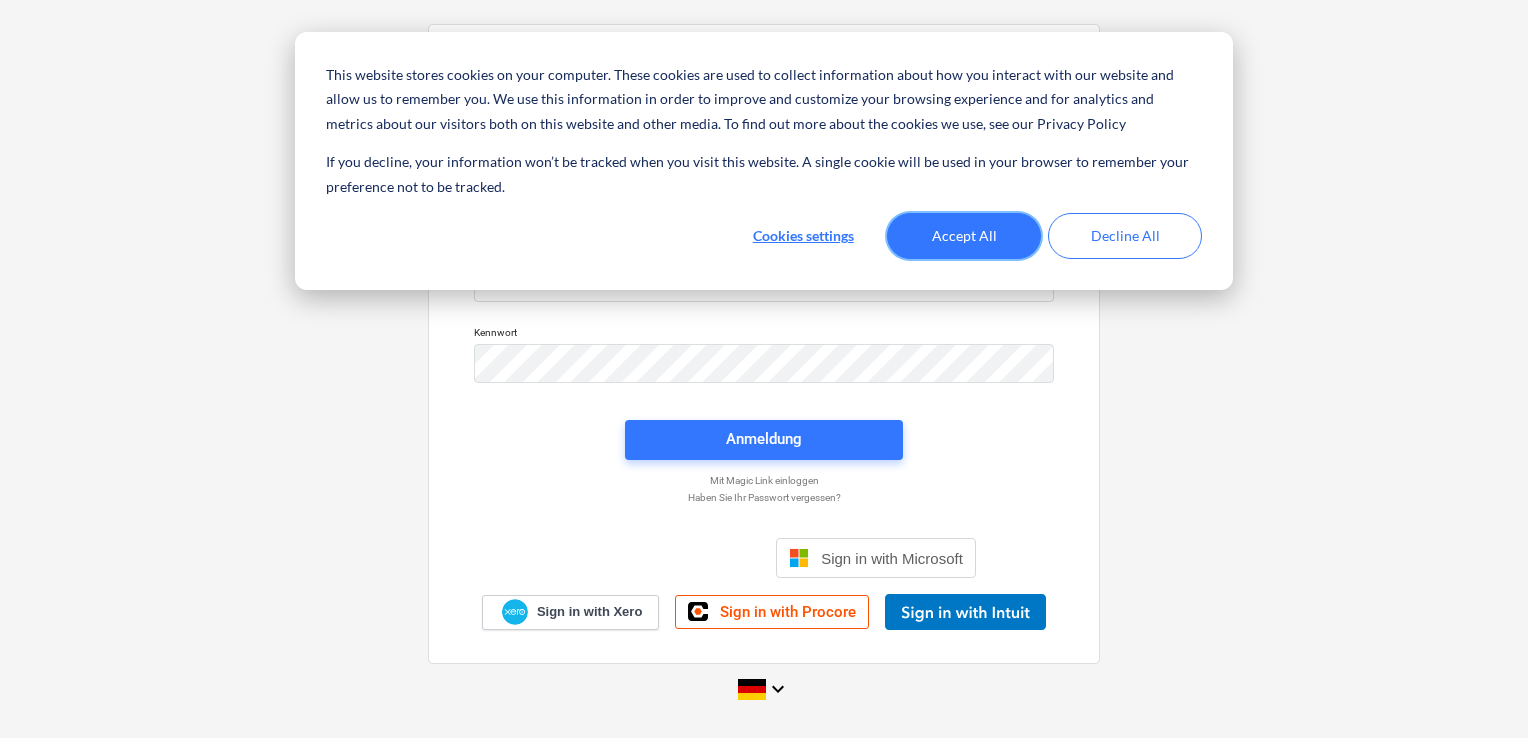 click on "Accept All" at bounding box center (964, 236) 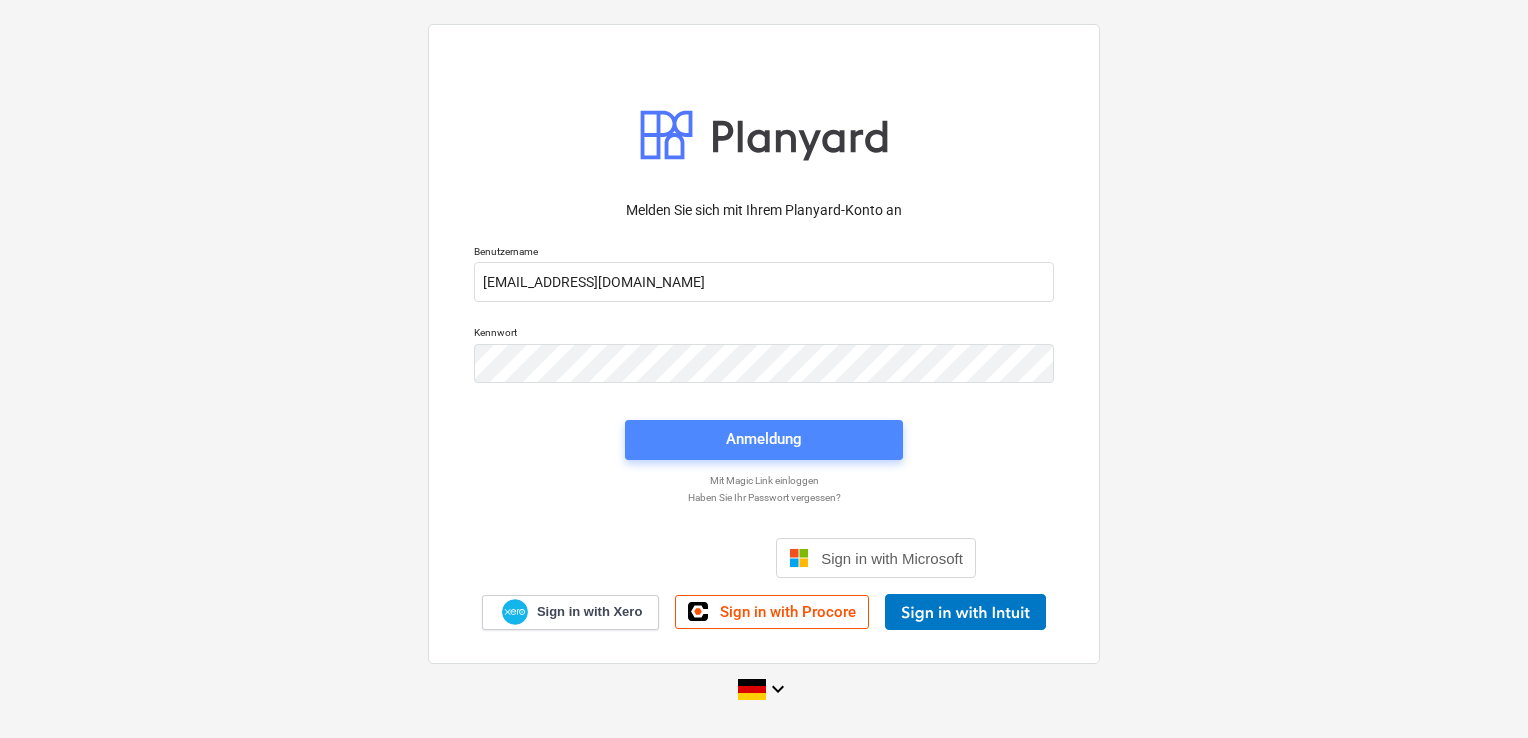 click on "Anmeldung" at bounding box center [764, 439] 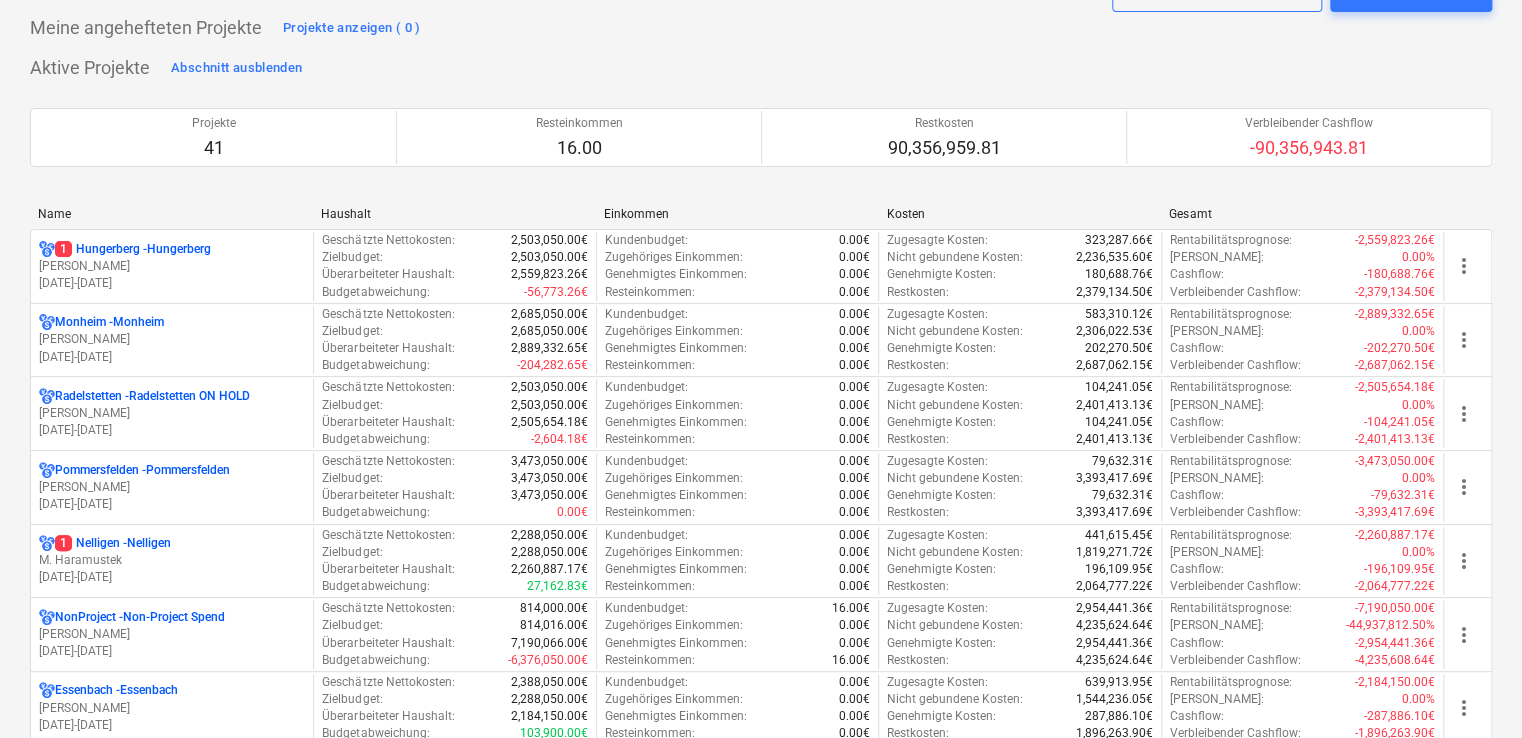 scroll, scrollTop: 96, scrollLeft: 0, axis: vertical 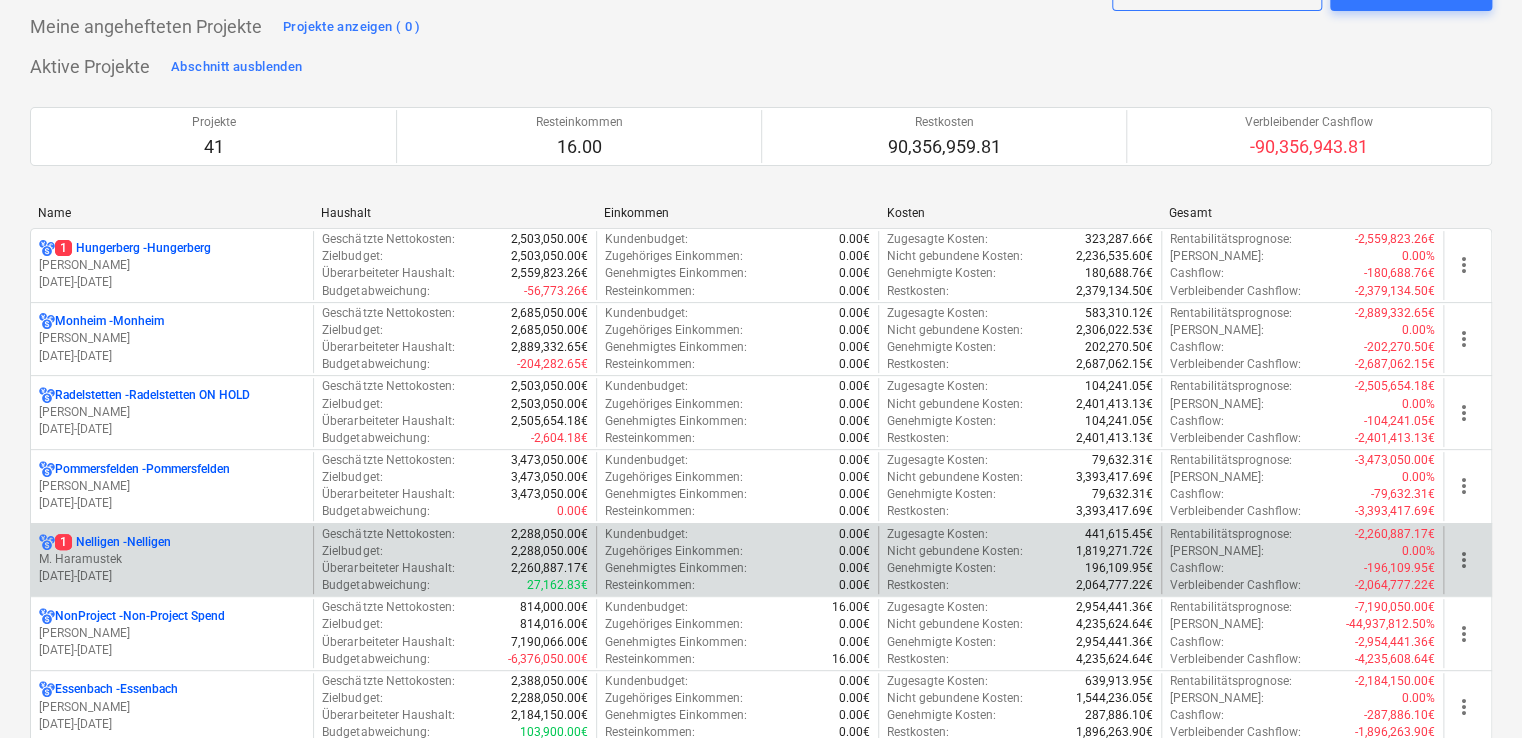 click on "1  Nelligen -  Nelligen" at bounding box center [113, 542] 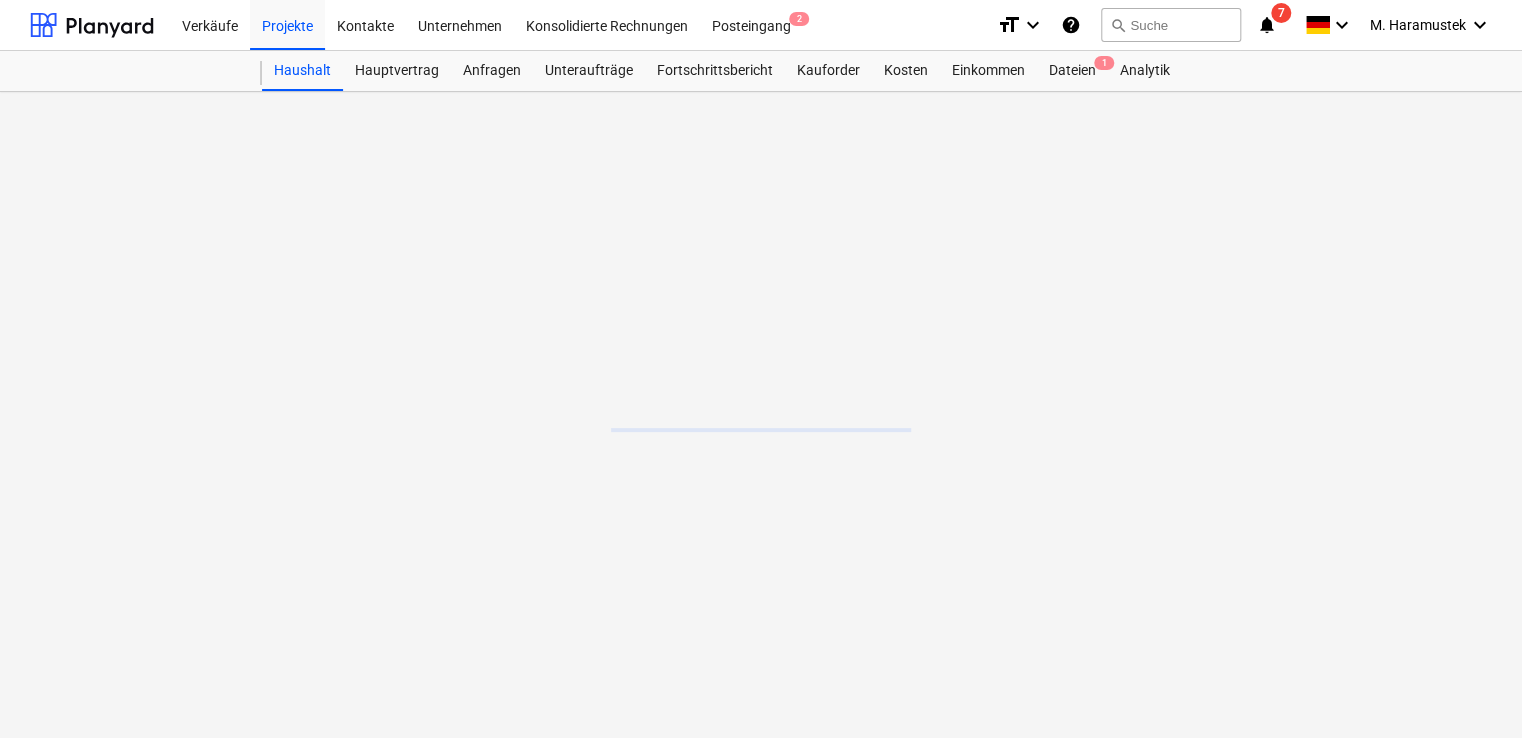 scroll, scrollTop: 0, scrollLeft: 0, axis: both 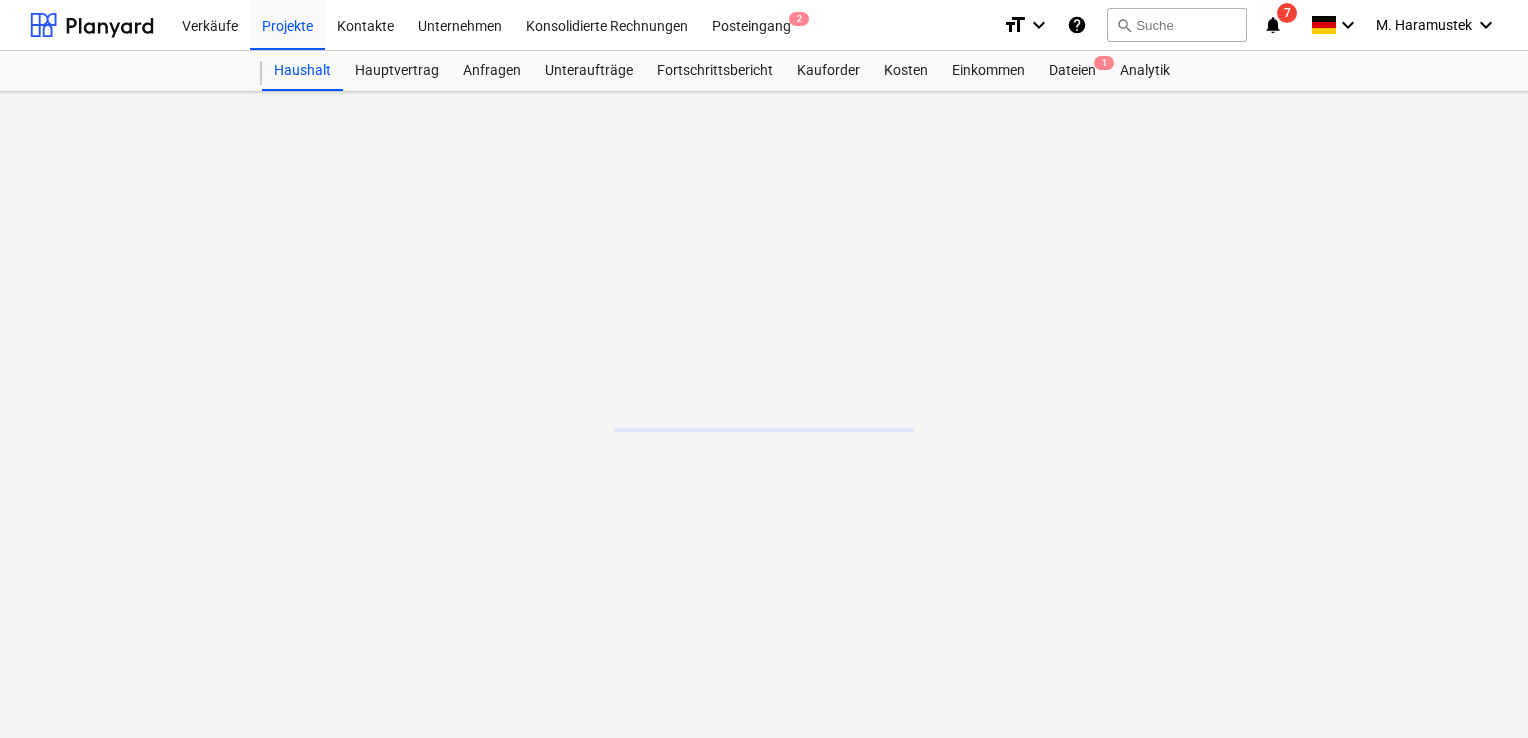 click at bounding box center (764, 415) 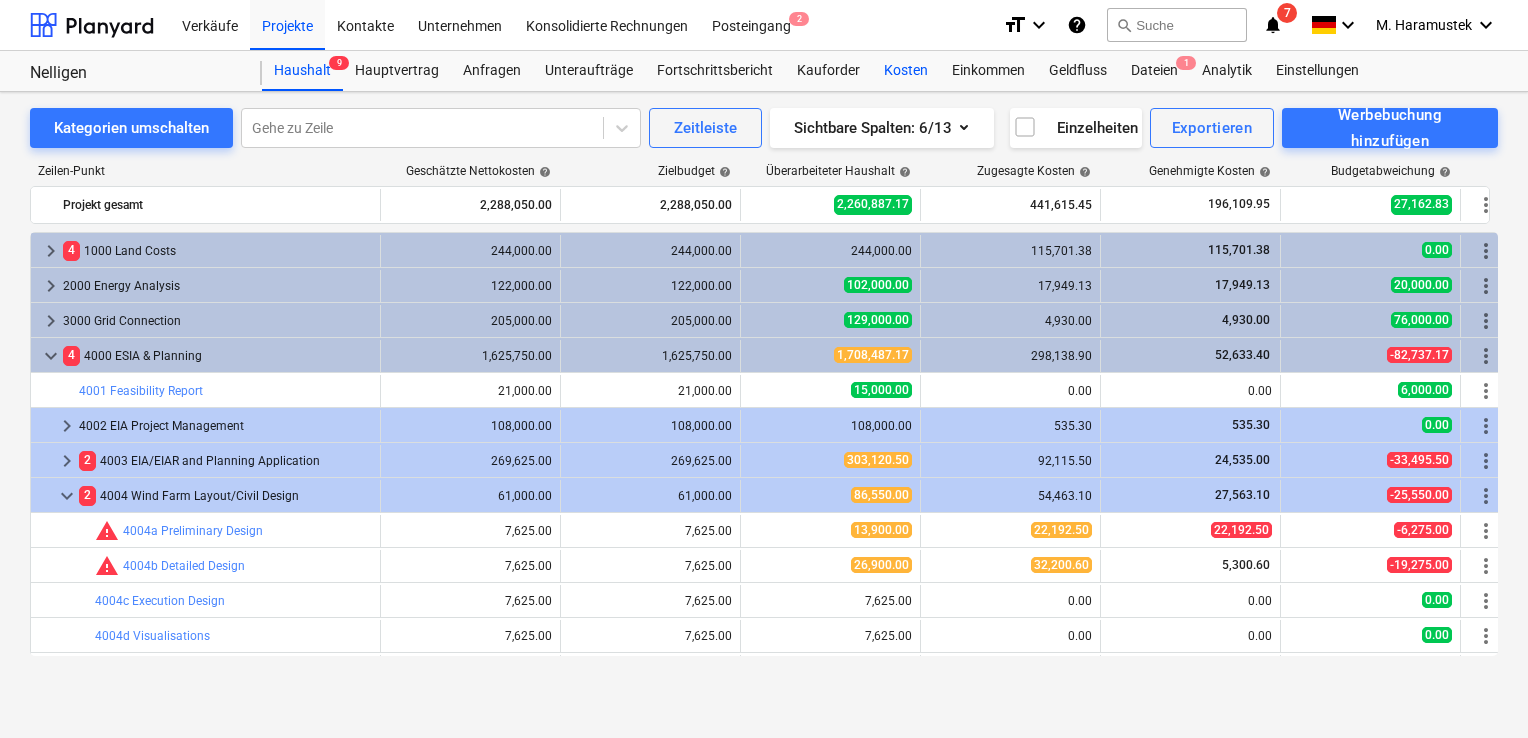 click on "Kosten" at bounding box center [906, 71] 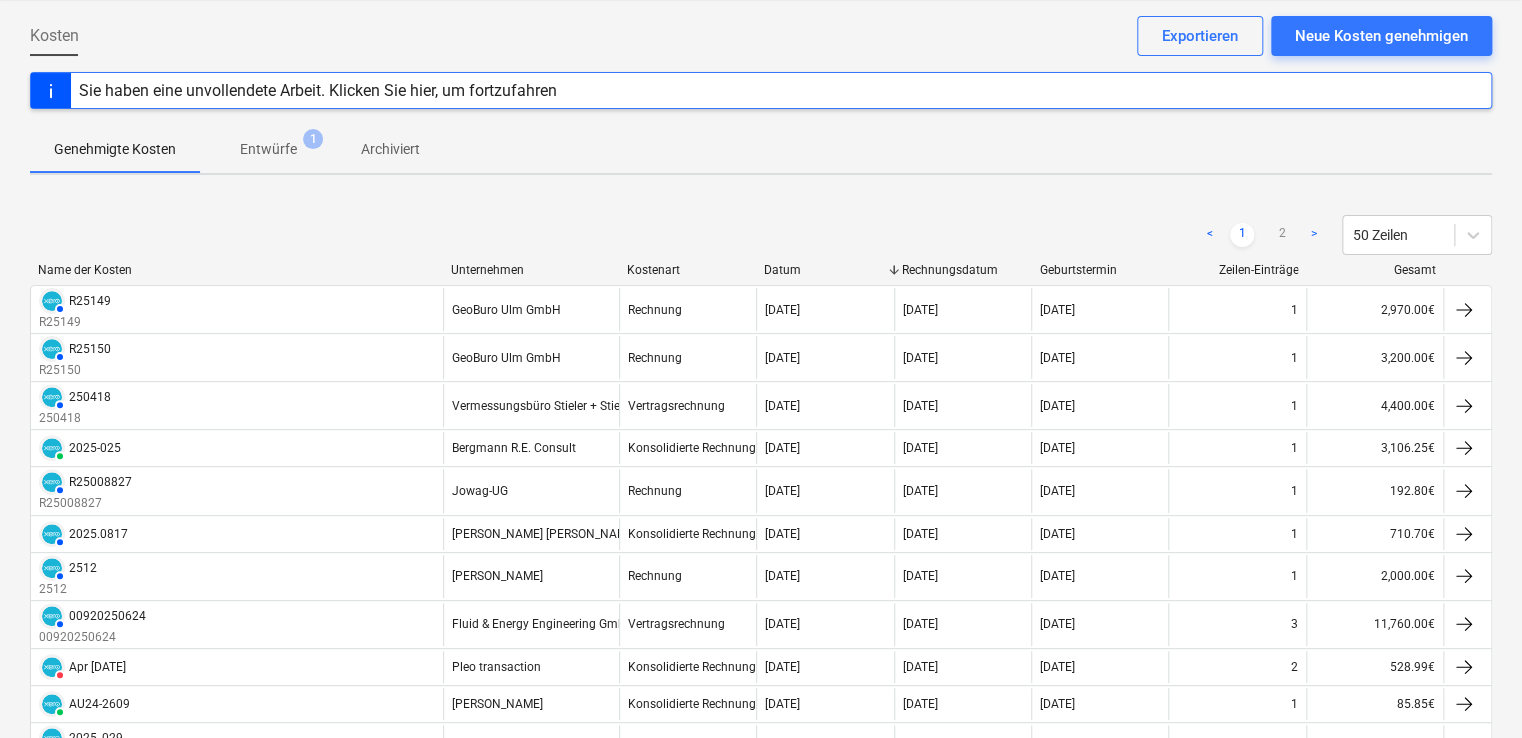 scroll, scrollTop: 0, scrollLeft: 0, axis: both 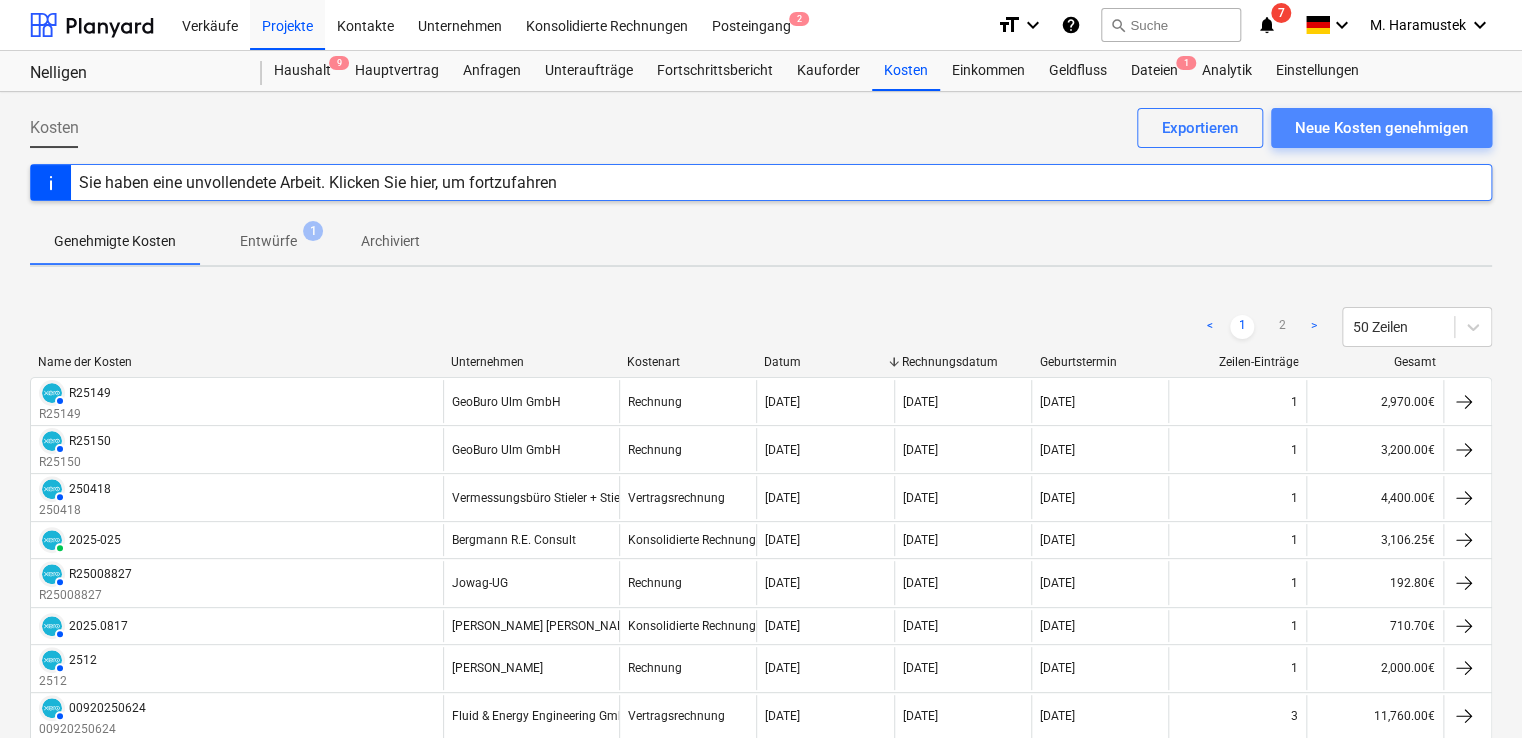 click on "Neue Kosten genehmigen" at bounding box center [1381, 128] 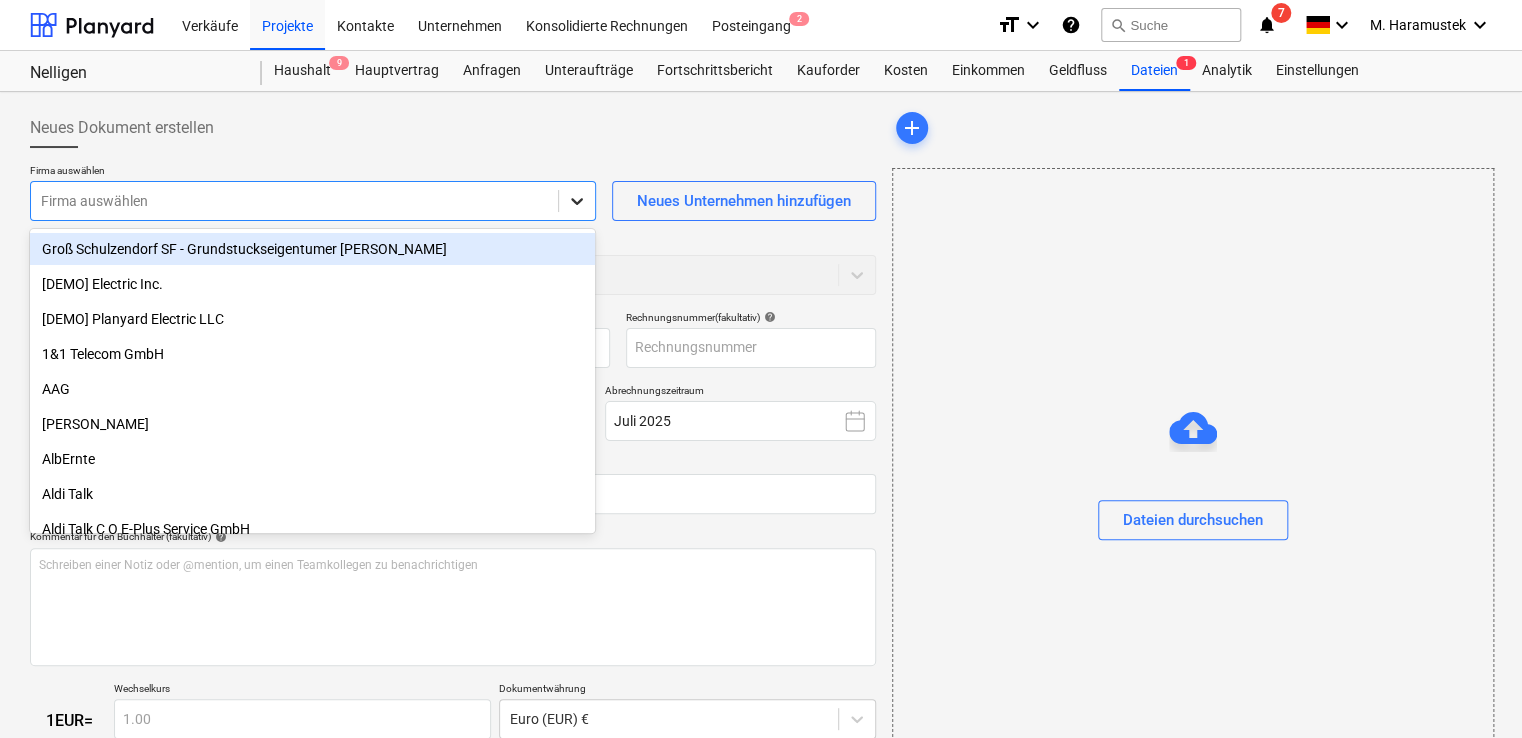 click 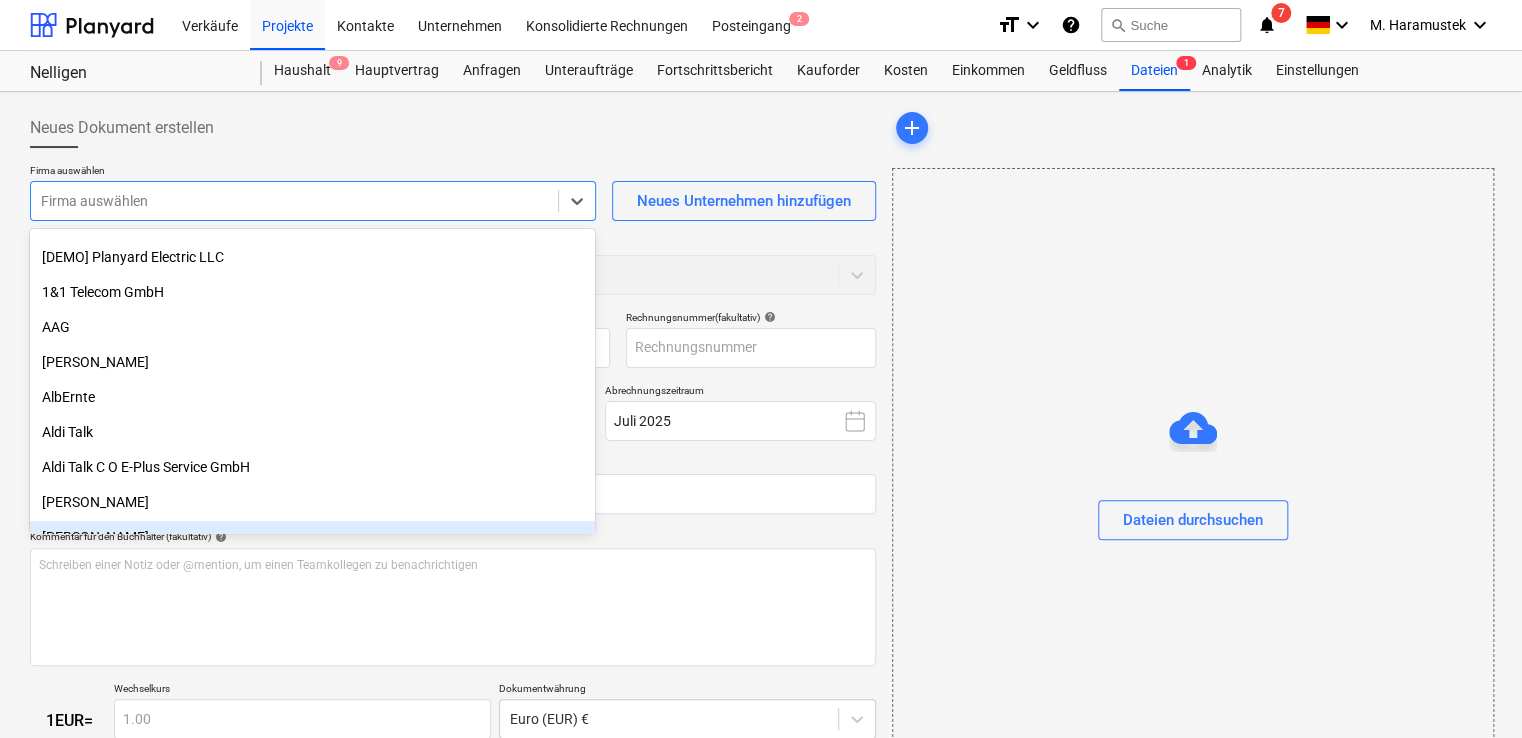 scroll, scrollTop: 60, scrollLeft: 0, axis: vertical 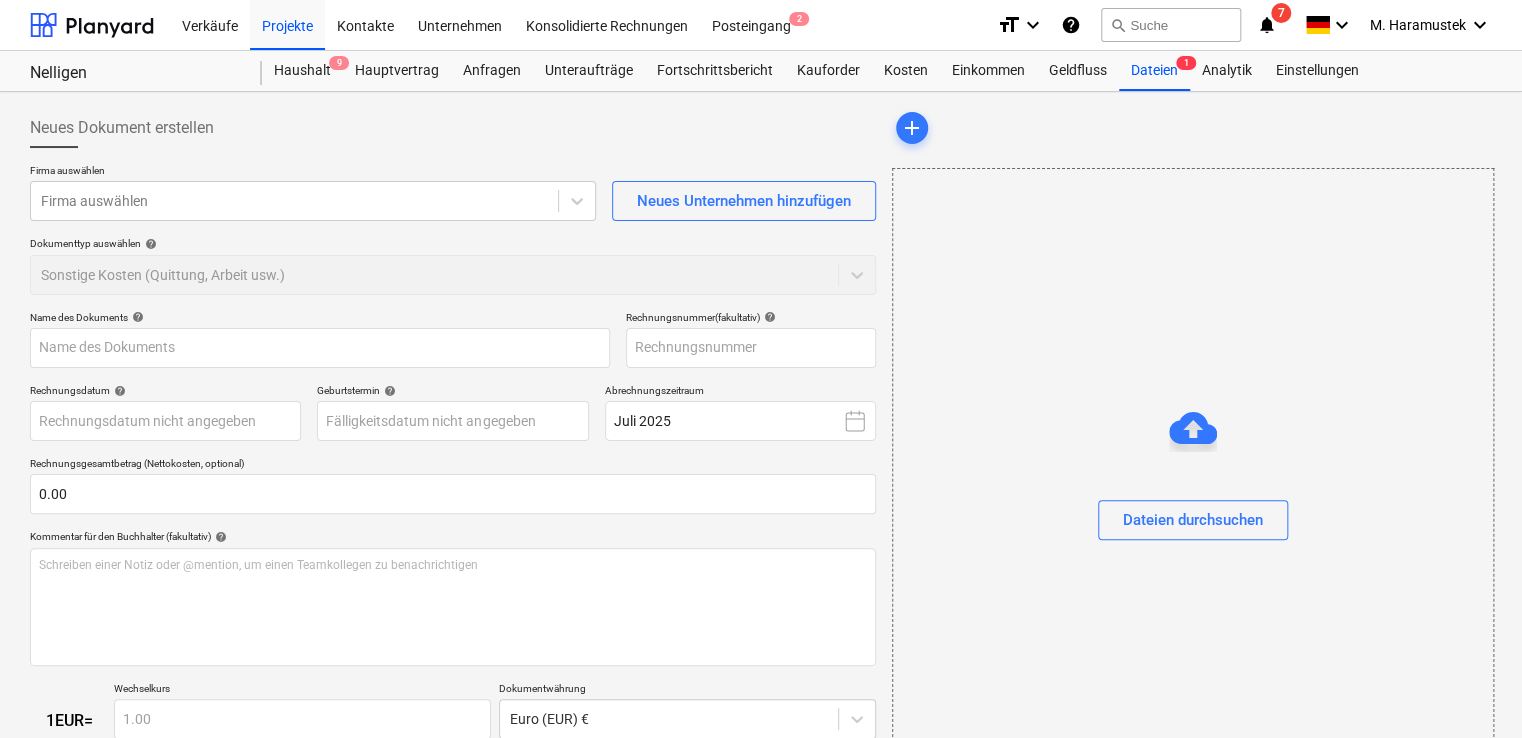 click on "Dateien durchsuchen" at bounding box center [1193, 480] 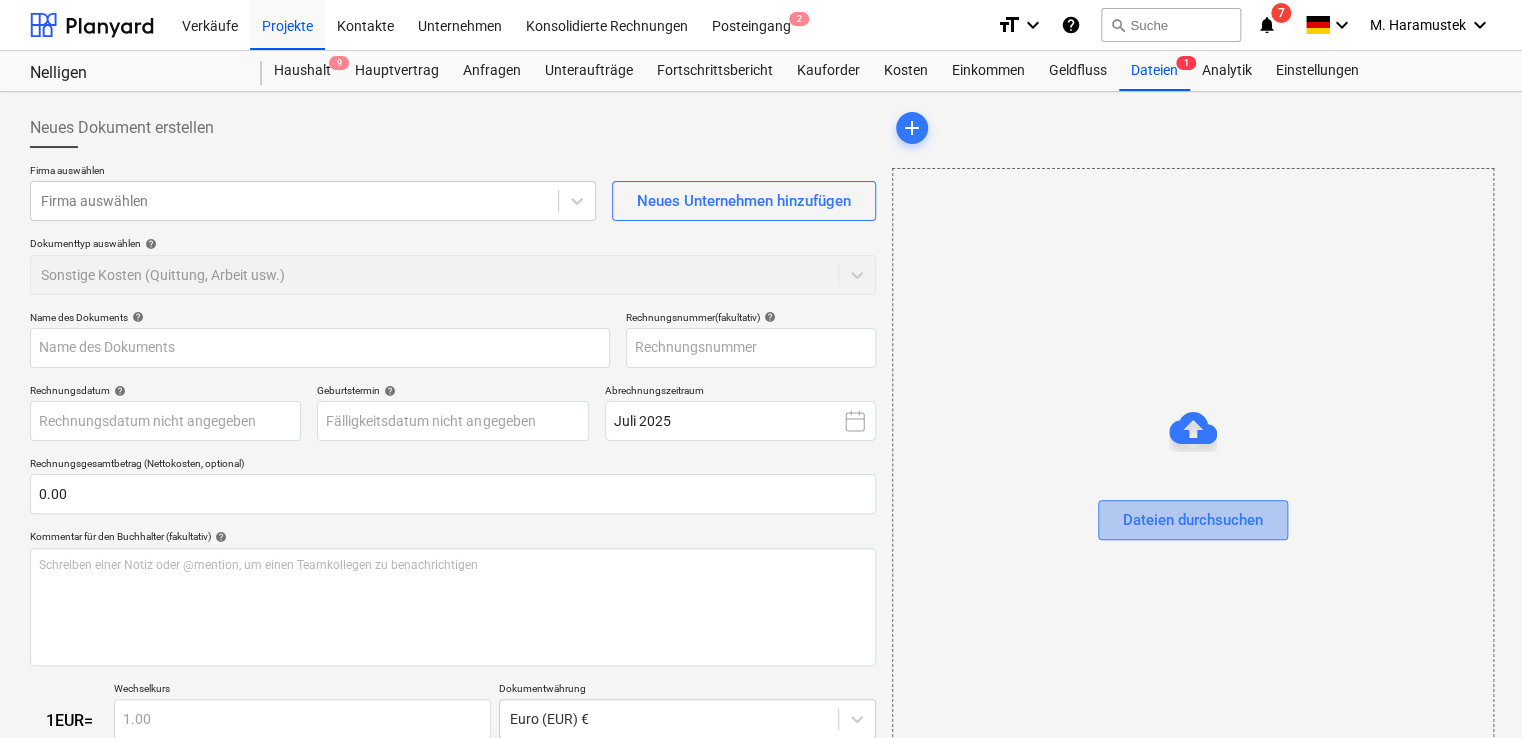 click on "Dateien durchsuchen" at bounding box center (1193, 520) 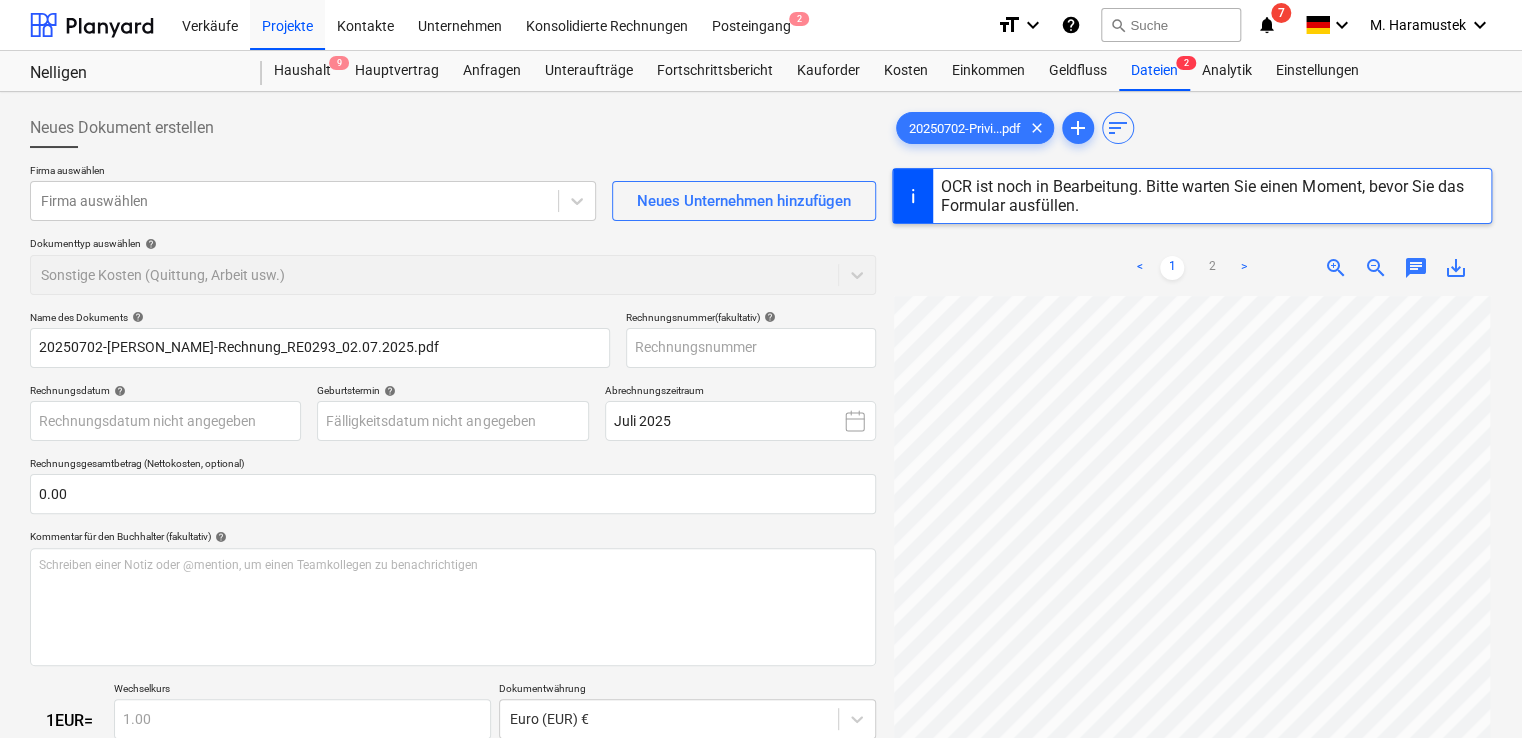 type on "RE0293" 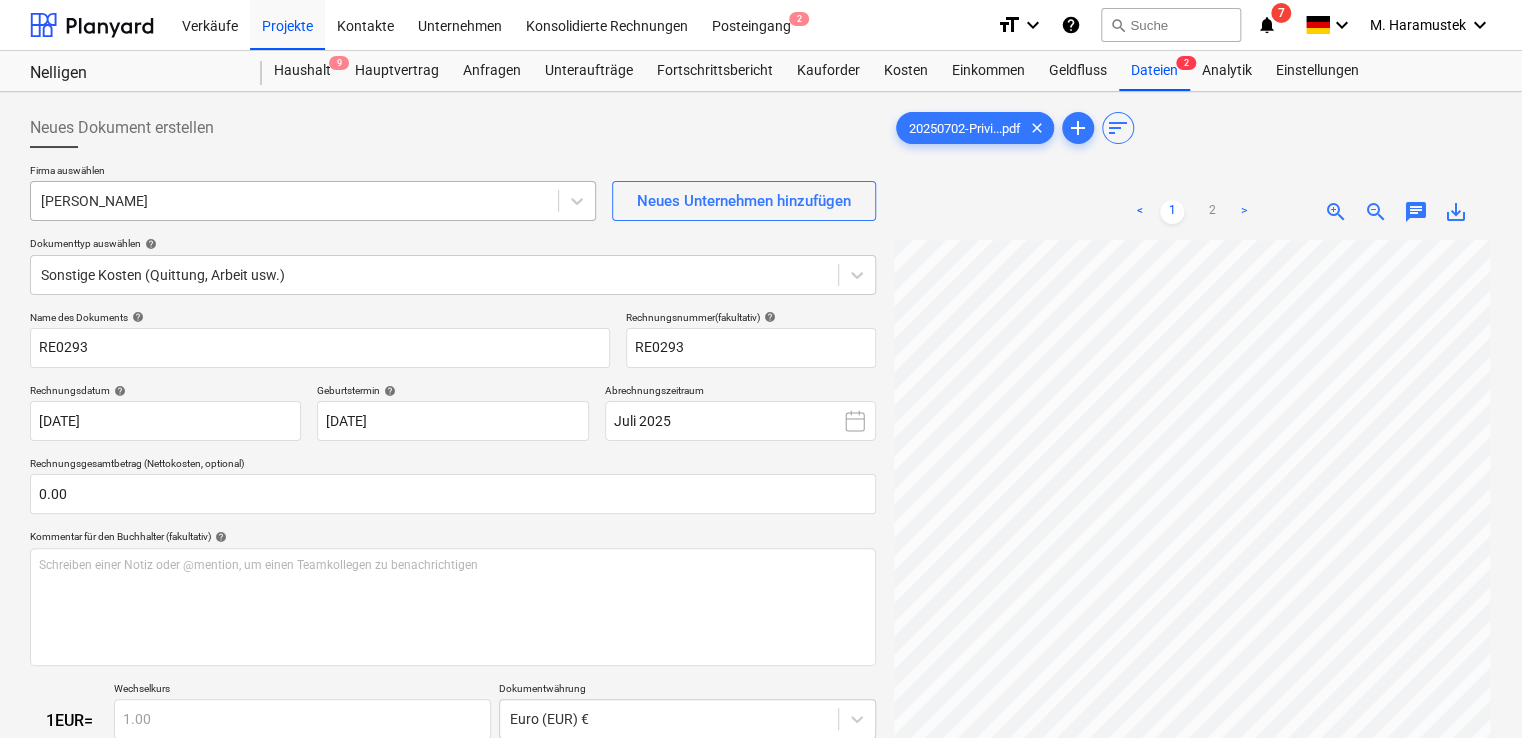 click at bounding box center [294, 201] 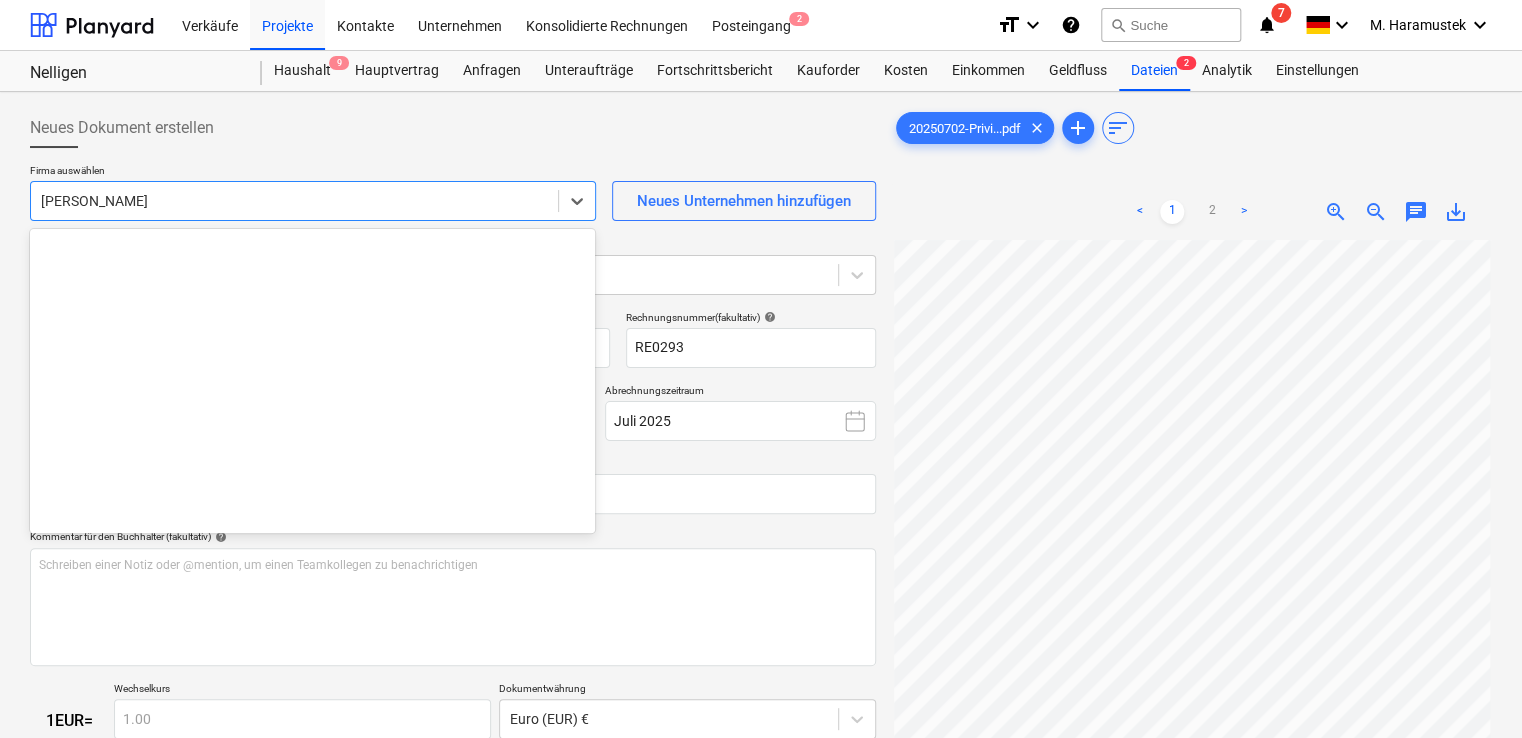 scroll, scrollTop: 14630, scrollLeft: 0, axis: vertical 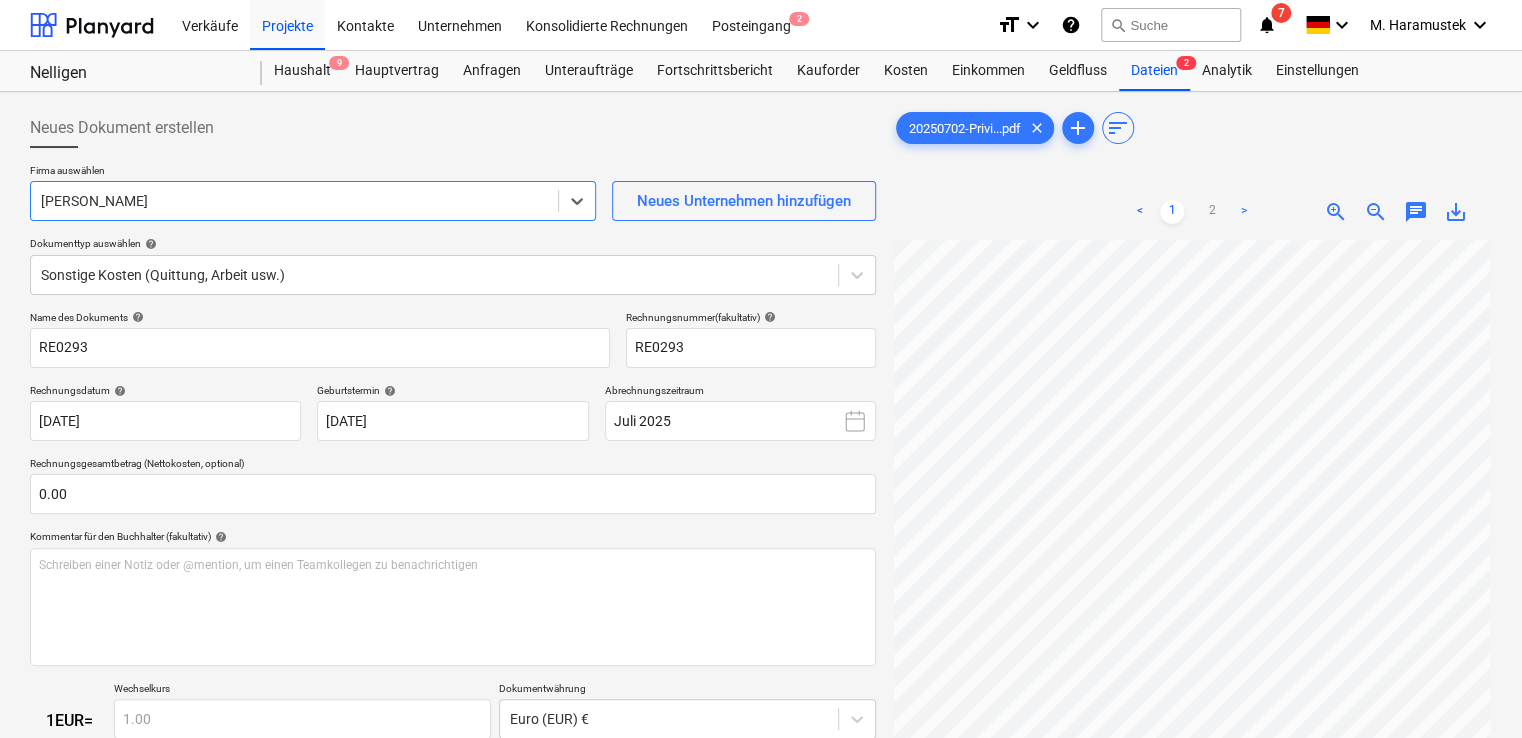 click at bounding box center (294, 201) 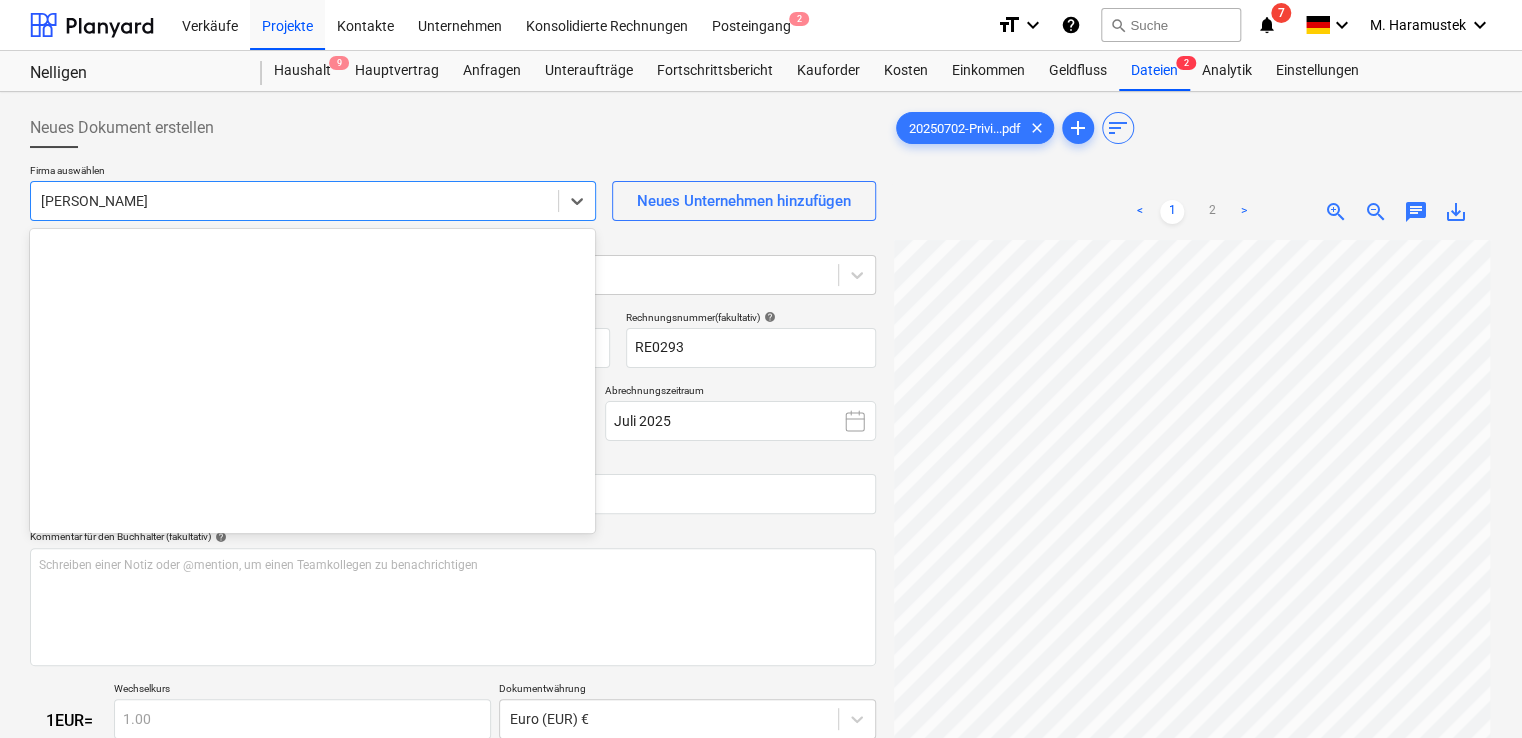 scroll, scrollTop: 14630, scrollLeft: 0, axis: vertical 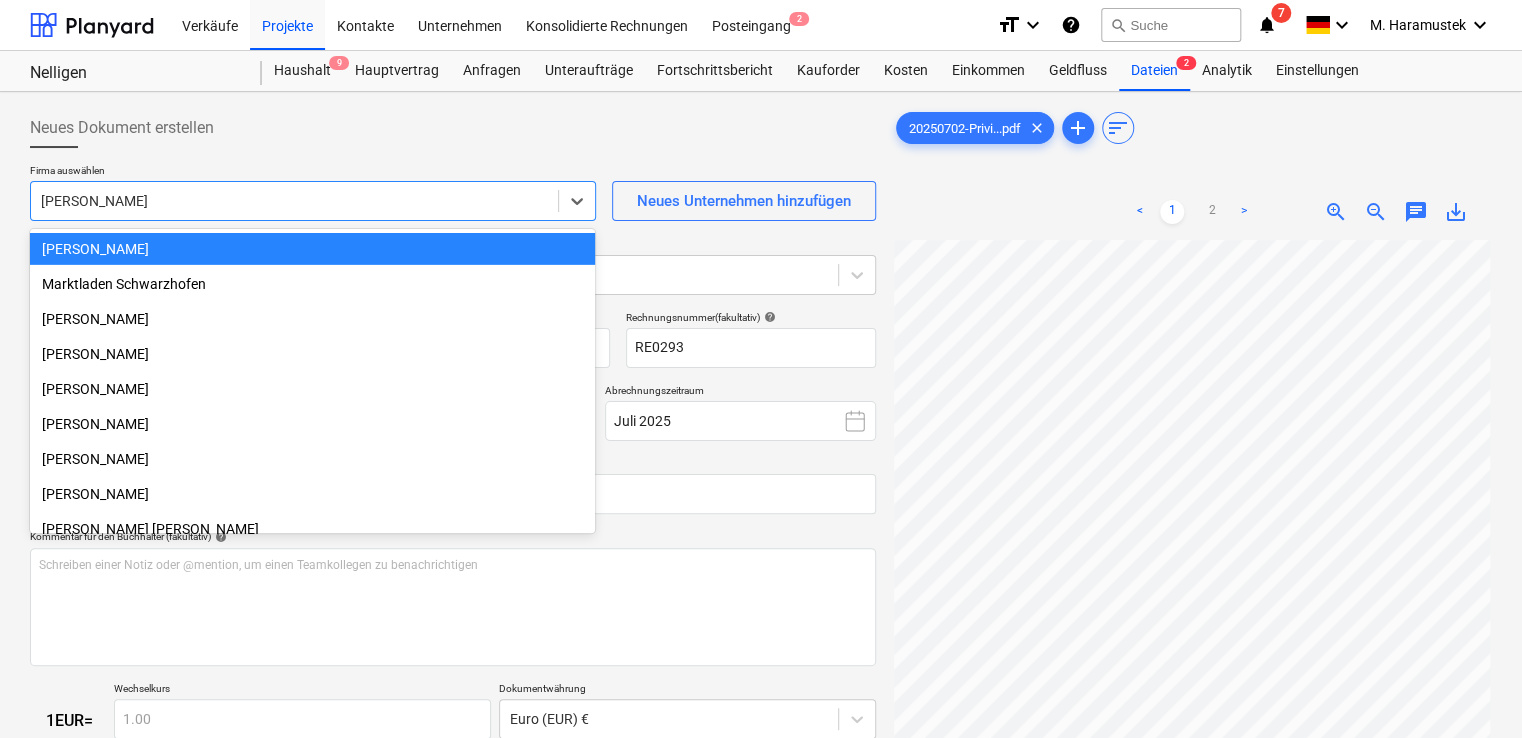 click at bounding box center (294, 201) 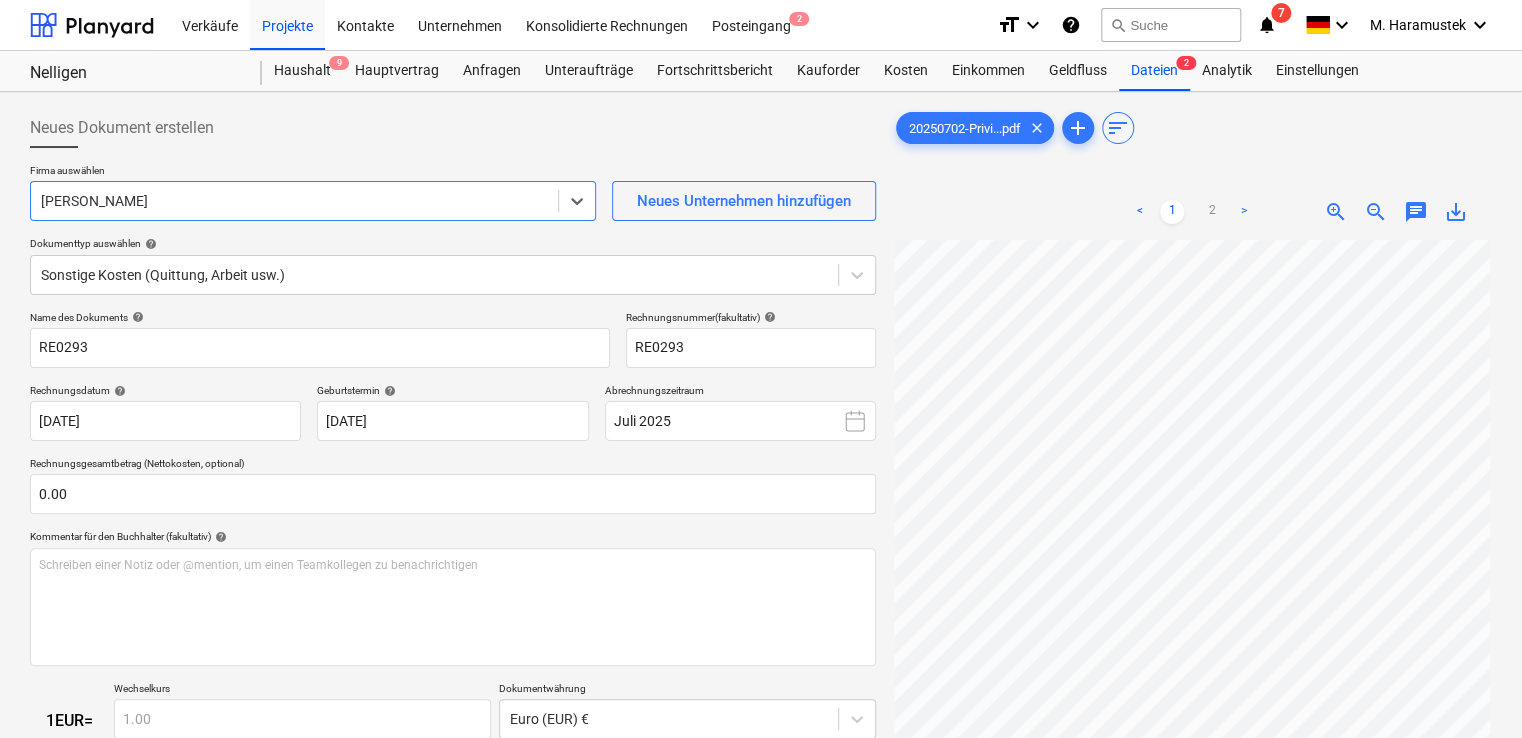 click at bounding box center (294, 201) 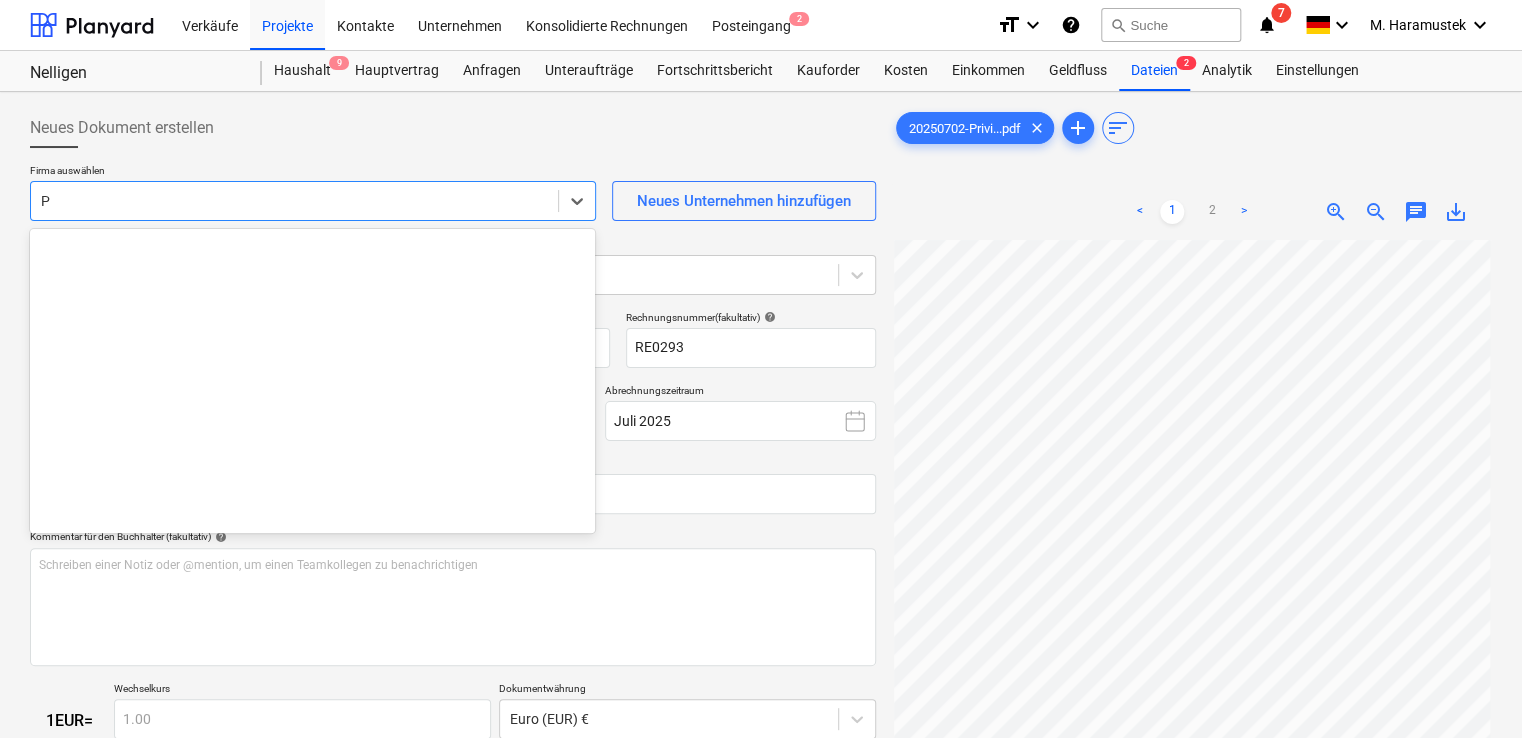 scroll, scrollTop: 4740, scrollLeft: 0, axis: vertical 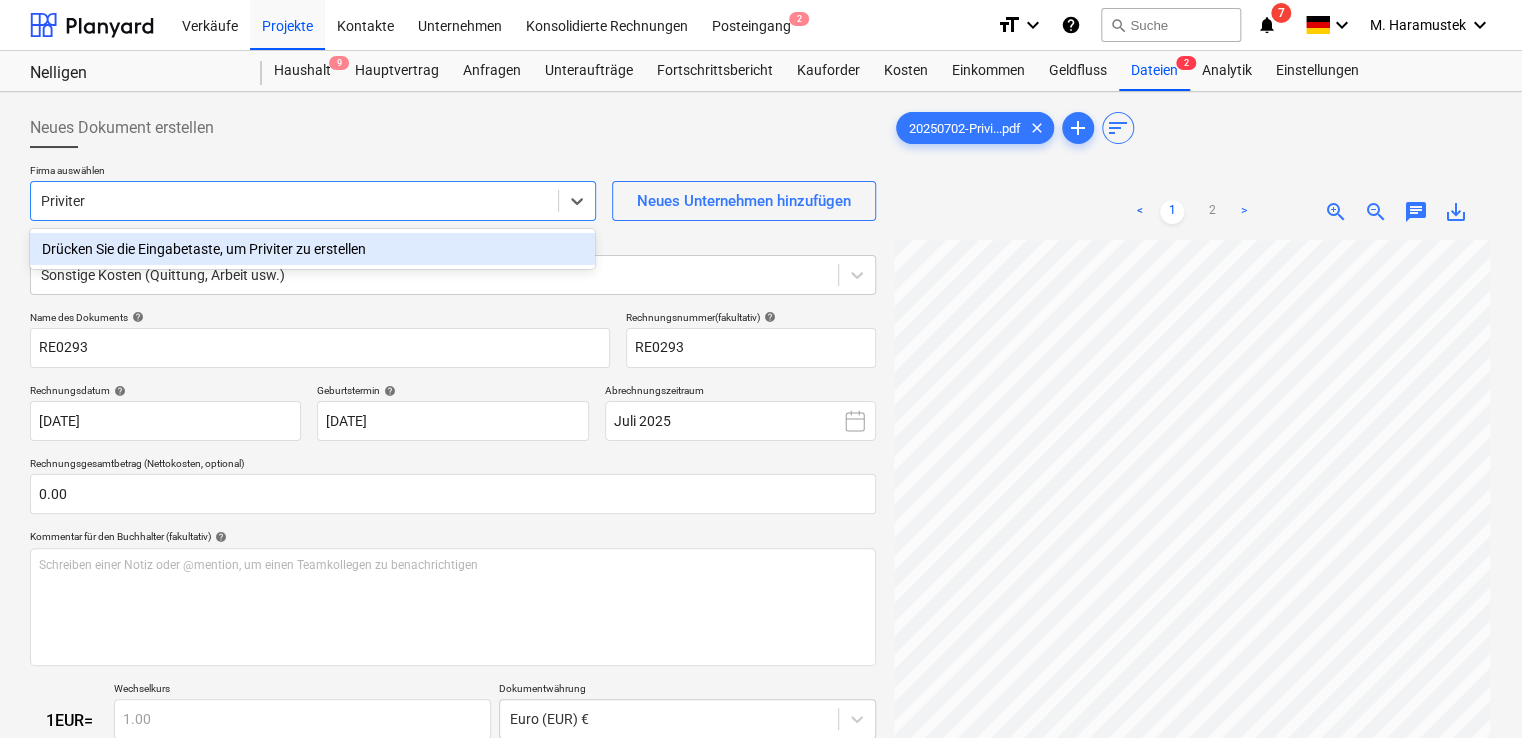 type on "[PERSON_NAME]" 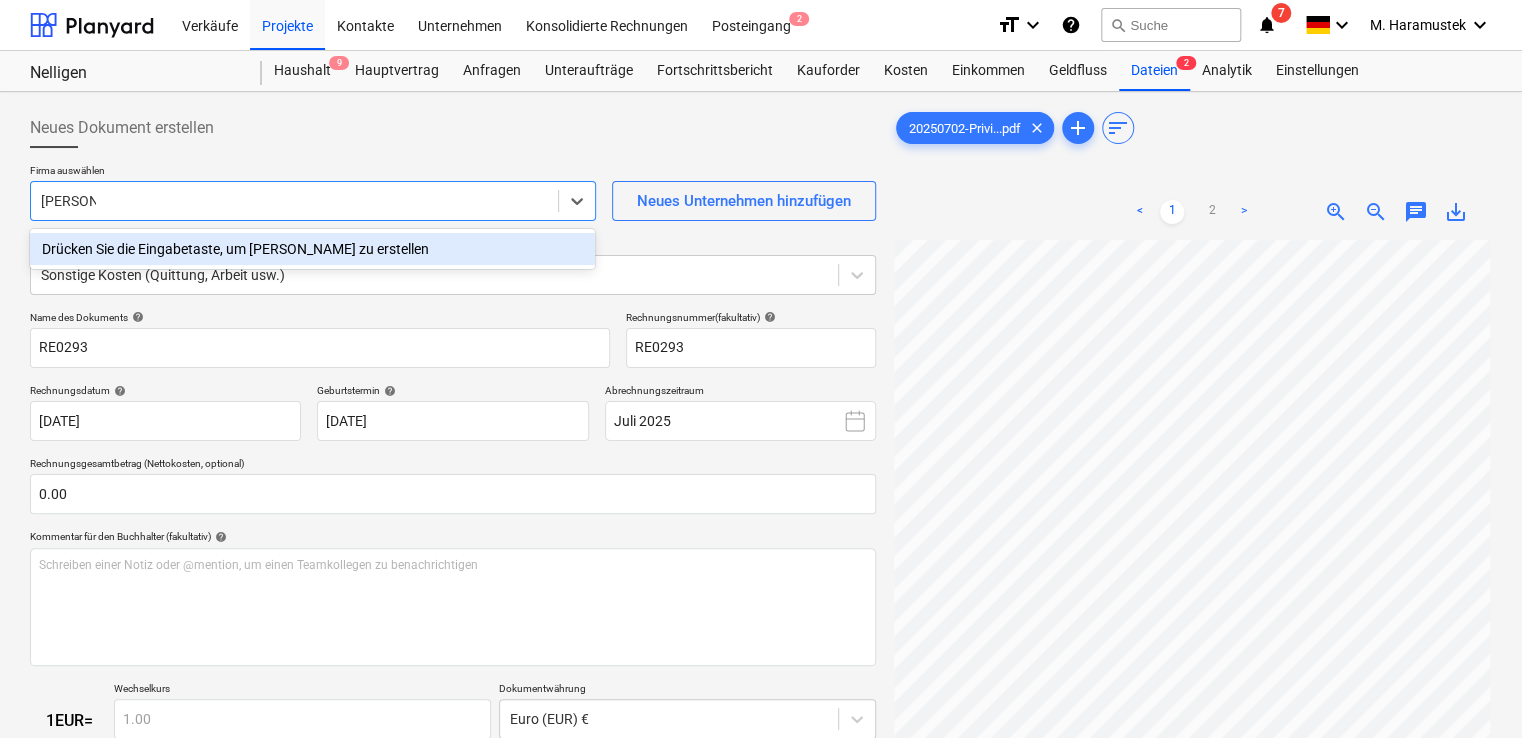 type 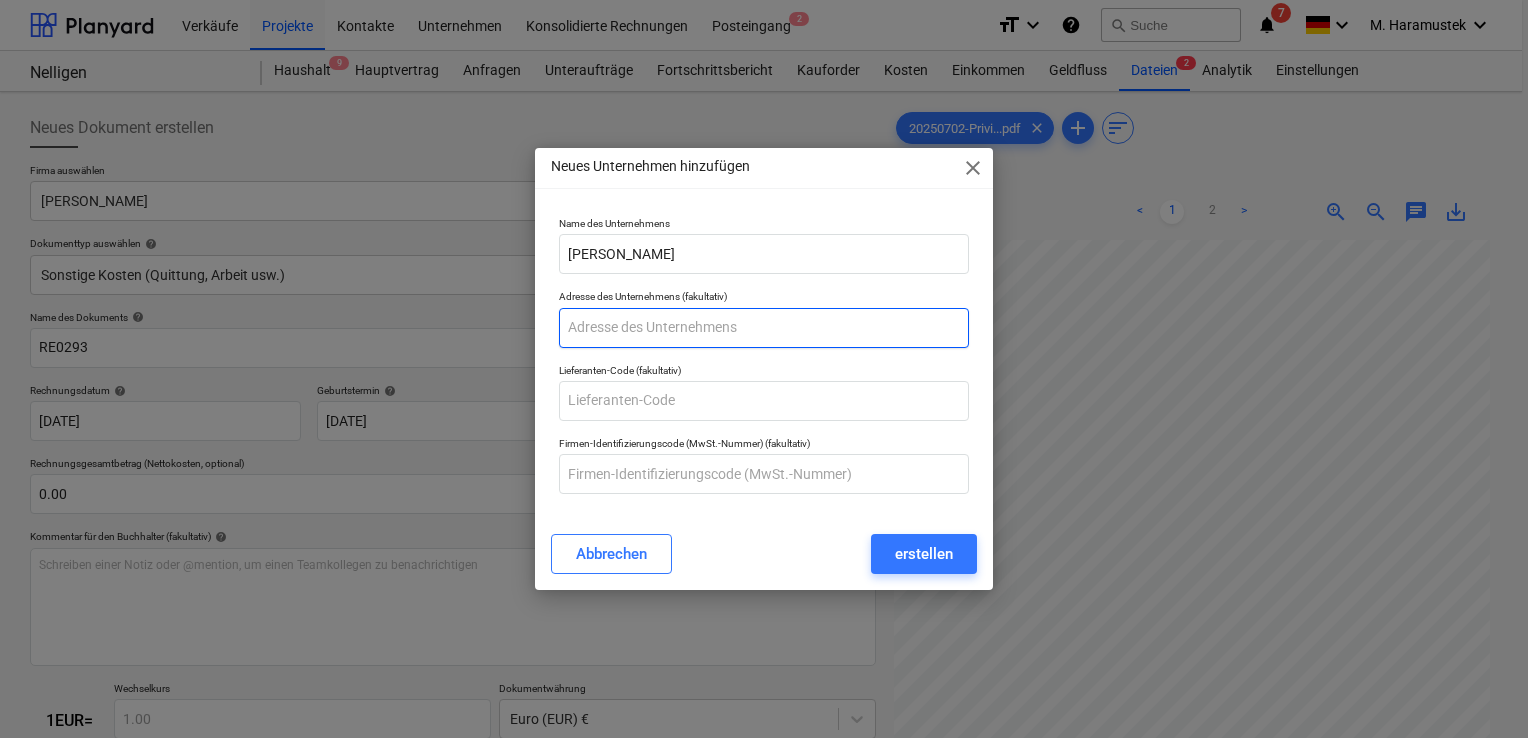 click at bounding box center [764, 328] 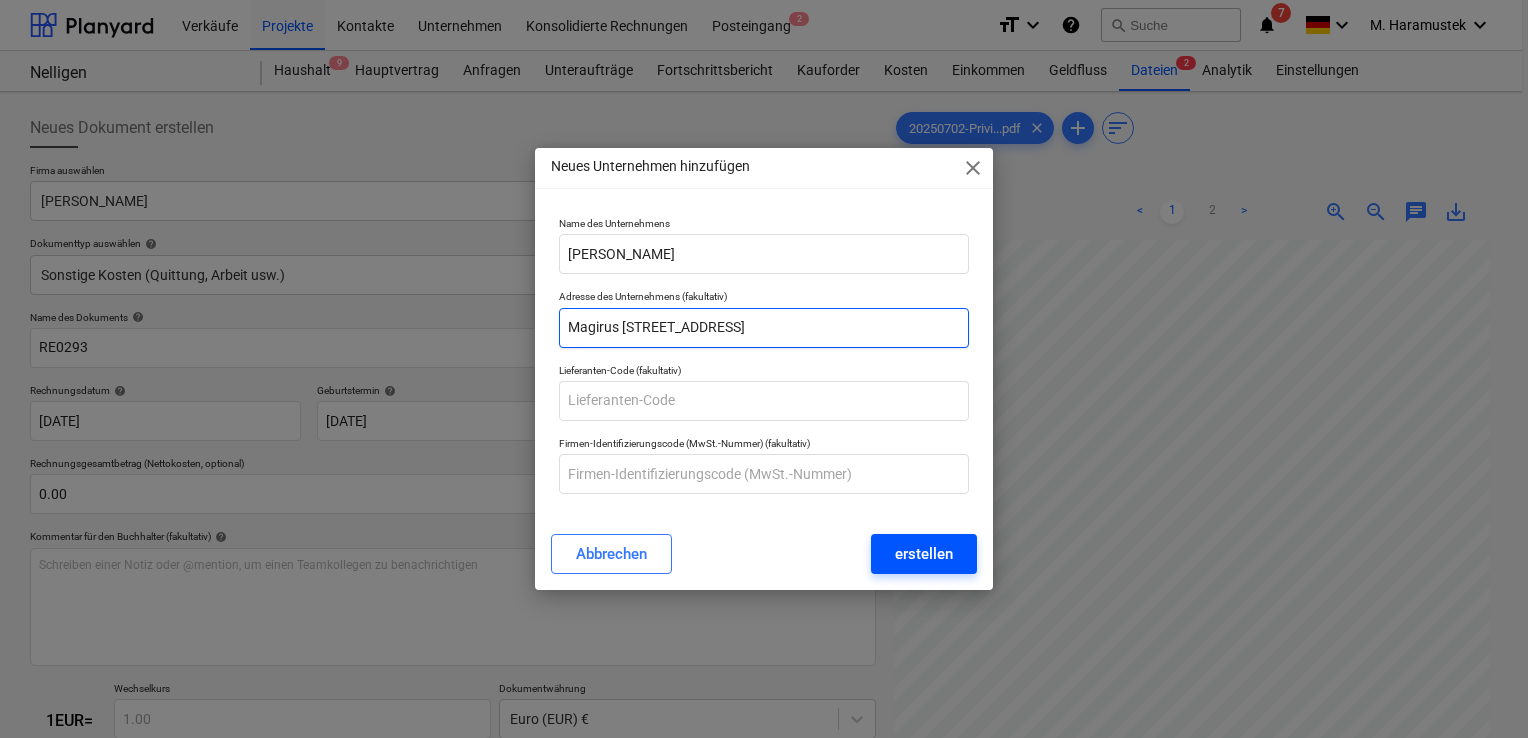 type on "Magirus [STREET_ADDRESS]" 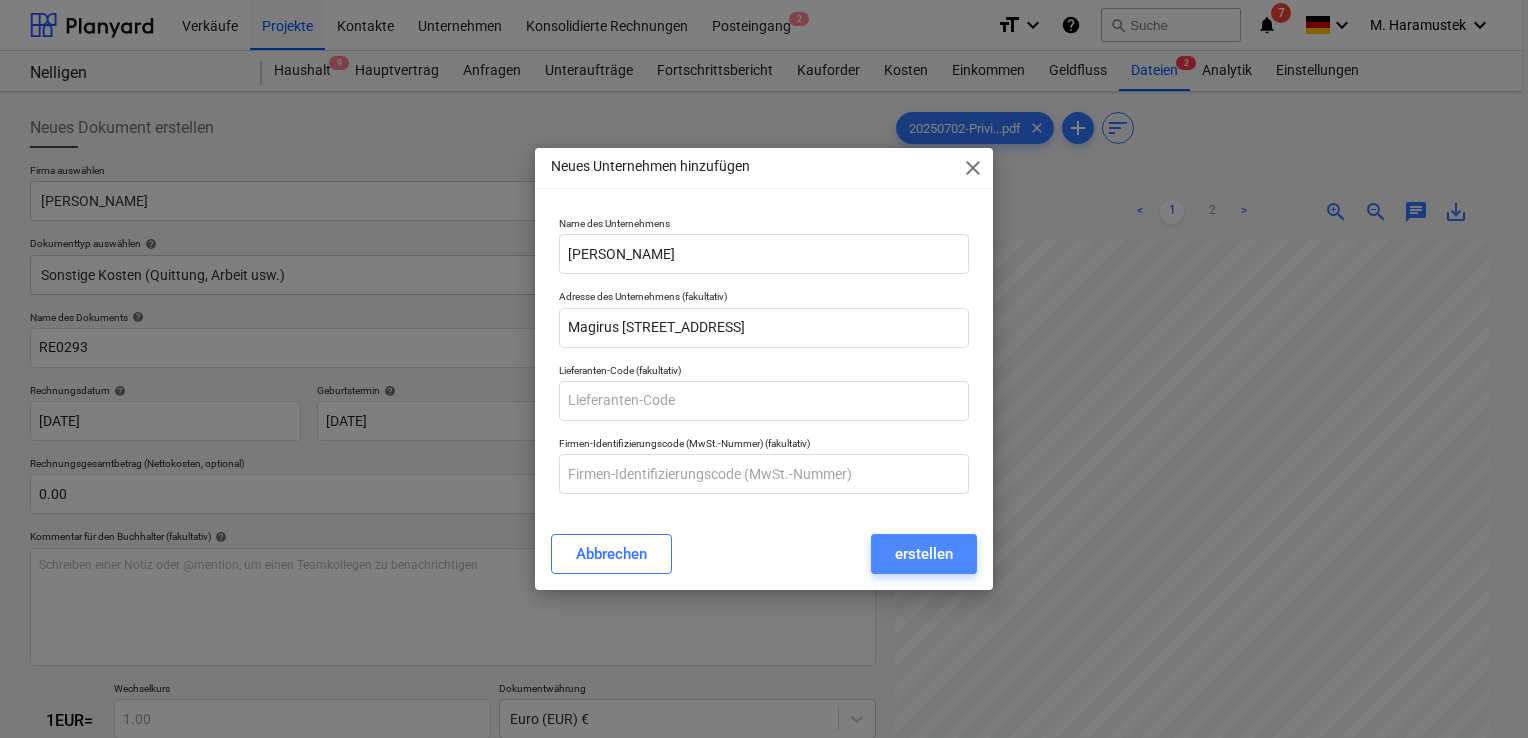 click on "erstellen" at bounding box center [924, 554] 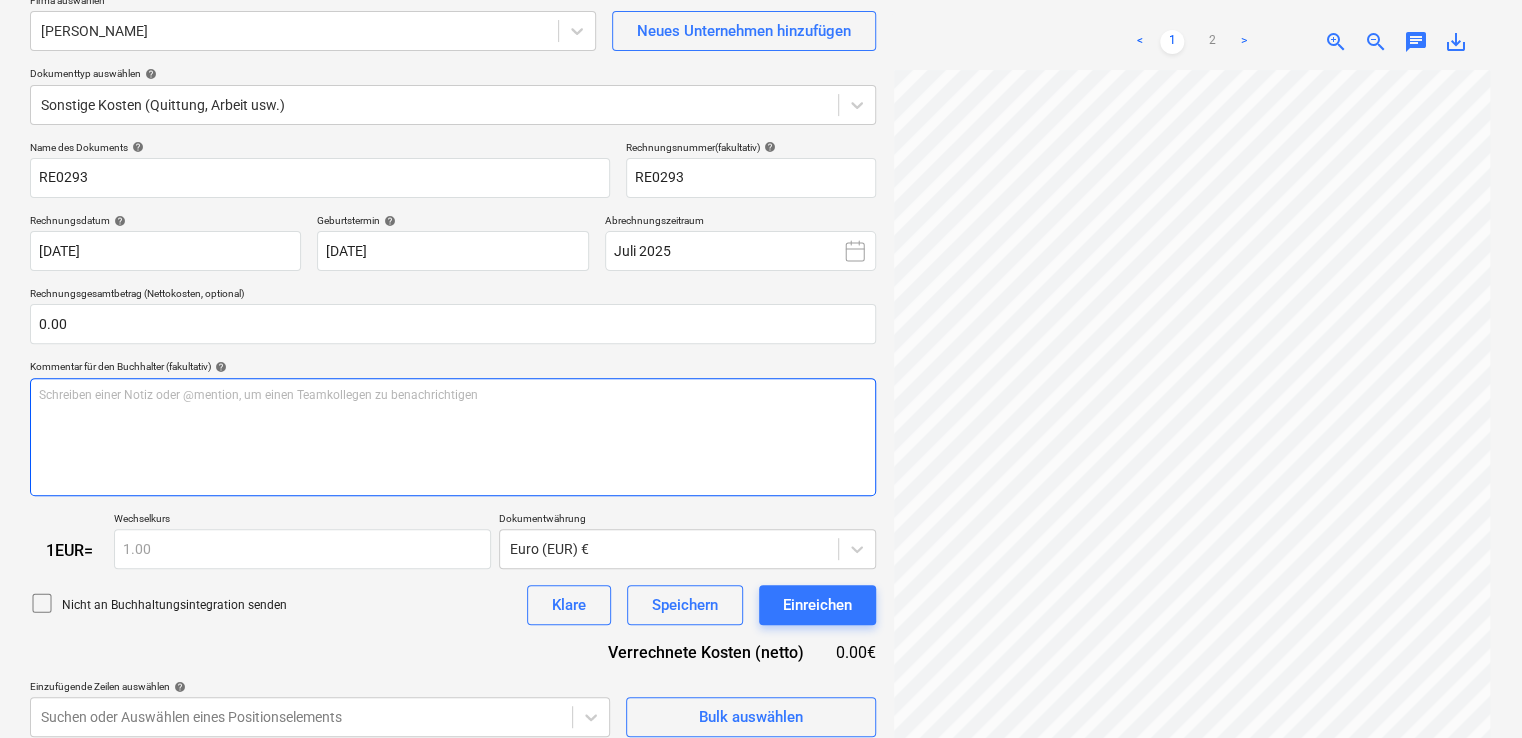 scroll, scrollTop: 171, scrollLeft: 0, axis: vertical 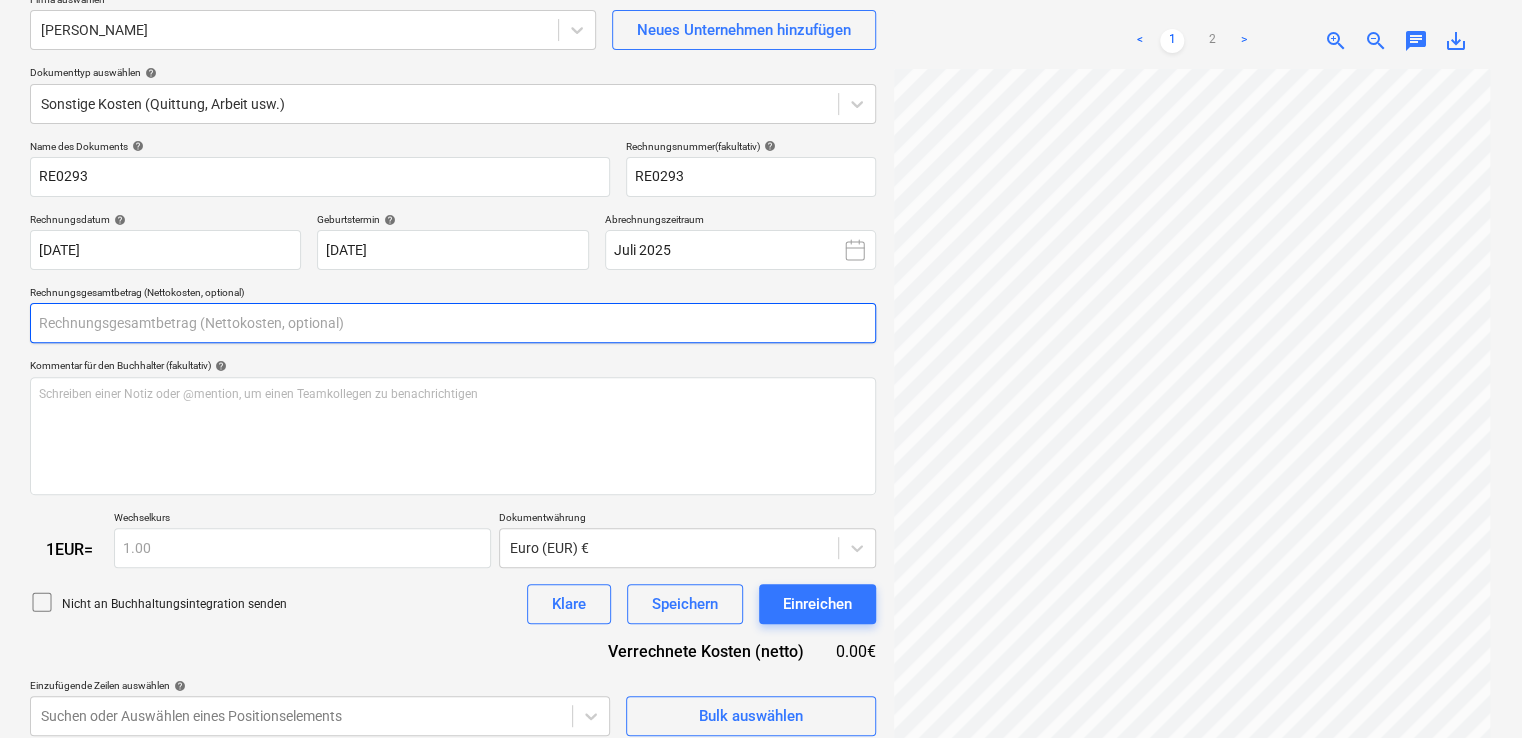 click at bounding box center [453, 323] 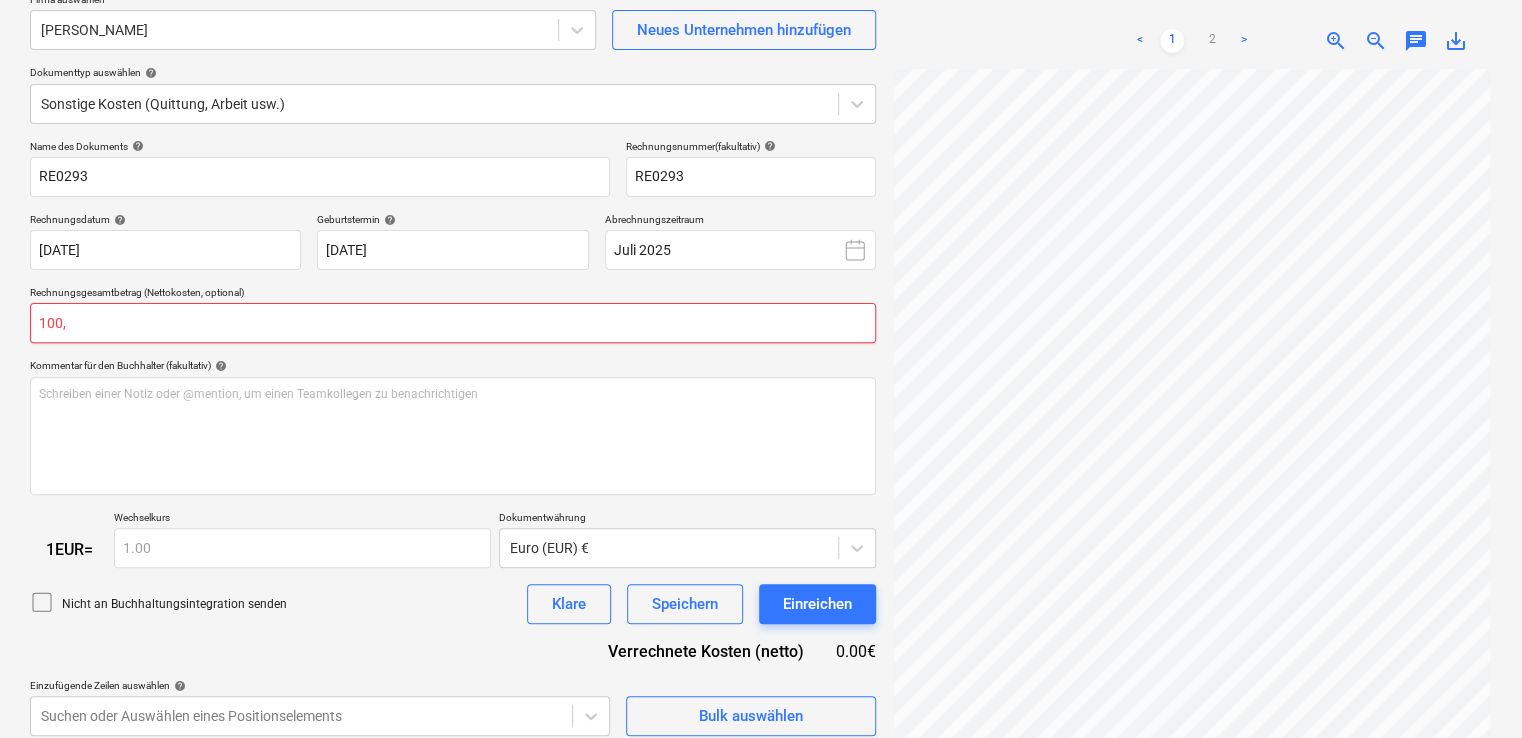 type on "100" 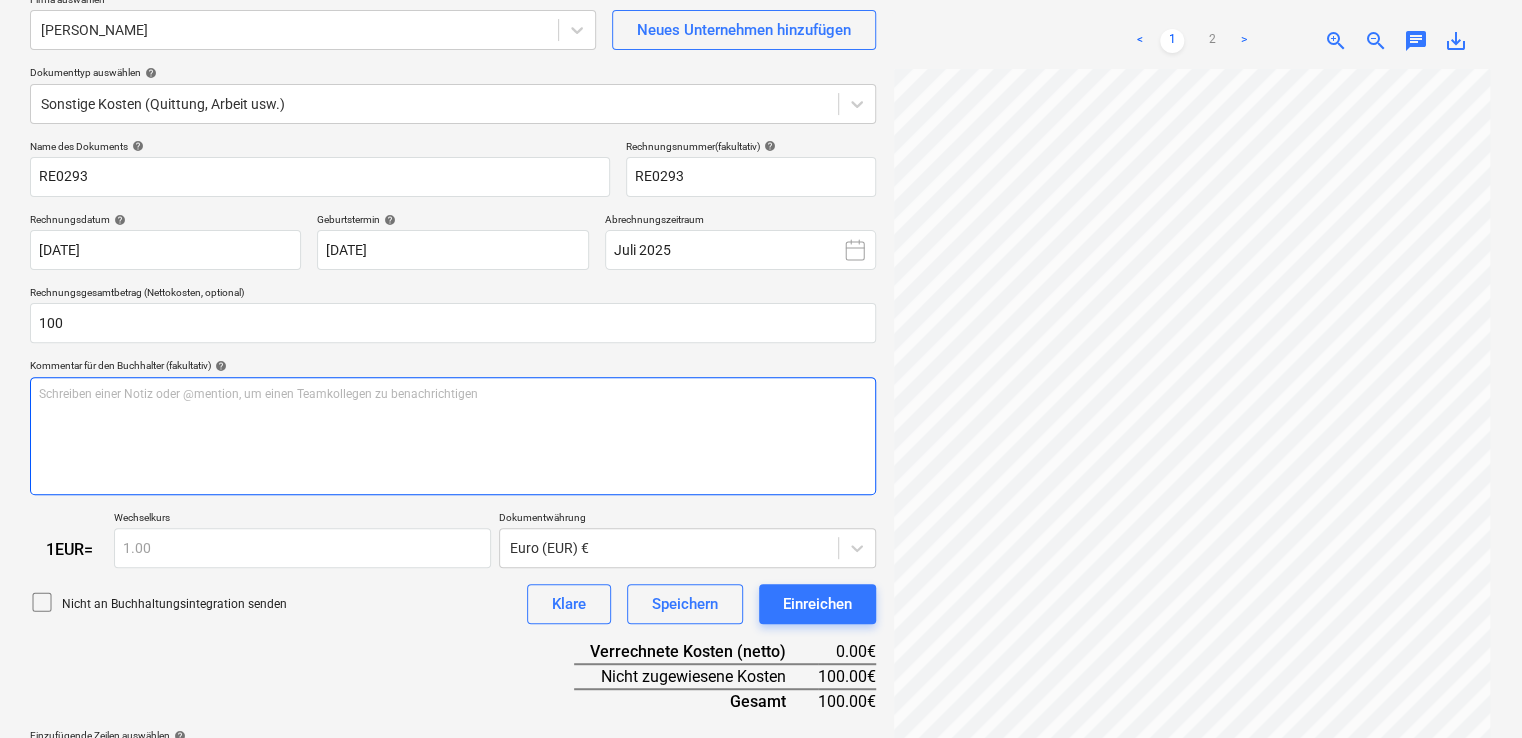 click on "Schreiben einer Notiz oder @mention, um einen Teamkollegen zu benachrichtigen ﻿" at bounding box center (453, 436) 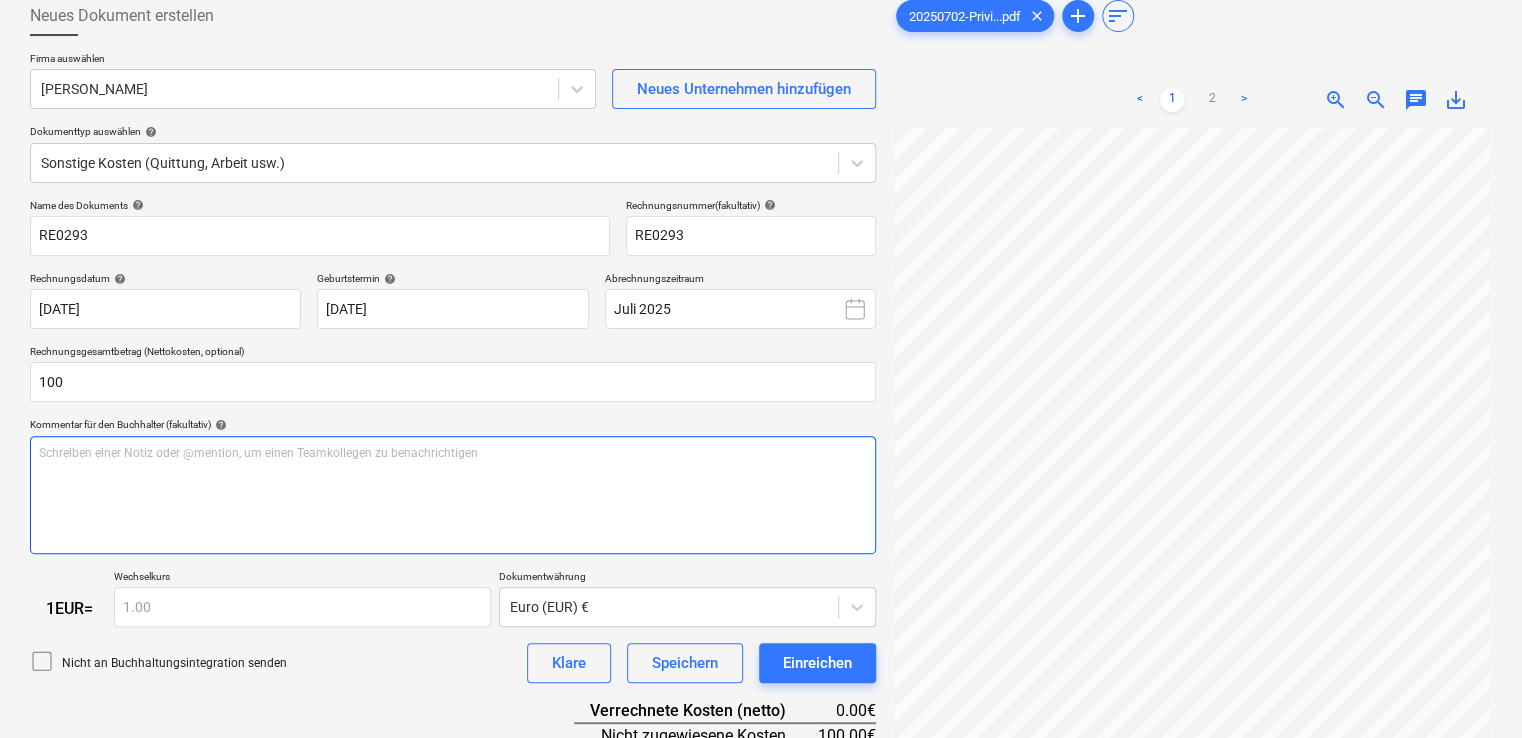scroll, scrollTop: 110, scrollLeft: 0, axis: vertical 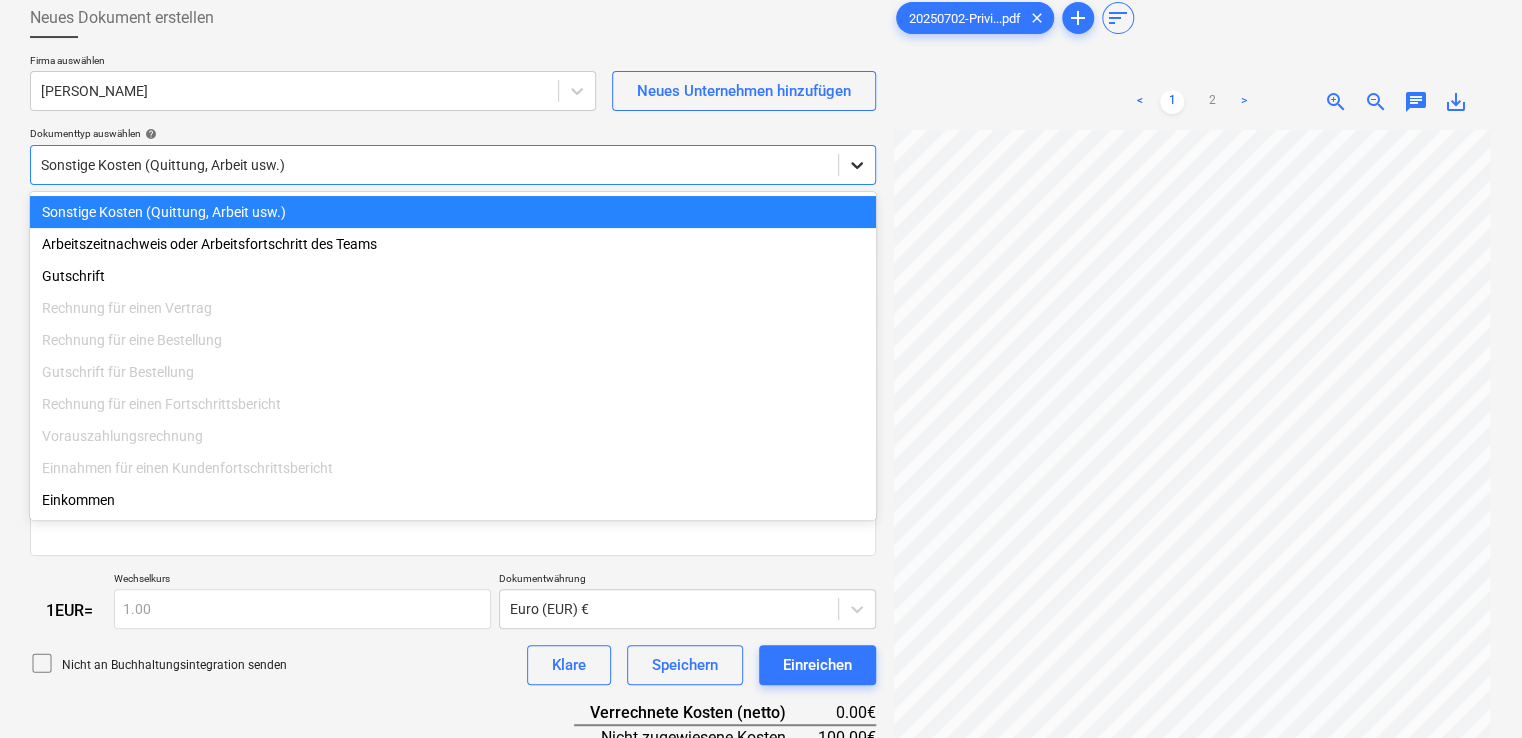 click 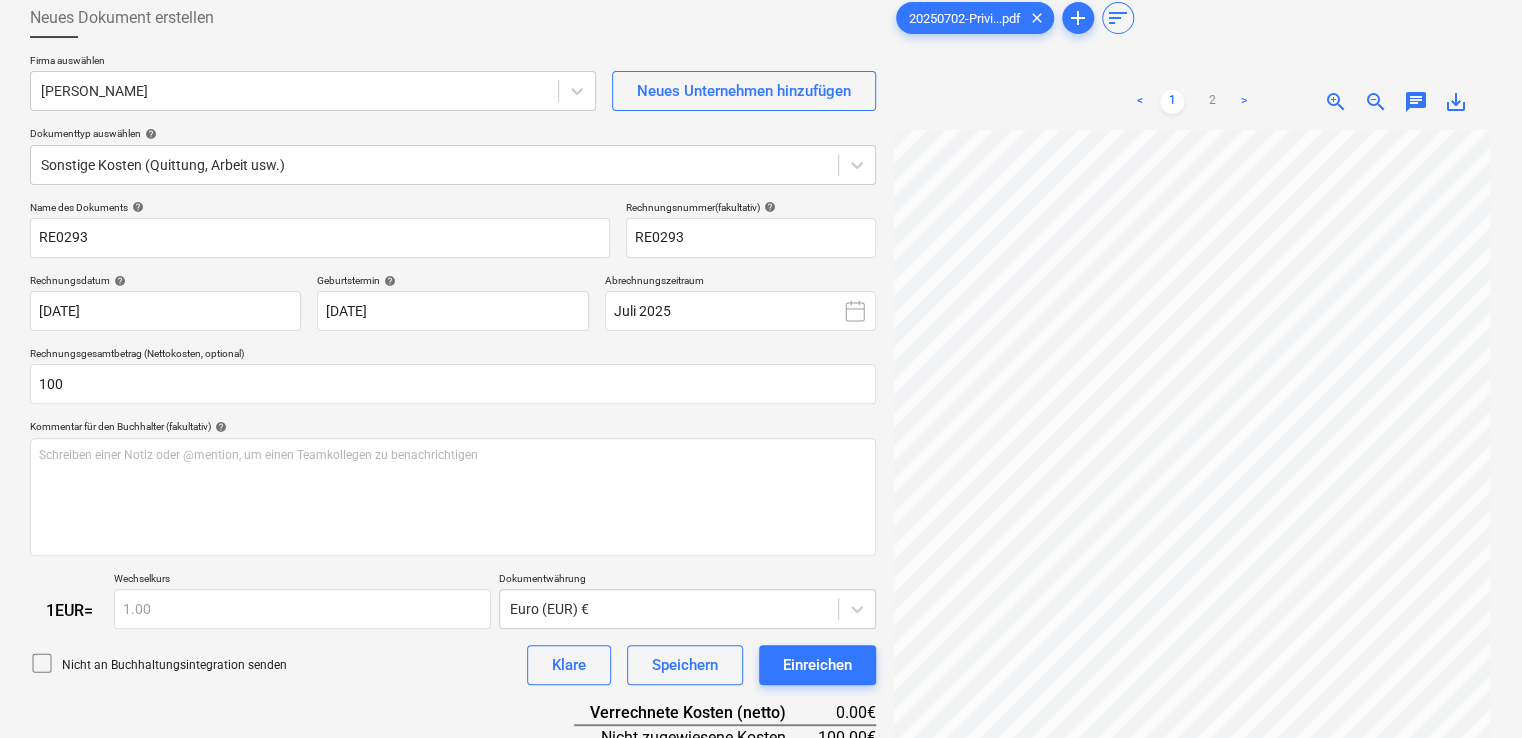click on "Neues Dokument erstellen" at bounding box center (453, 18) 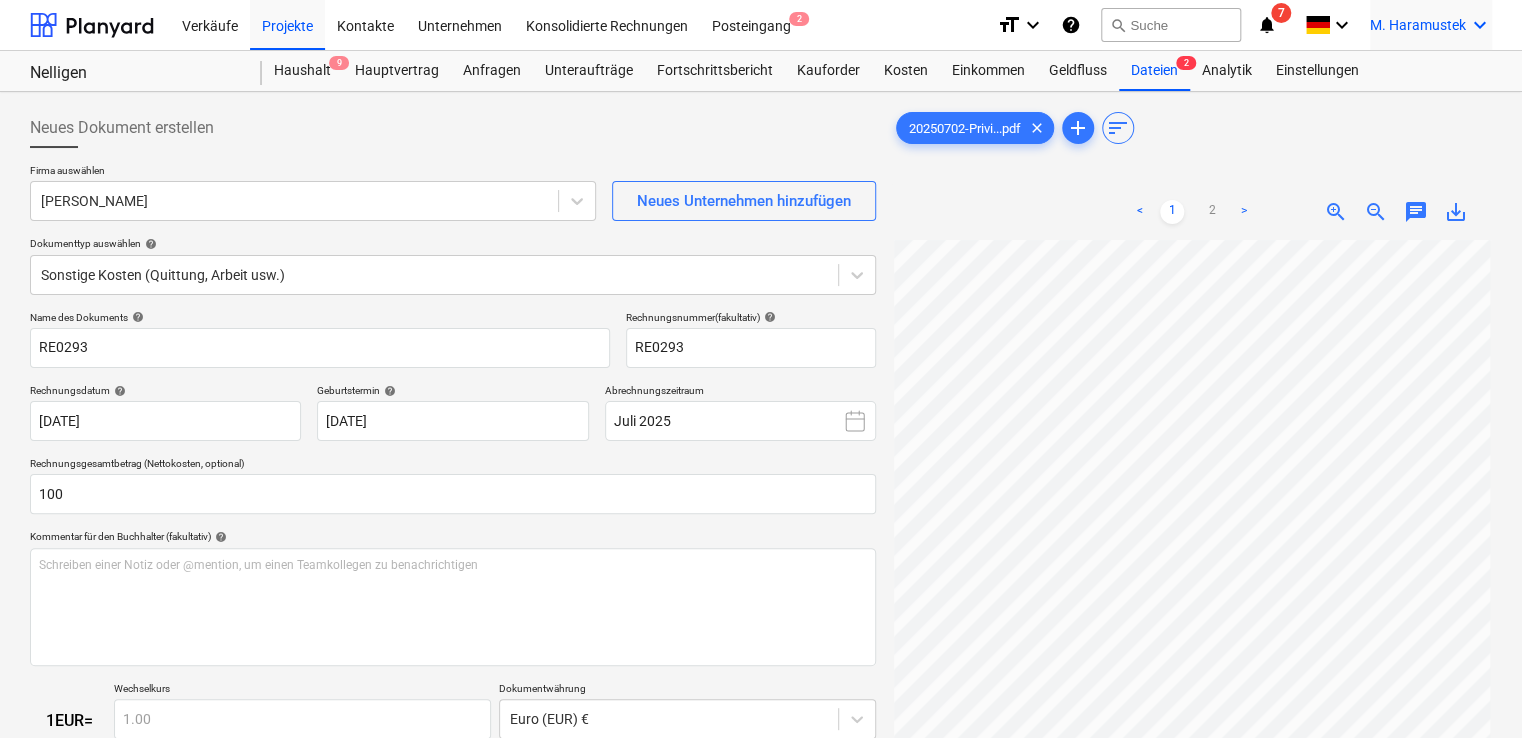 click on "keyboard_arrow_down" at bounding box center (1480, 25) 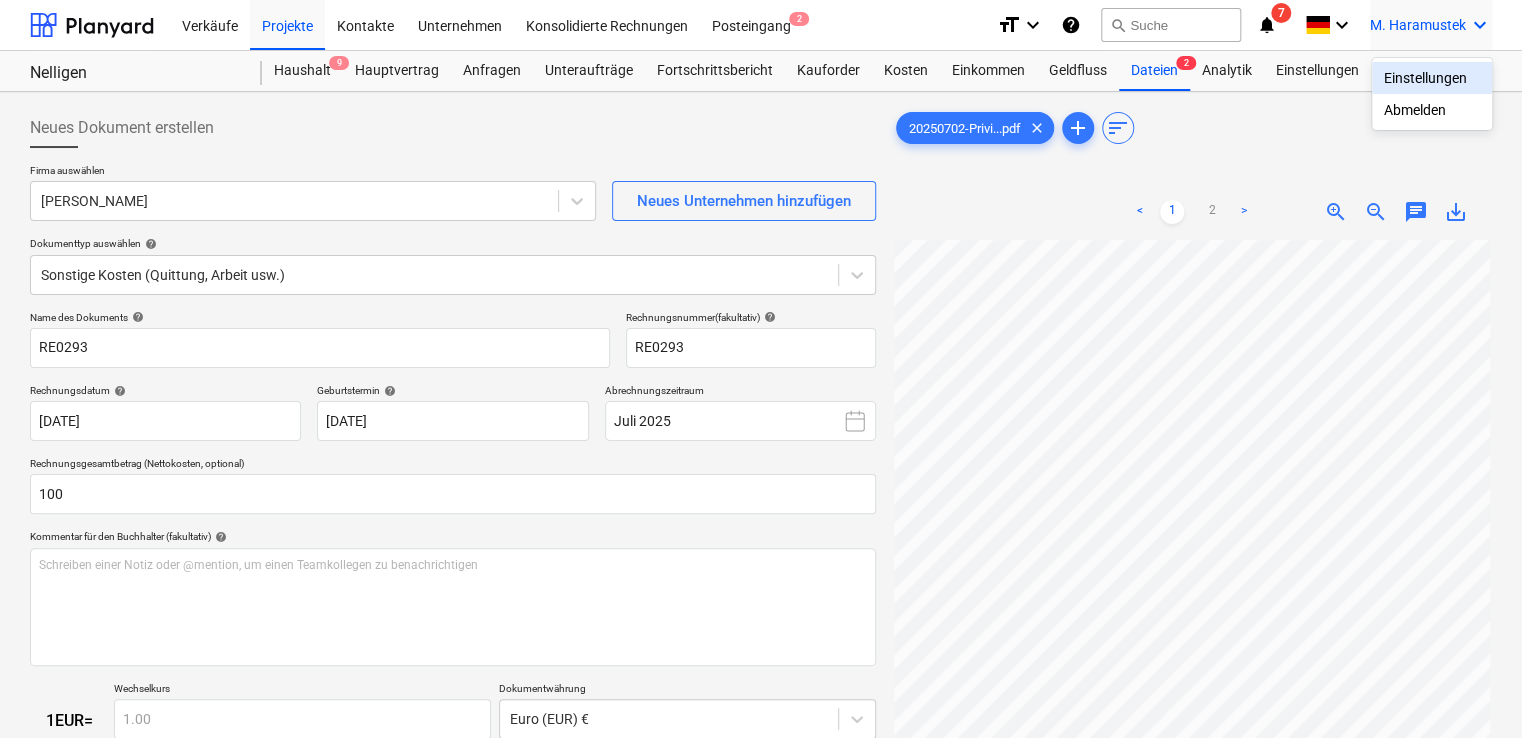 click at bounding box center [761, 369] 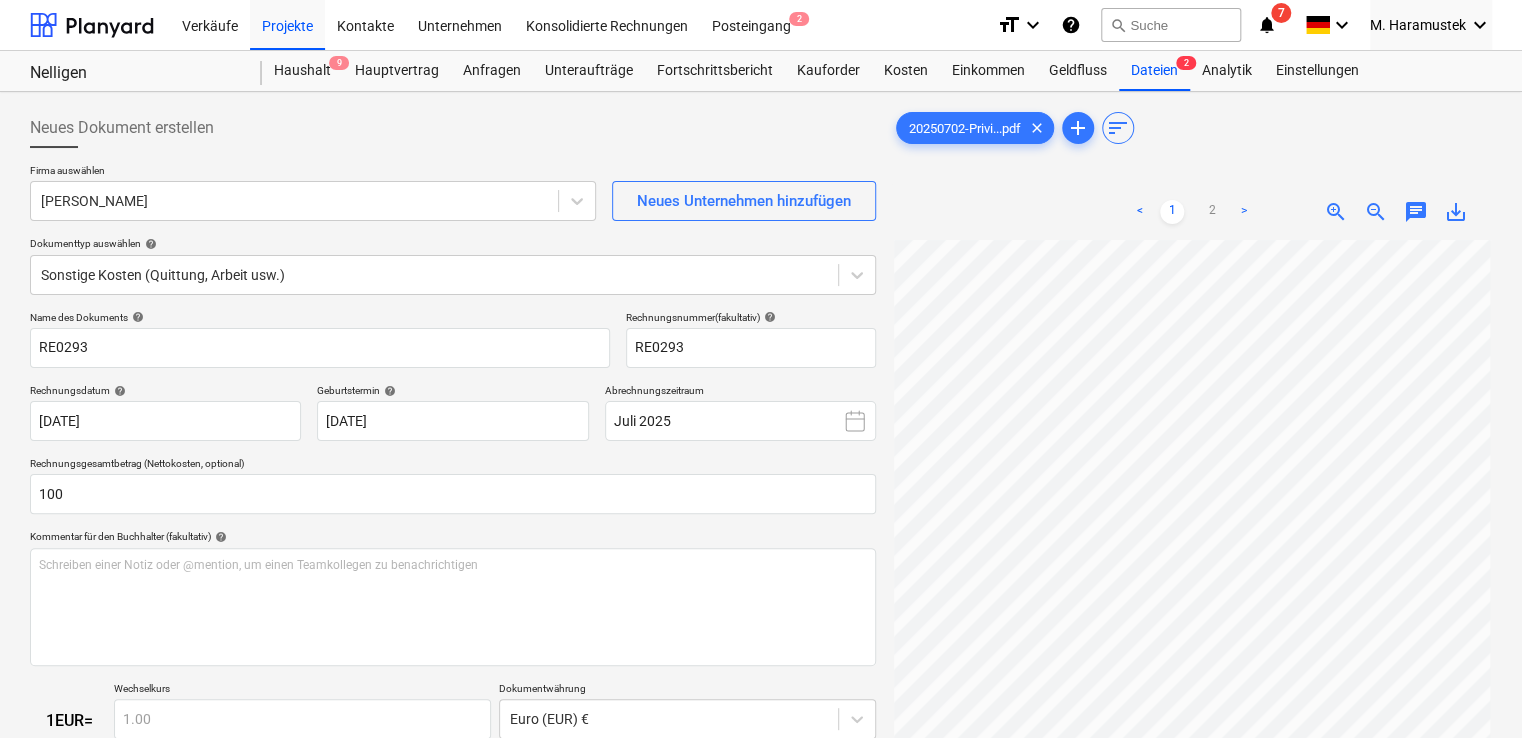 click on "Neues Dokument erstellen" at bounding box center [453, 128] 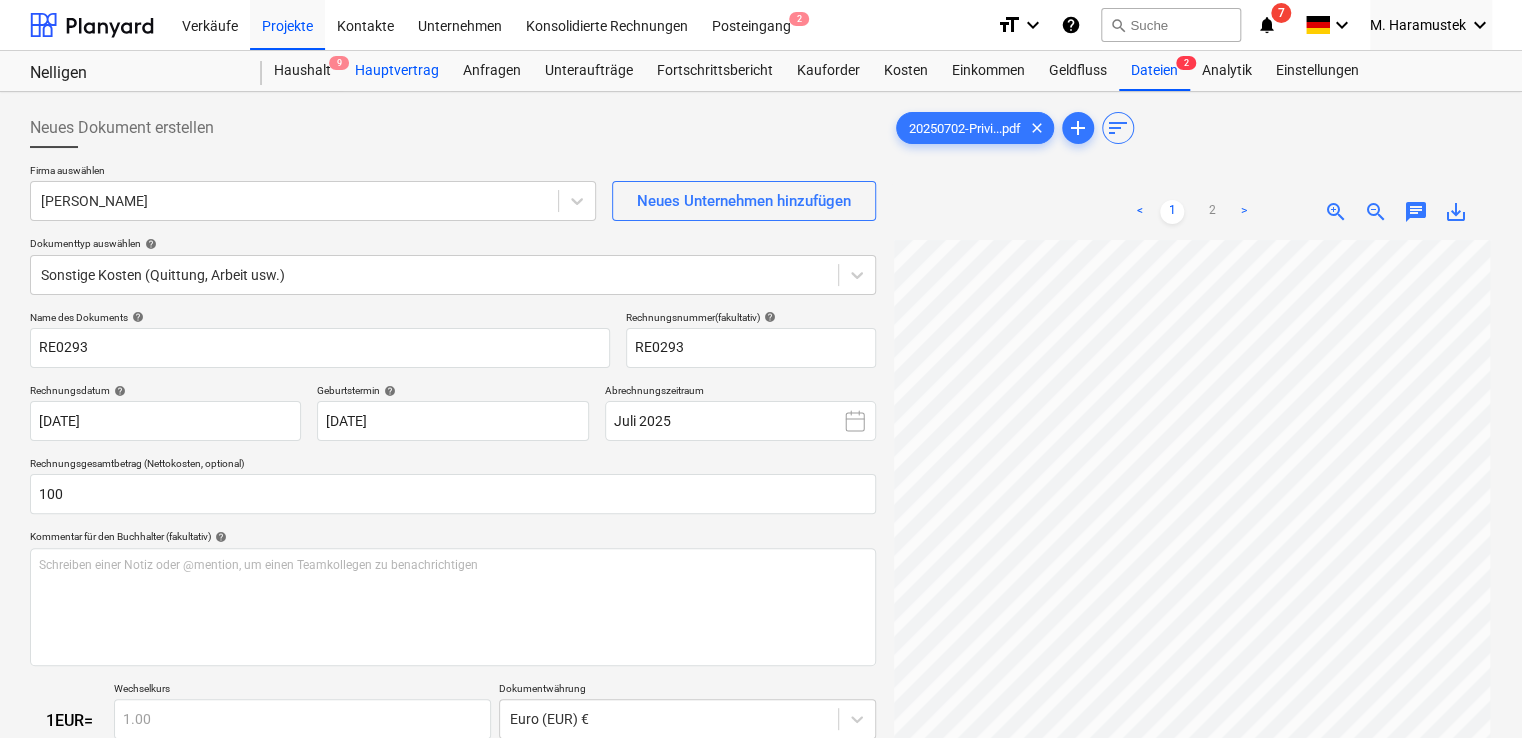 click on "Hauptvertrag" at bounding box center [397, 71] 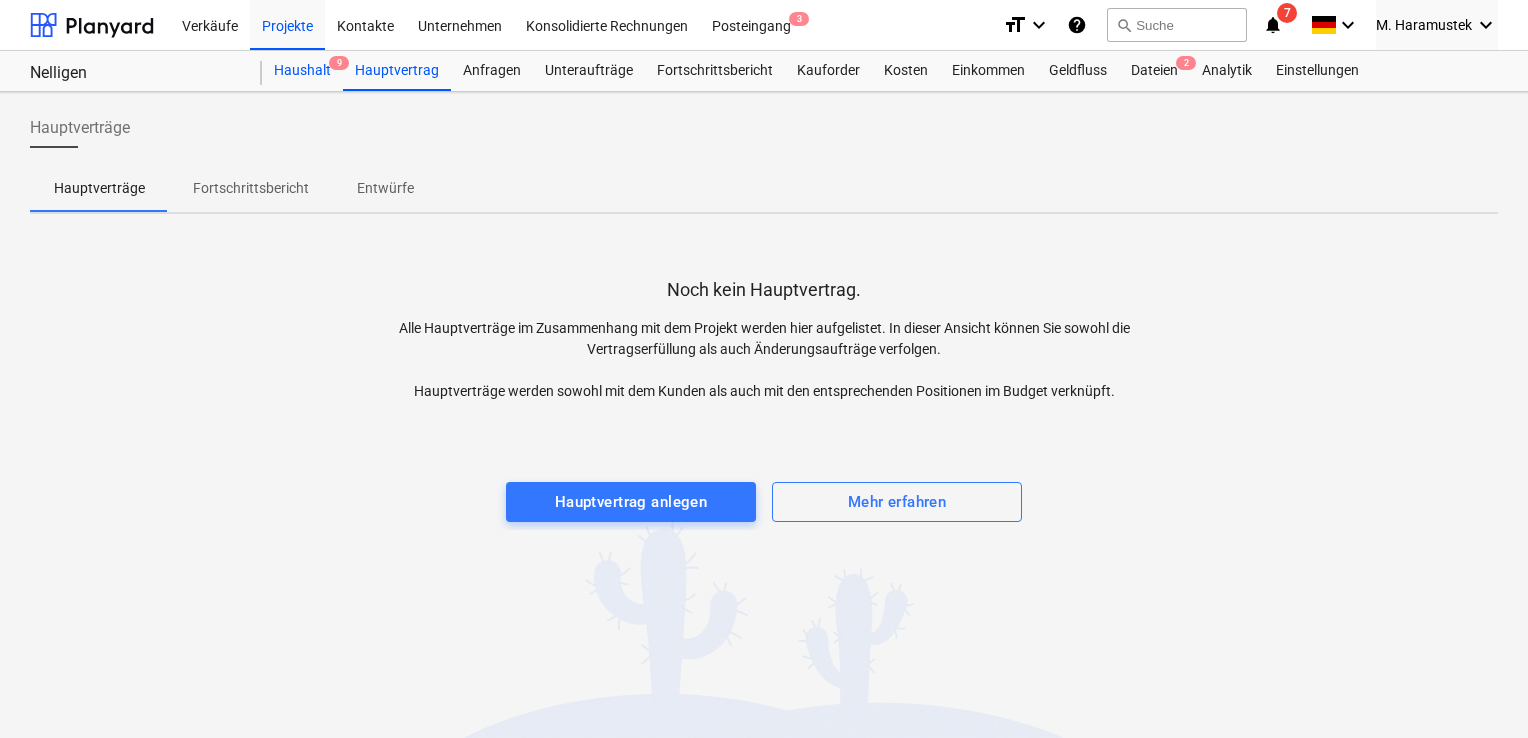 click on "Haushalt 9" at bounding box center (302, 71) 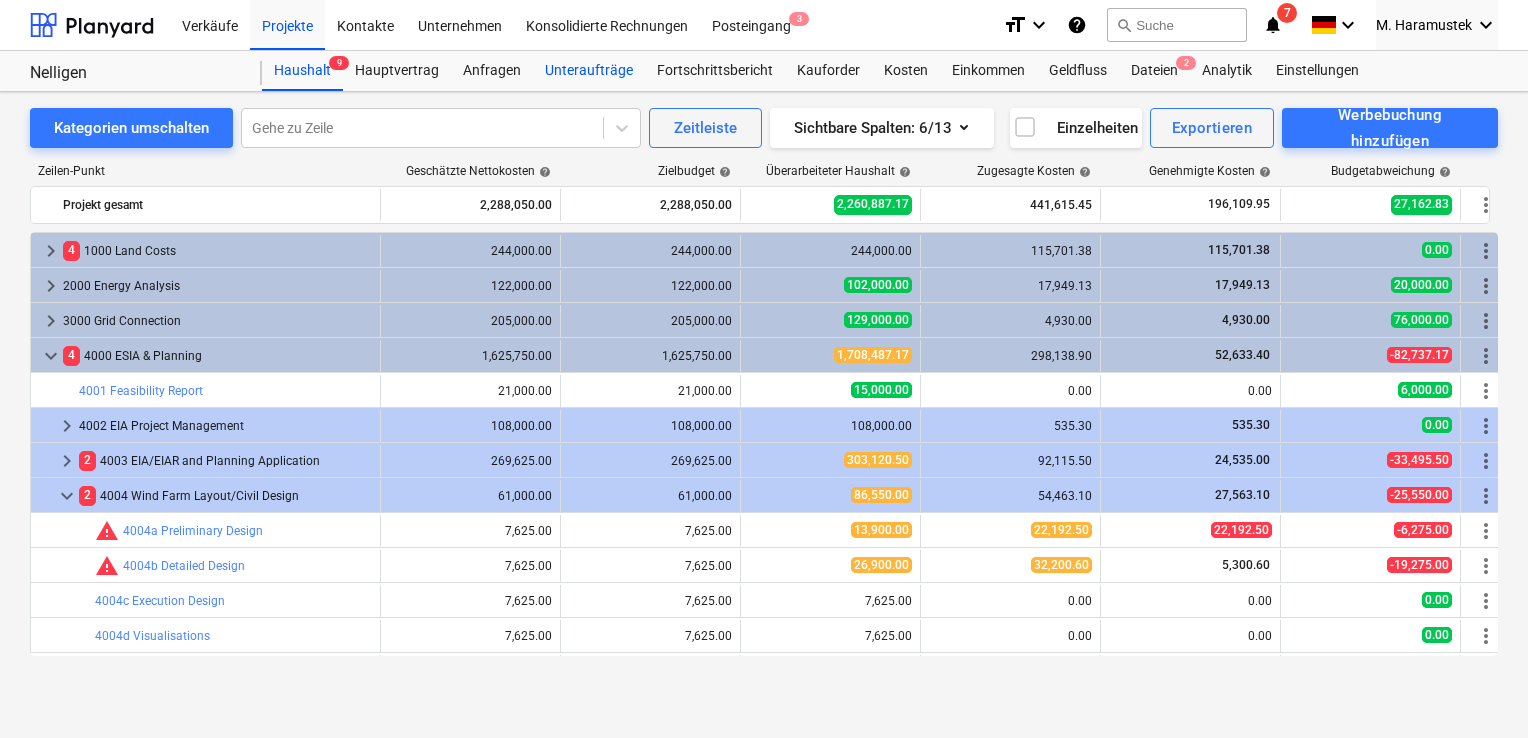 click on "Unteraufträge" at bounding box center [589, 71] 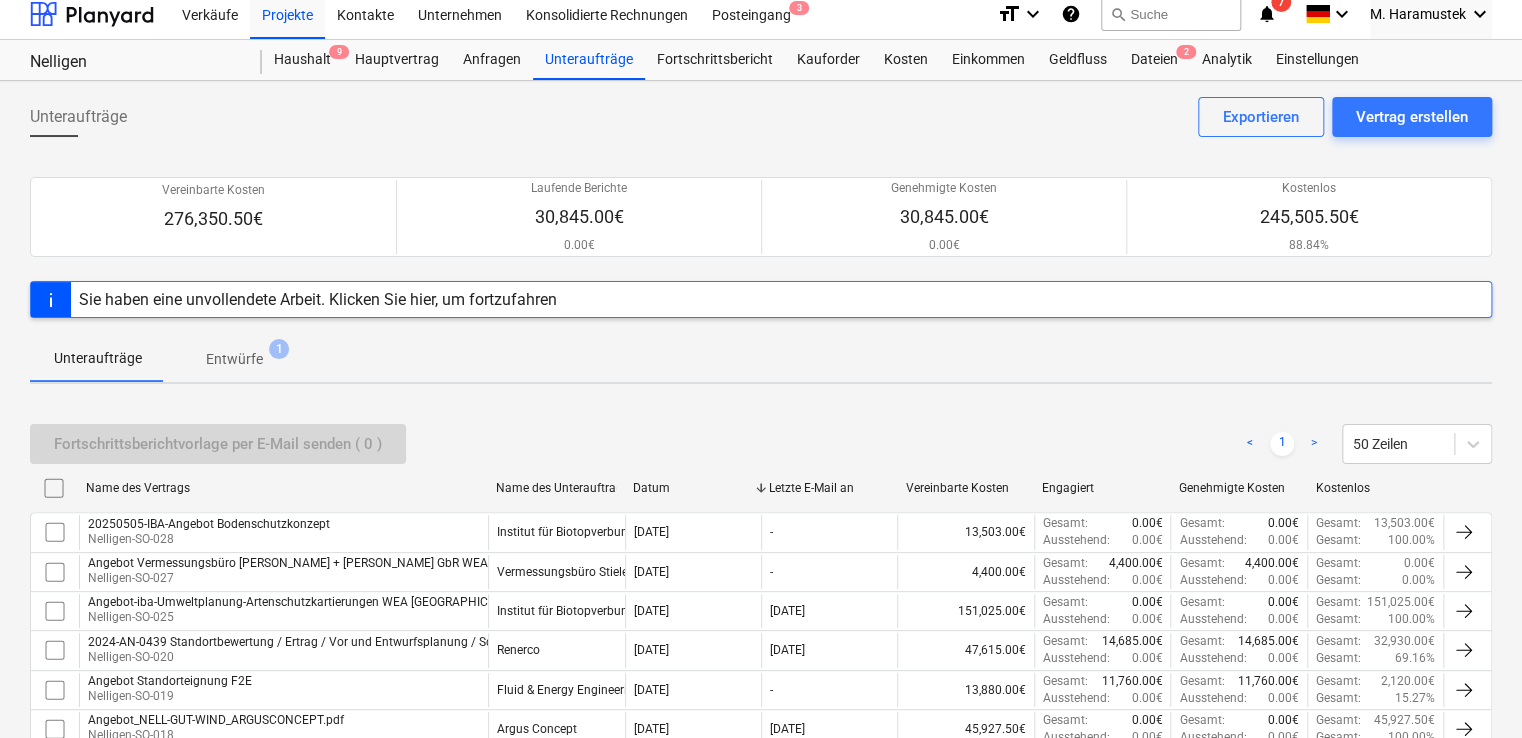 scroll, scrollTop: 0, scrollLeft: 0, axis: both 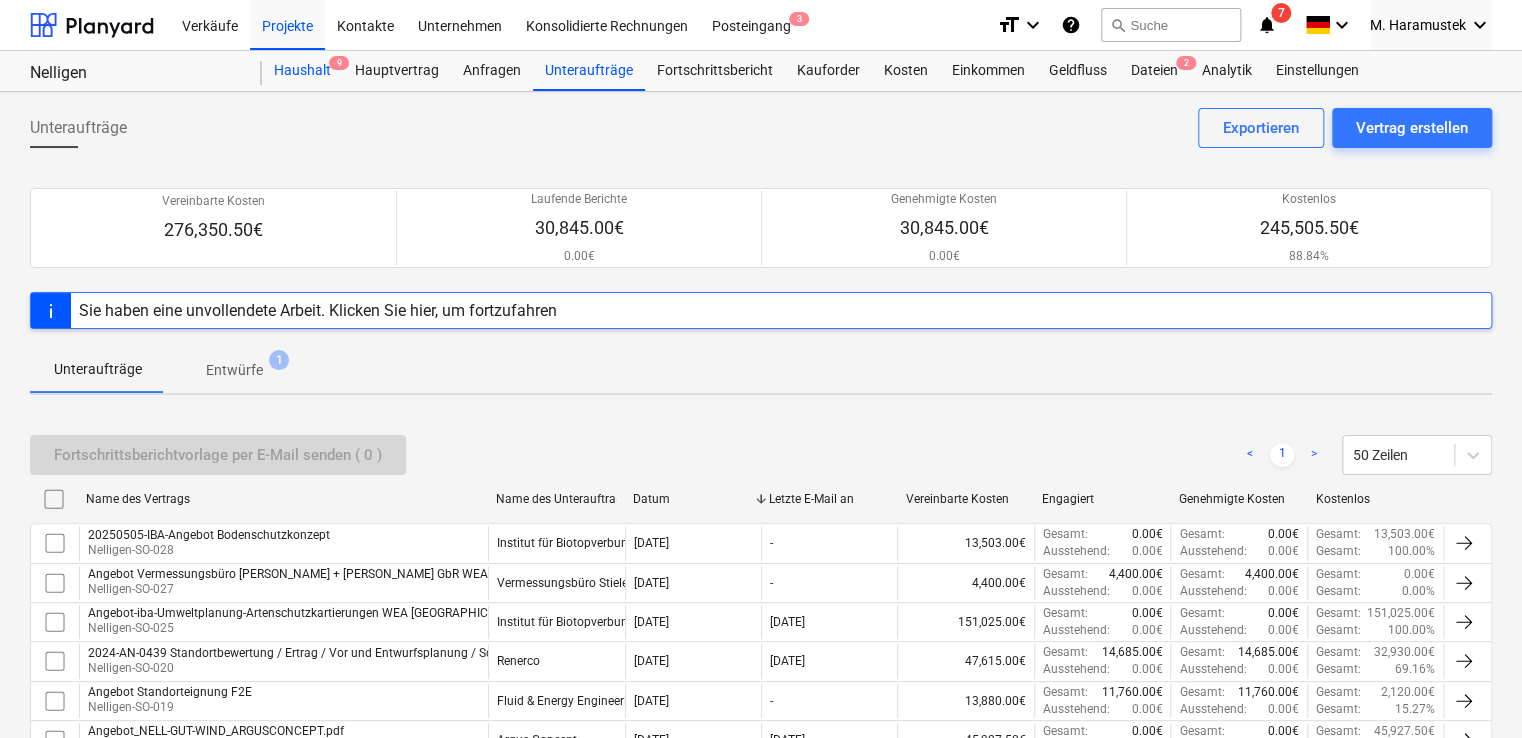 click on "Haushalt 9" at bounding box center [302, 71] 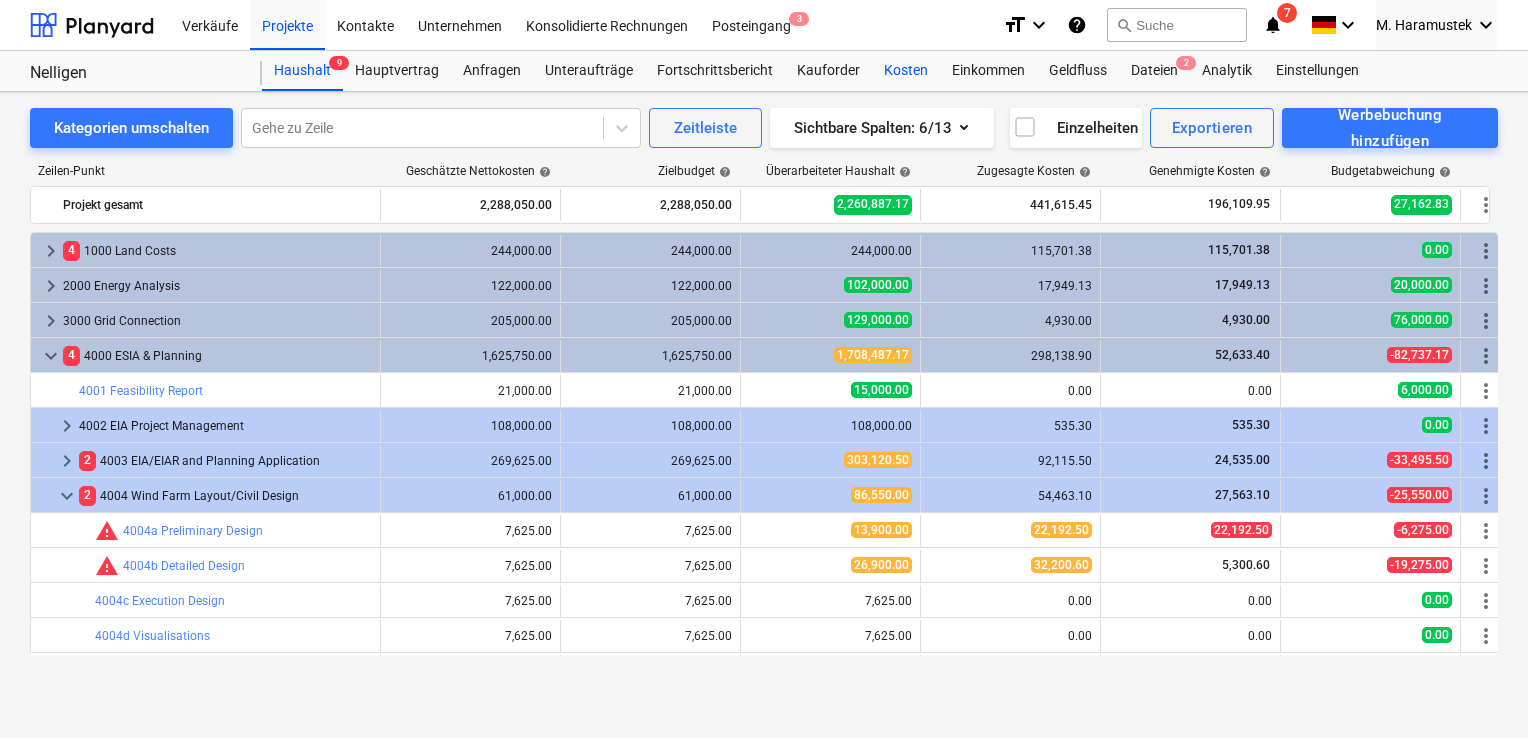 click on "Kosten" at bounding box center [906, 71] 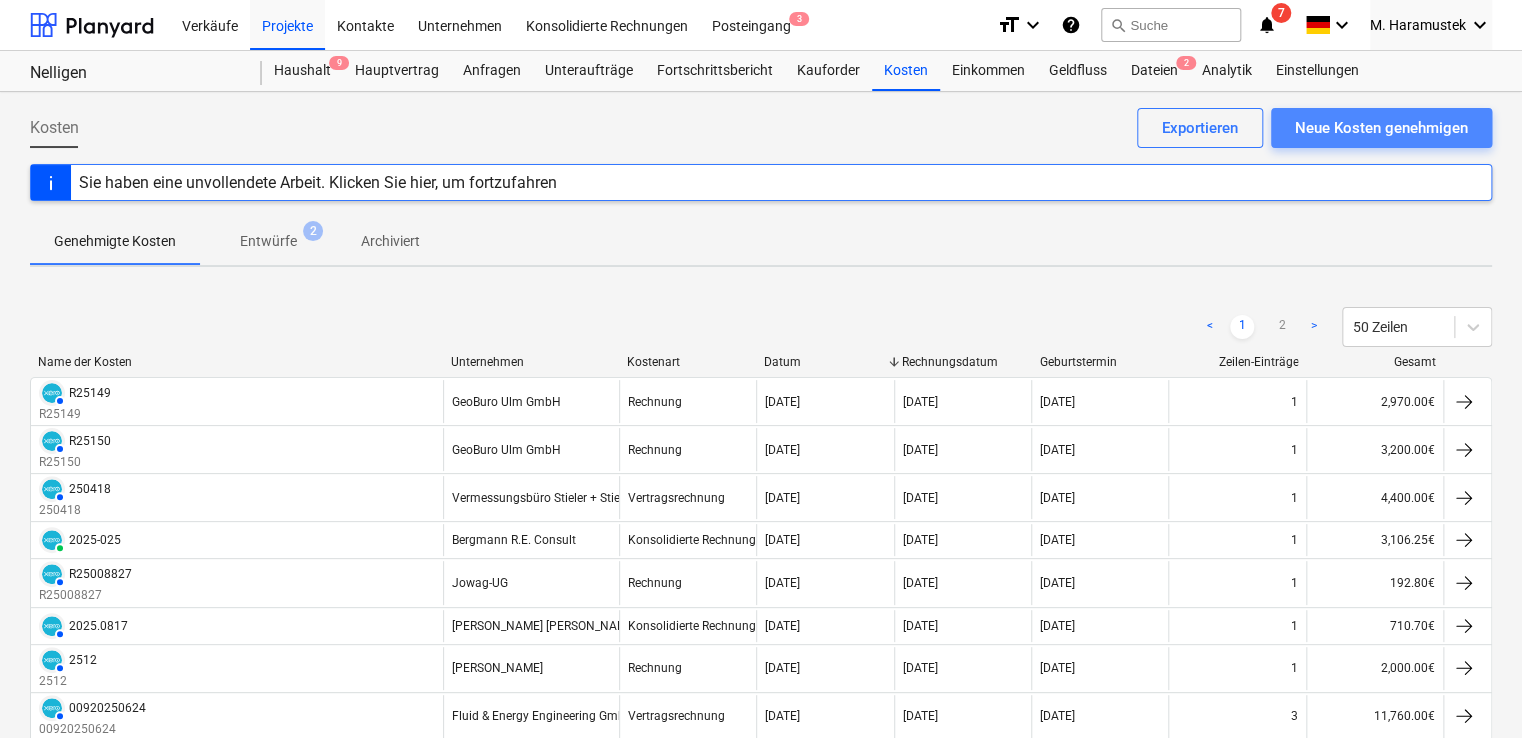 click on "Neue Kosten genehmigen" at bounding box center (1381, 128) 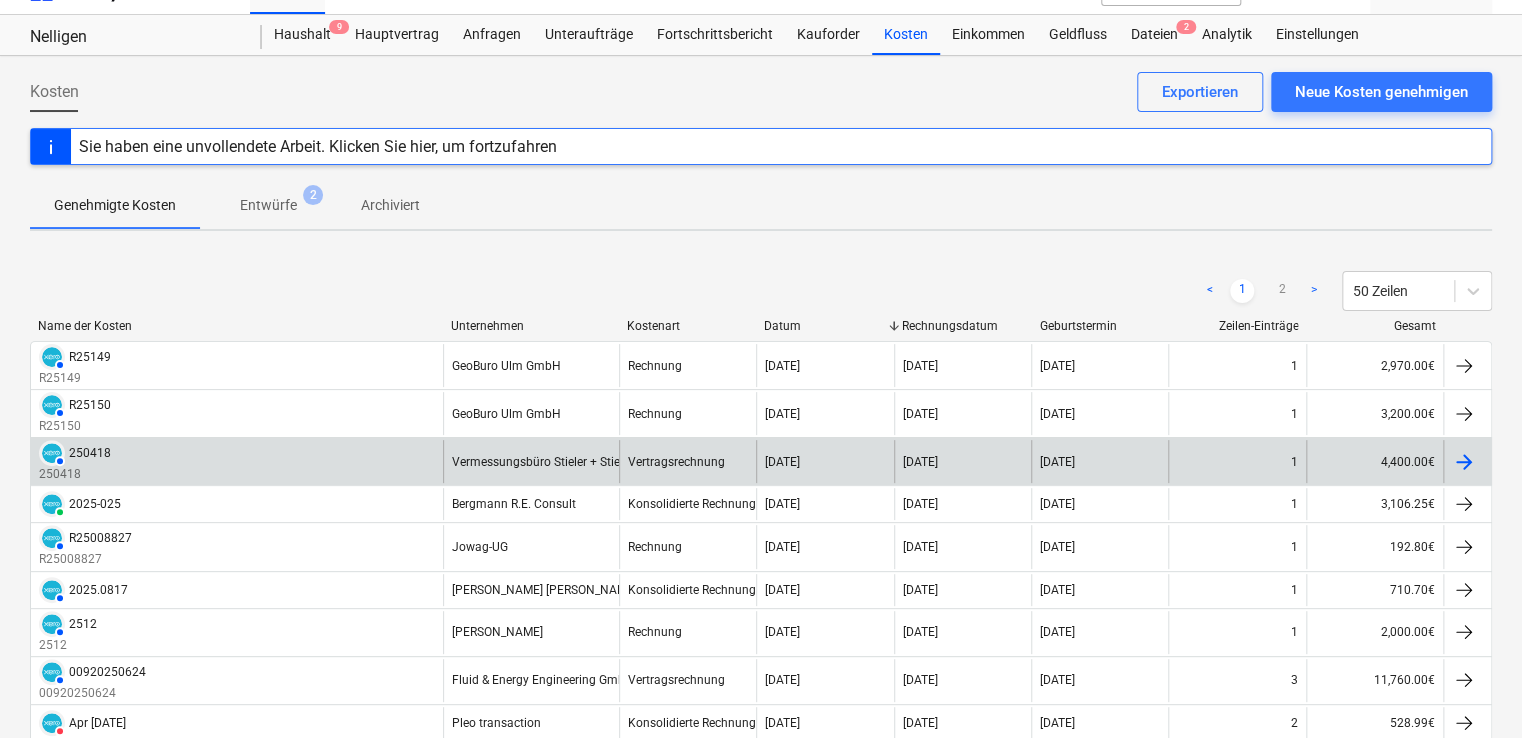 scroll, scrollTop: 0, scrollLeft: 0, axis: both 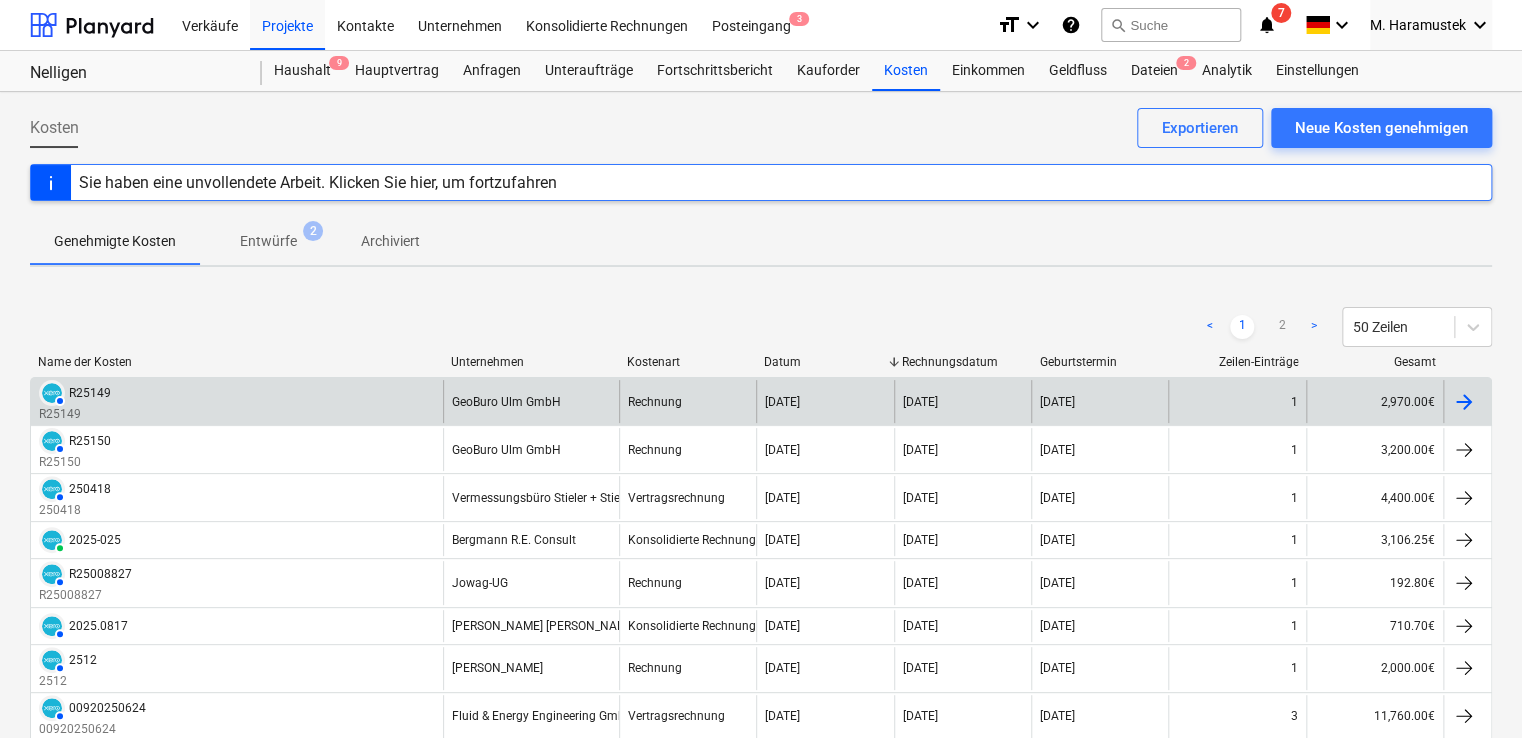 click on "R25149" at bounding box center [90, 393] 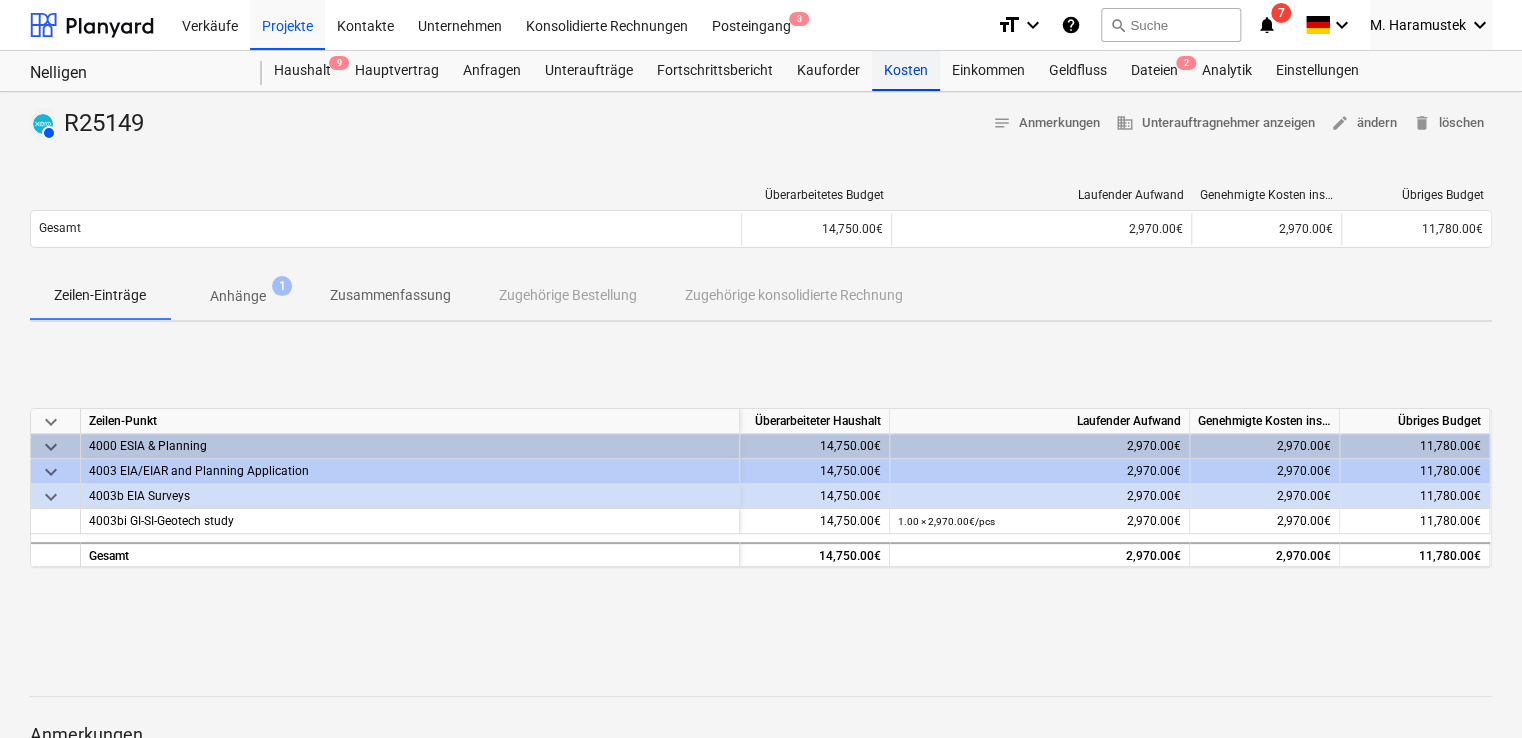 click on "Kosten" at bounding box center (906, 71) 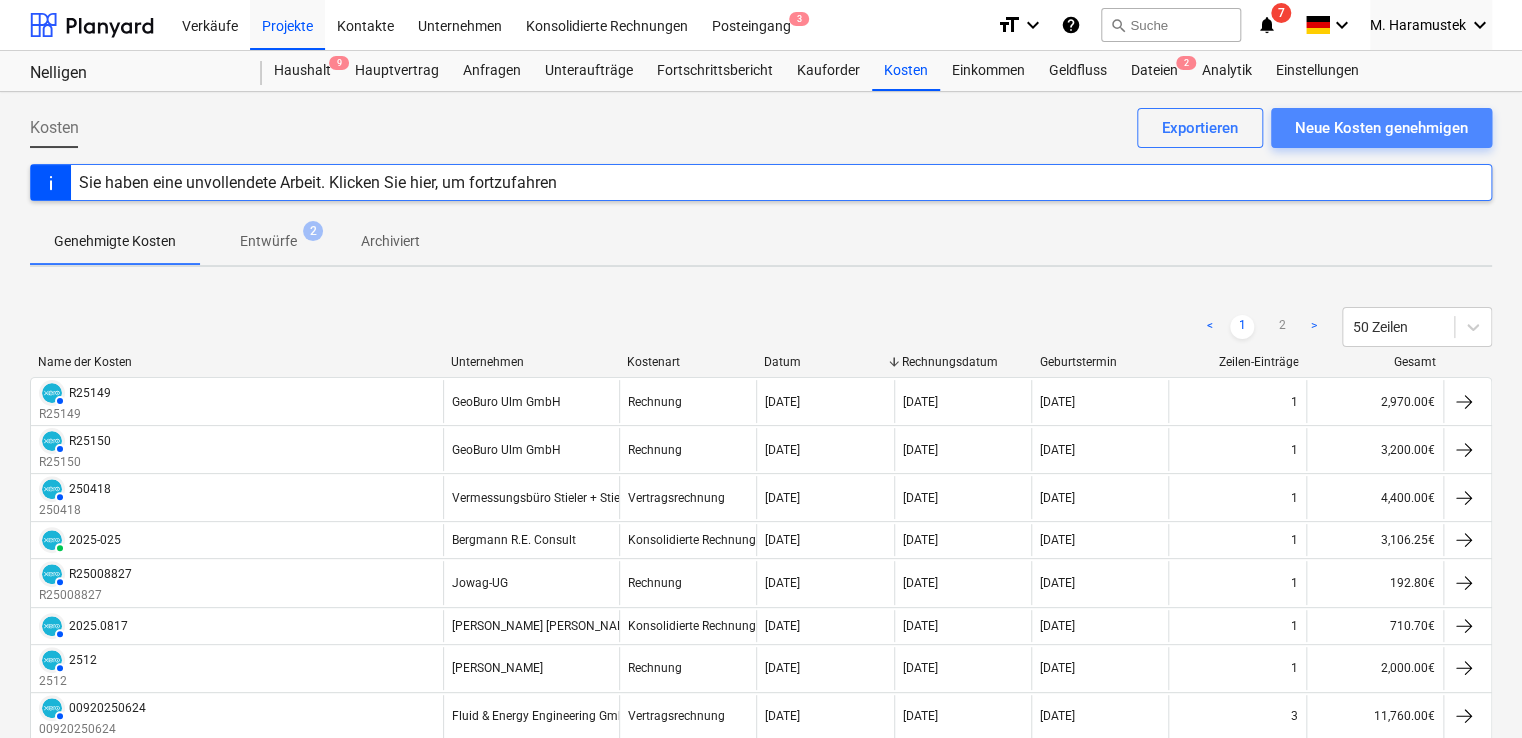 click on "Neue Kosten genehmigen" at bounding box center (1381, 128) 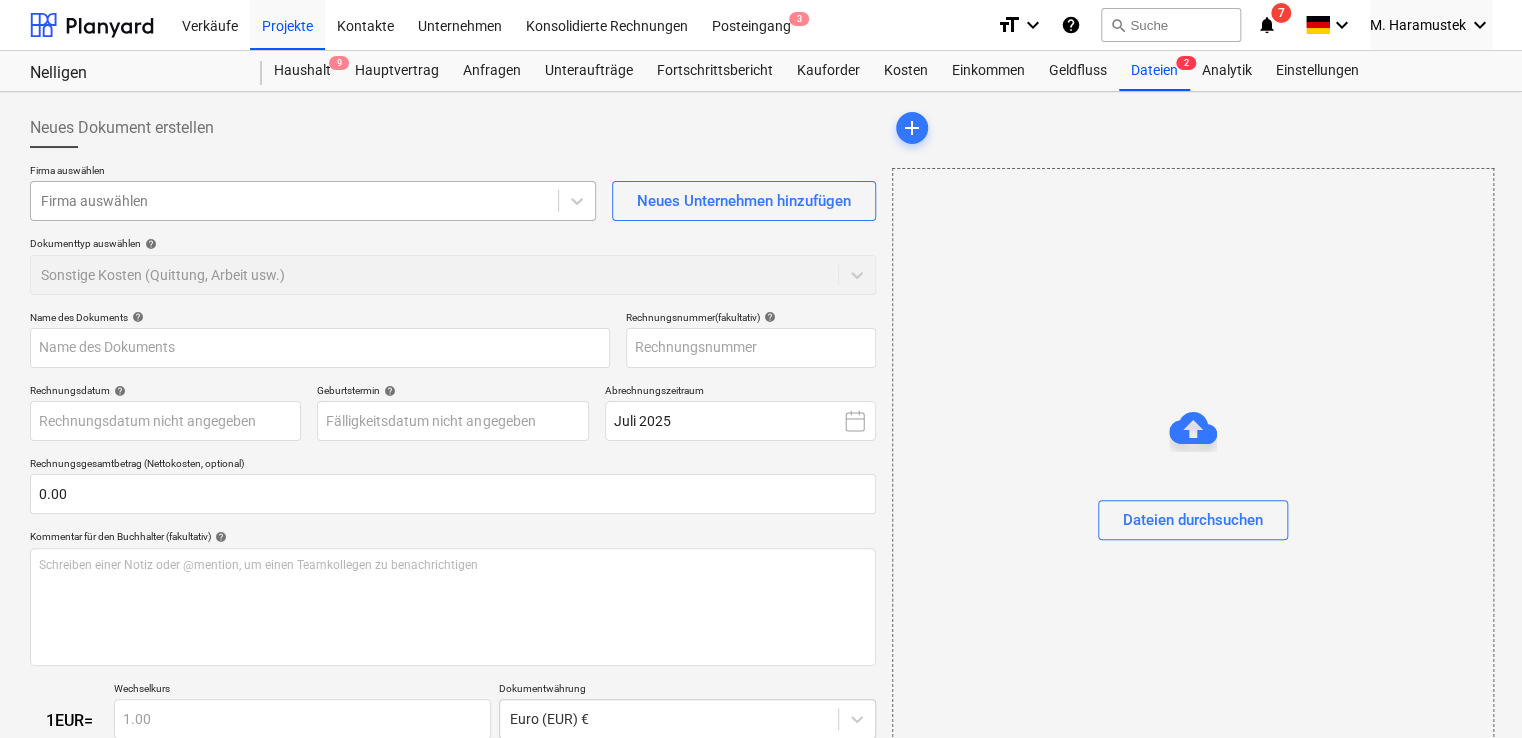 click at bounding box center (294, 201) 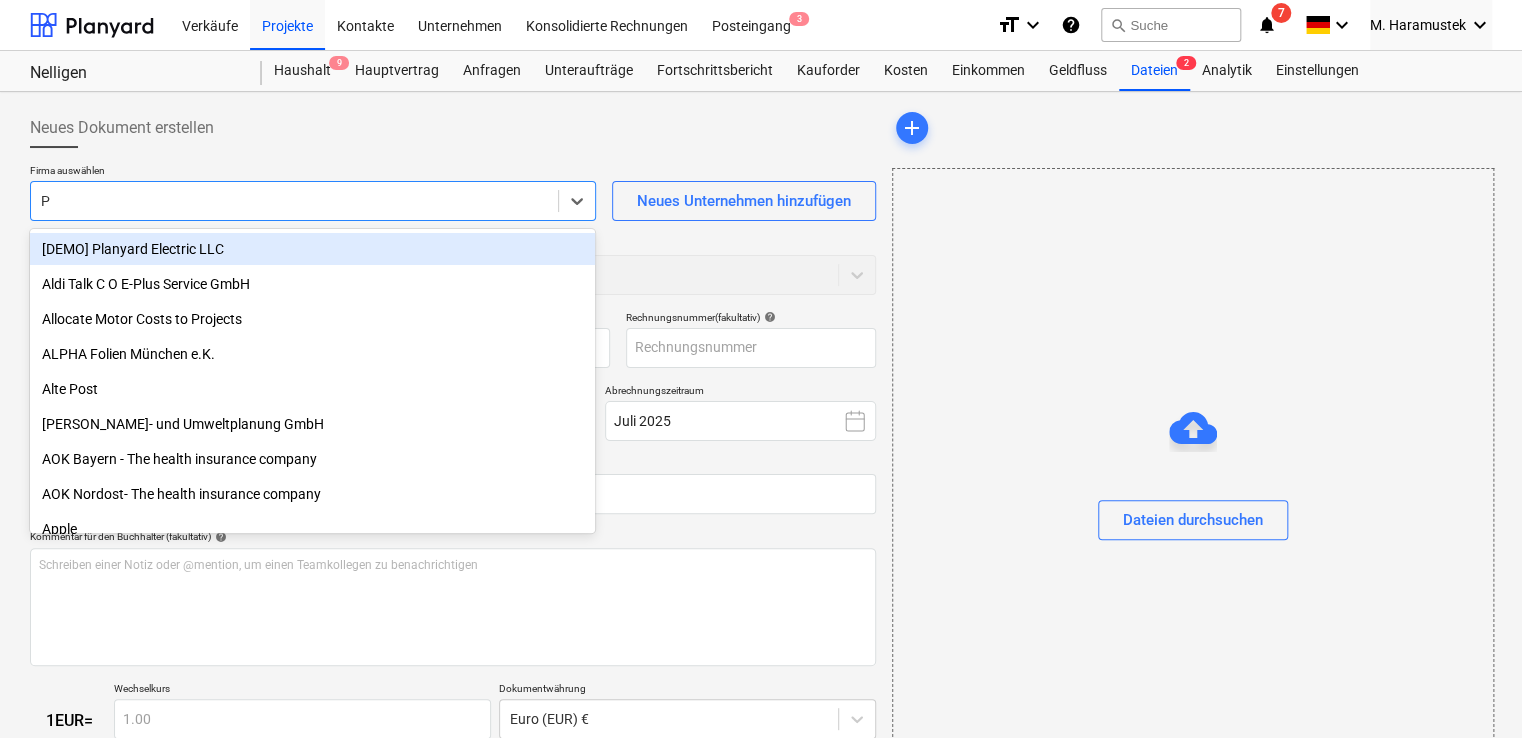 type on "Pr" 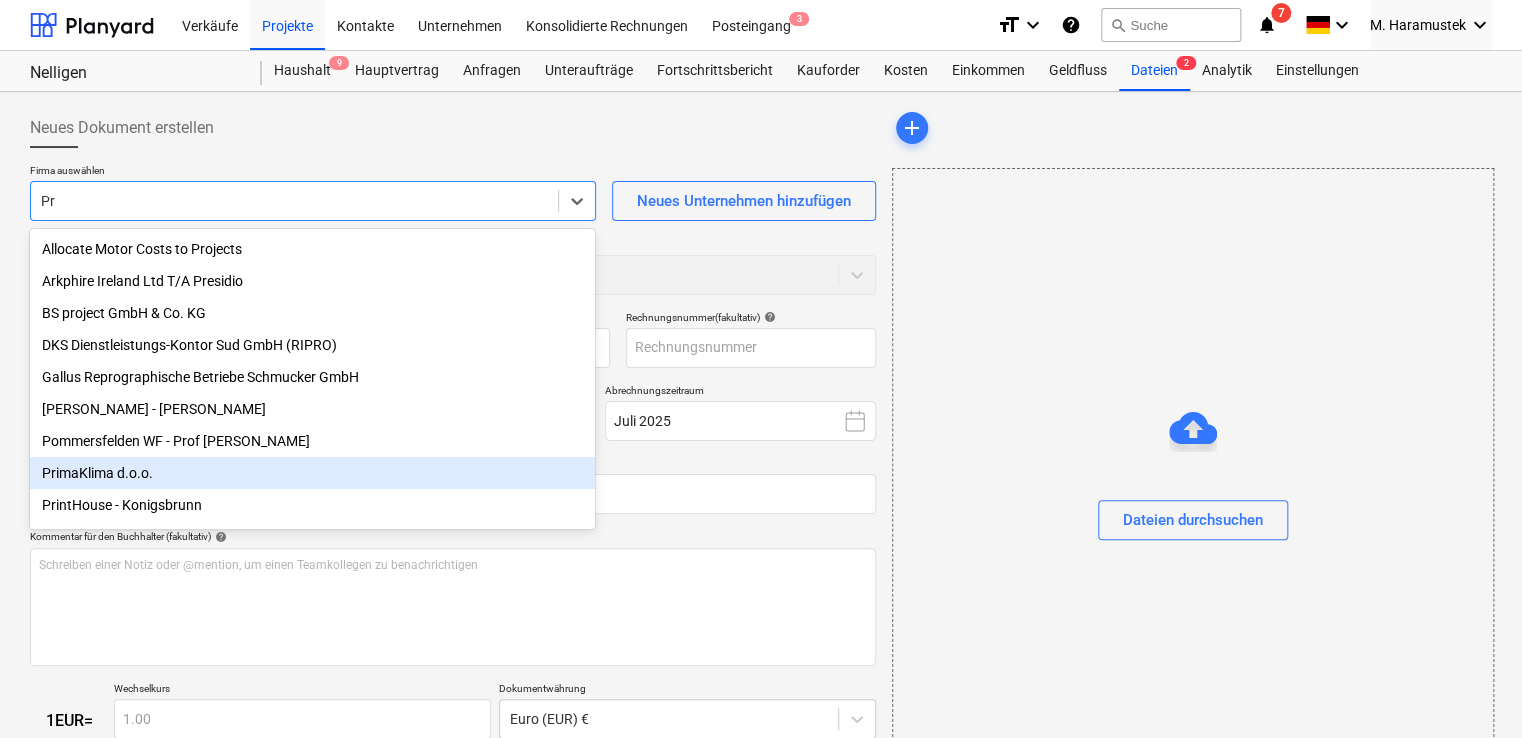 click on "PrimaKlima d.o.o." at bounding box center (312, 473) 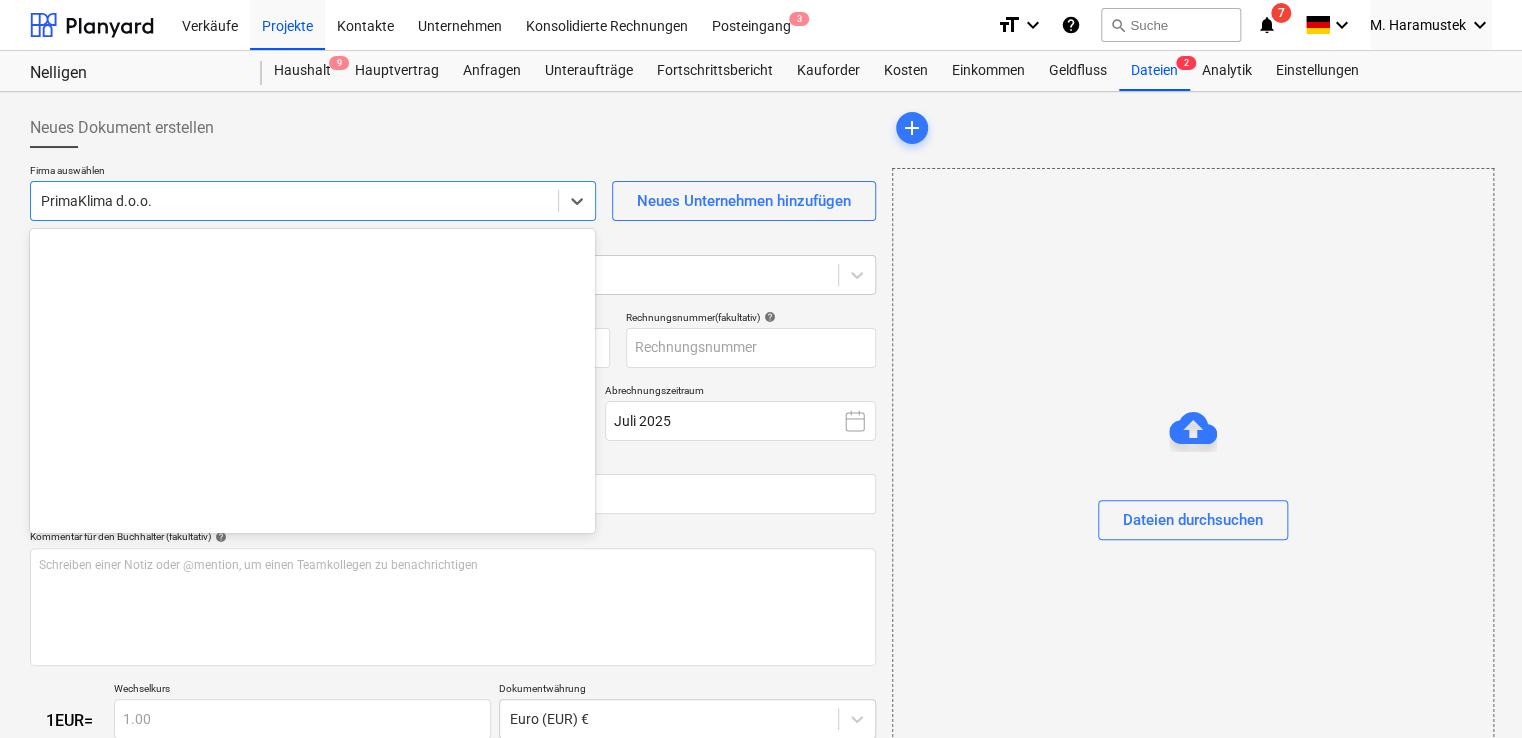 click at bounding box center (294, 201) 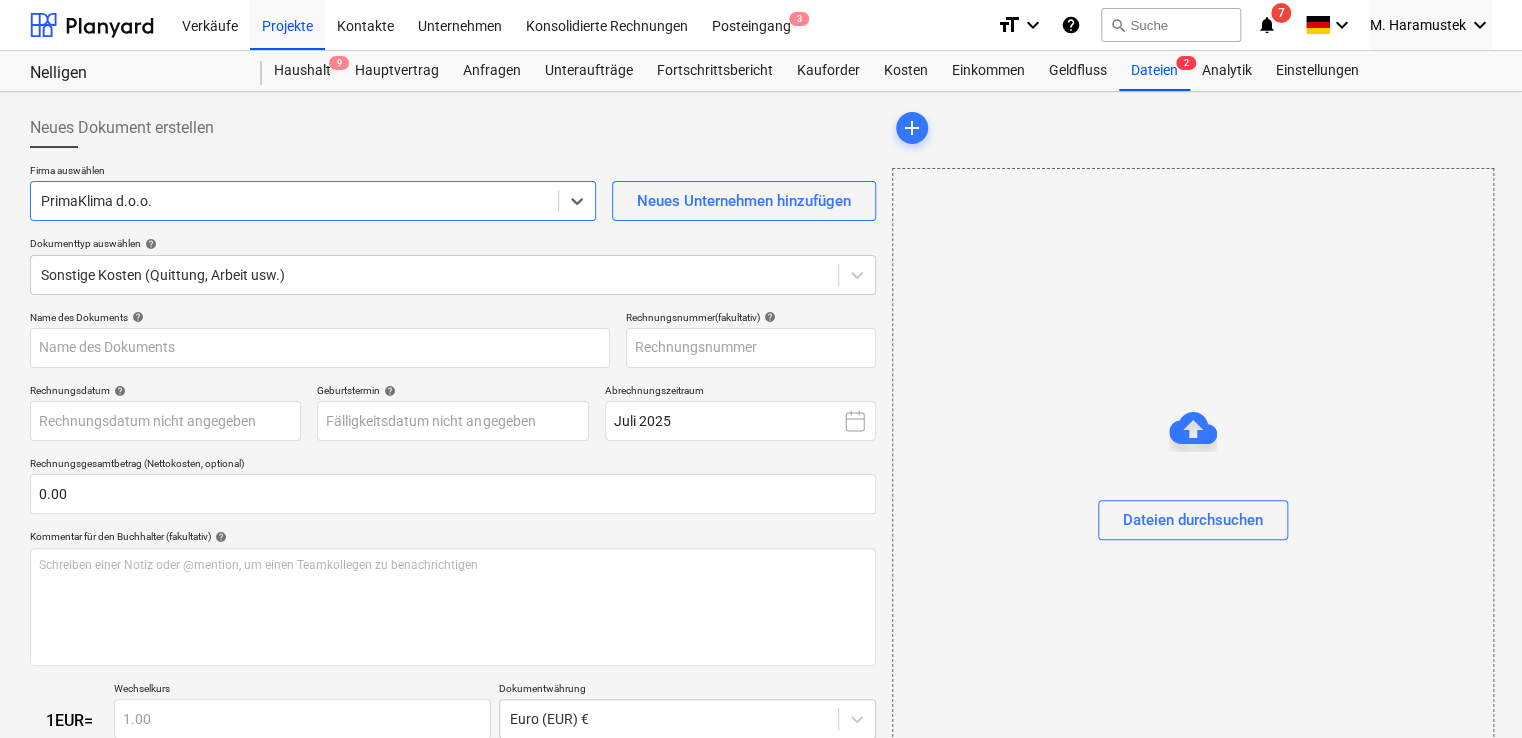 click at bounding box center [294, 201] 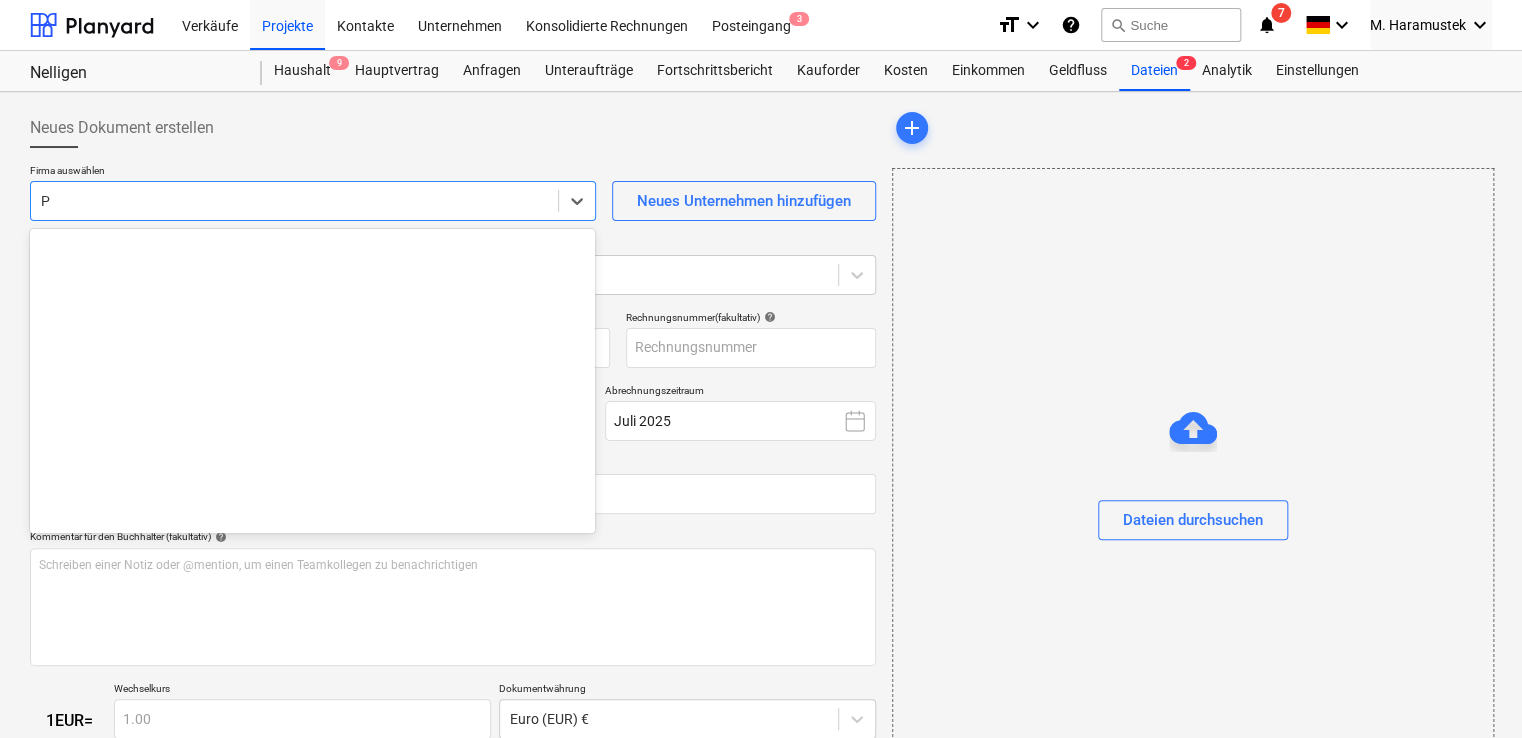 scroll, scrollTop: 4775, scrollLeft: 0, axis: vertical 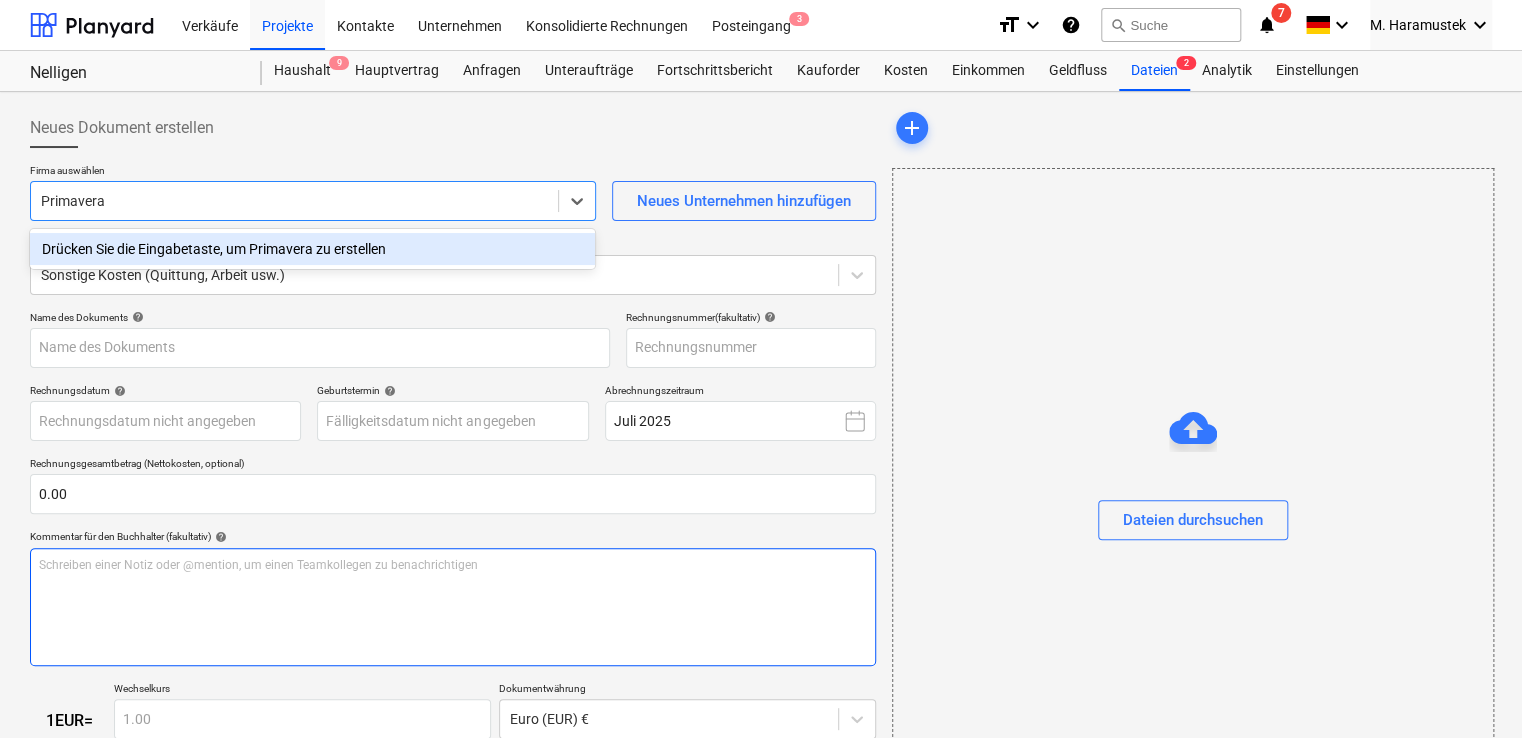 type on "Primavera" 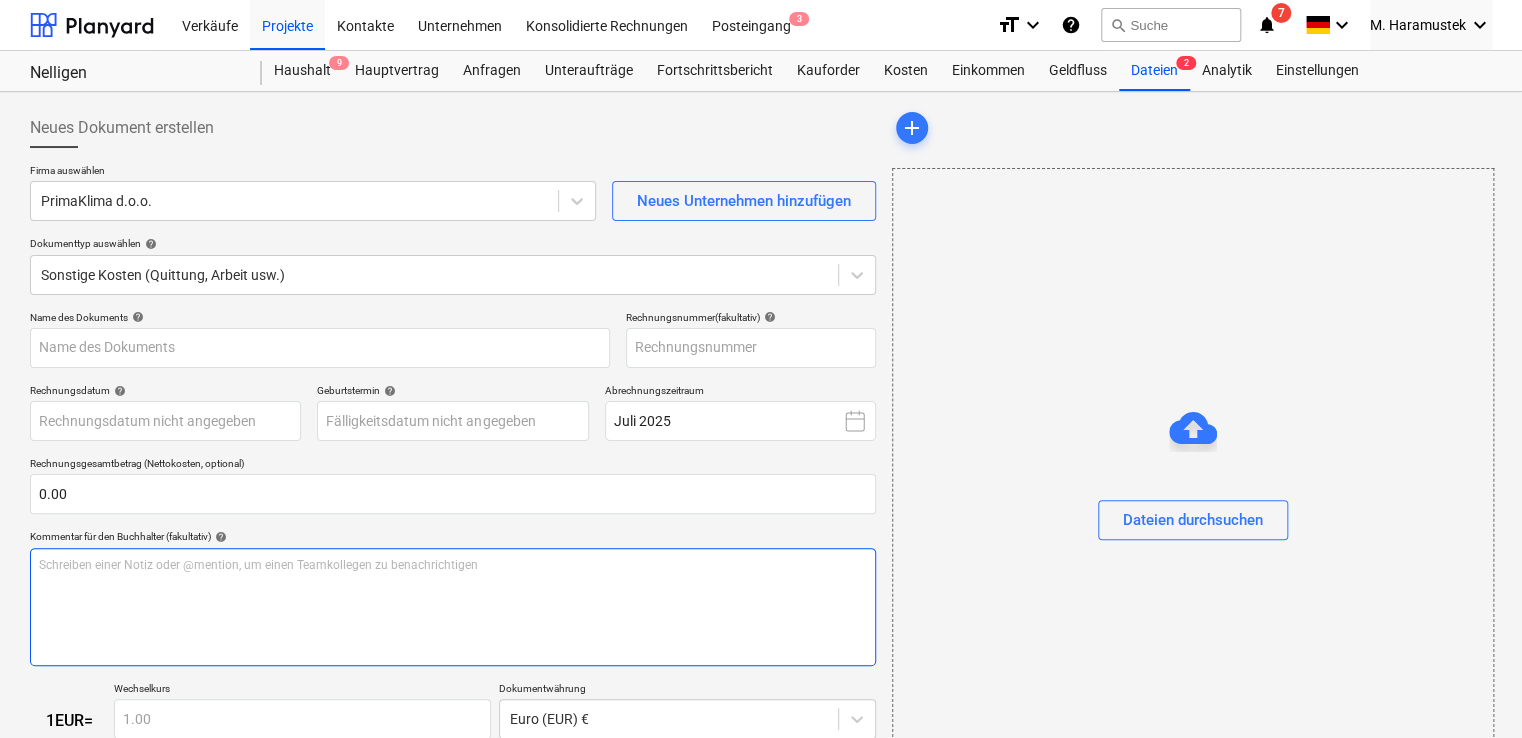 click on "Schreiben einer Notiz oder @mention, um einen Teamkollegen zu benachrichtigen ﻿" at bounding box center (453, 607) 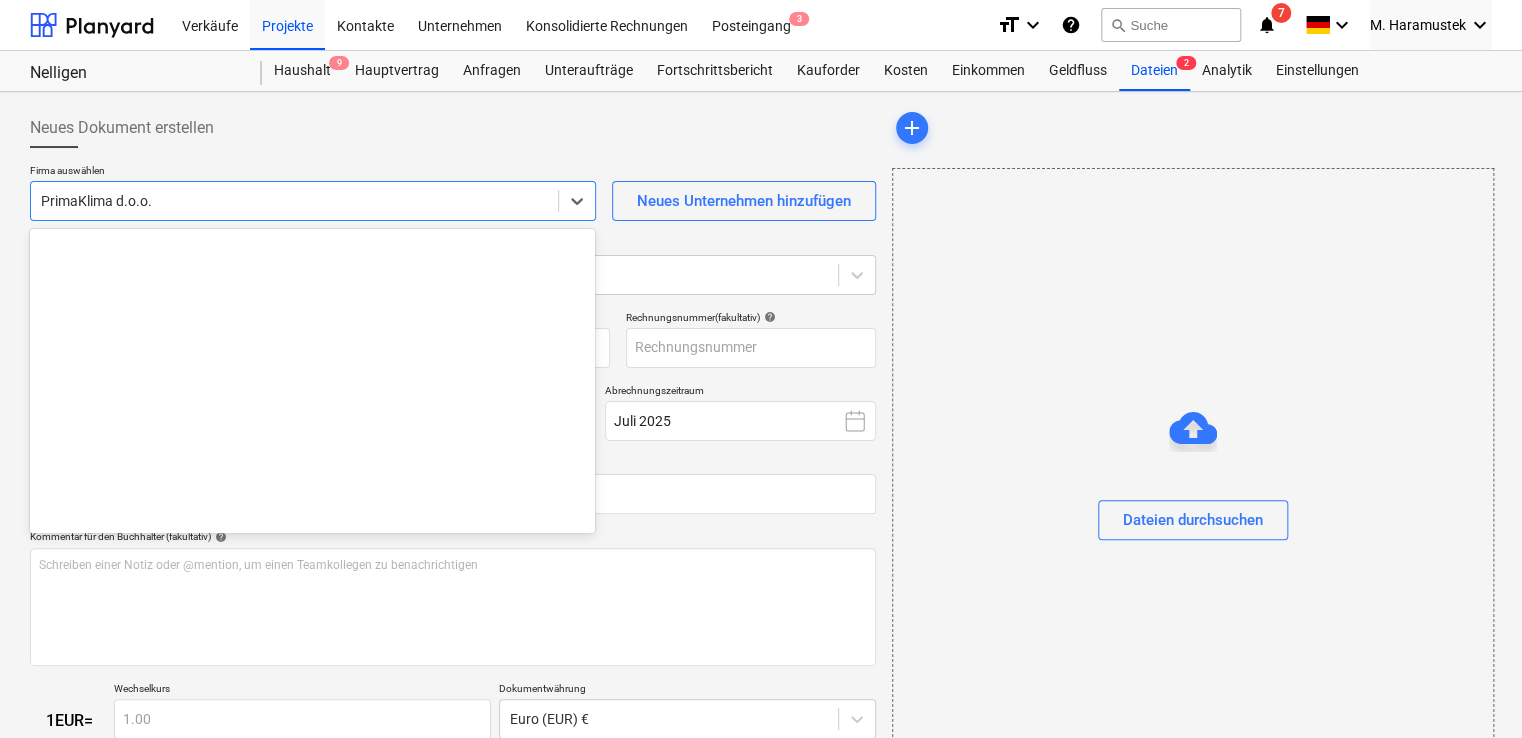 scroll, scrollTop: 17640, scrollLeft: 0, axis: vertical 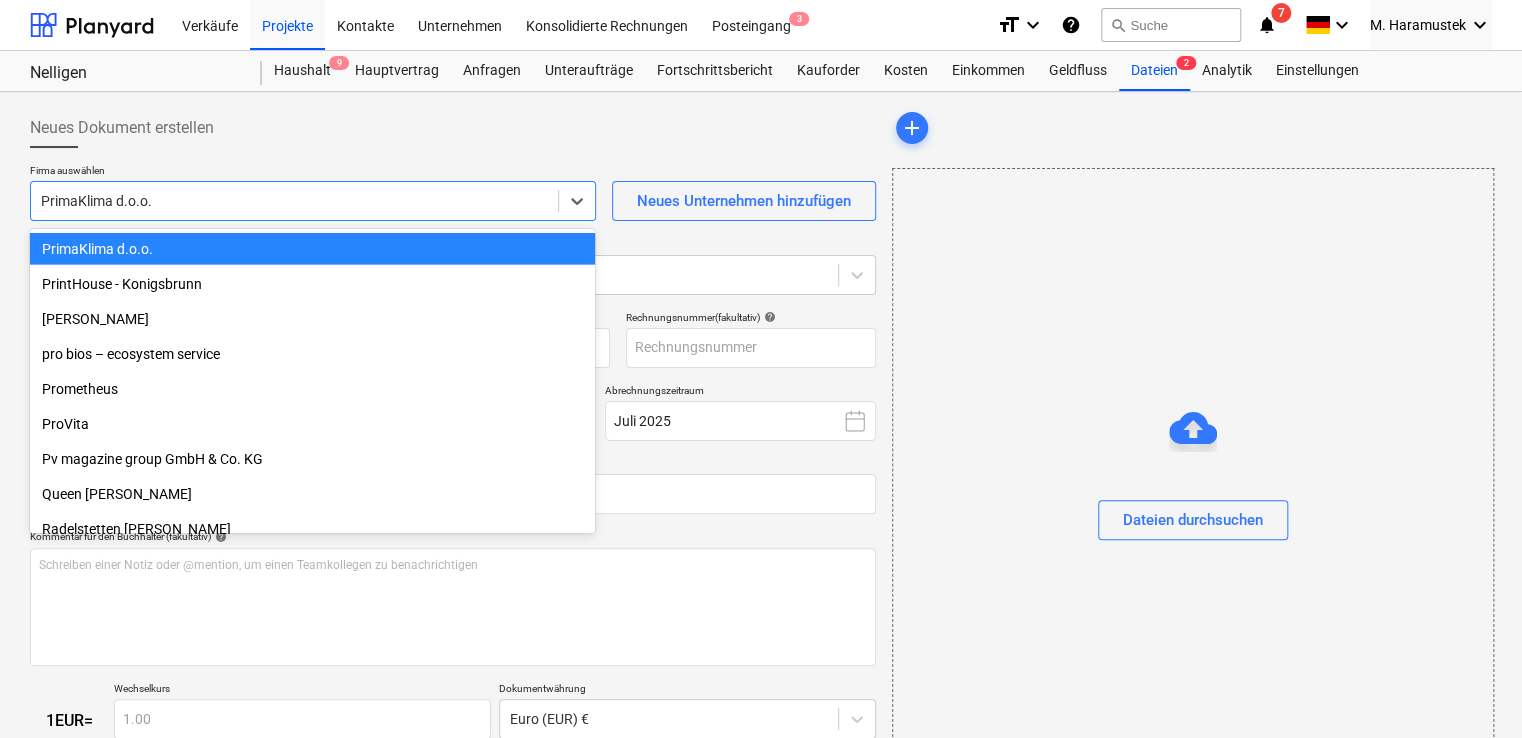click at bounding box center (294, 201) 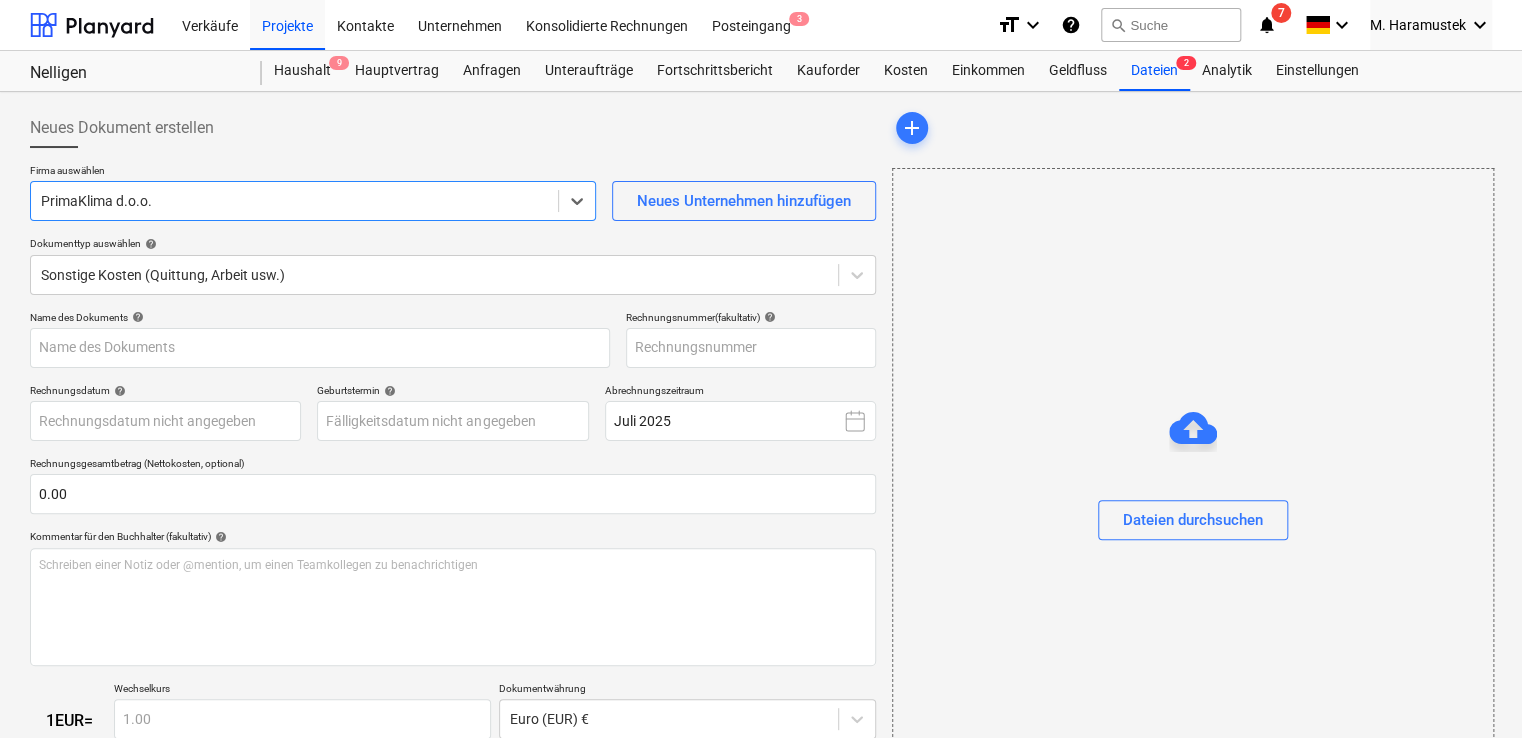 click on "PrimaKlima d.o.o." at bounding box center [313, 201] 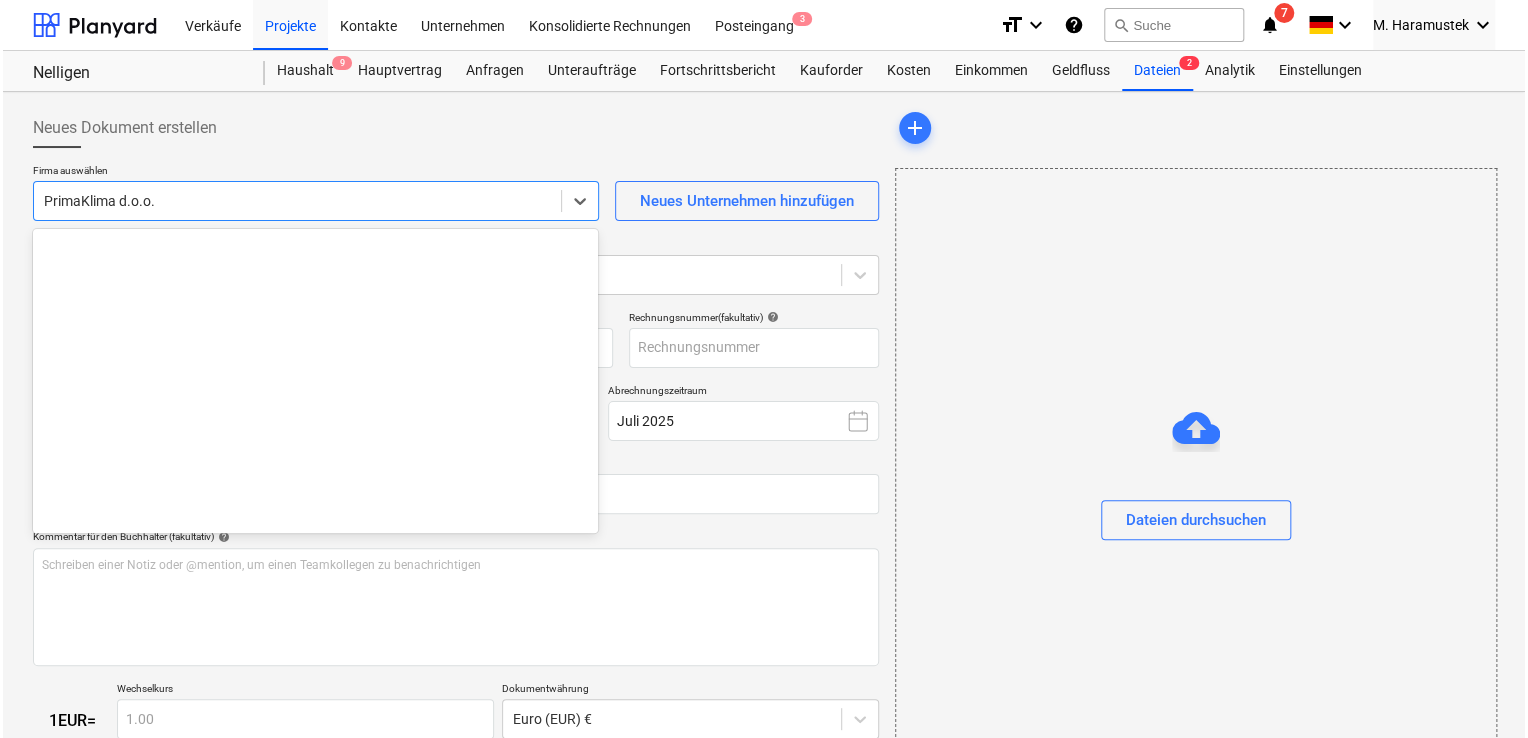 scroll, scrollTop: 17640, scrollLeft: 0, axis: vertical 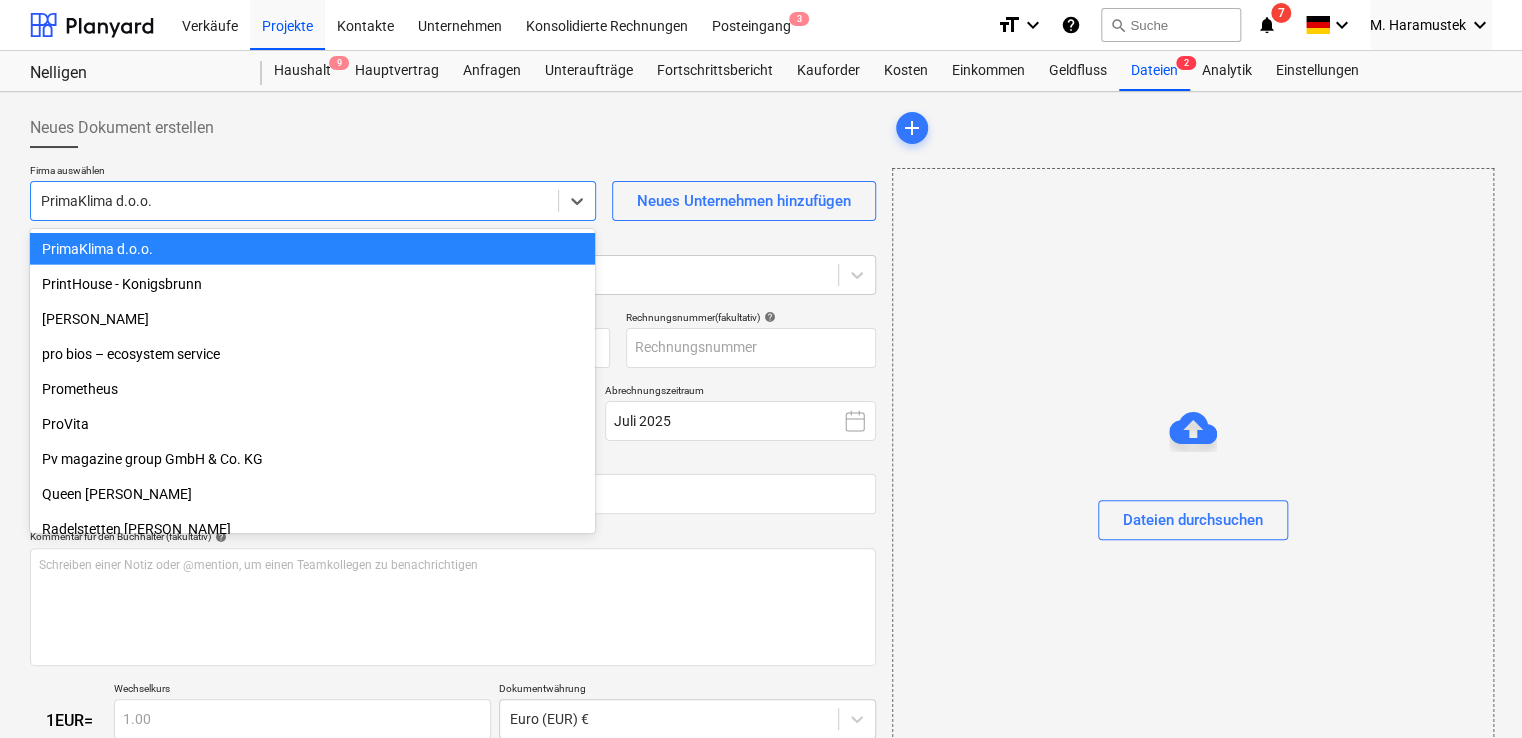 click at bounding box center [294, 201] 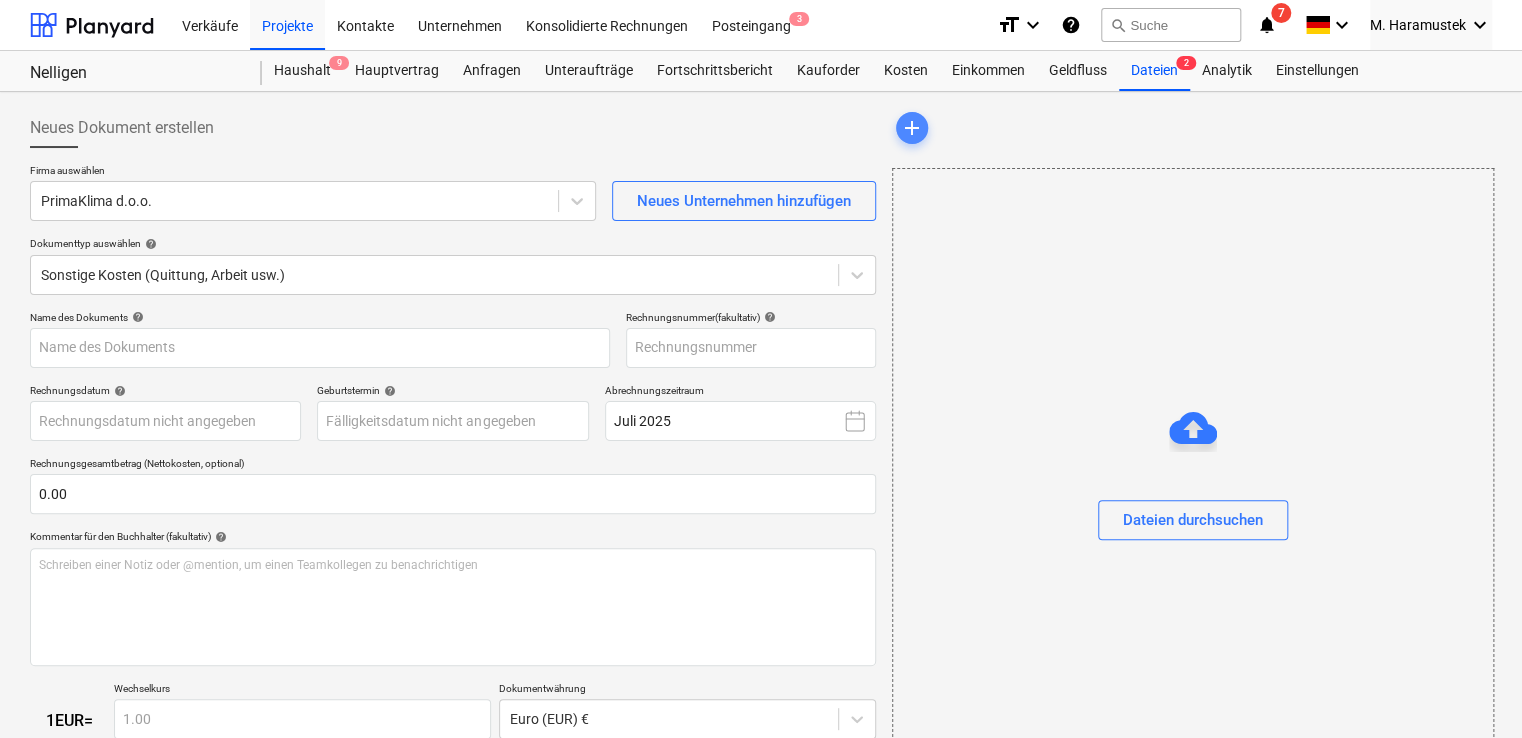 click on "add" at bounding box center (912, 128) 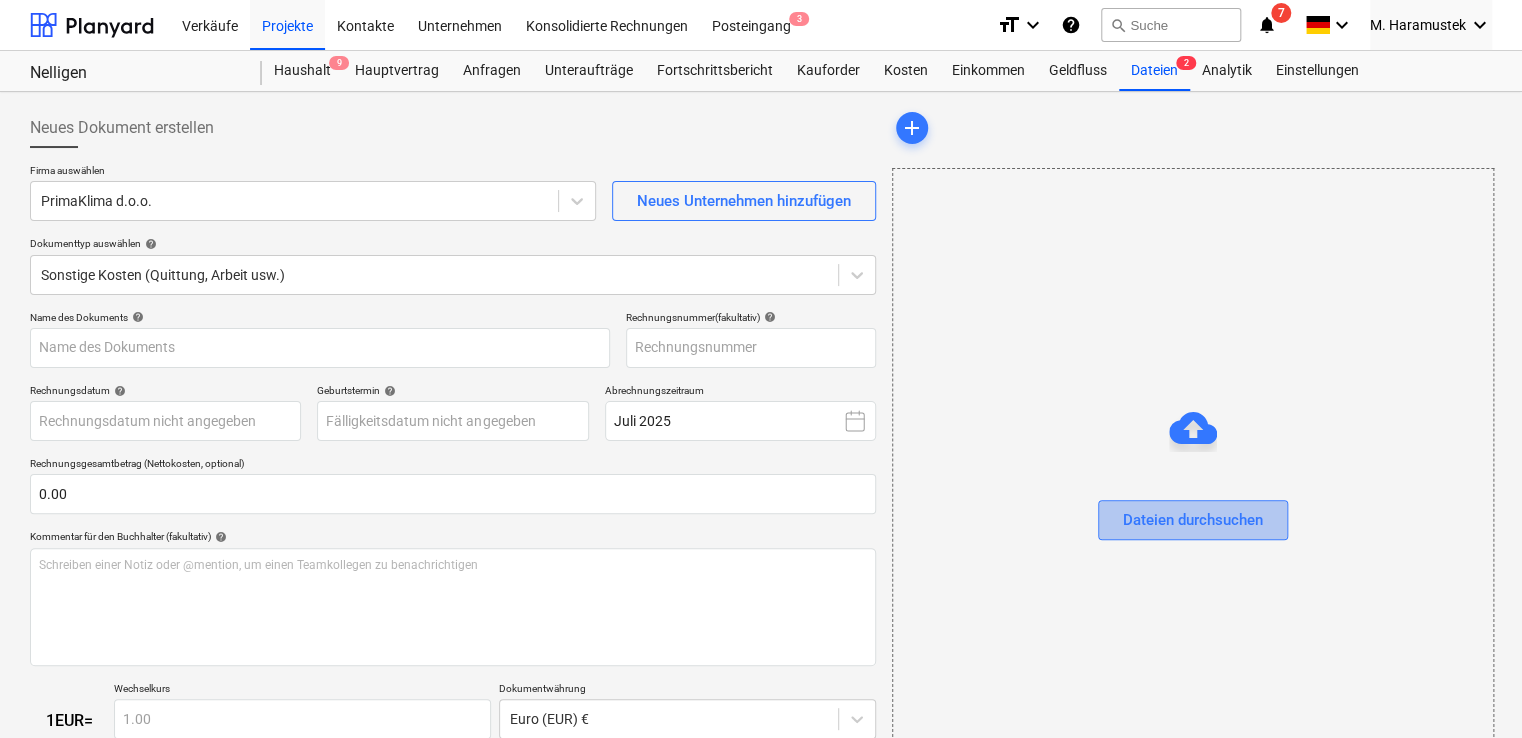 click on "Dateien durchsuchen" at bounding box center (1193, 520) 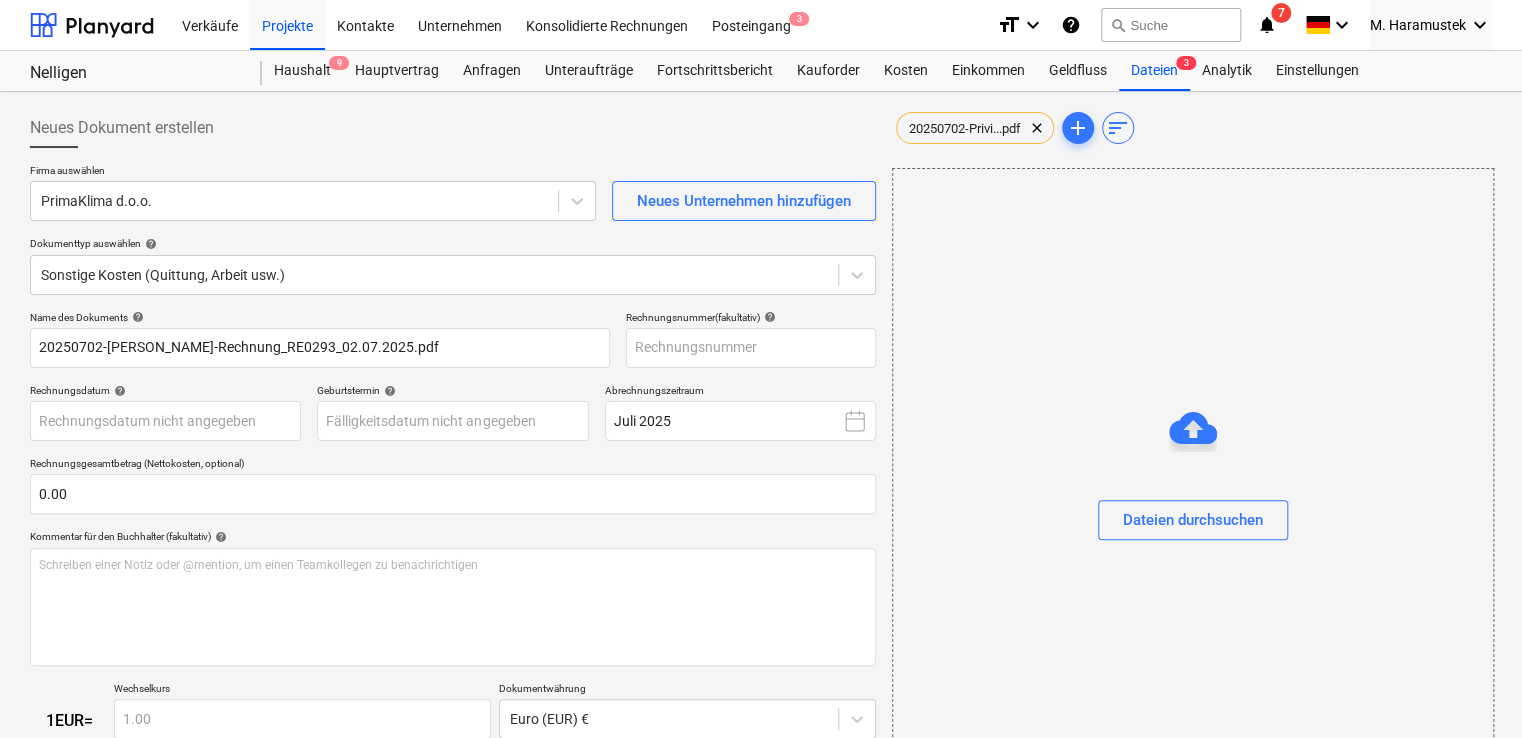type on "RE0293" 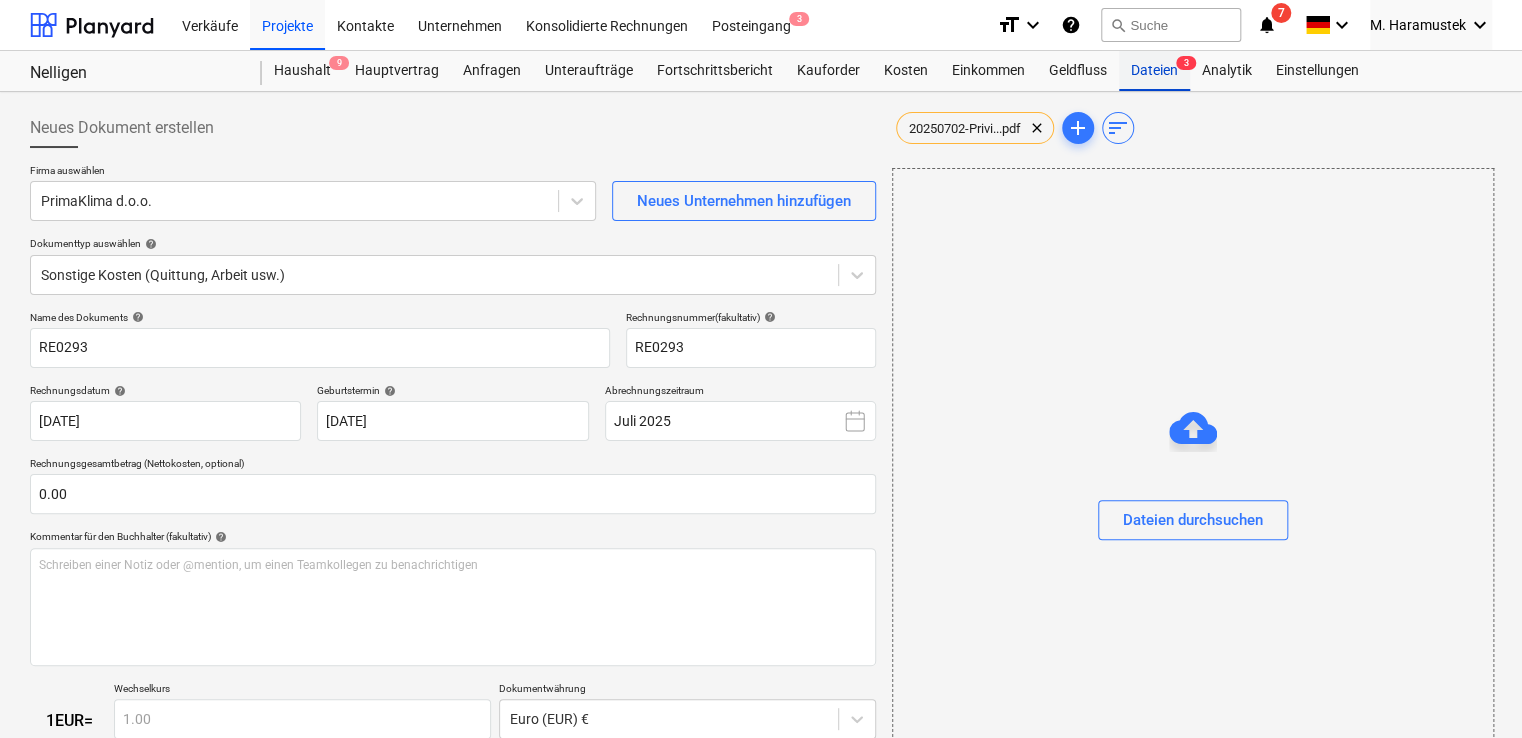 click on "Dateien 3" at bounding box center (1154, 71) 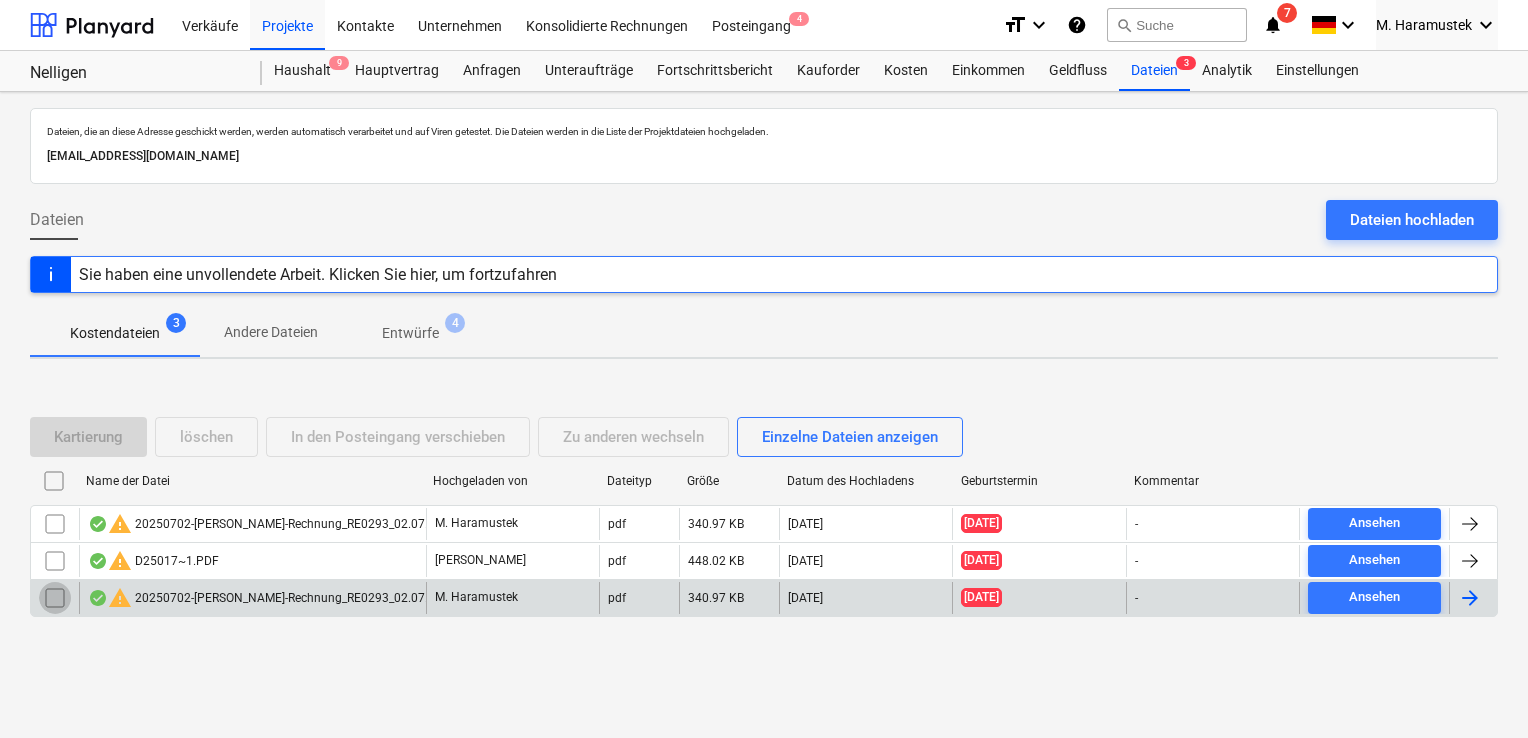click at bounding box center (55, 598) 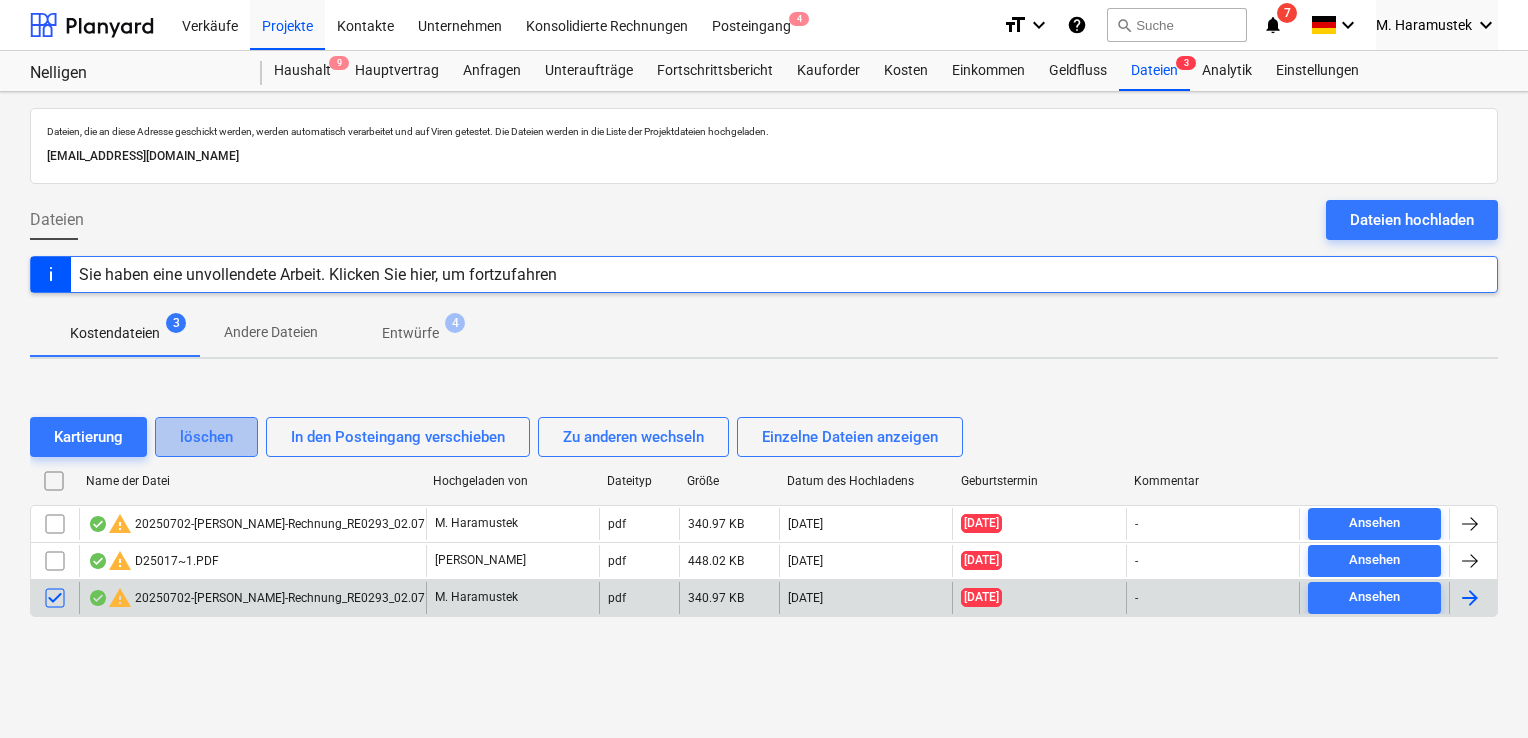click on "löschen" at bounding box center (206, 437) 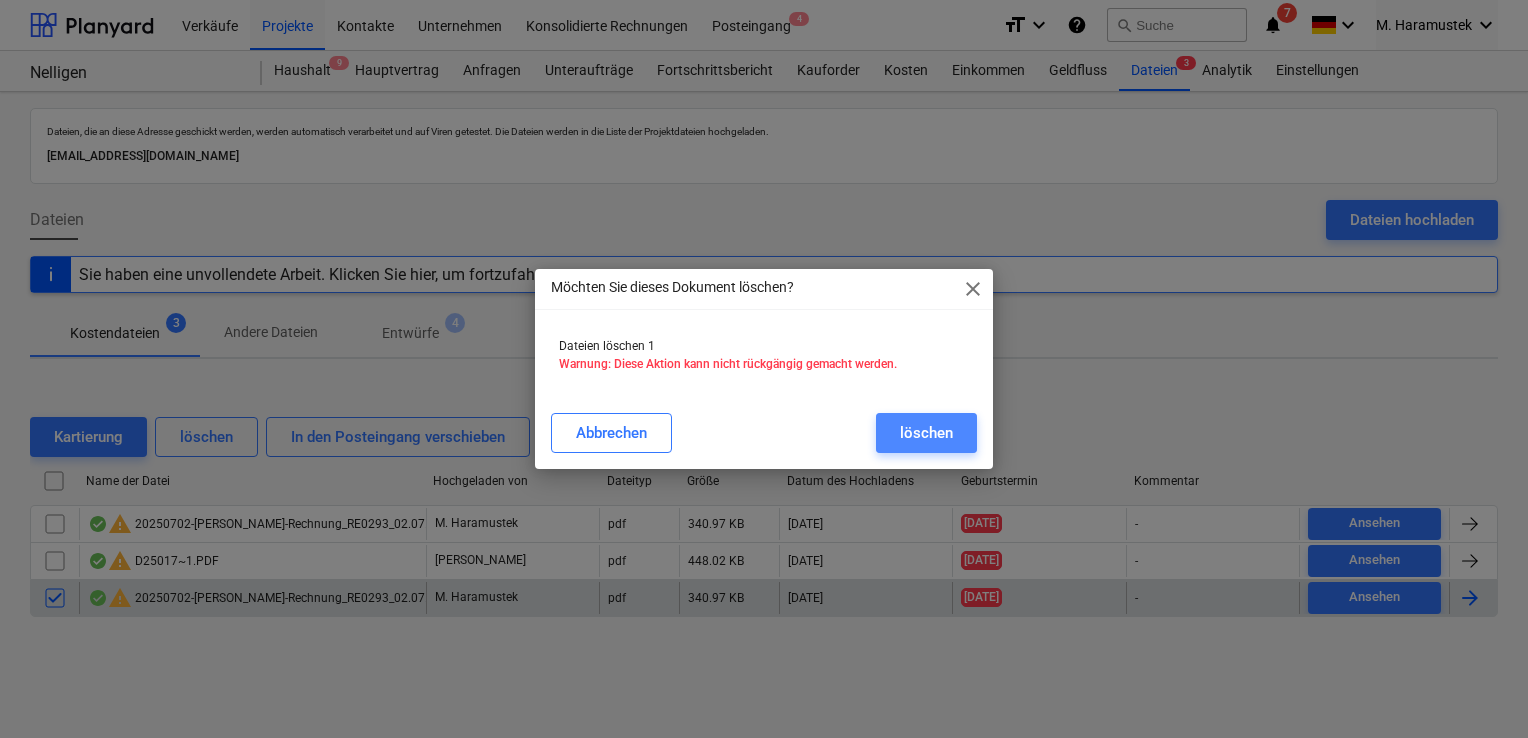 click on "löschen" at bounding box center [926, 433] 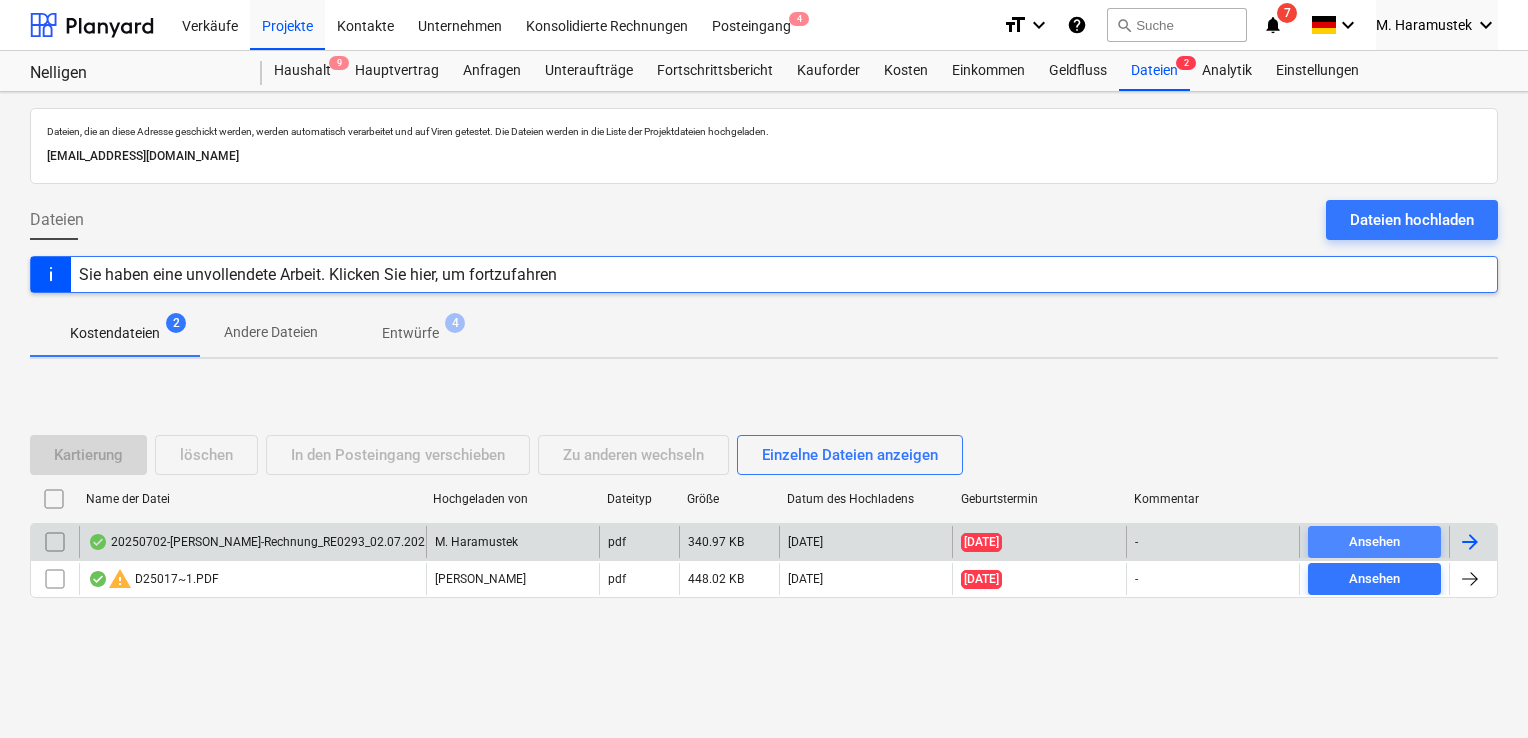 click on "Ansehen" at bounding box center (1374, 542) 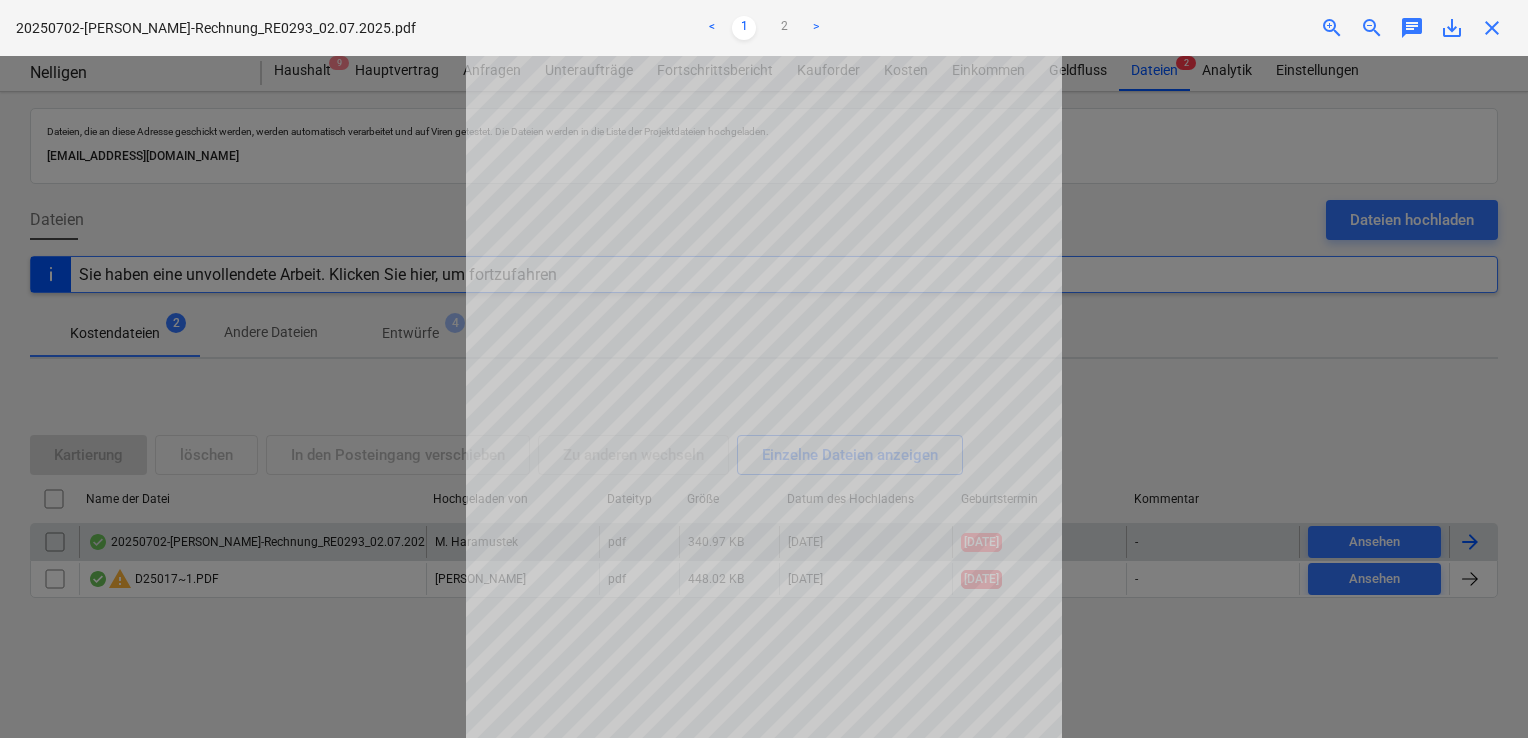 click at bounding box center [764, 397] 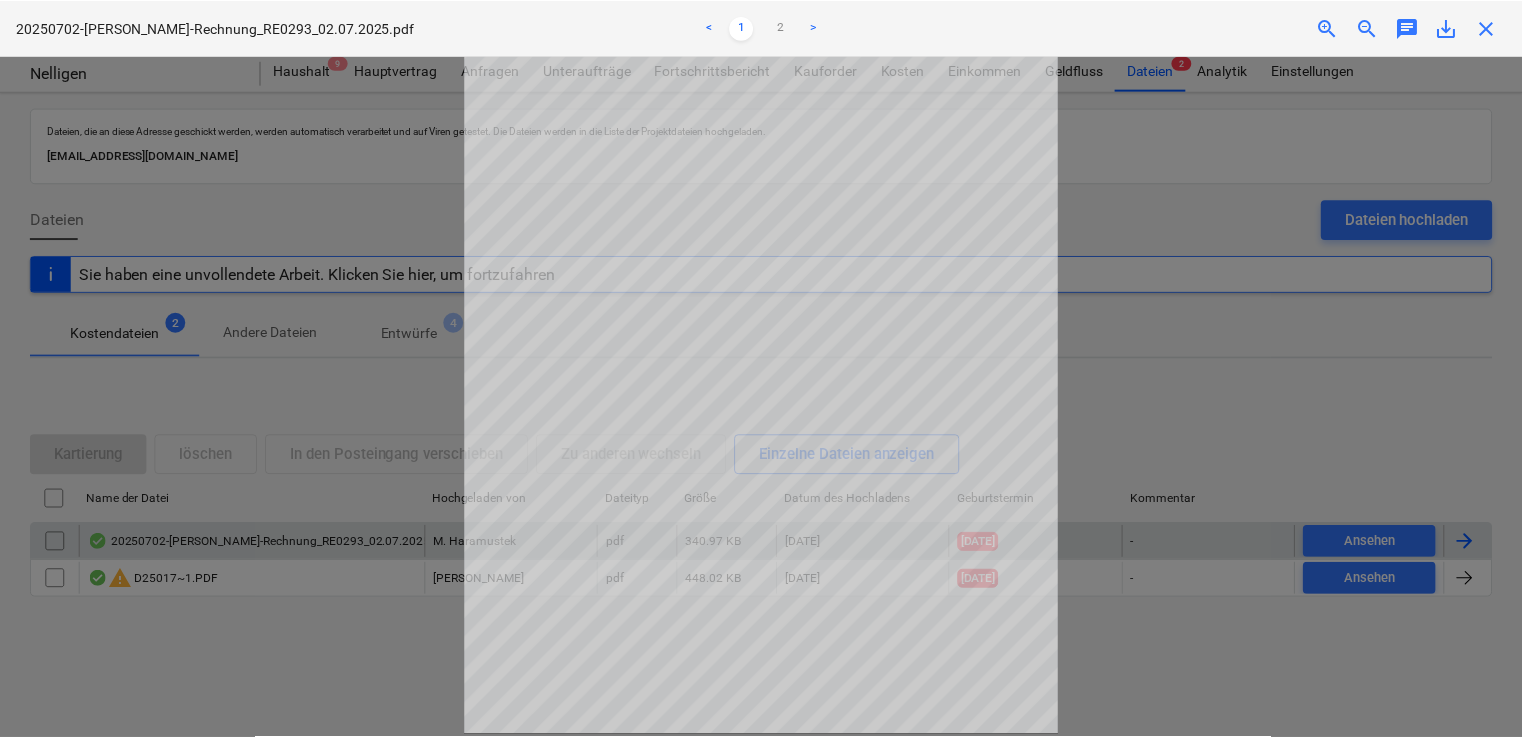 scroll, scrollTop: 0, scrollLeft: 0, axis: both 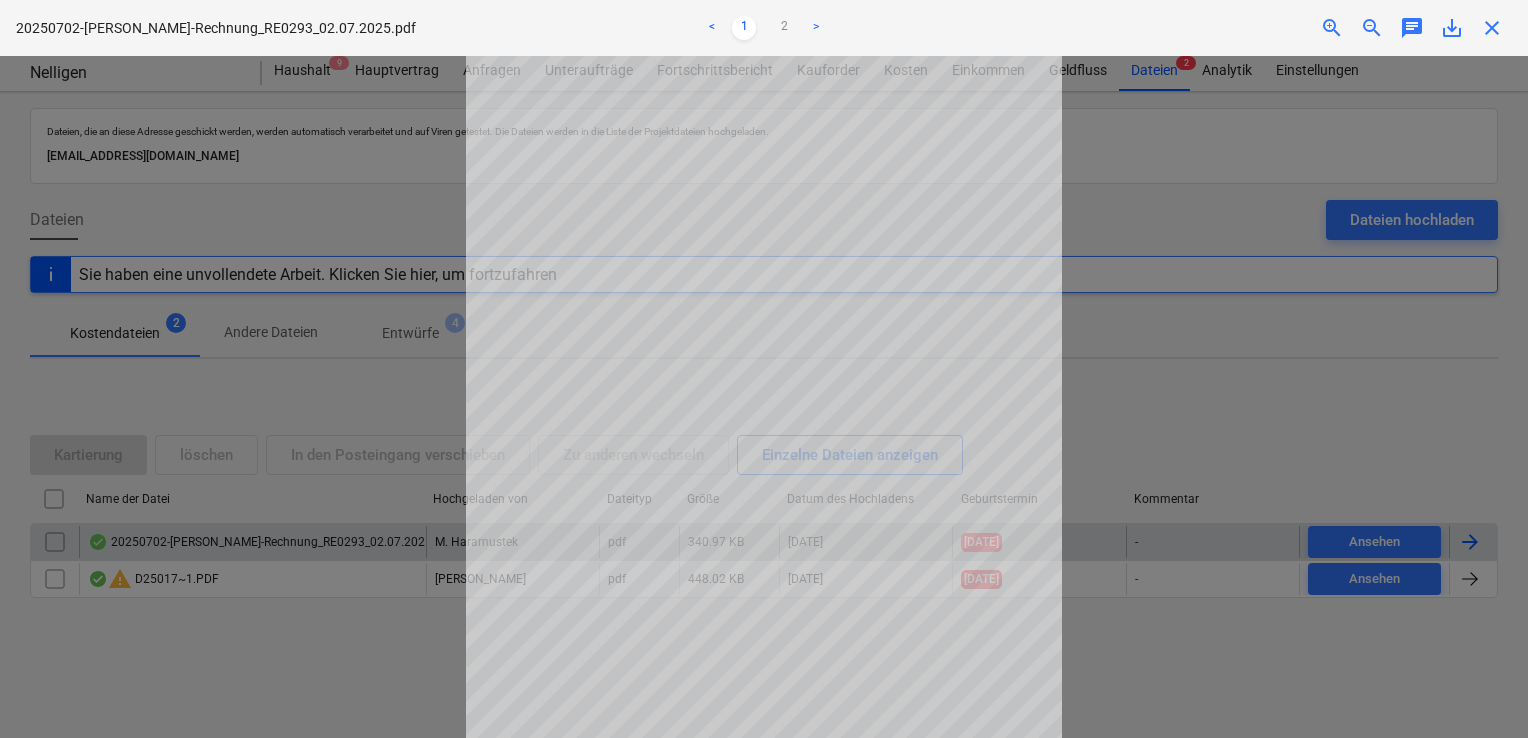 click at bounding box center (764, 397) 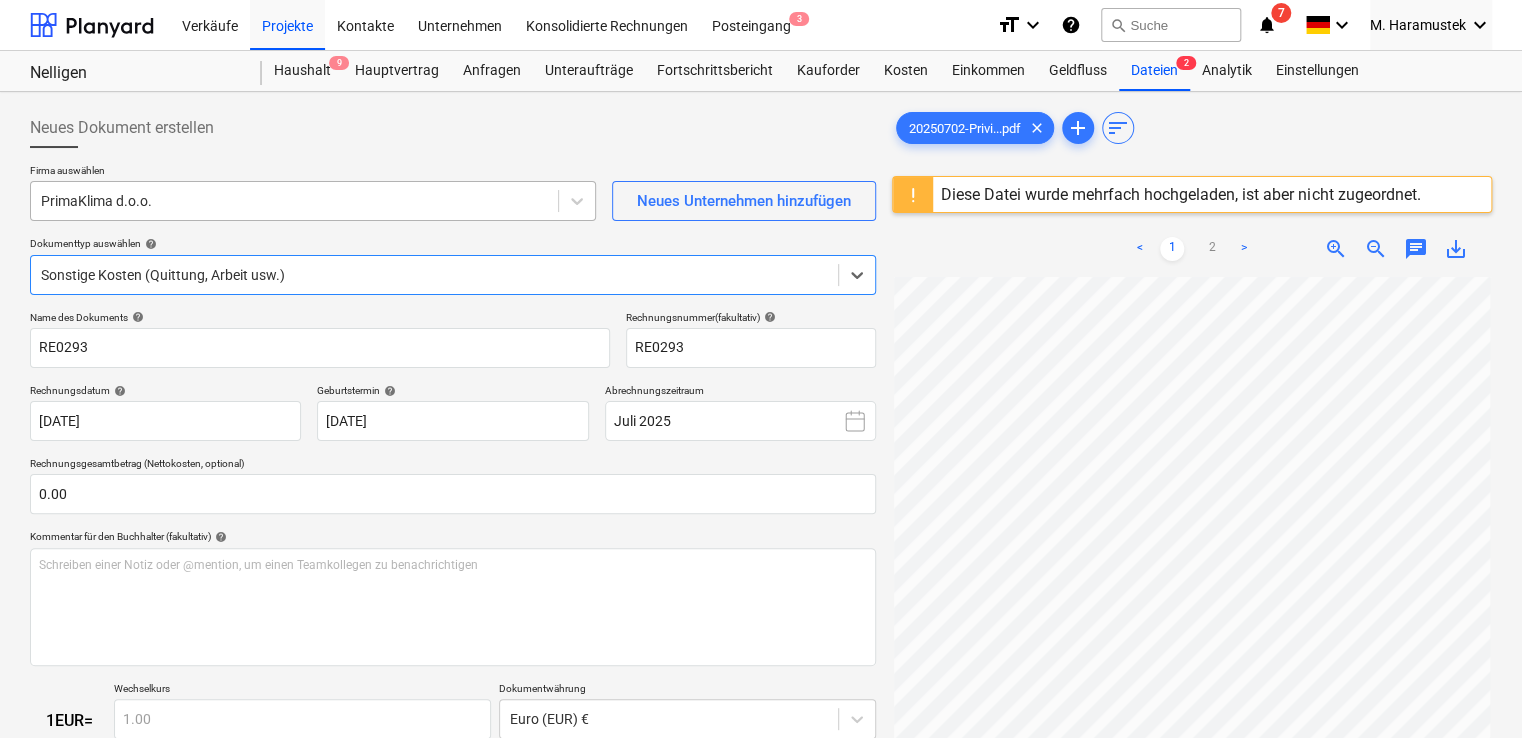 click at bounding box center [294, 201] 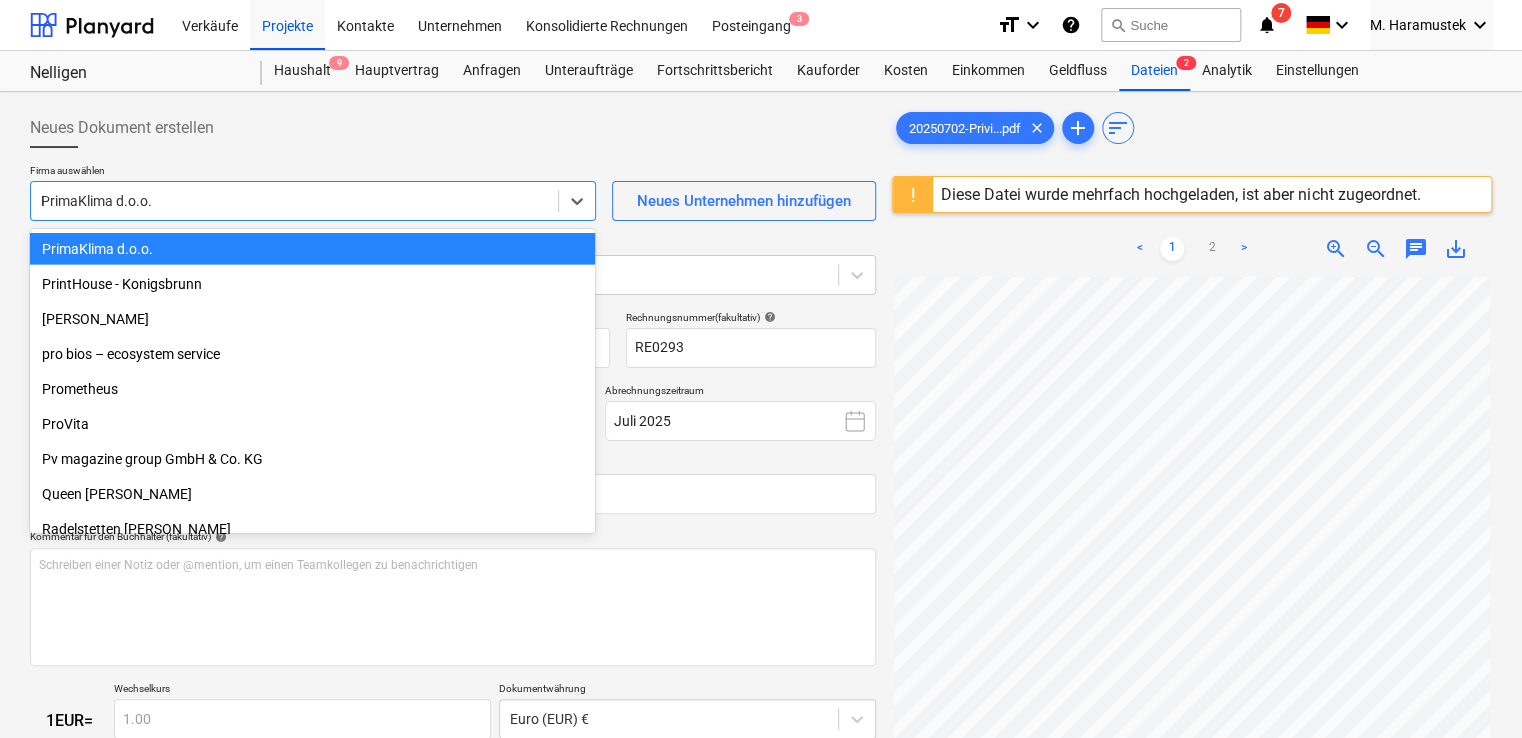 scroll, scrollTop: 4775, scrollLeft: 0, axis: vertical 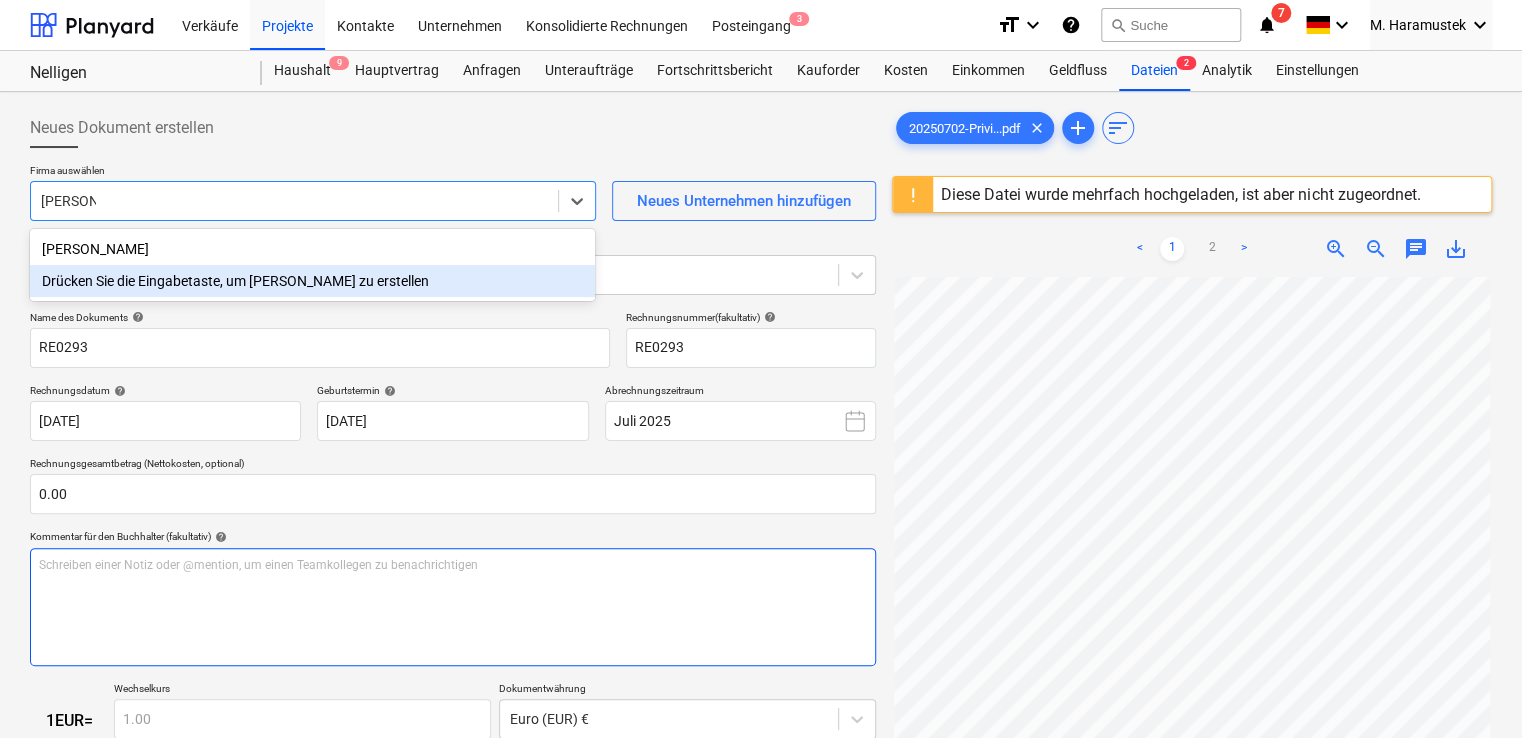 type on "Priviter" 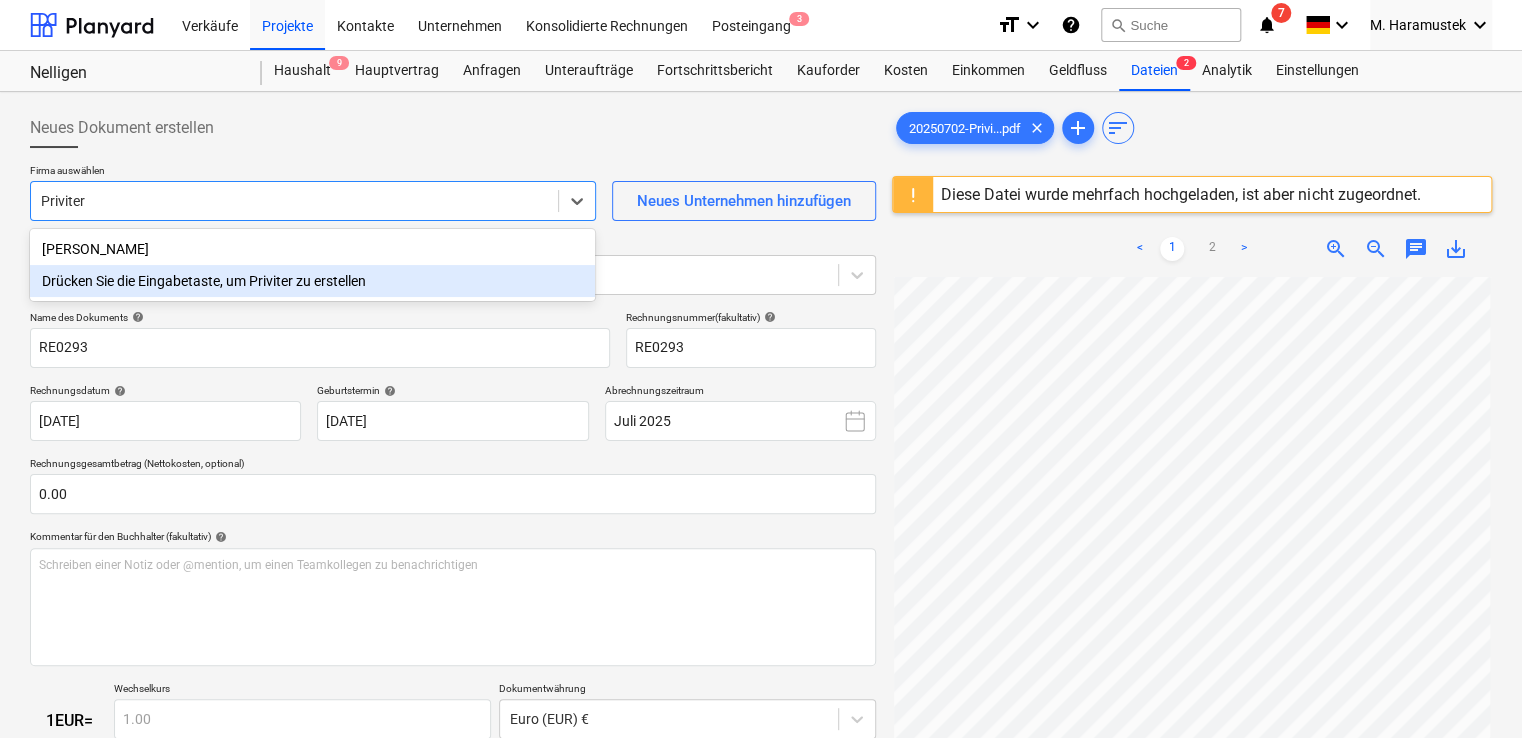 type 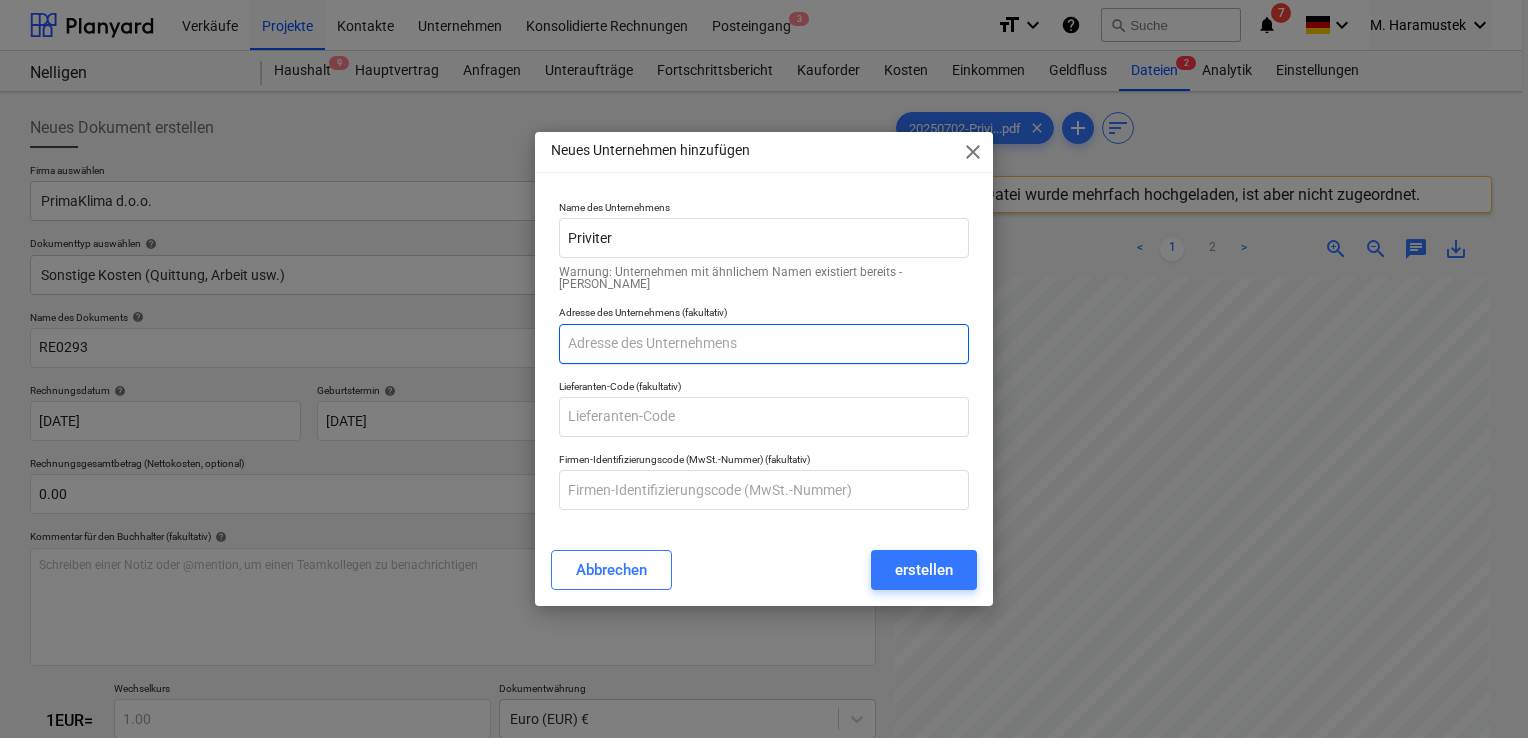 click at bounding box center (764, 344) 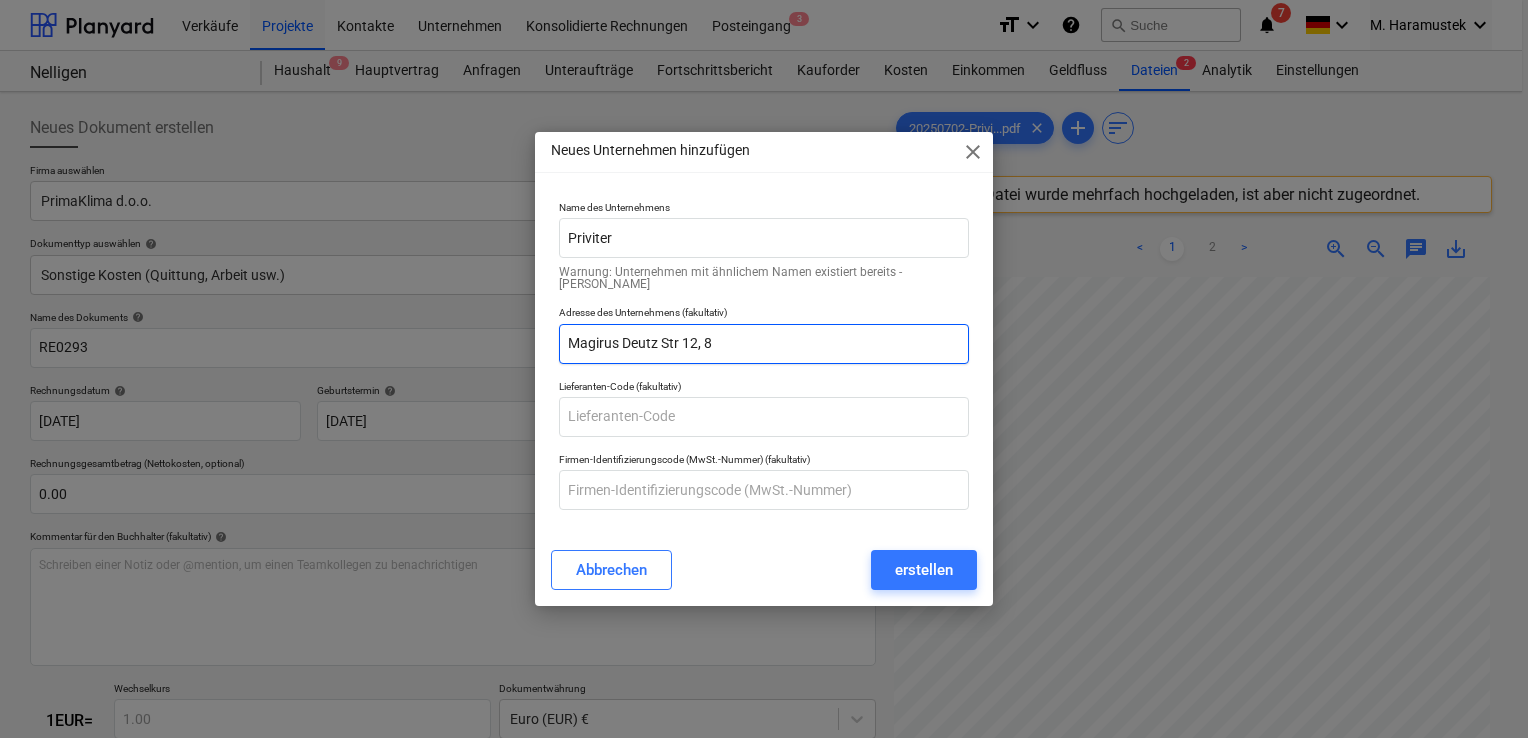 type on "Magirus Deutz Str 12, 89" 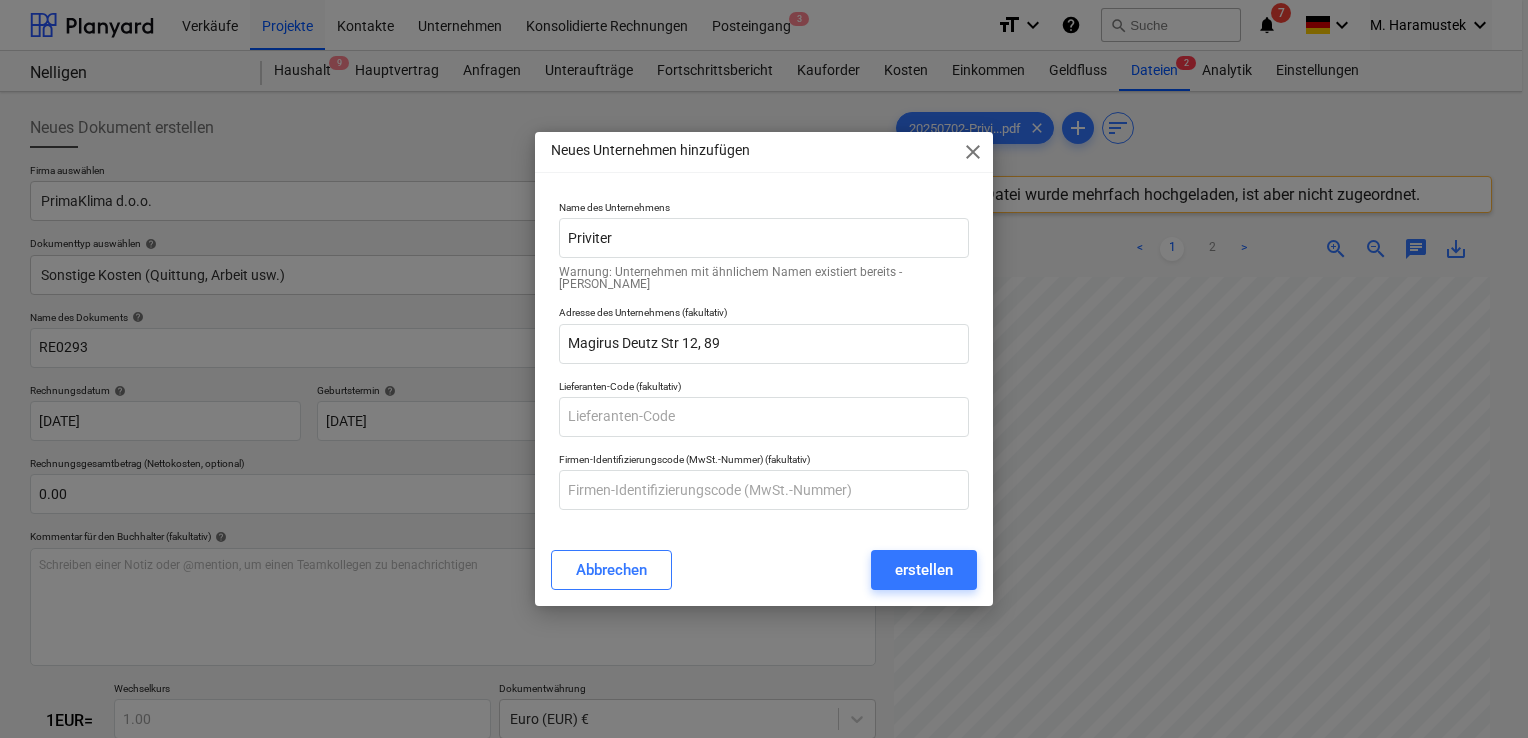 click on "Neues Unternehmen hinzufügen close Name des Unternehmens Priviter Warnung: Unternehmen mit ähnlichem Namen existiert bereits - [PERSON_NAME] Adresse des Unternehmens   (fakultativ) [STREET_ADDRESS] Lieferanten-Code   (fakultativ) Firmen-Identifizierungscode (MwSt.-Nummer)   (fakultativ) Abbrechen erstellen" at bounding box center [764, 369] 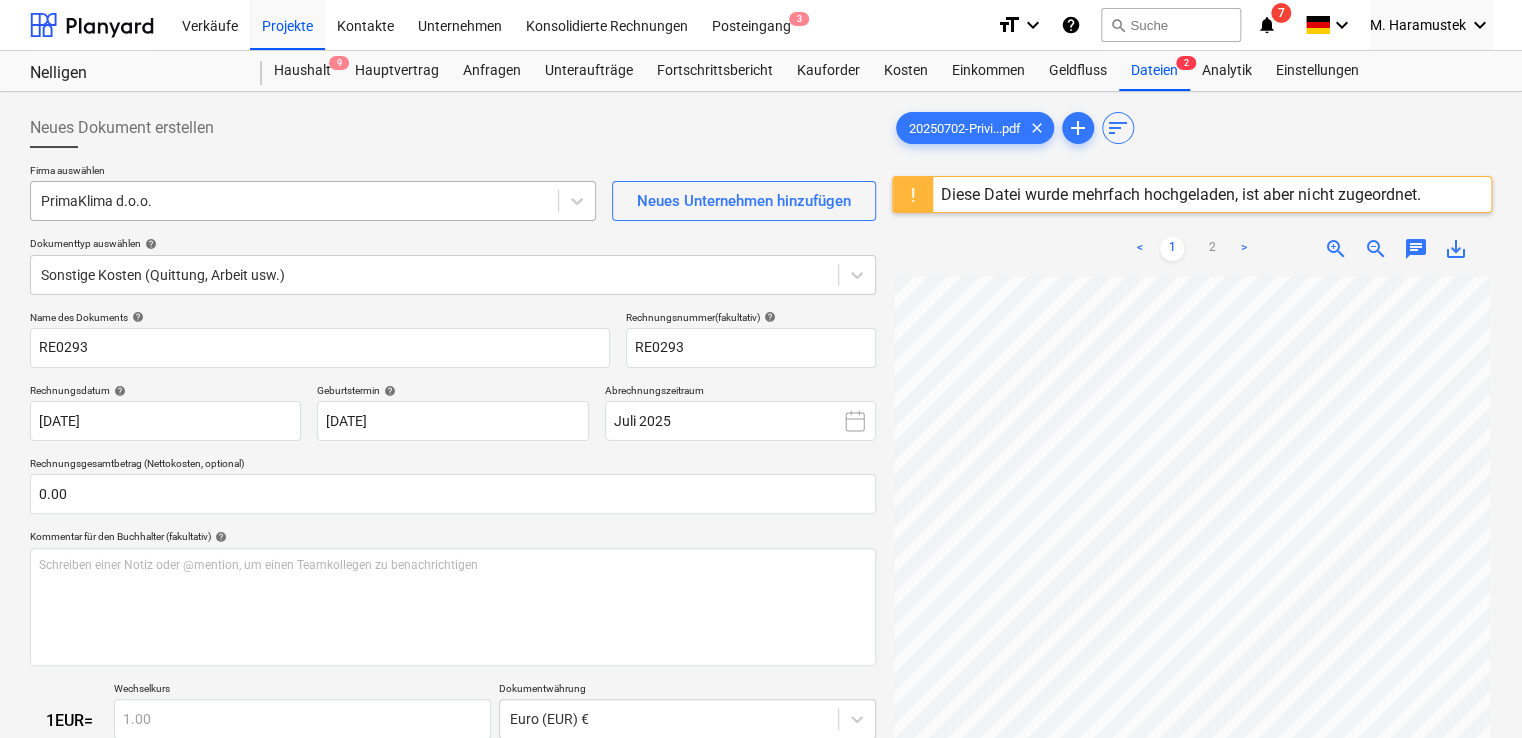 click at bounding box center (294, 201) 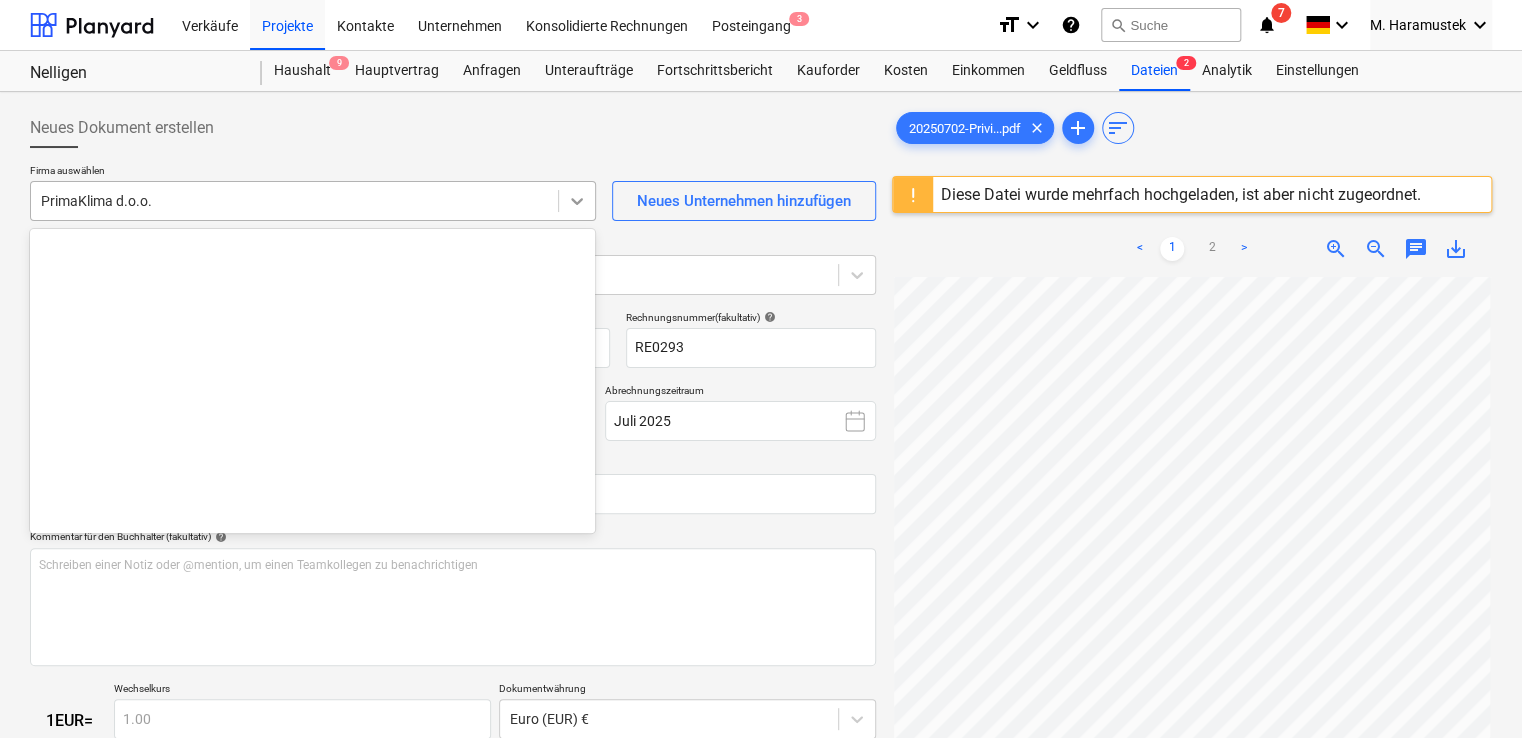 scroll, scrollTop: 17640, scrollLeft: 0, axis: vertical 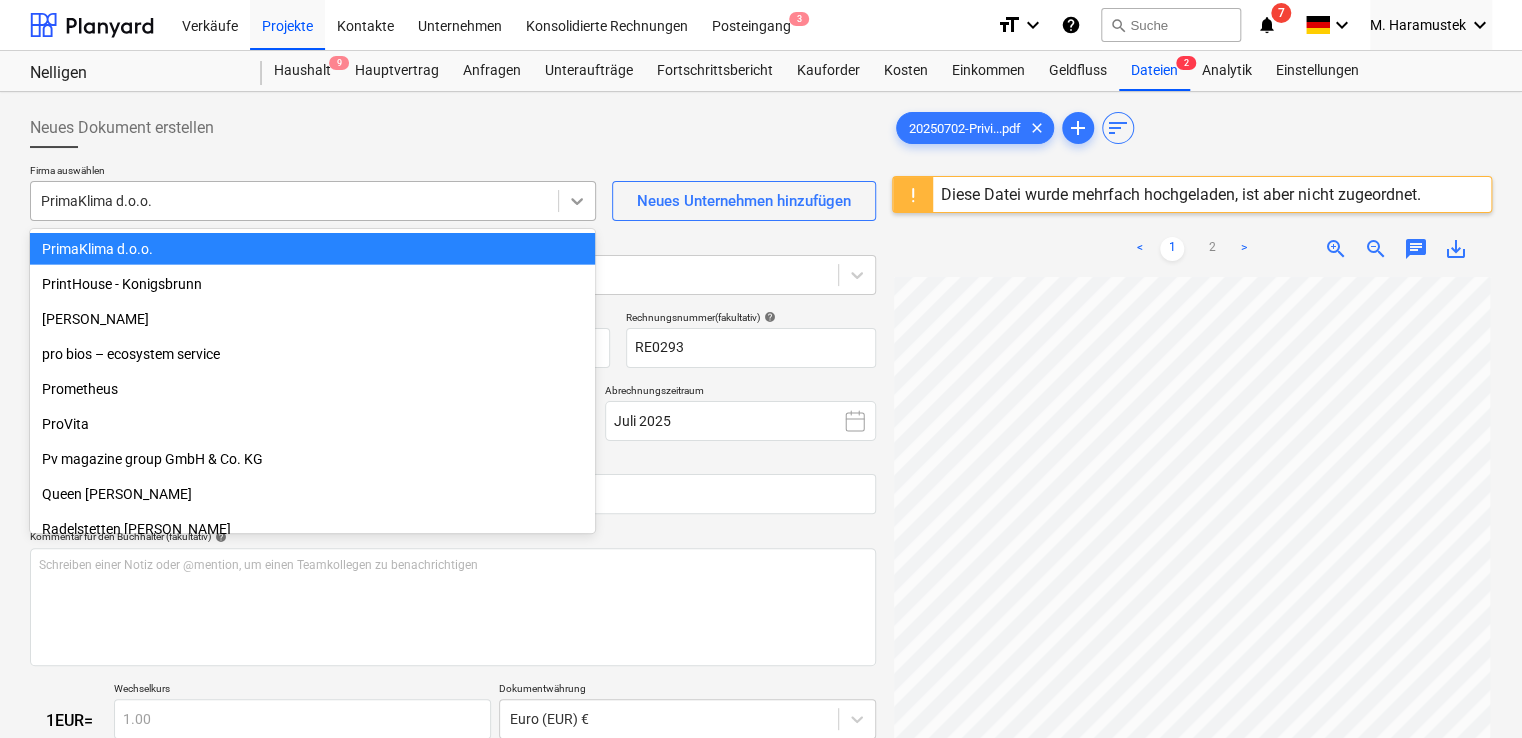 click 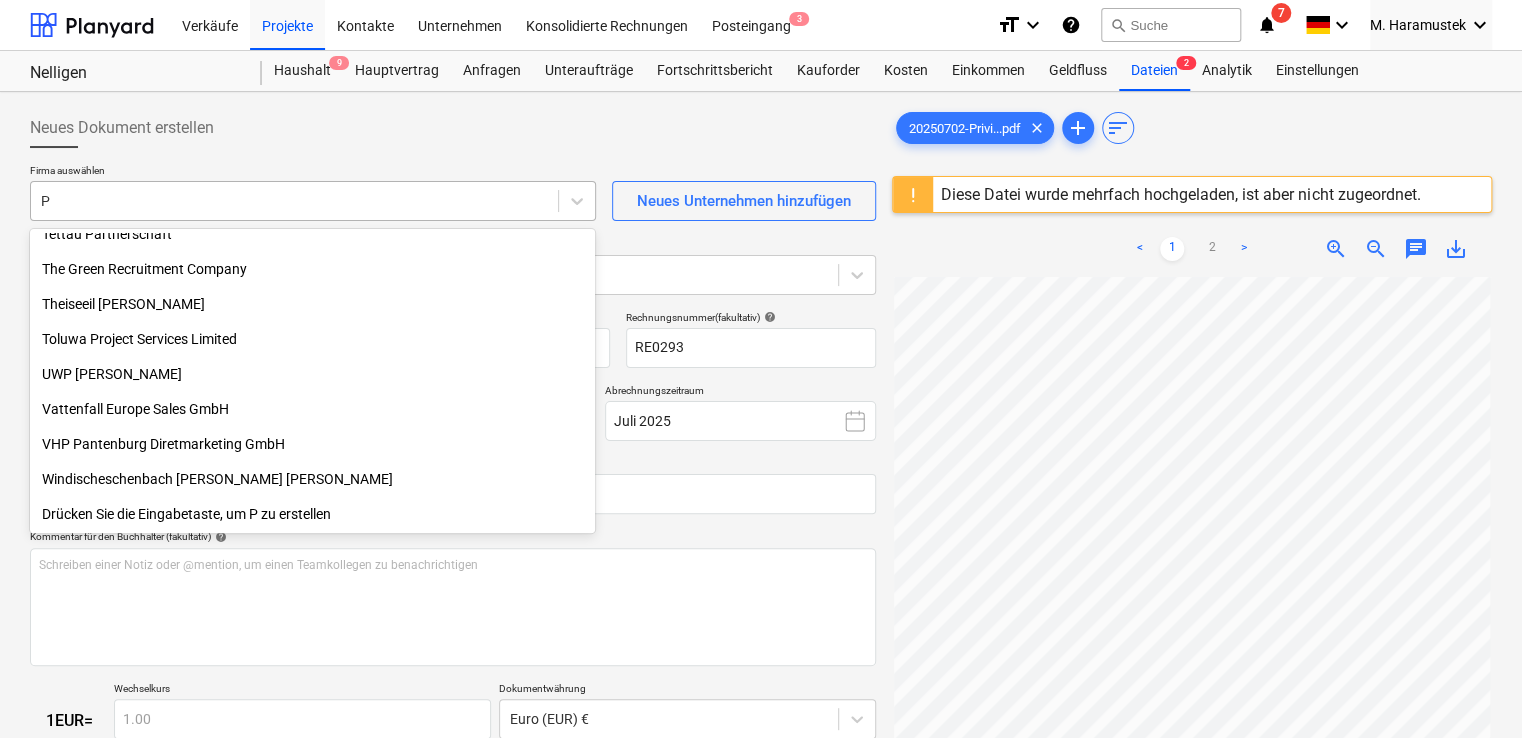 scroll, scrollTop: 4775, scrollLeft: 0, axis: vertical 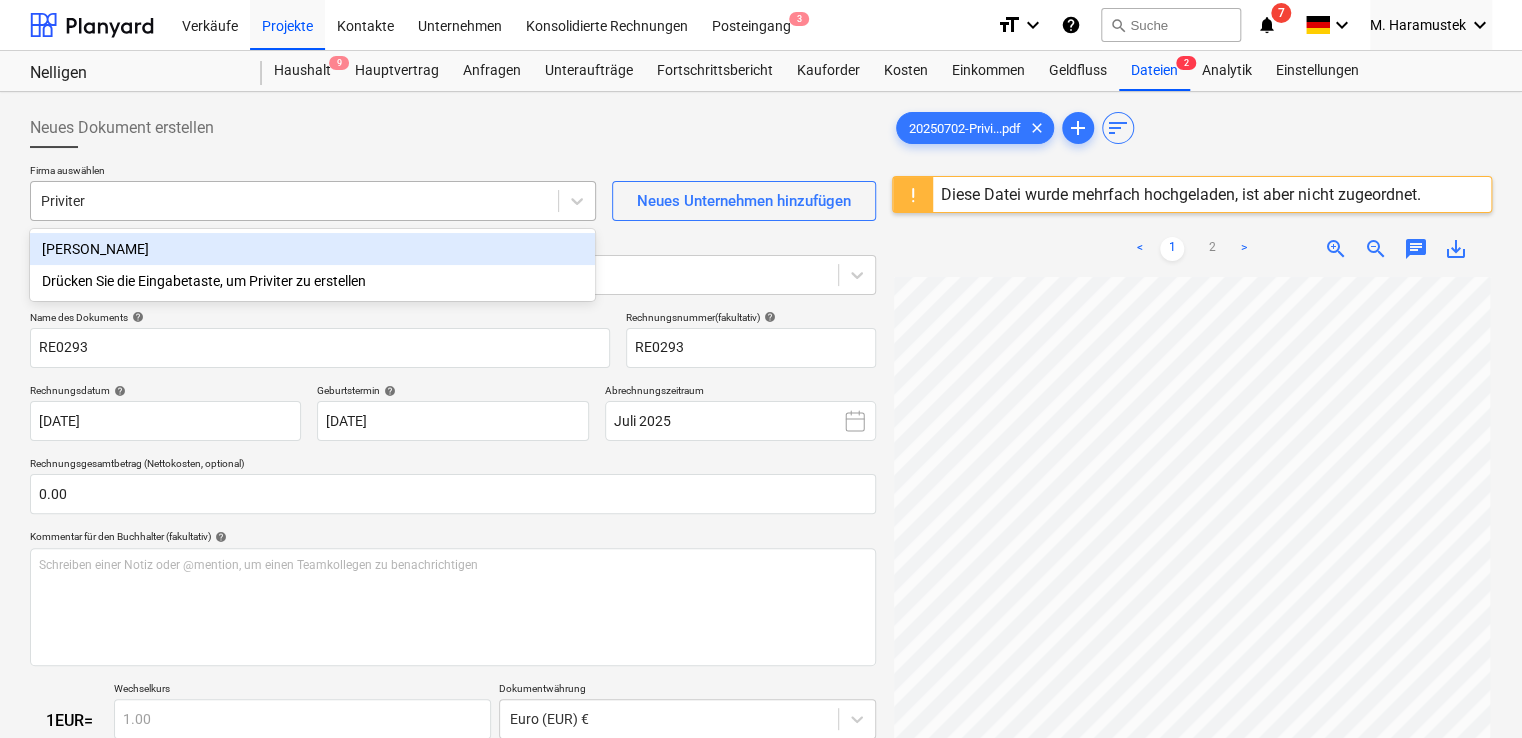 type on "[PERSON_NAME]" 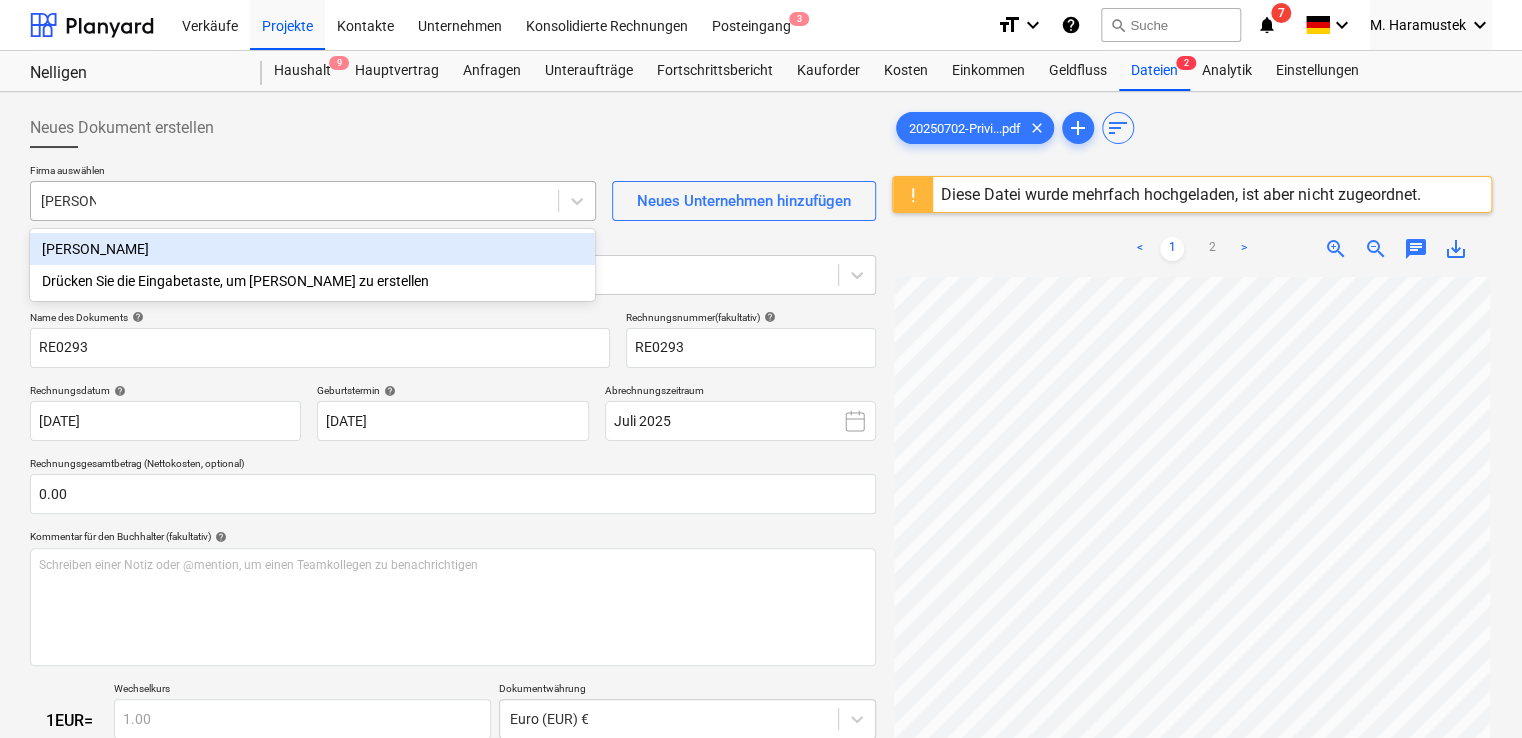type 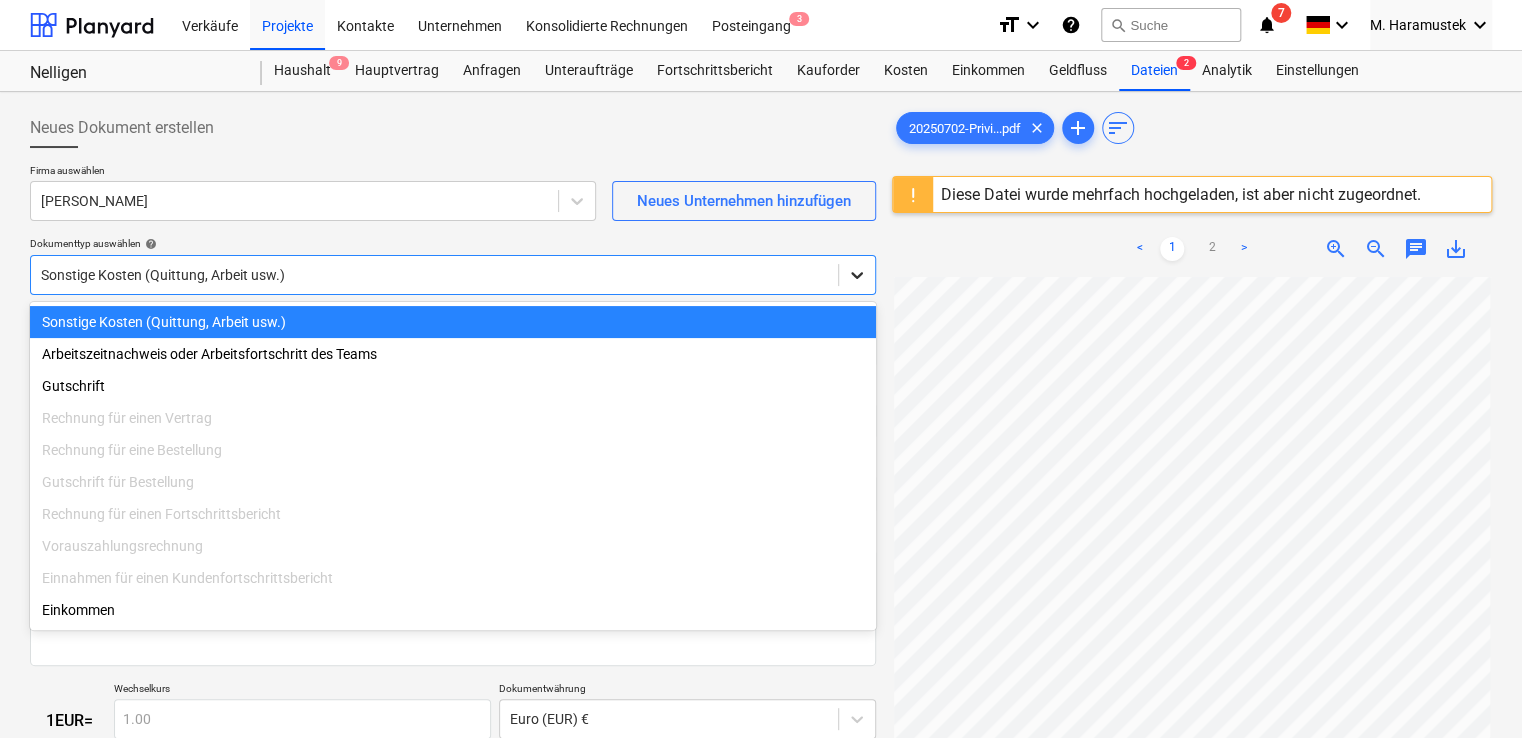 click 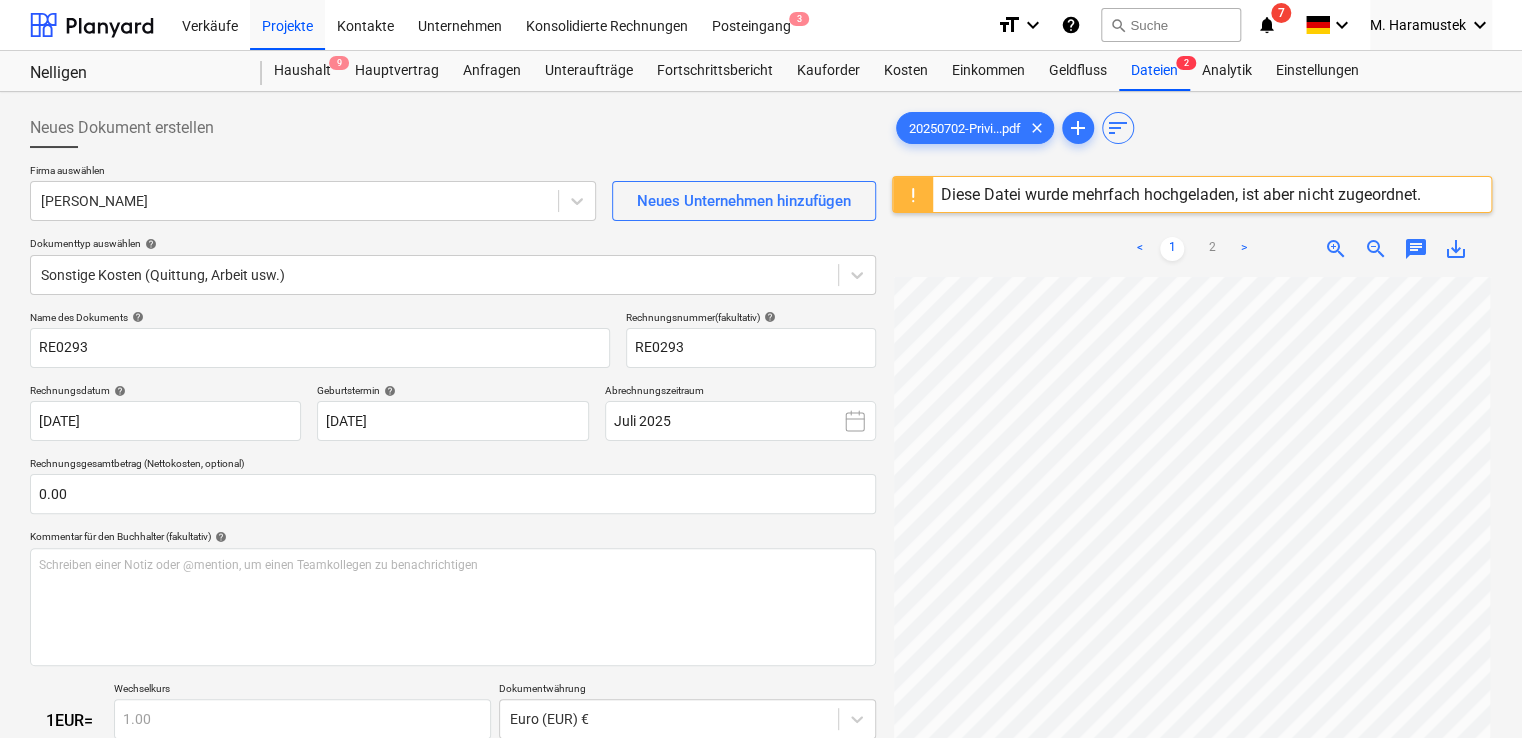 click at bounding box center (453, 156) 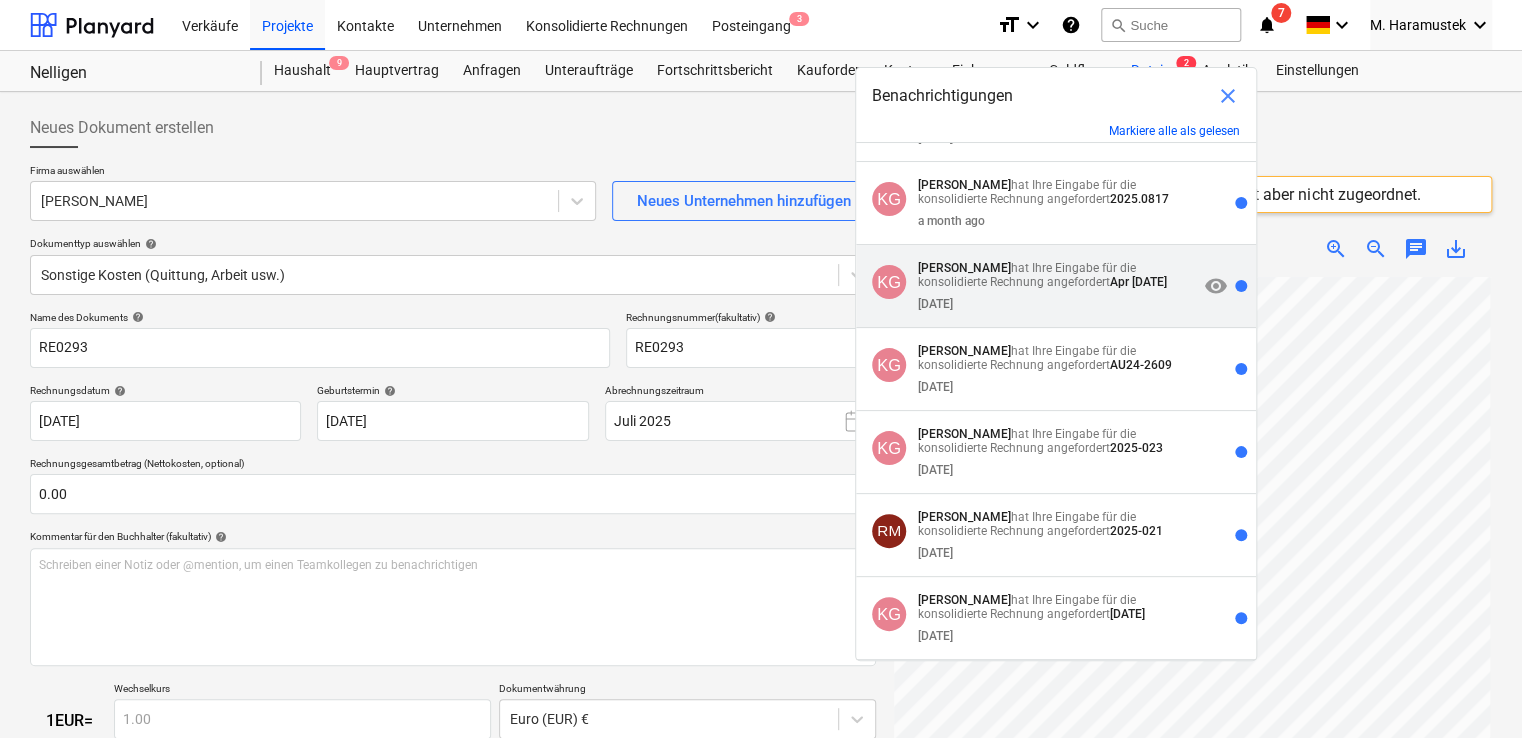 scroll, scrollTop: 0, scrollLeft: 0, axis: both 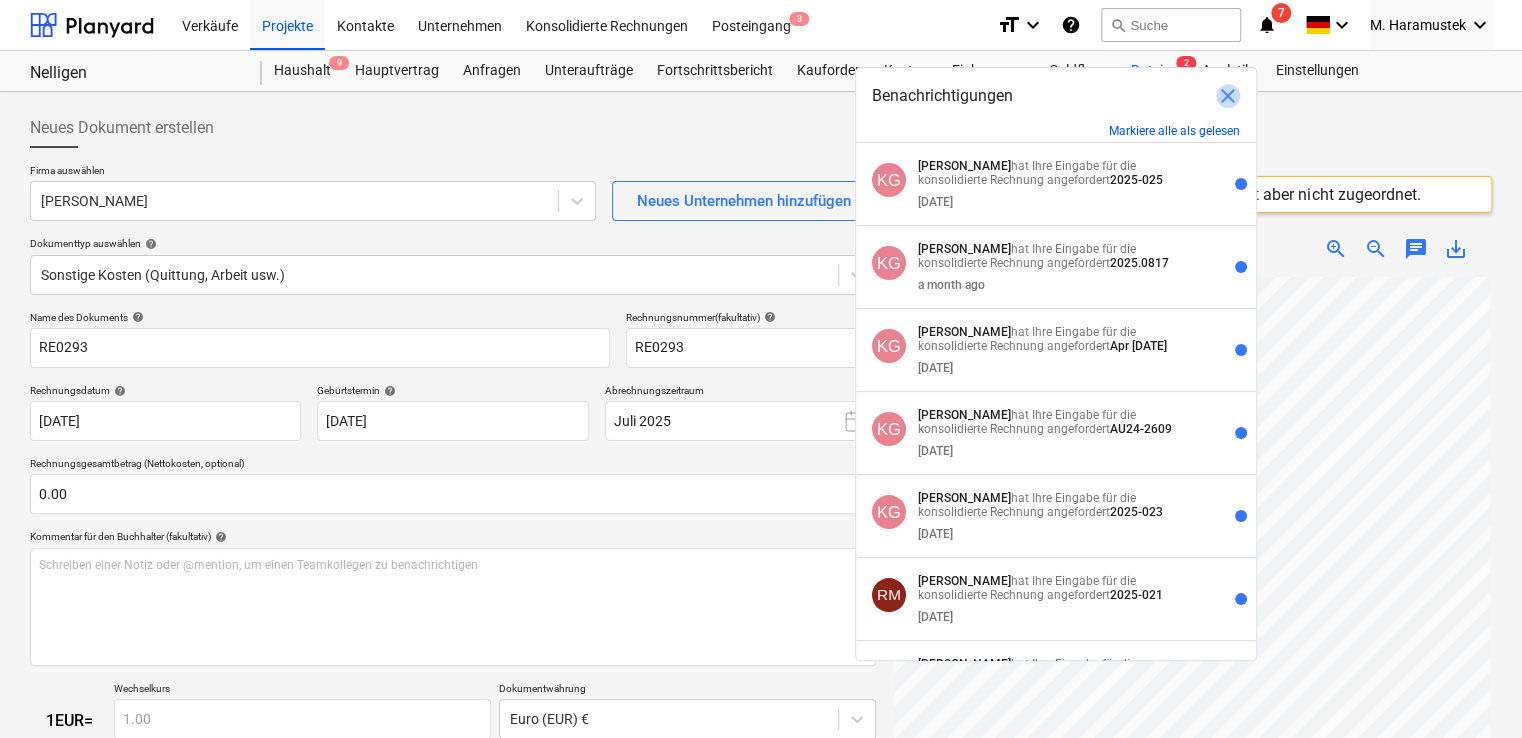 click on "close" at bounding box center (1228, 96) 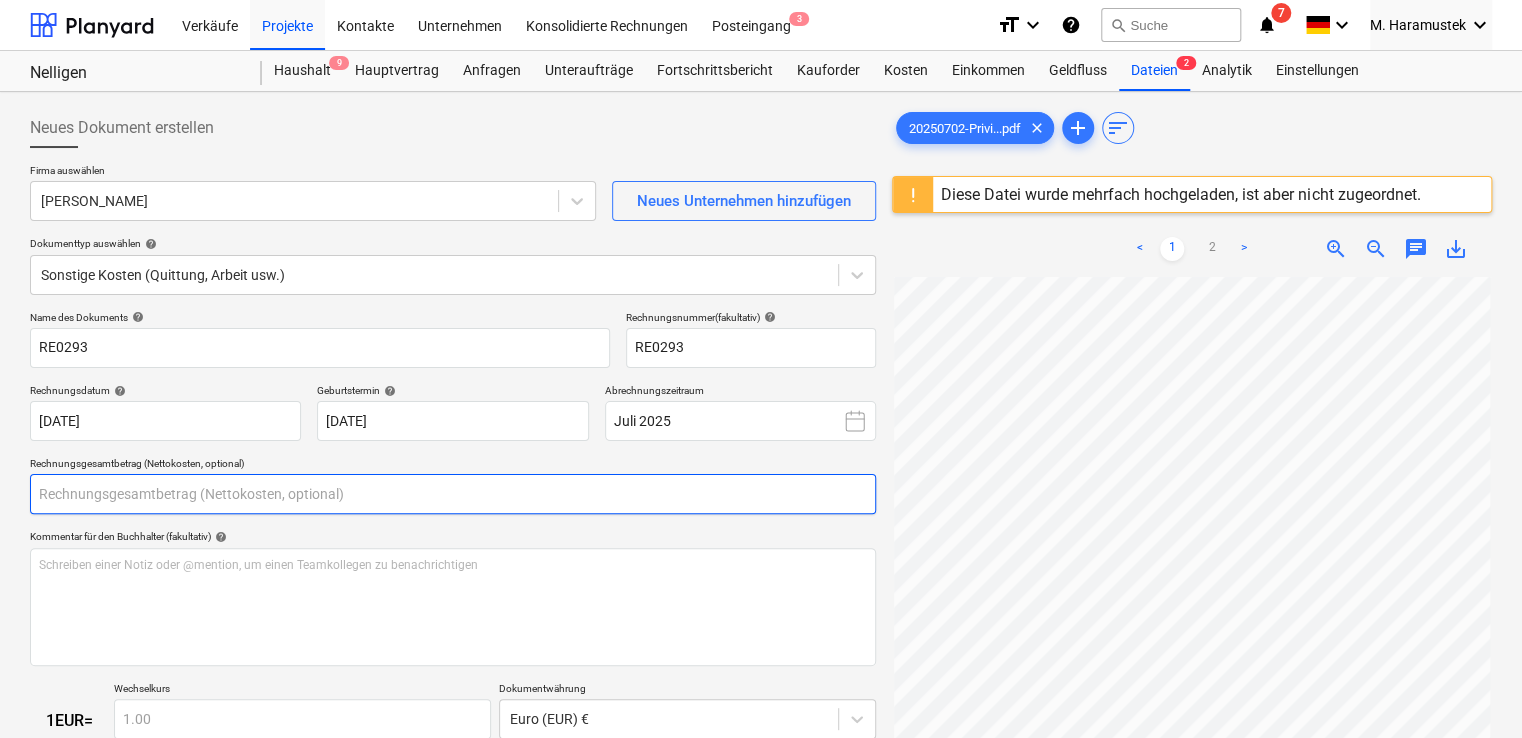 click at bounding box center (453, 494) 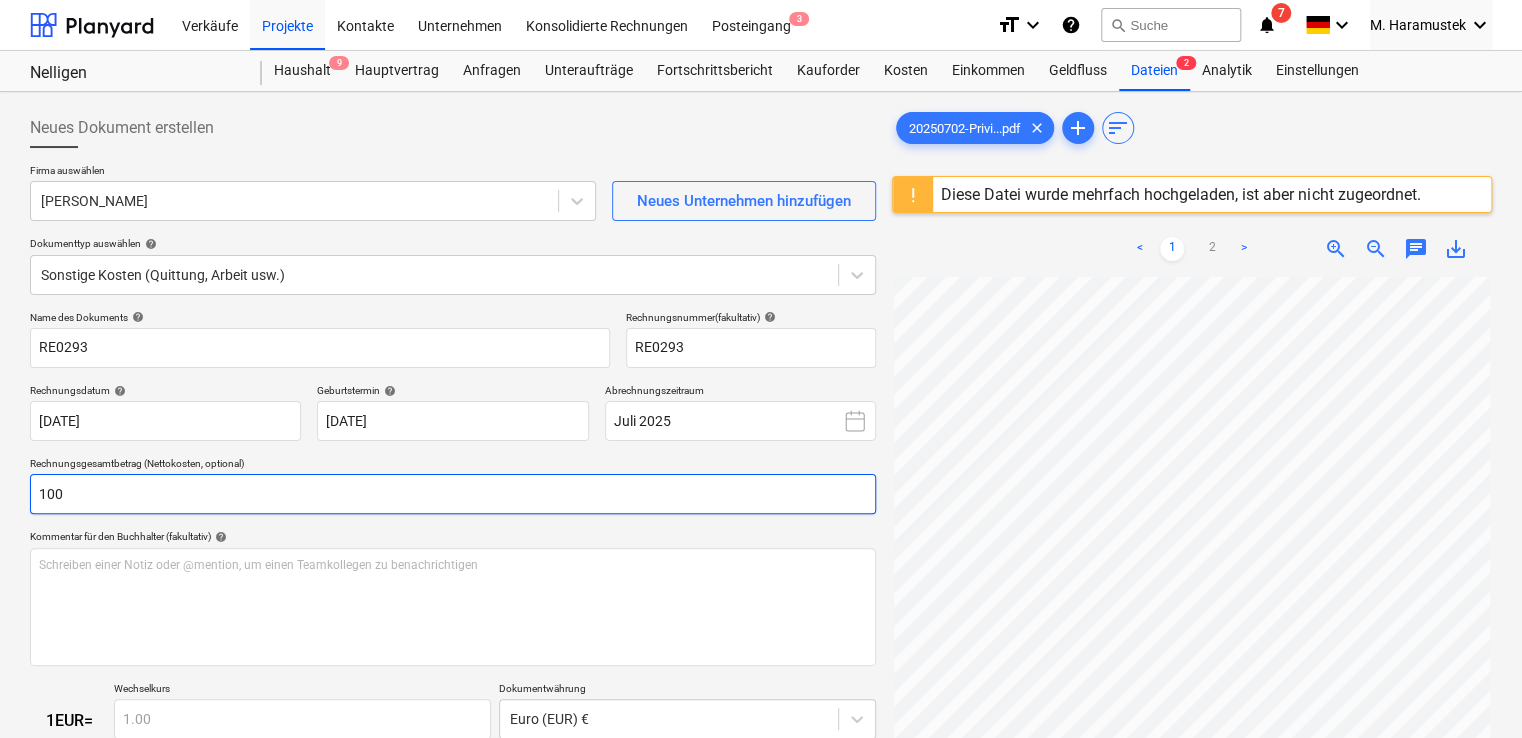type on "100" 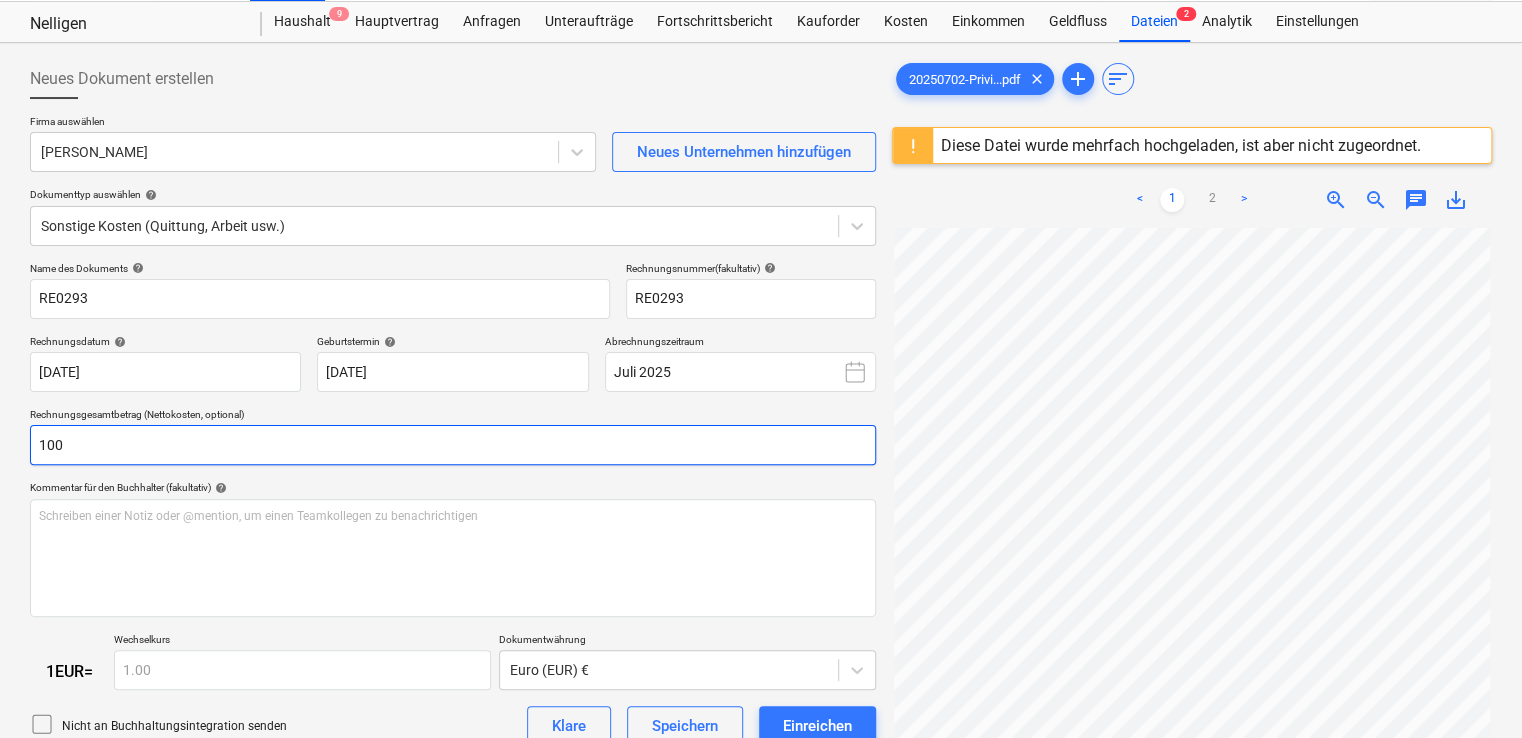 scroll, scrollTop: 0, scrollLeft: 0, axis: both 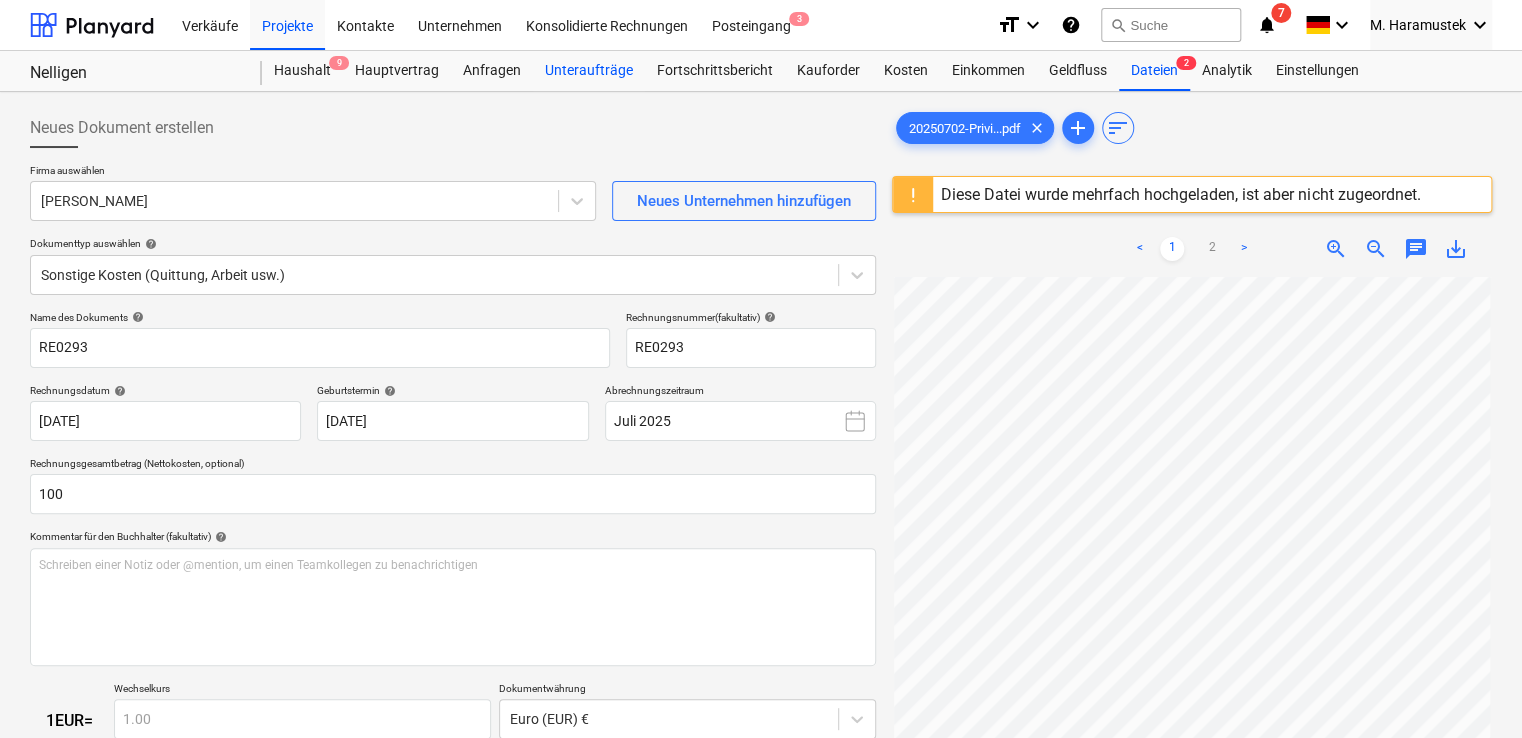 click on "Unteraufträge" at bounding box center (589, 71) 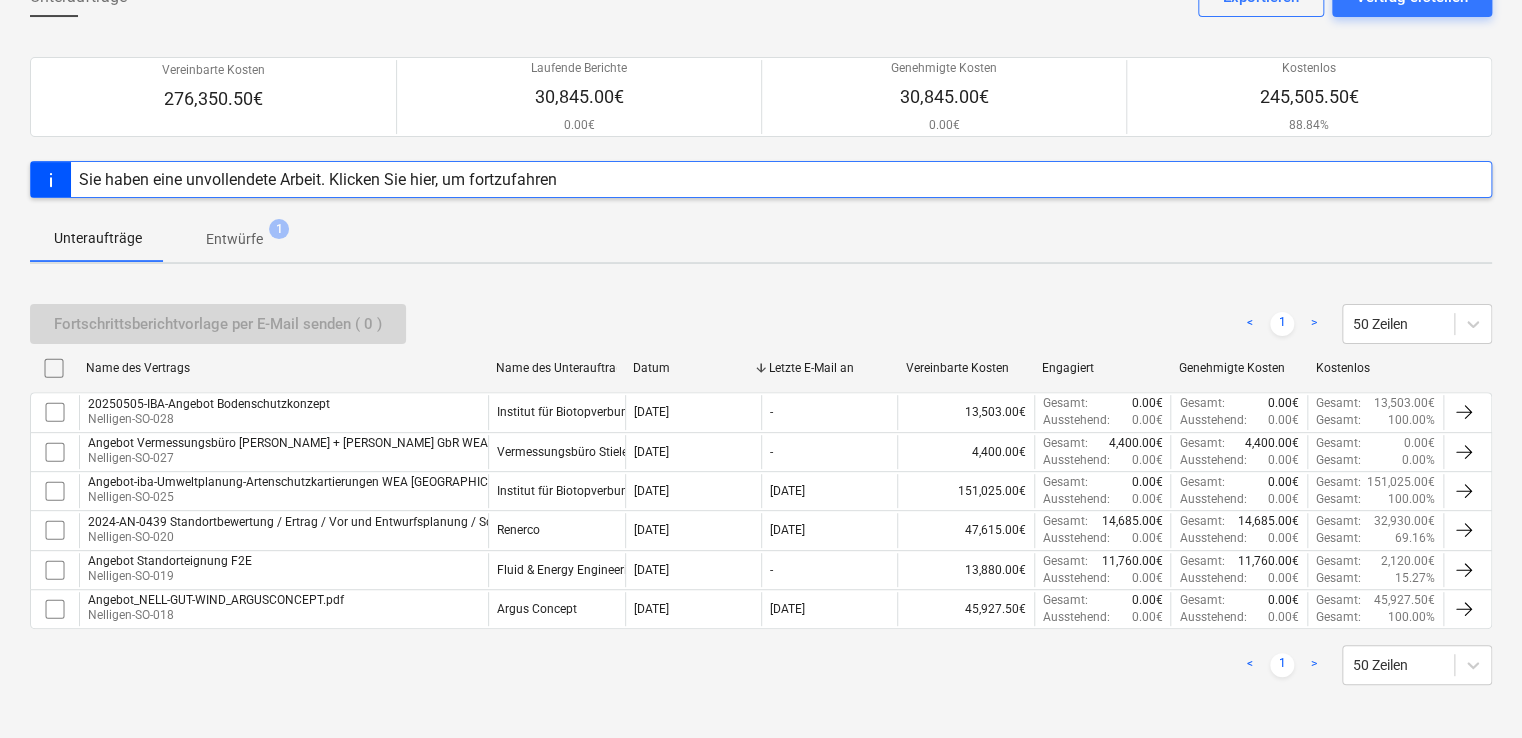 scroll, scrollTop: 0, scrollLeft: 0, axis: both 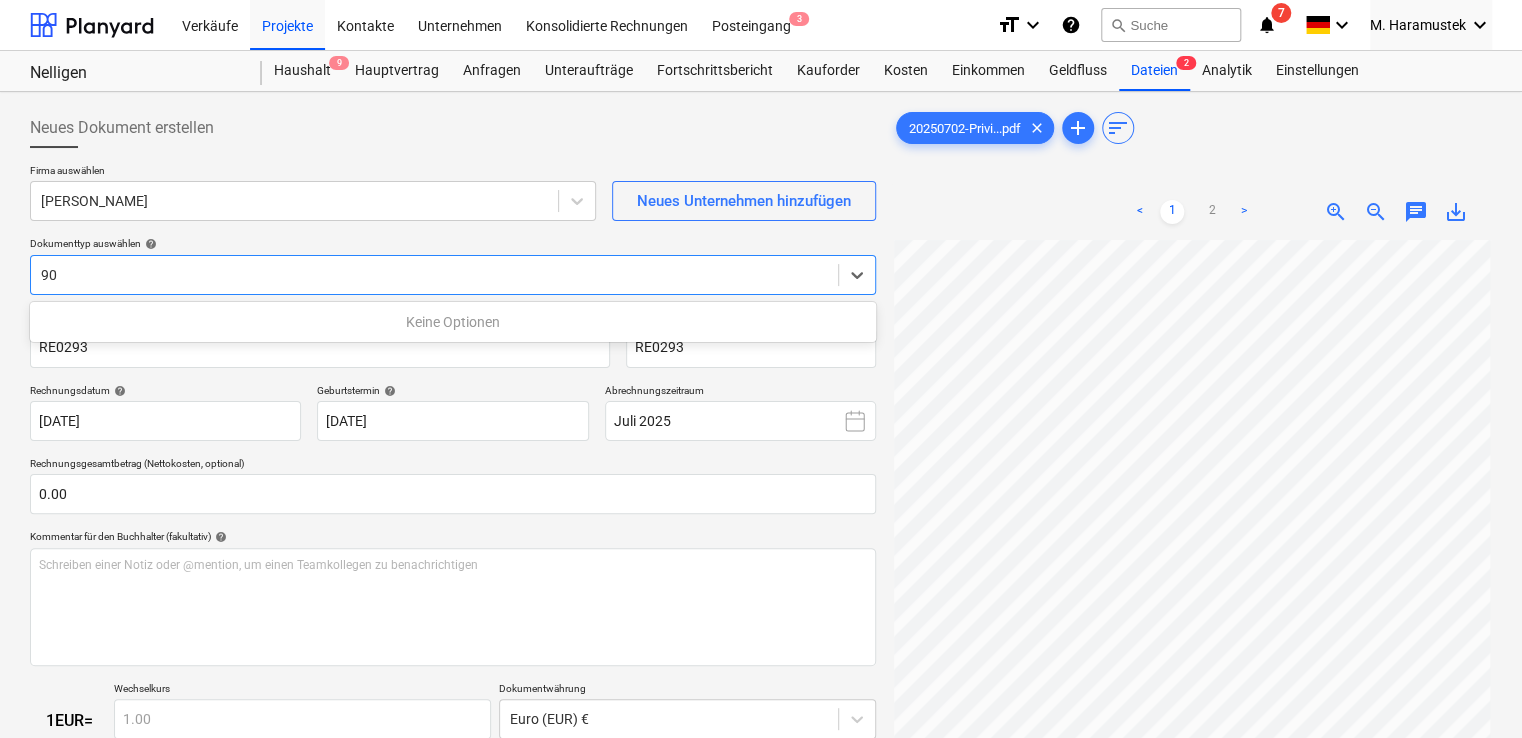 type on "9" 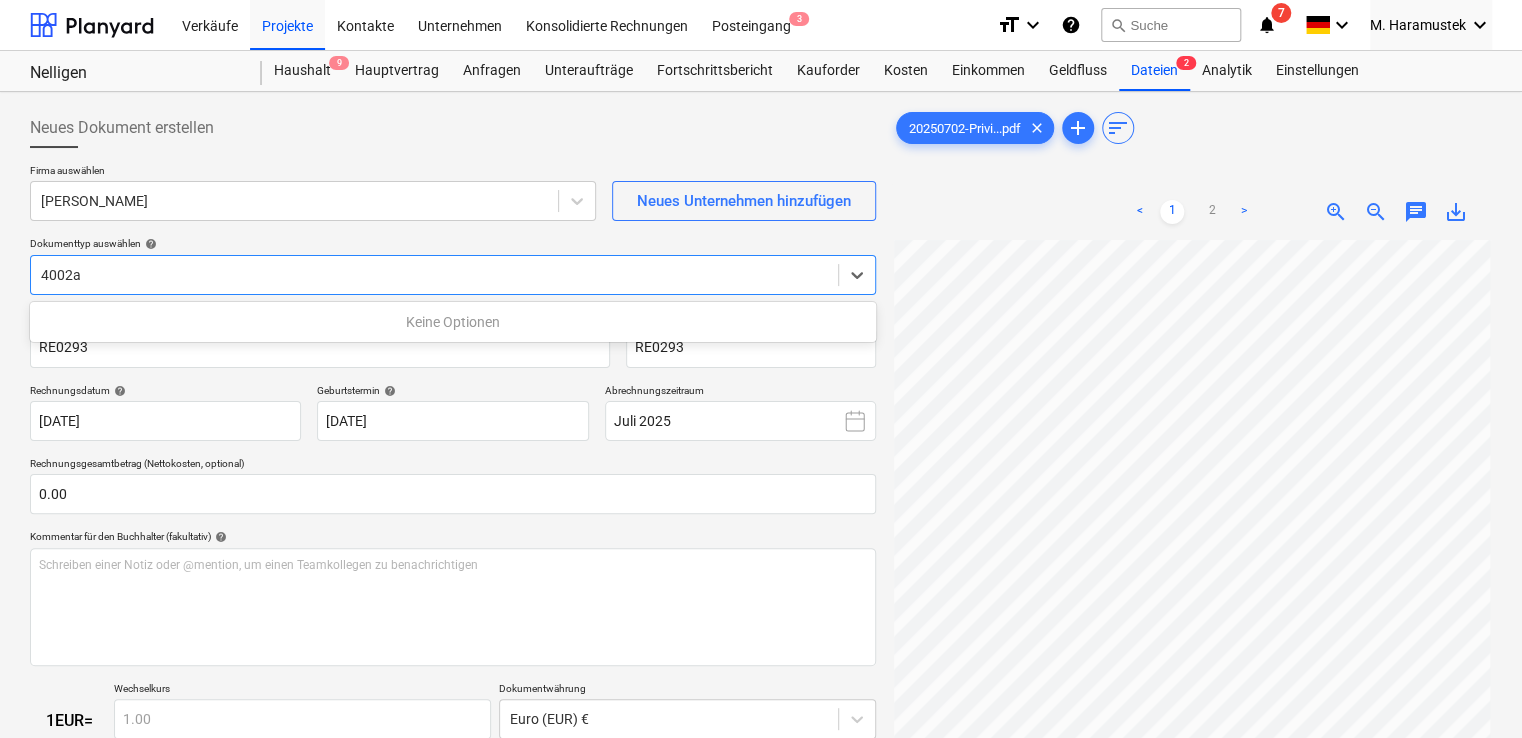 type on "4002a" 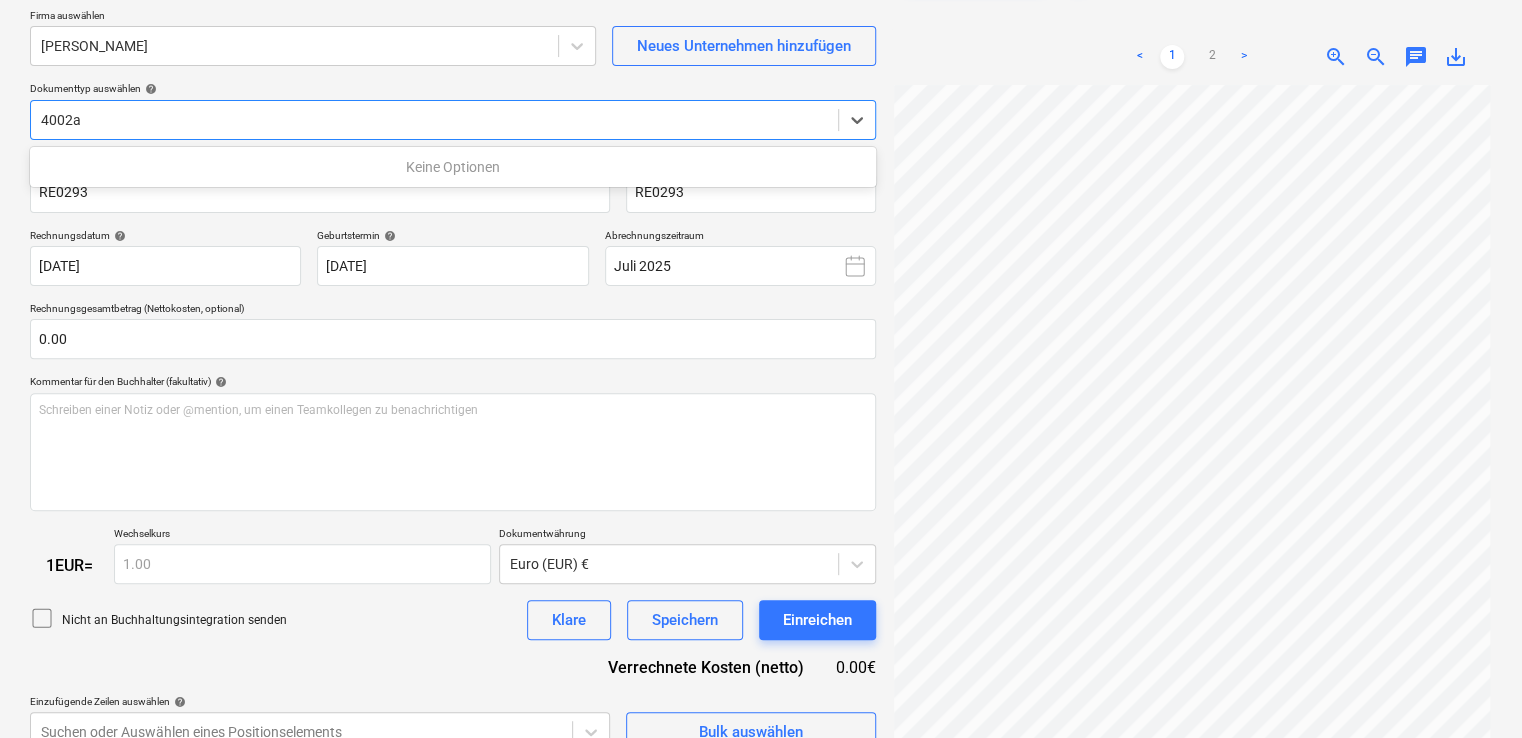 scroll, scrollTop: 0, scrollLeft: 0, axis: both 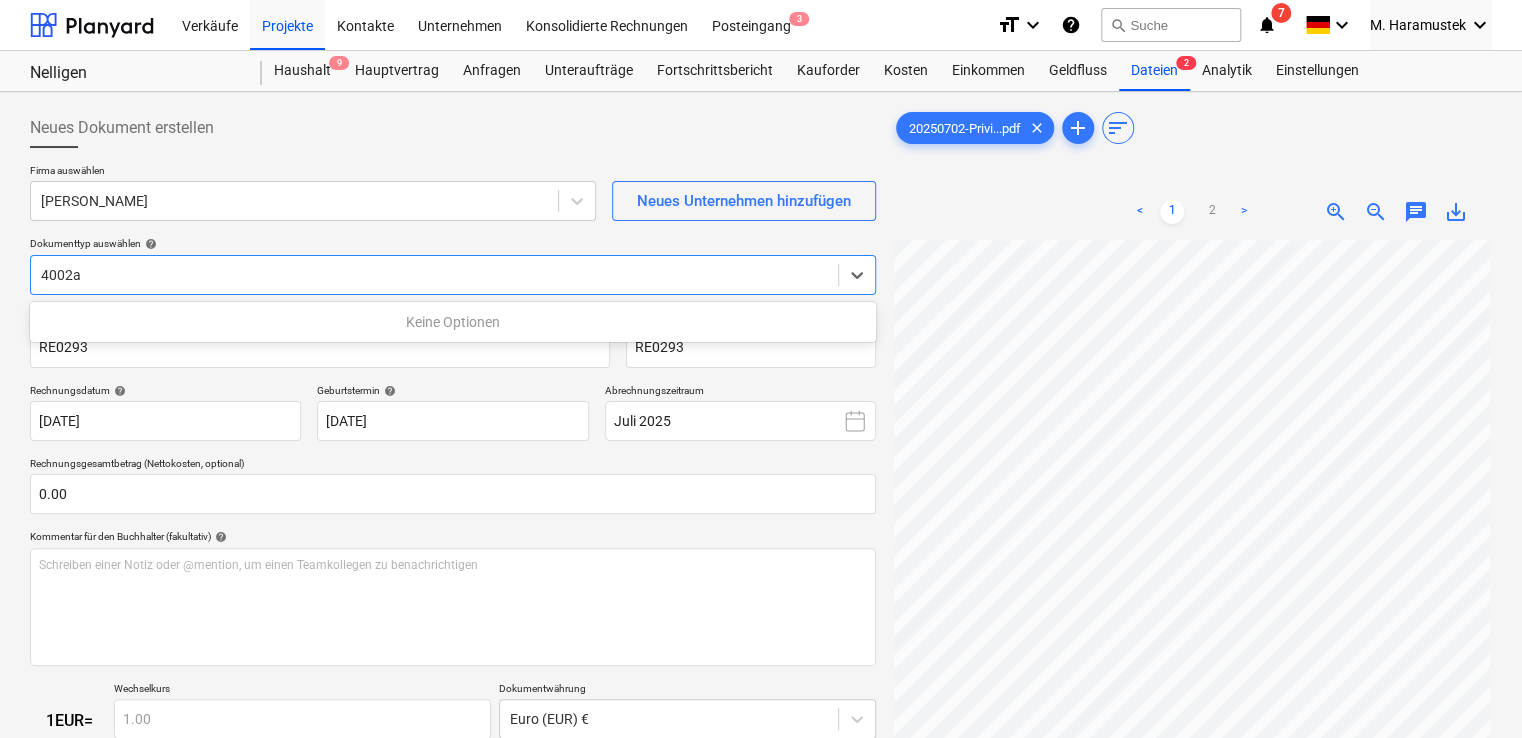 type 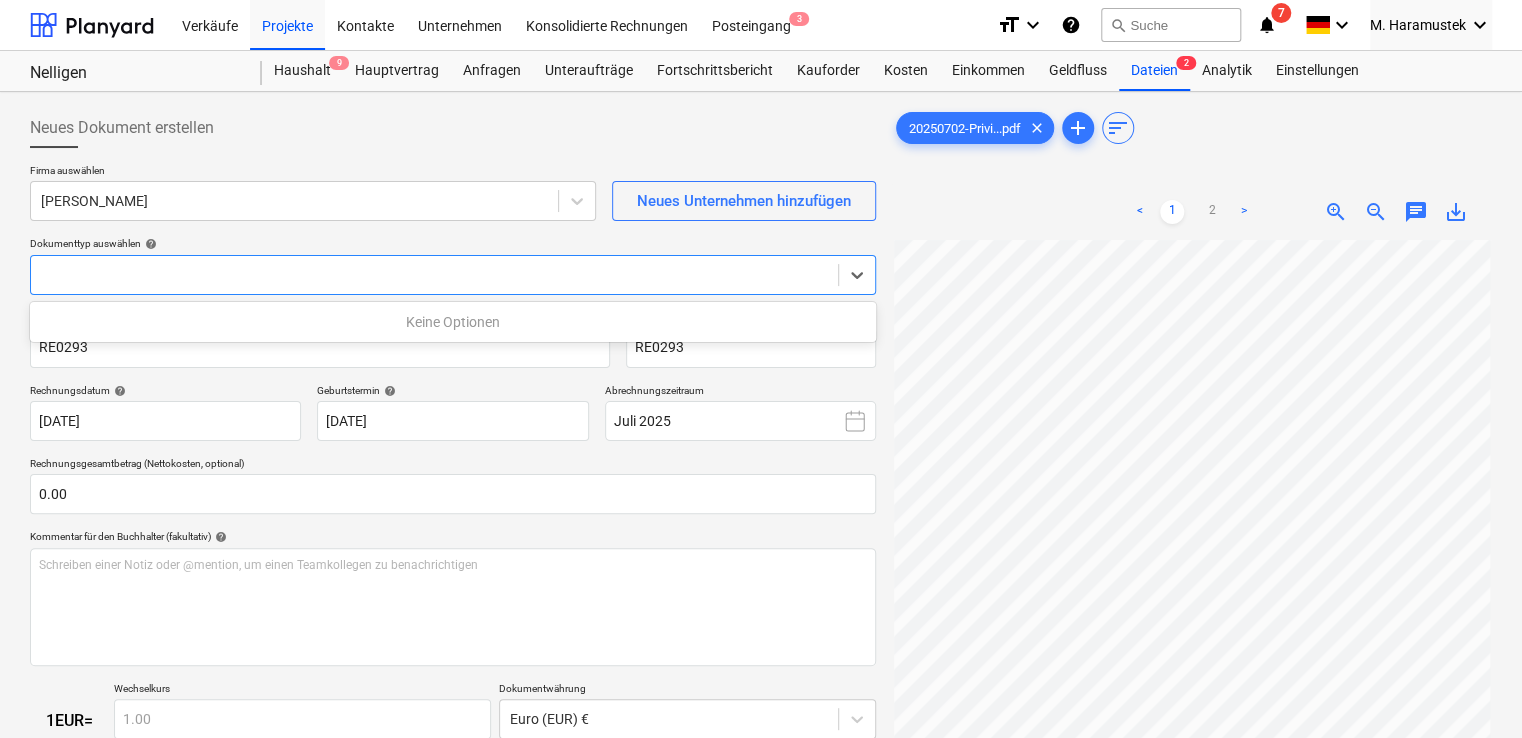 click on "Neues Dokument erstellen" at bounding box center (453, 128) 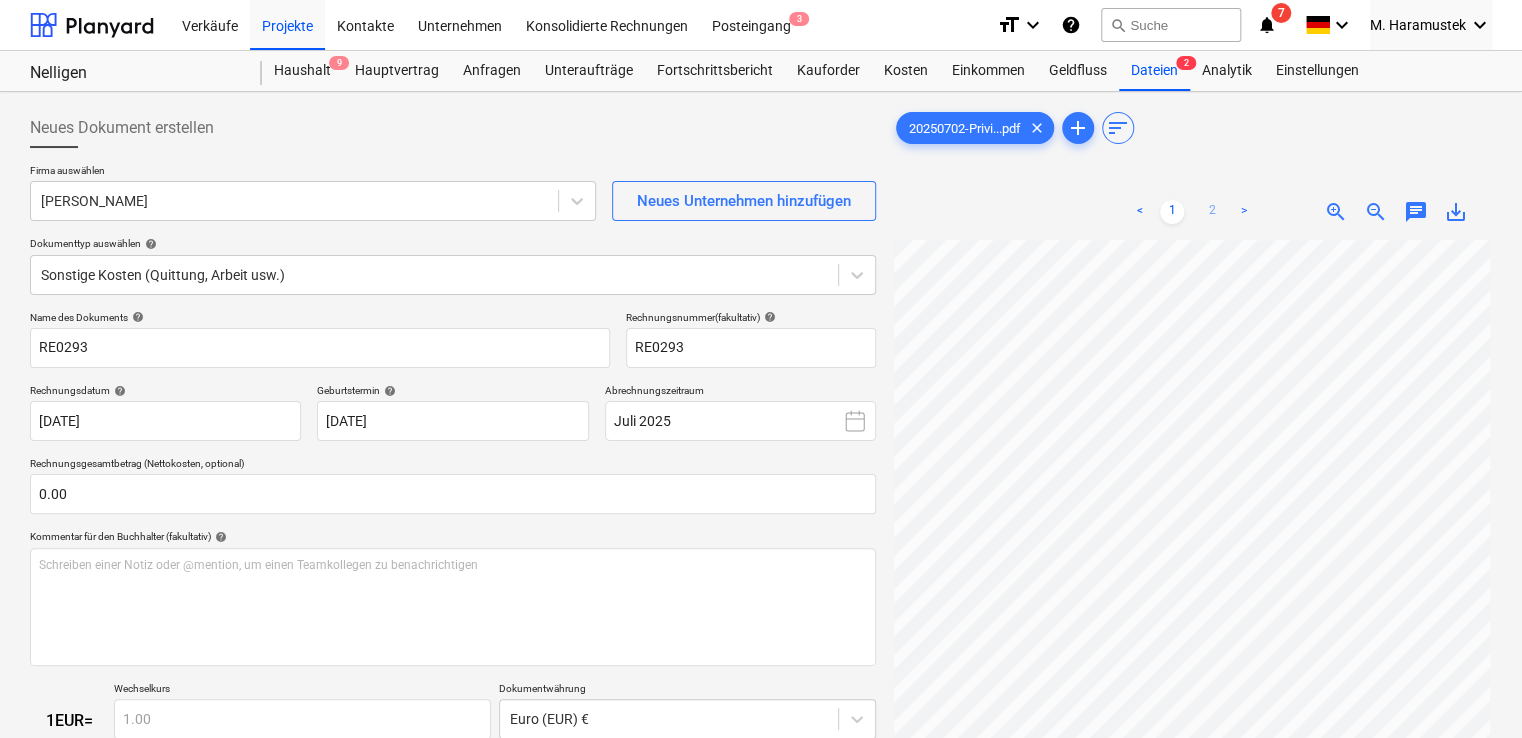 click on "2" at bounding box center [1212, 212] 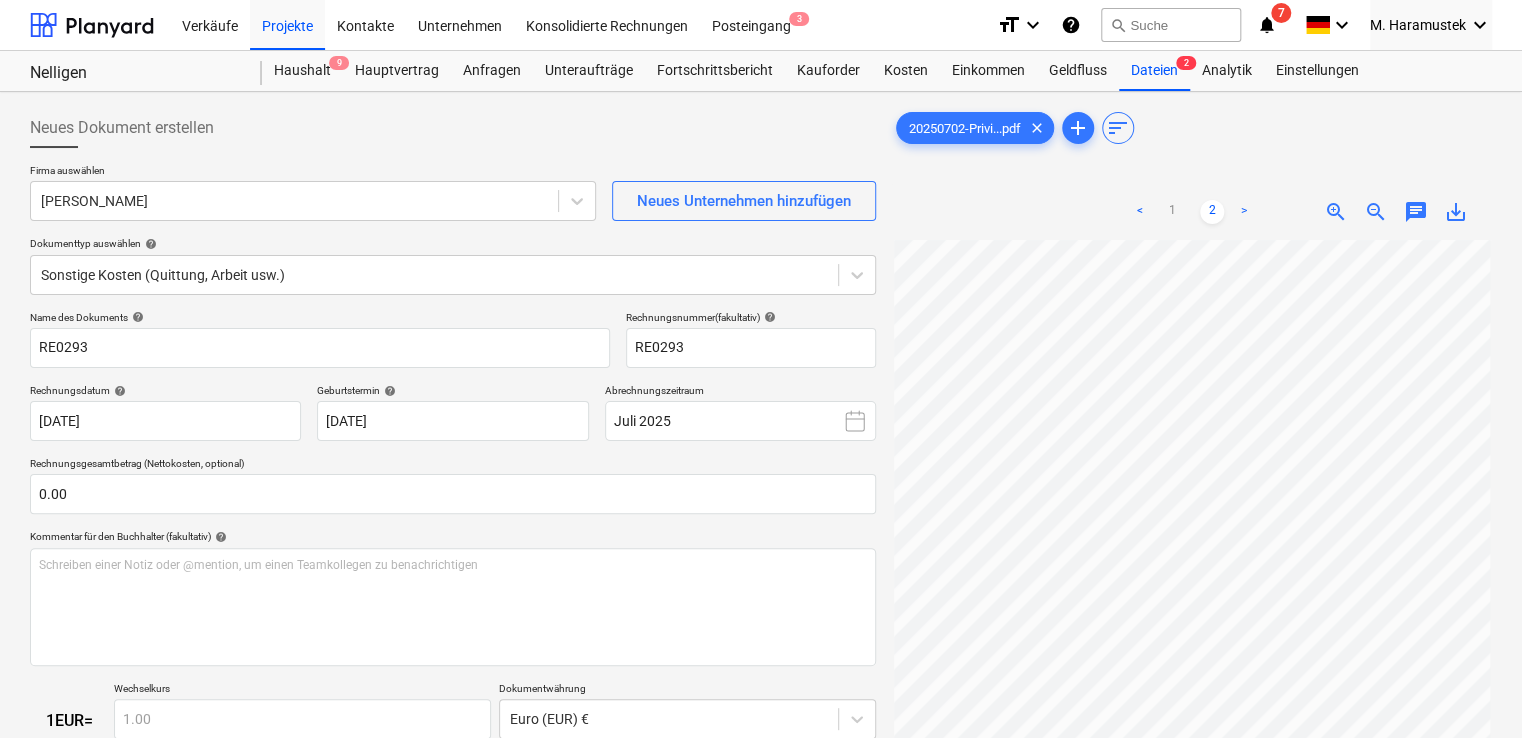 click on "<" at bounding box center [1140, 212] 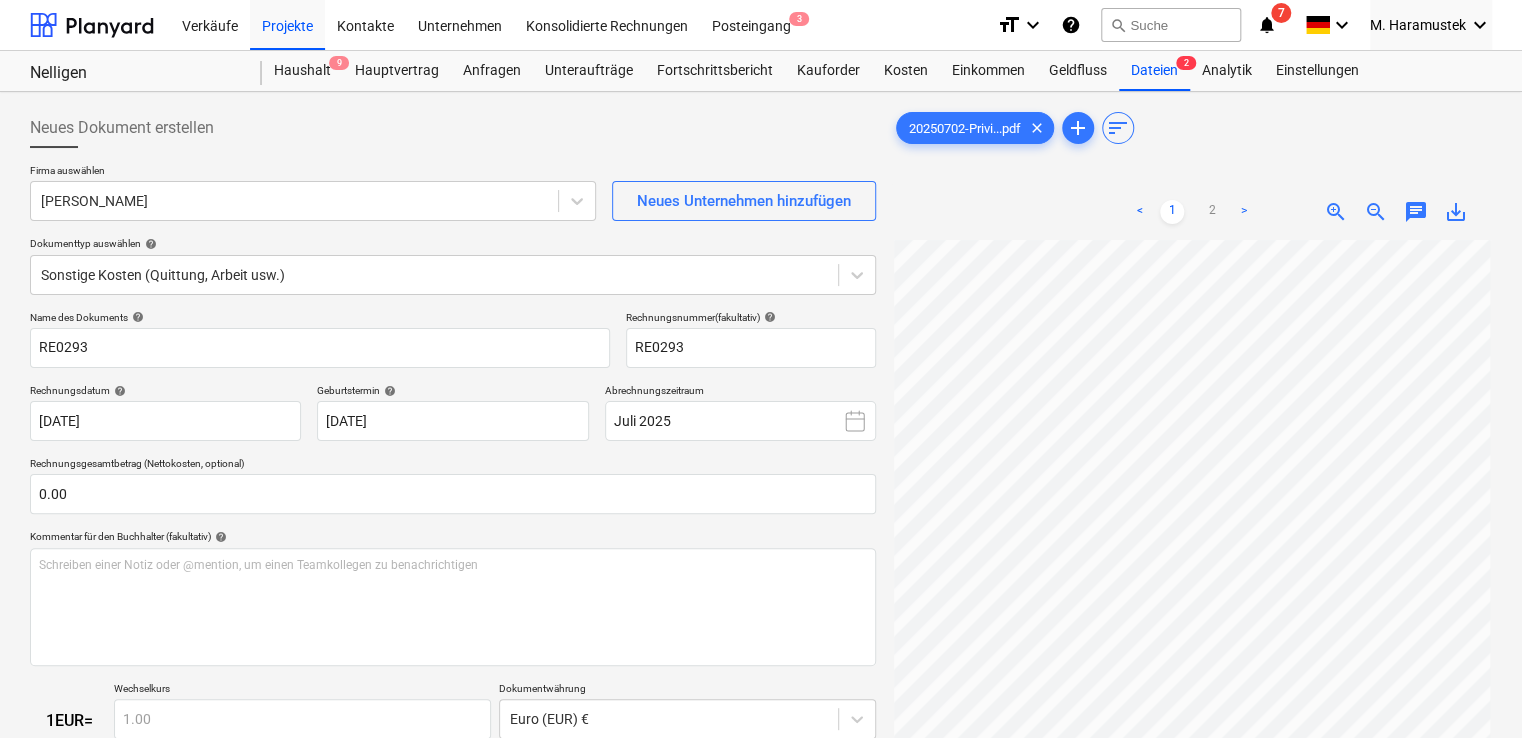 scroll, scrollTop: 173, scrollLeft: 2, axis: both 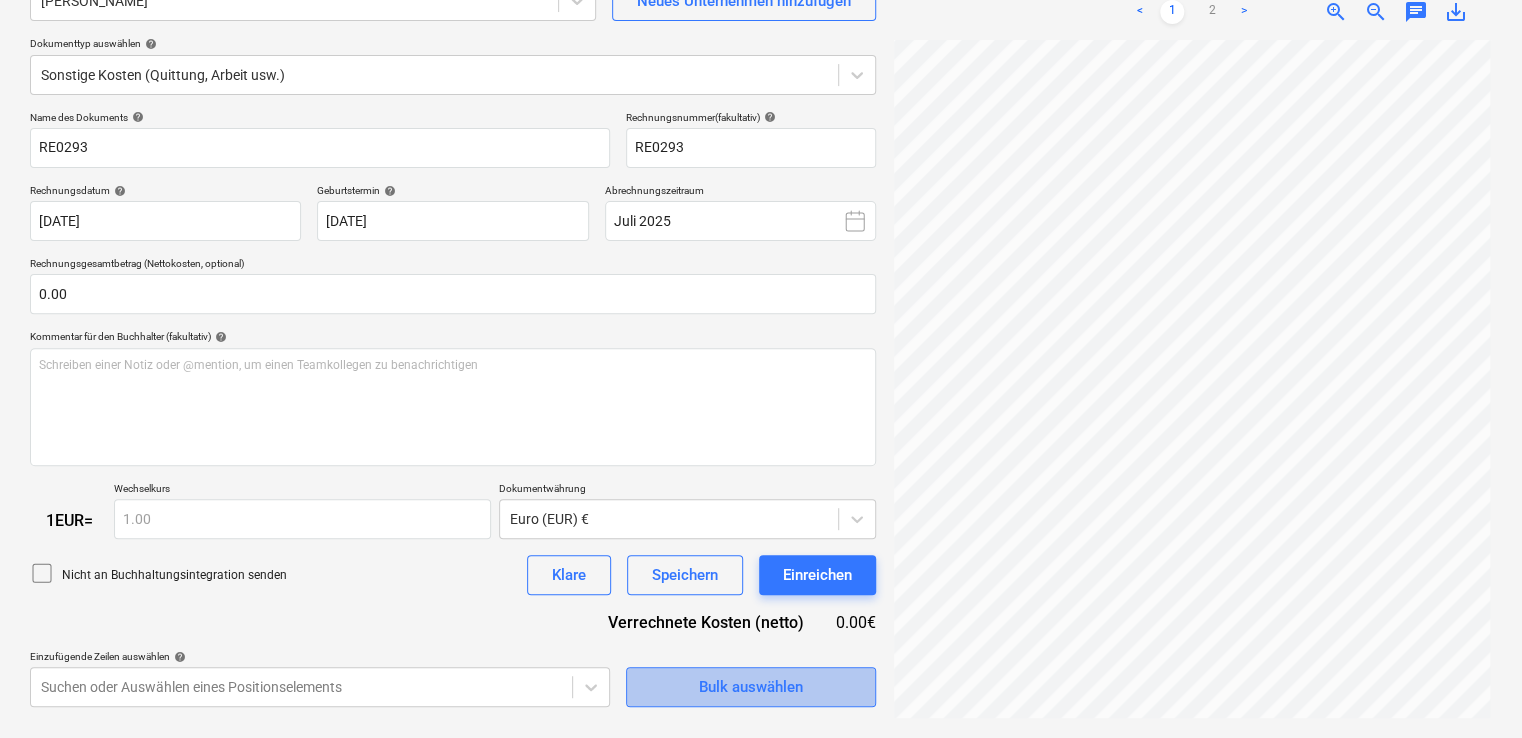 click on "Bulk auswählen" at bounding box center (751, 687) 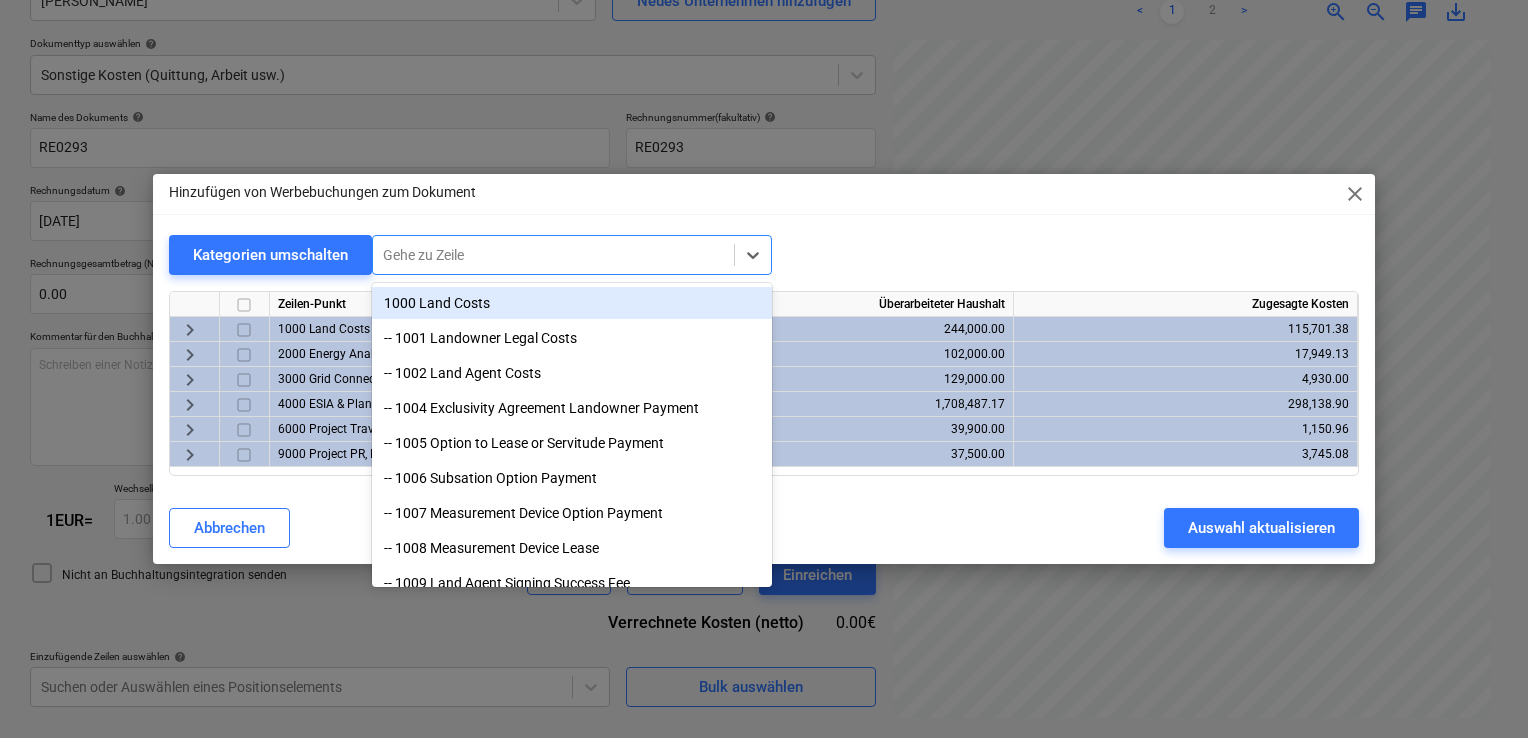 click on "Gehe zu Zeile" at bounding box center [572, 255] 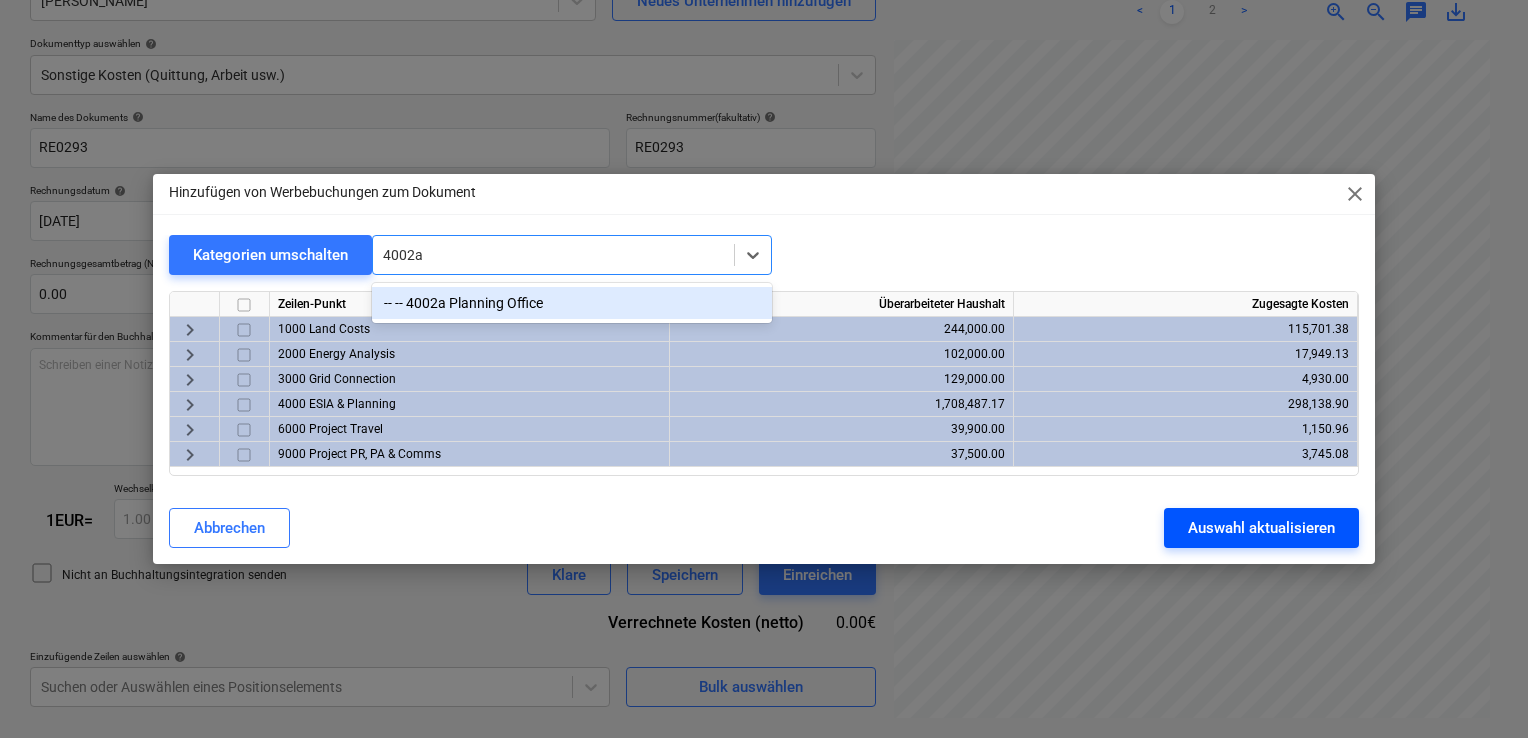 type on "4002a" 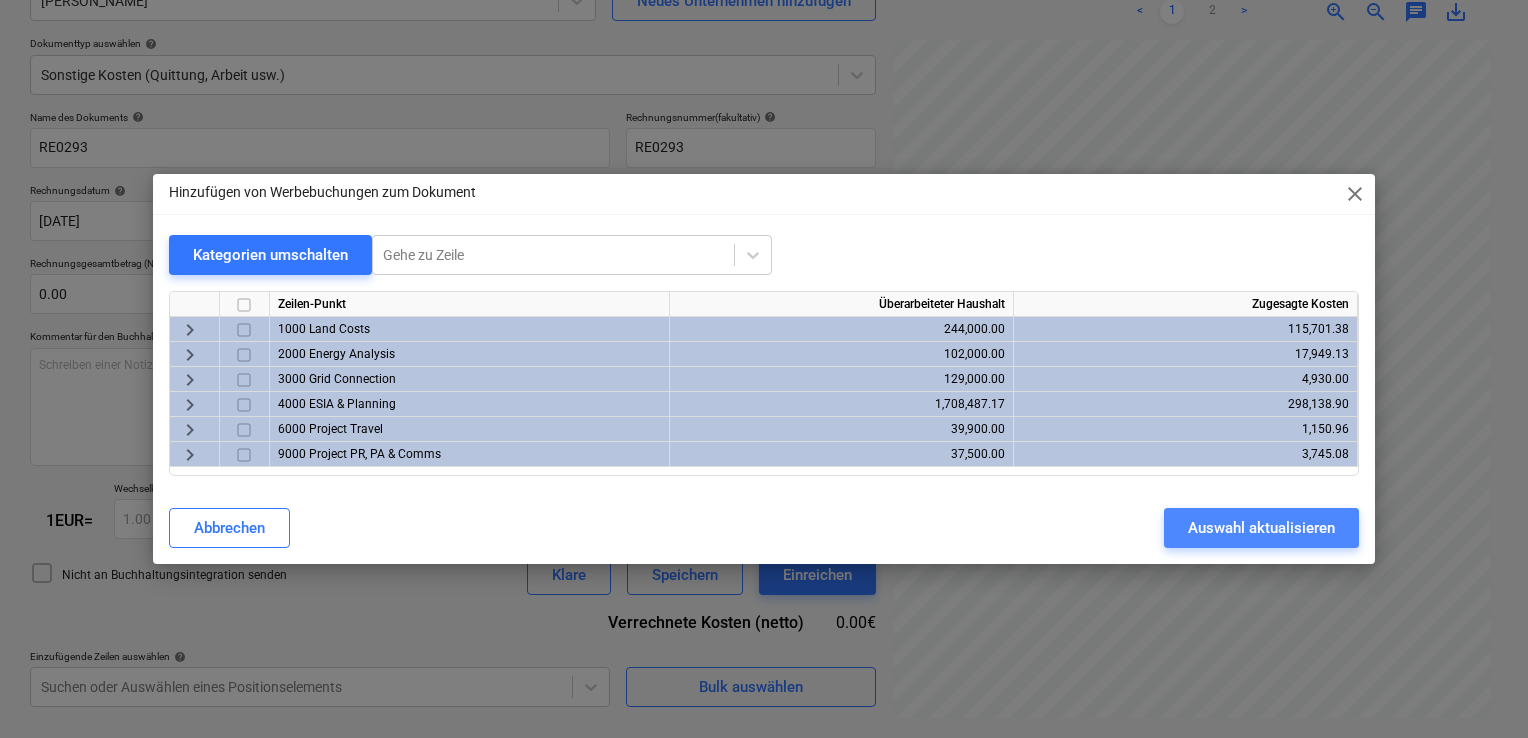 click on "Auswahl aktualisieren" at bounding box center [1261, 528] 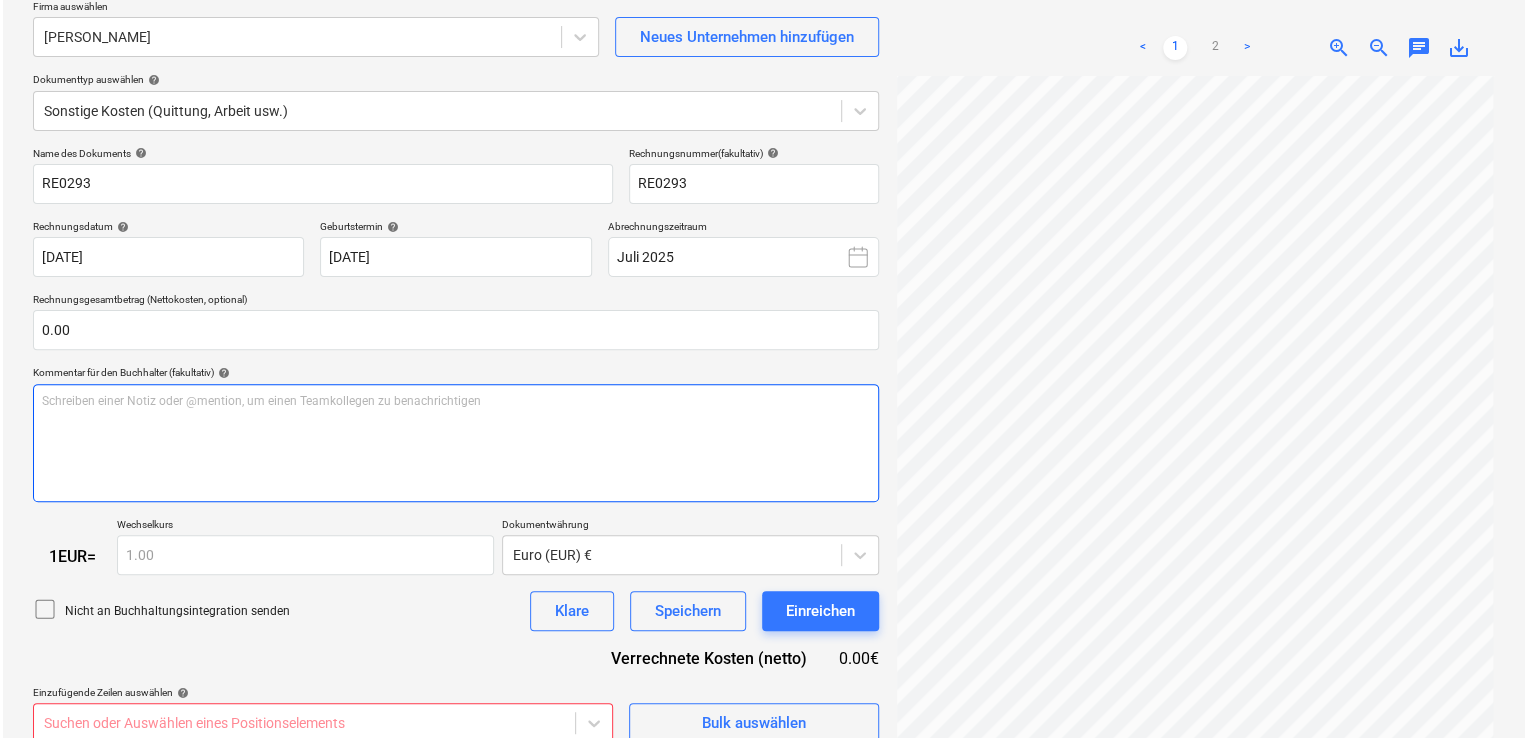 scroll, scrollTop: 200, scrollLeft: 0, axis: vertical 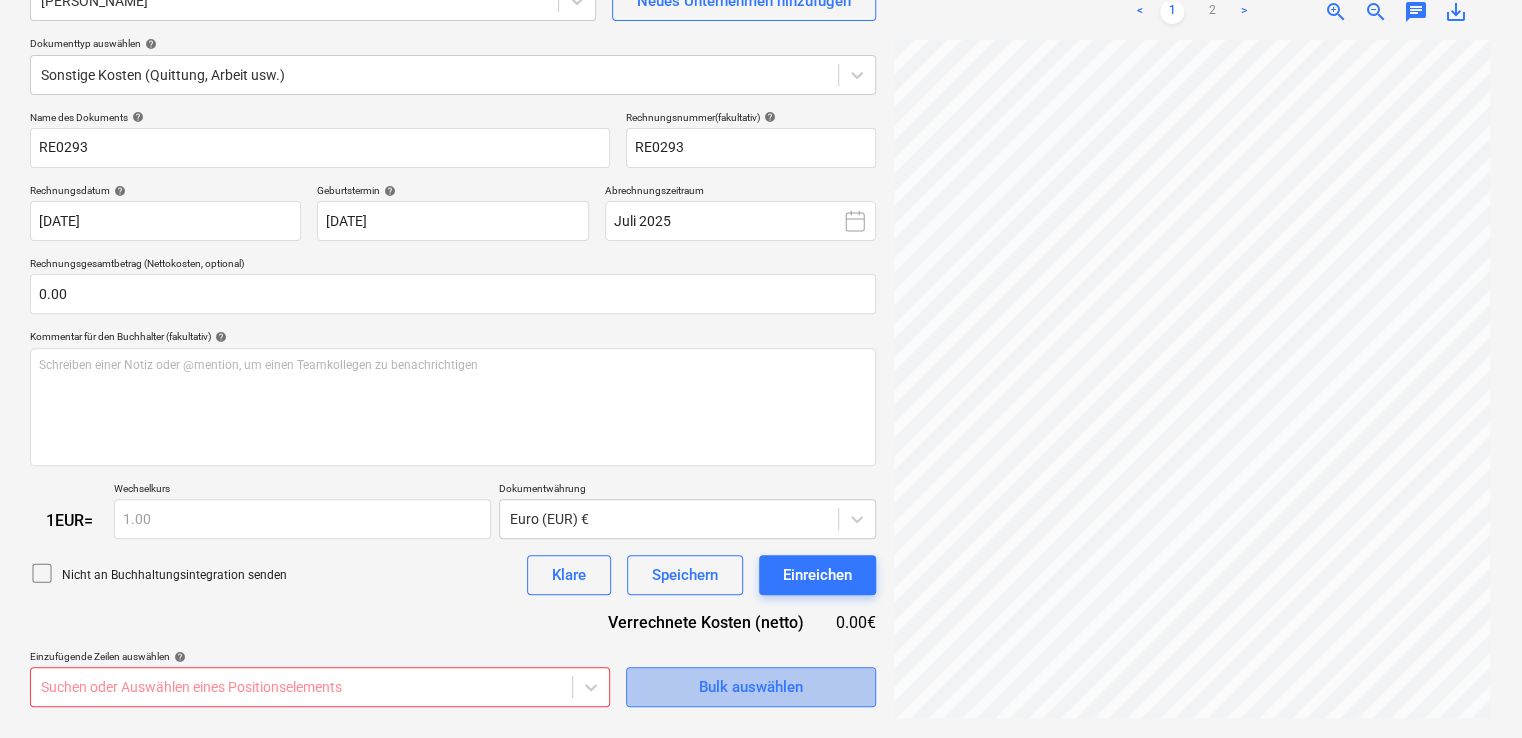 click on "Bulk auswählen" at bounding box center (751, 687) 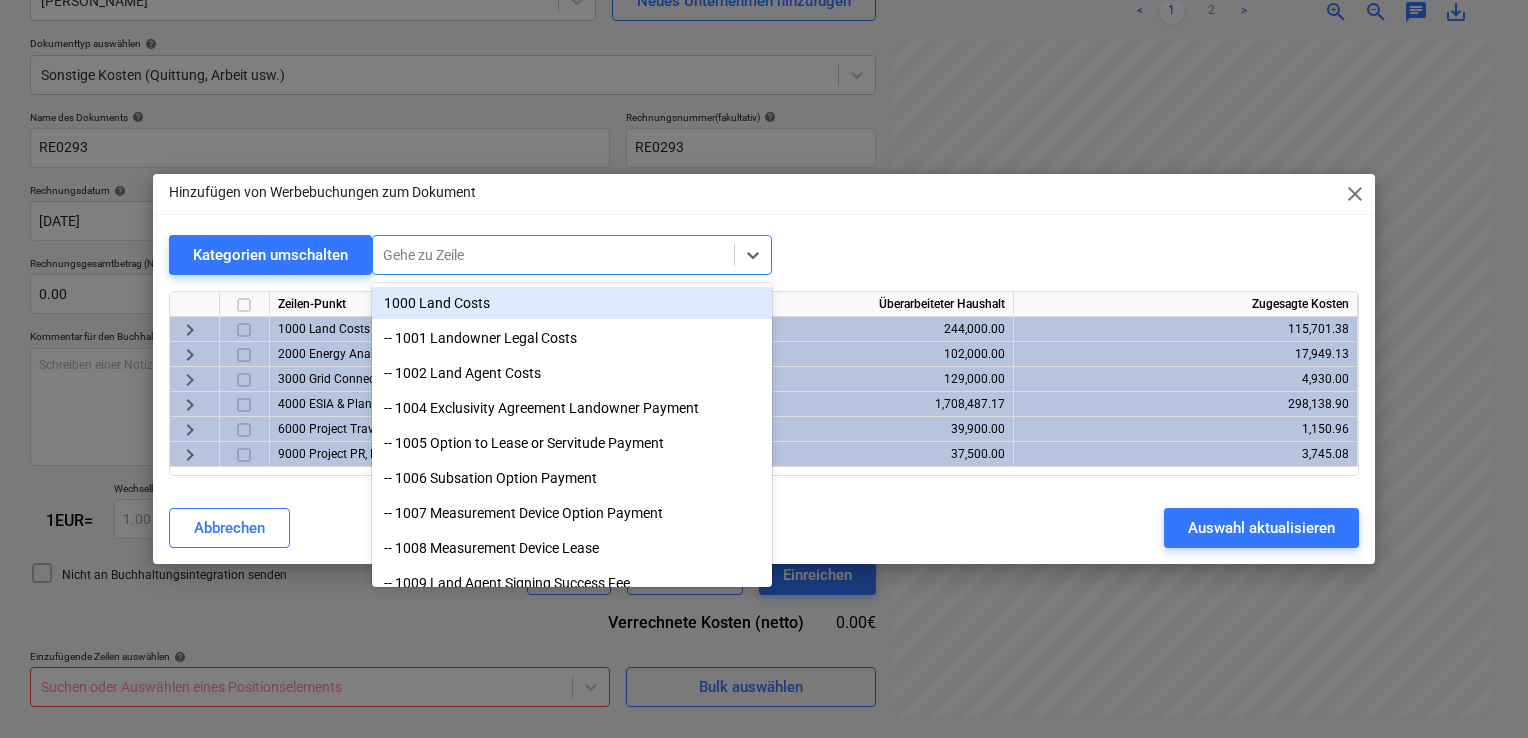 click at bounding box center (553, 255) 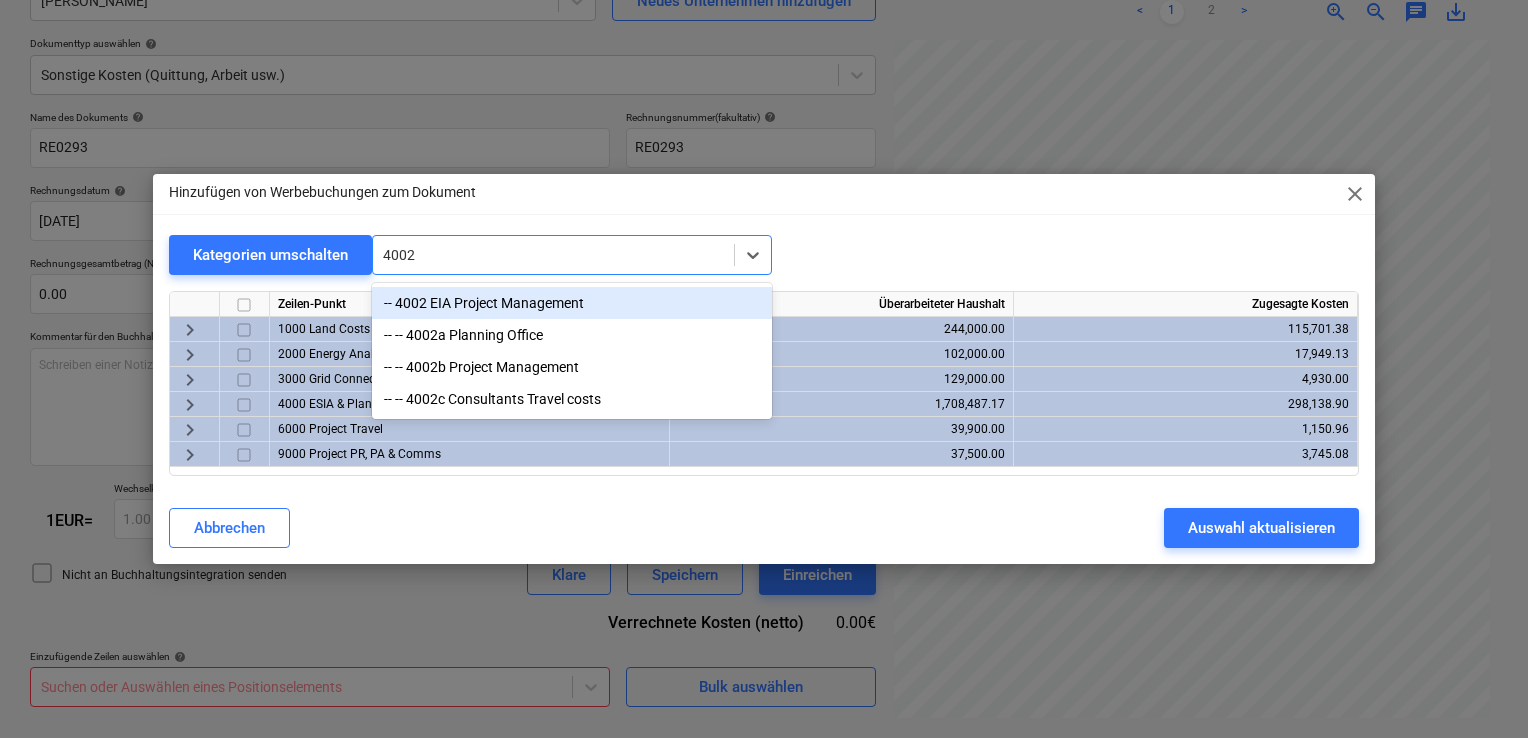 type on "4002a" 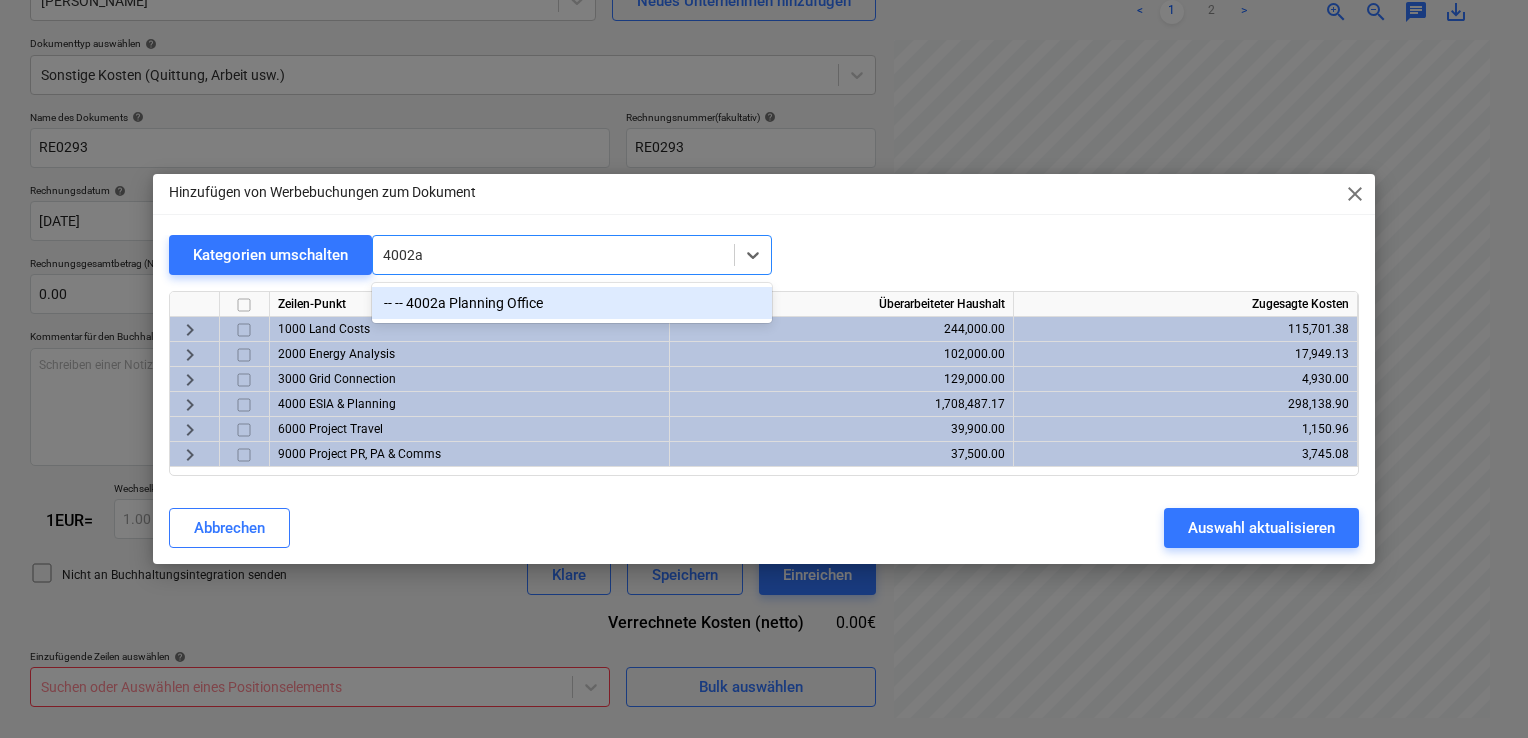 click on "-- --  4002a Planning Office" at bounding box center (572, 303) 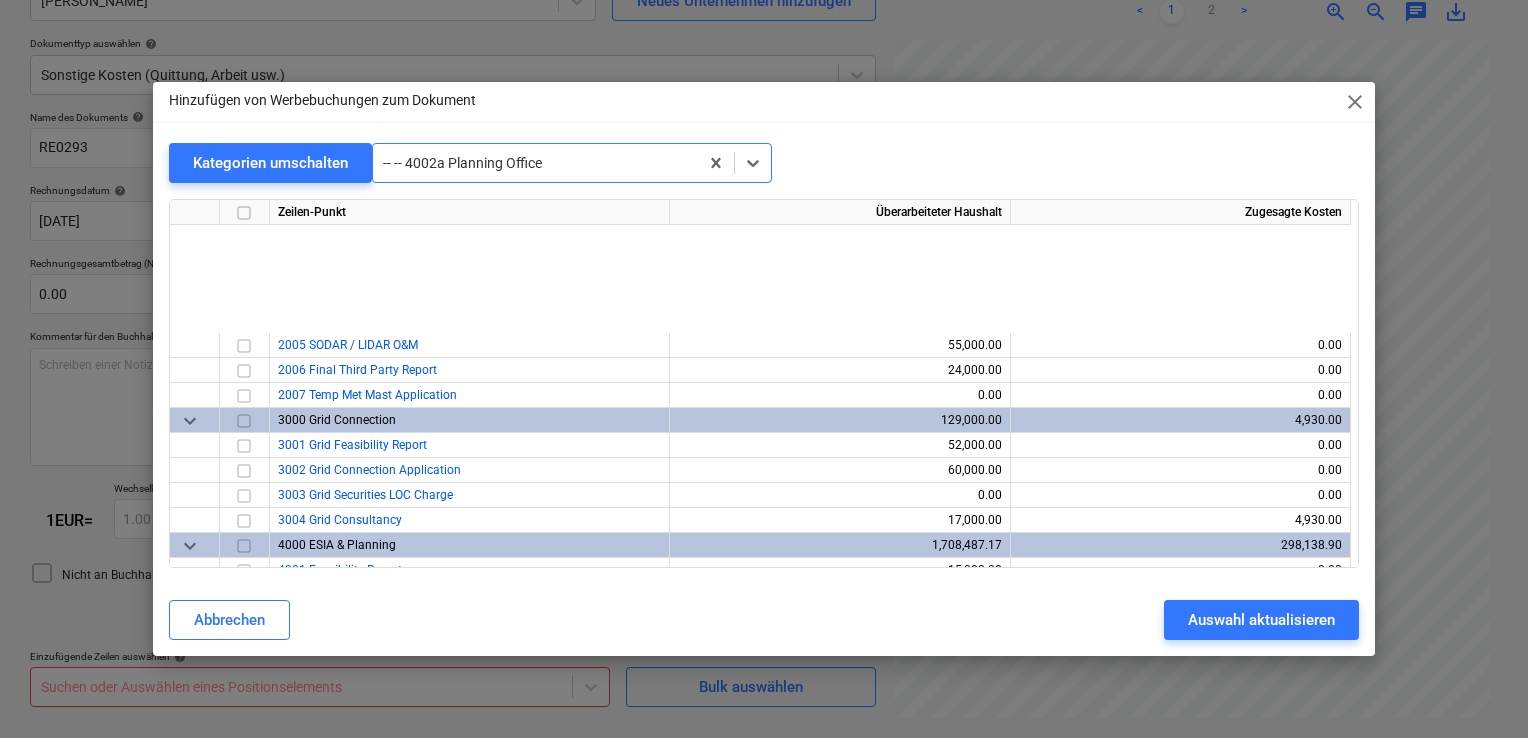 scroll, scrollTop: 700, scrollLeft: 0, axis: vertical 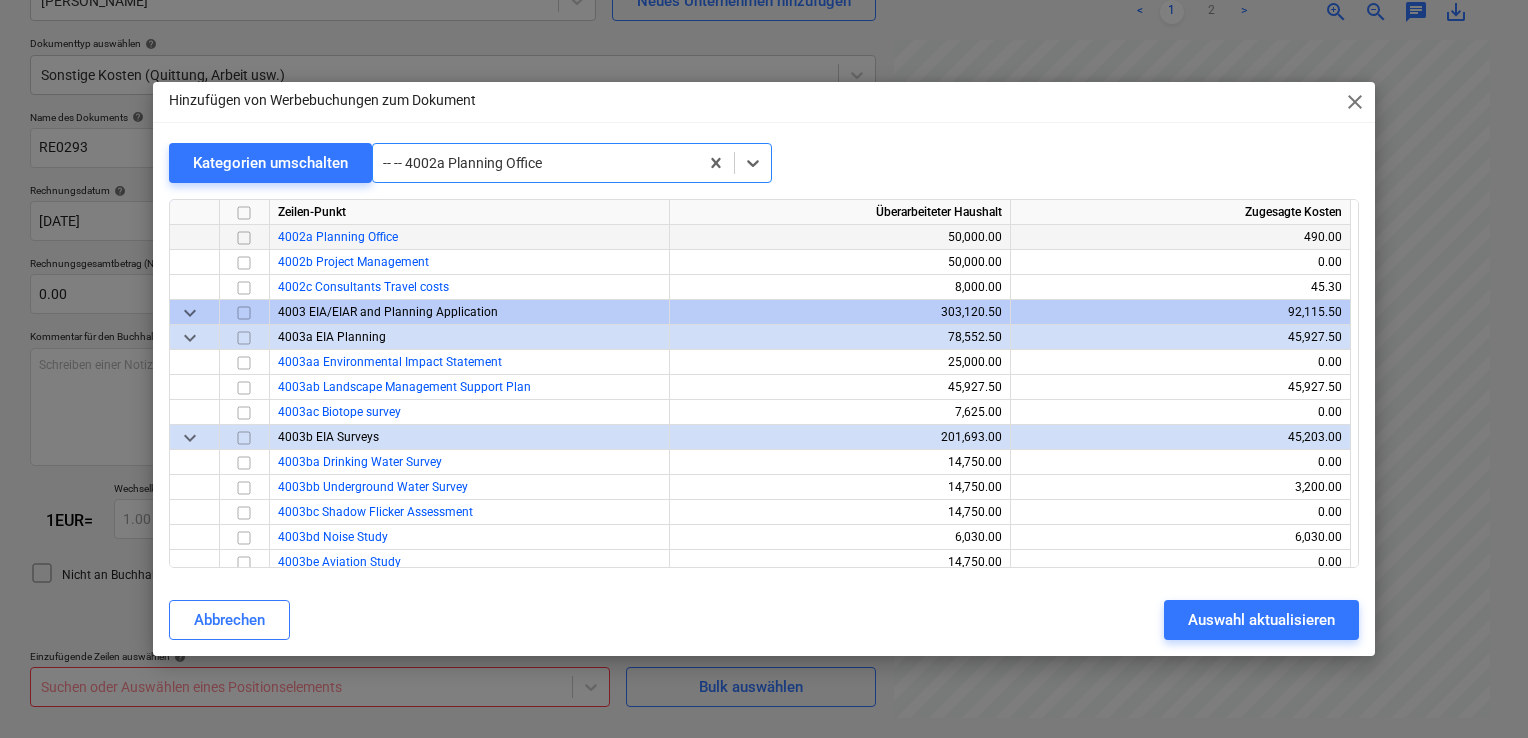 click on "4002a Planning Office" at bounding box center (338, 237) 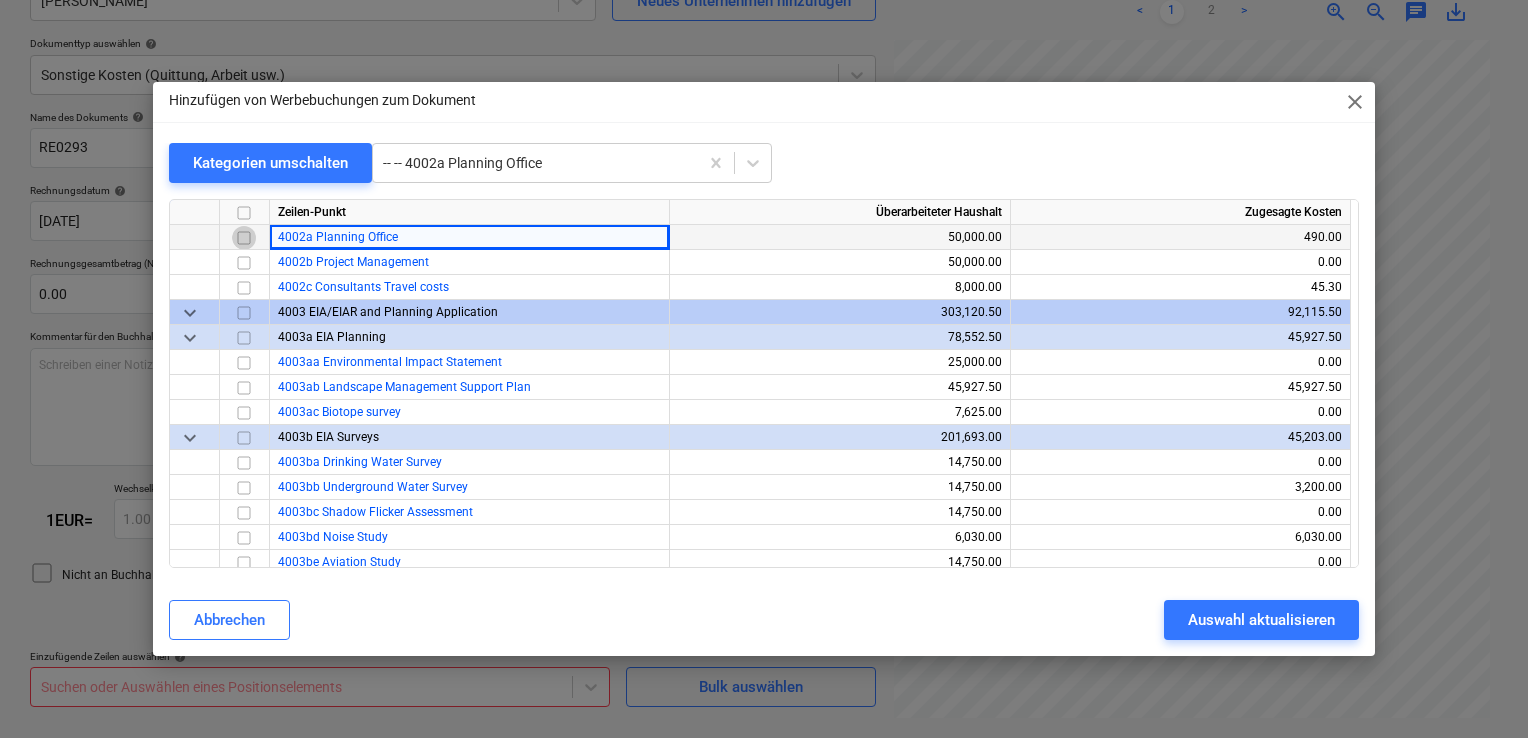 click at bounding box center (244, 238) 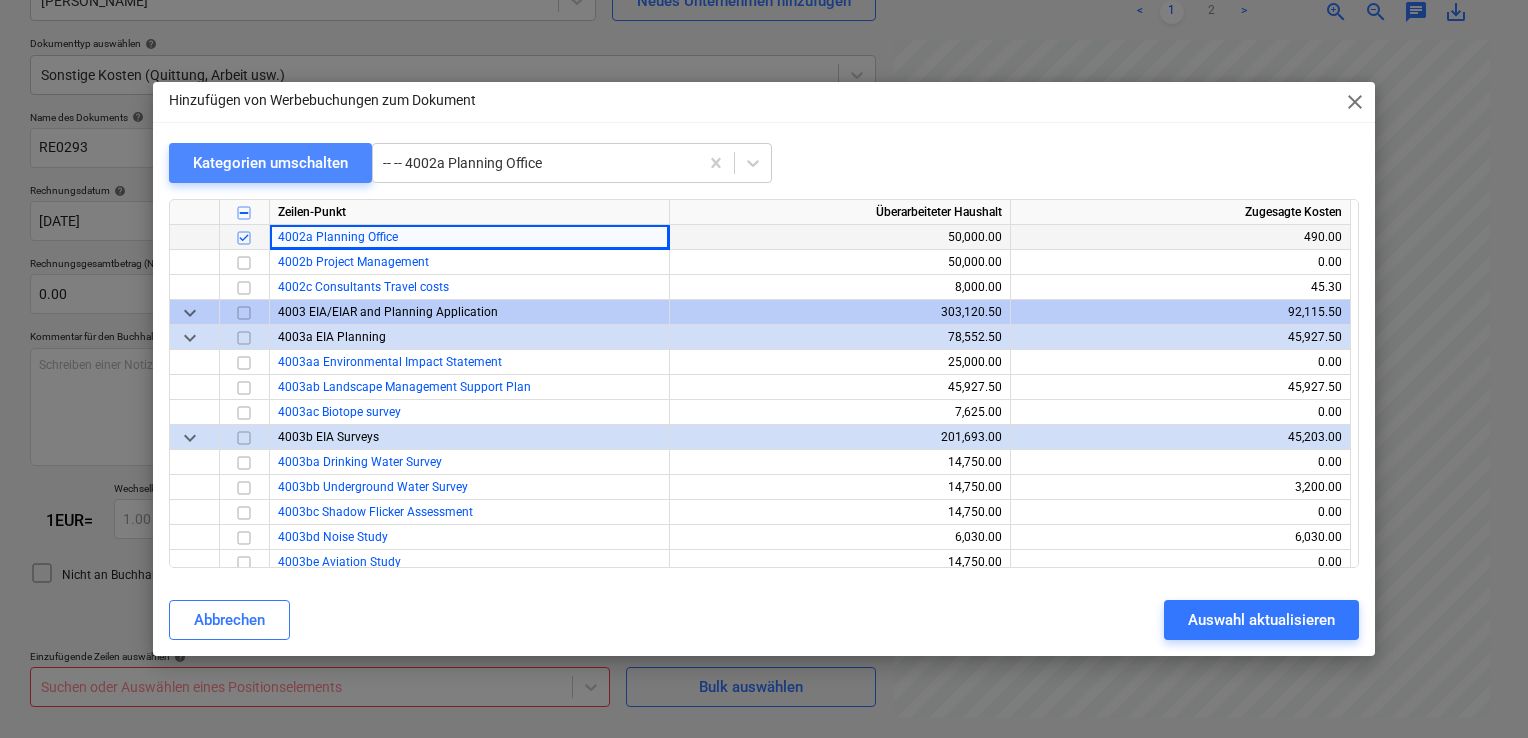 click on "Kategorien umschalten" at bounding box center (270, 163) 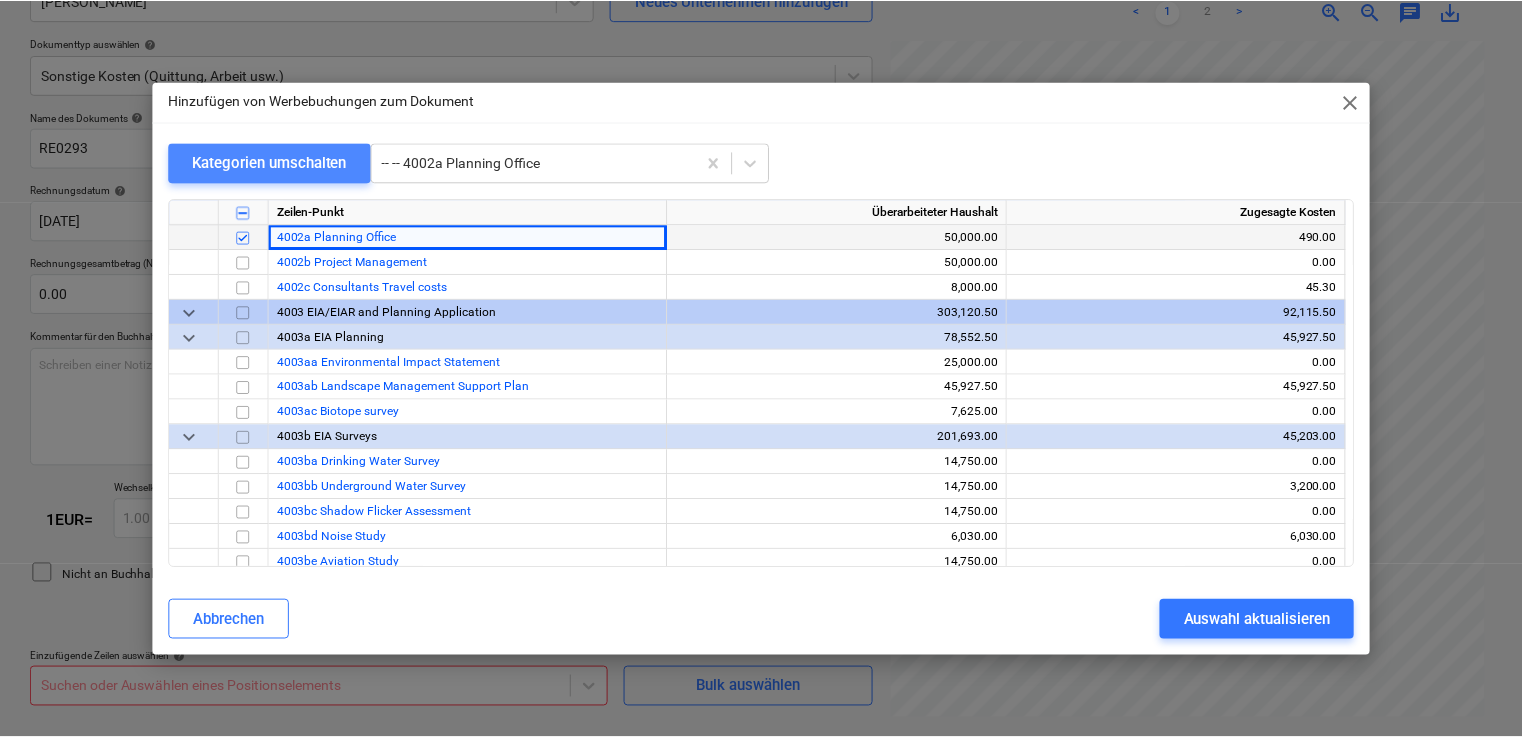 scroll, scrollTop: 0, scrollLeft: 0, axis: both 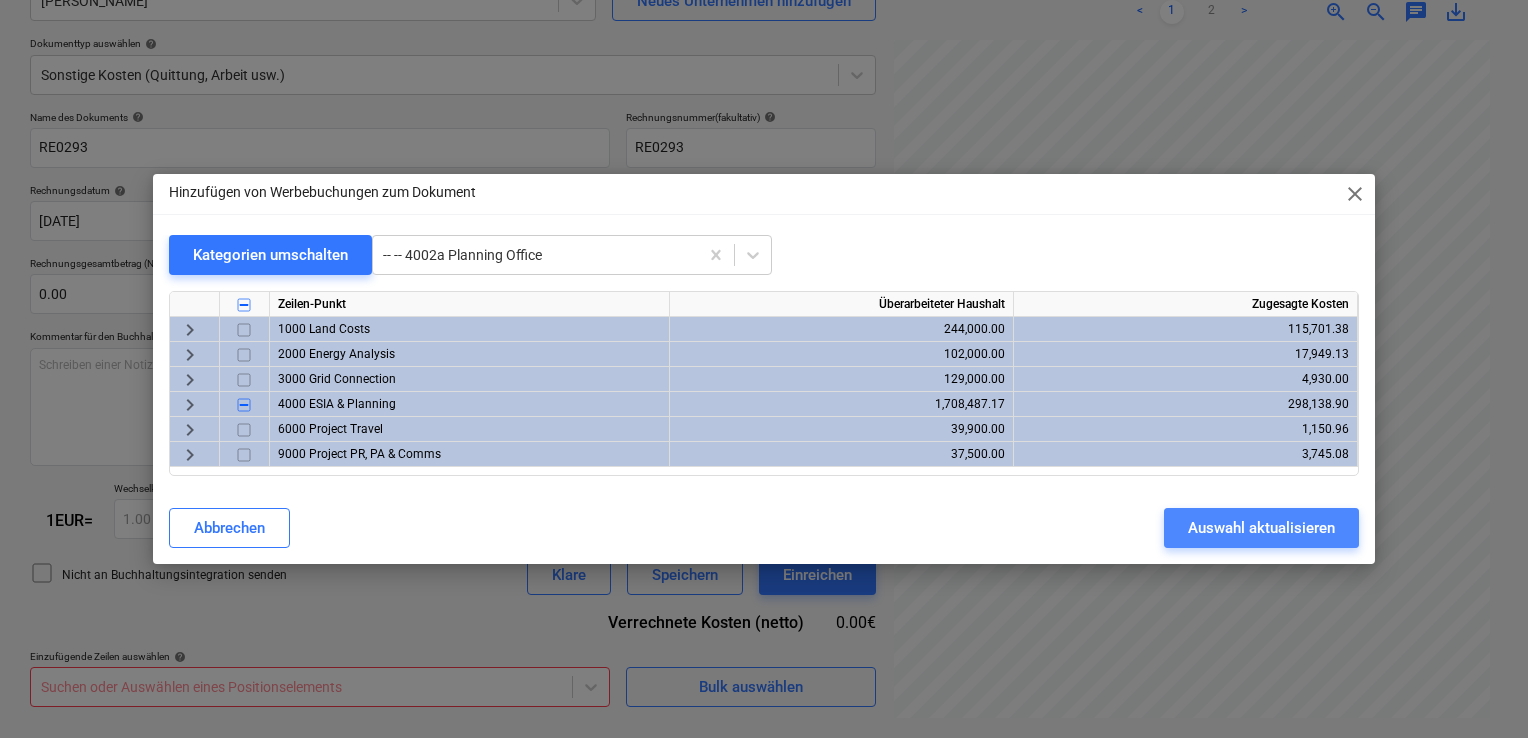 click on "Auswahl aktualisieren" at bounding box center [1261, 528] 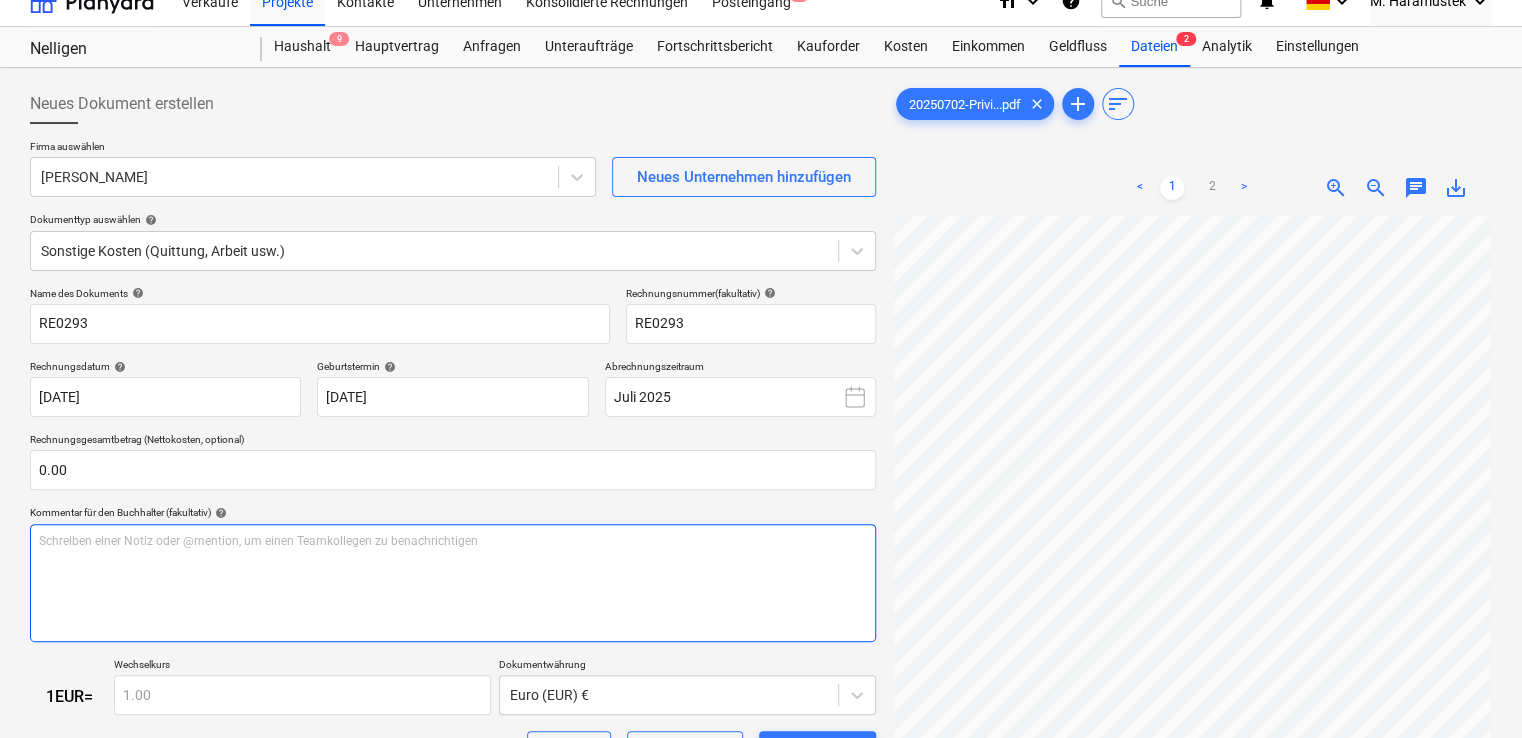scroll, scrollTop: 316, scrollLeft: 0, axis: vertical 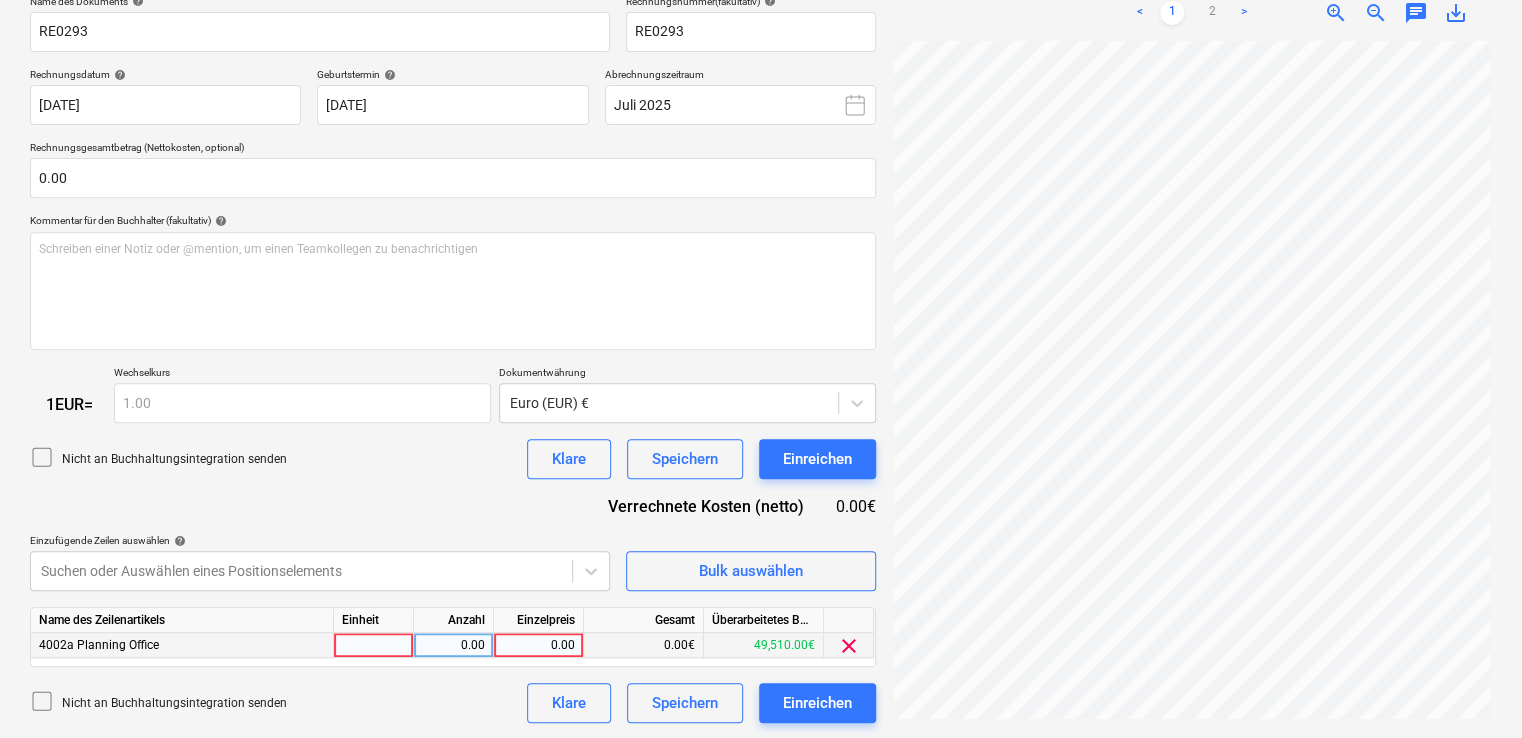 click at bounding box center (374, 645) 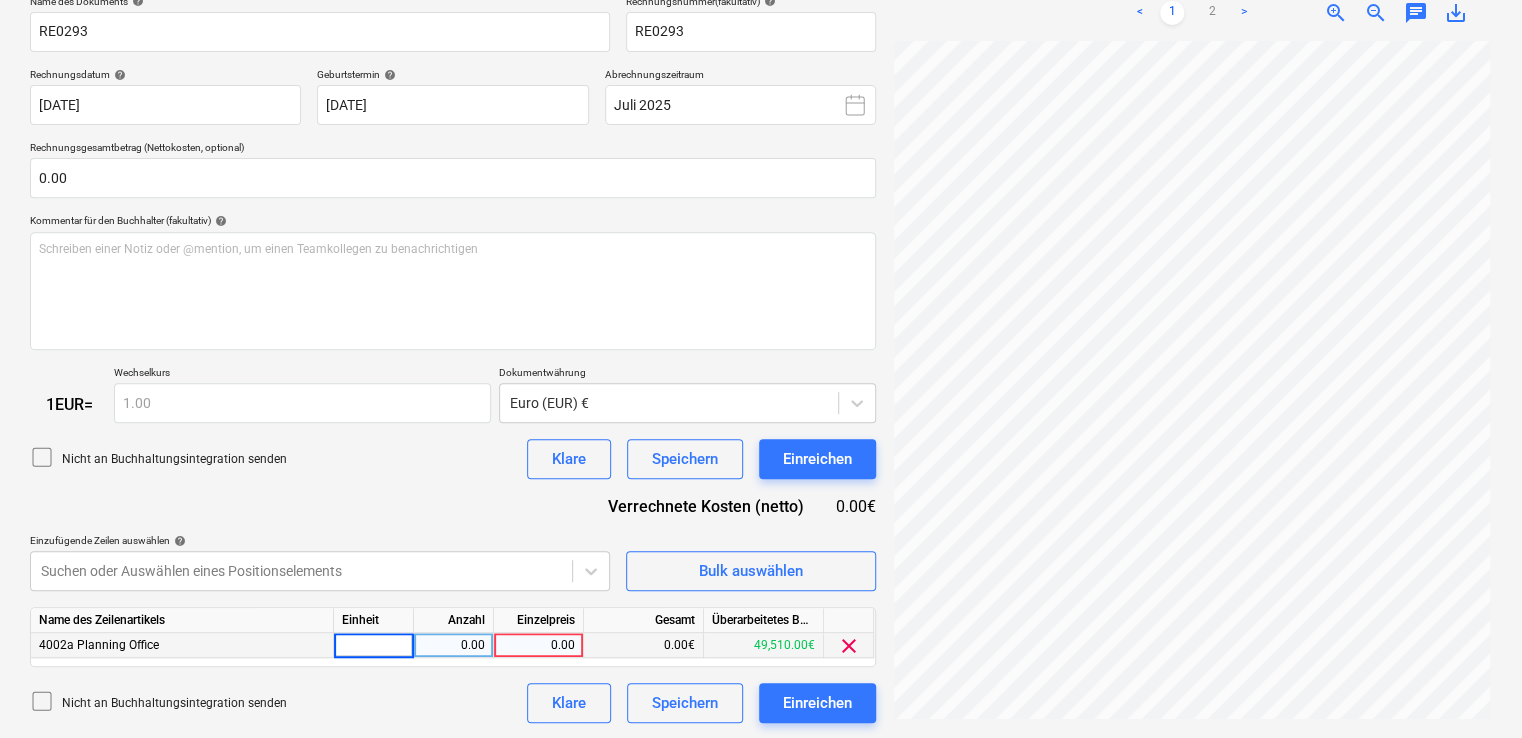 type on "€" 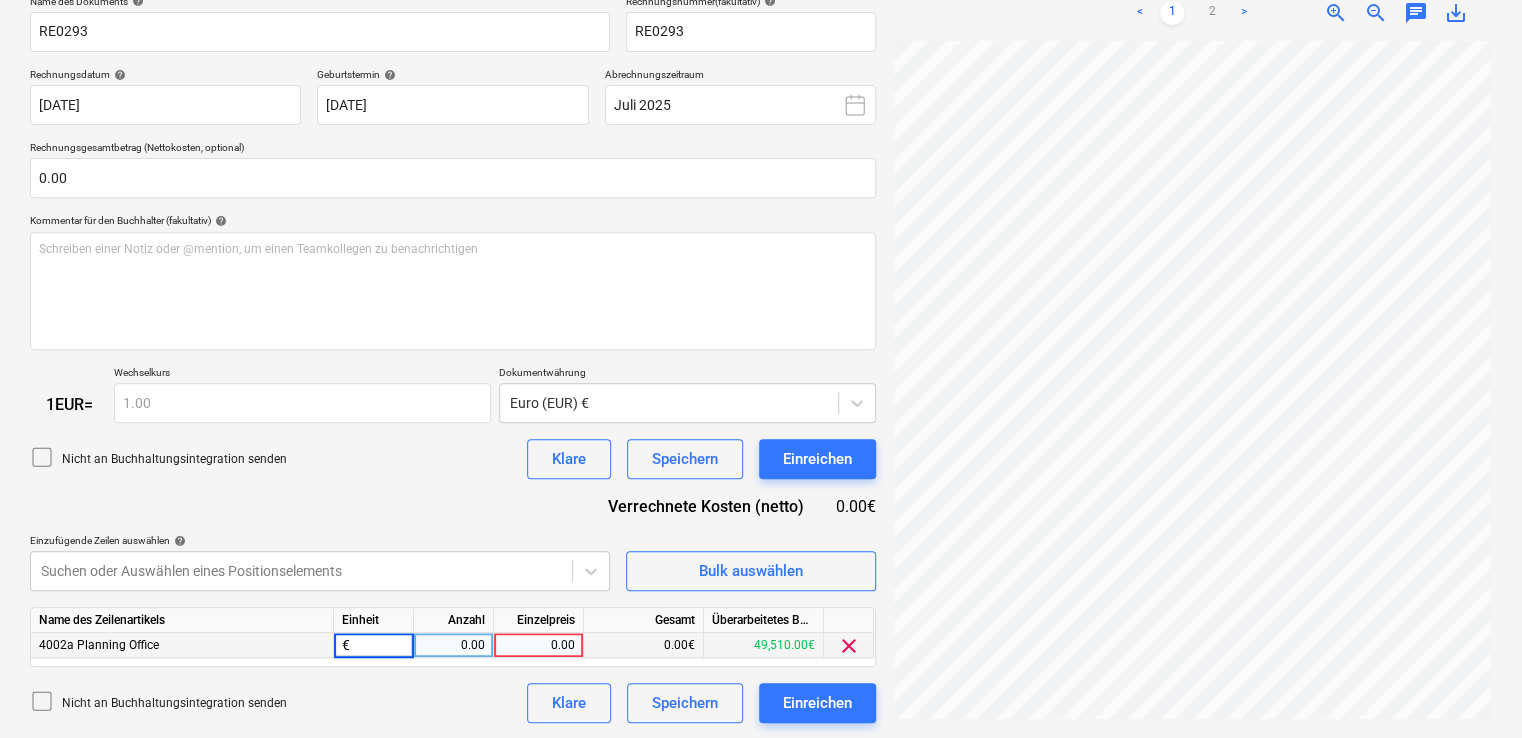 click on "0.00" at bounding box center (453, 645) 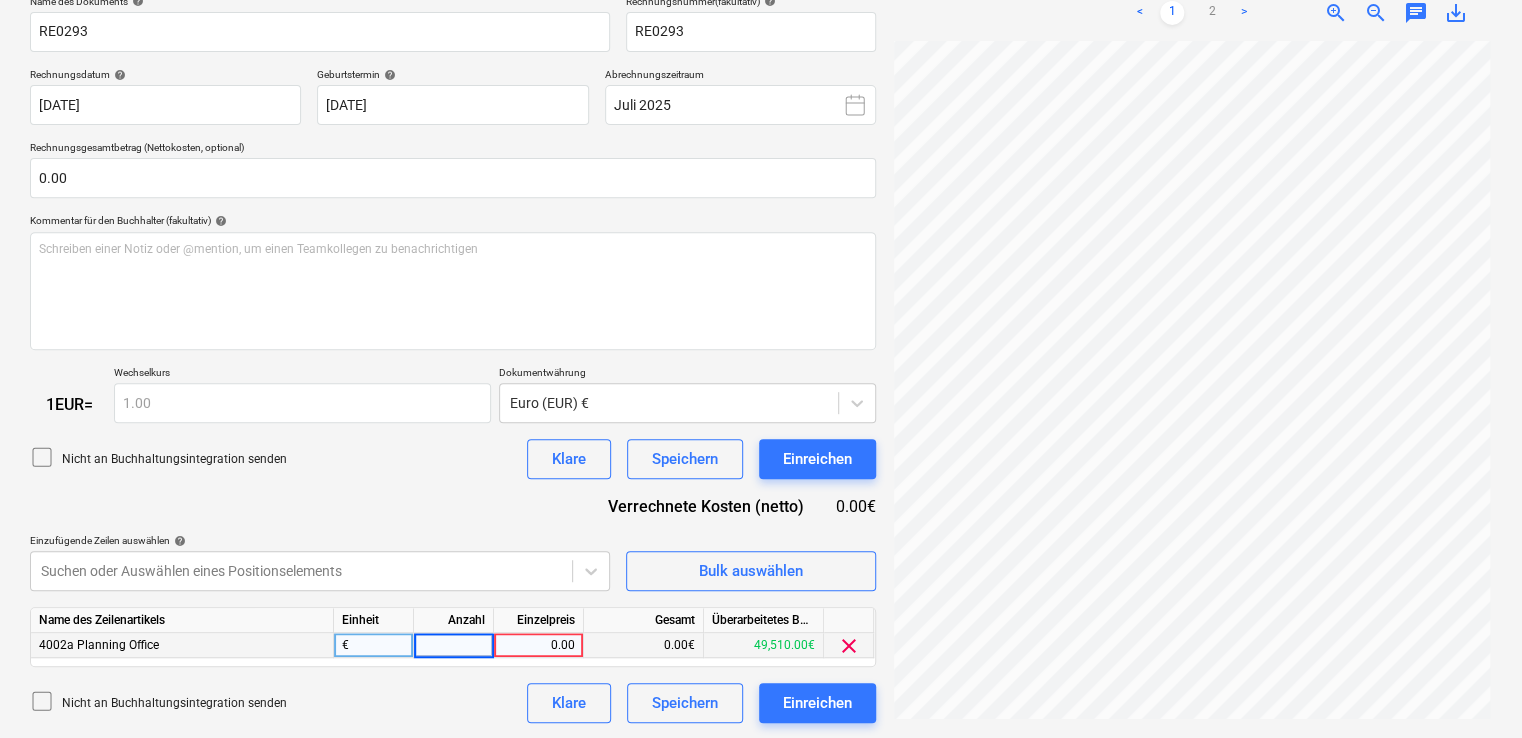 type on "1" 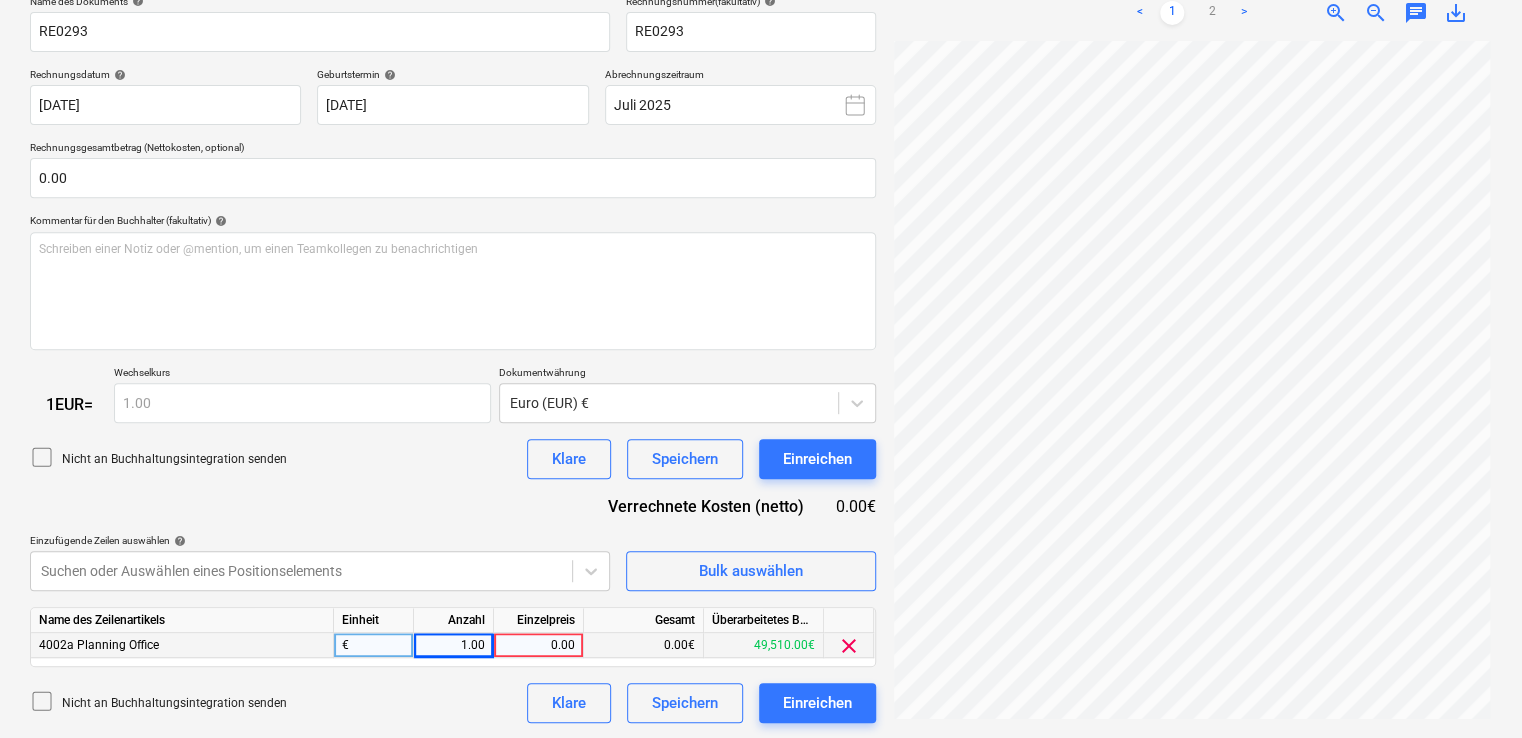 click on "0.00" at bounding box center [538, 645] 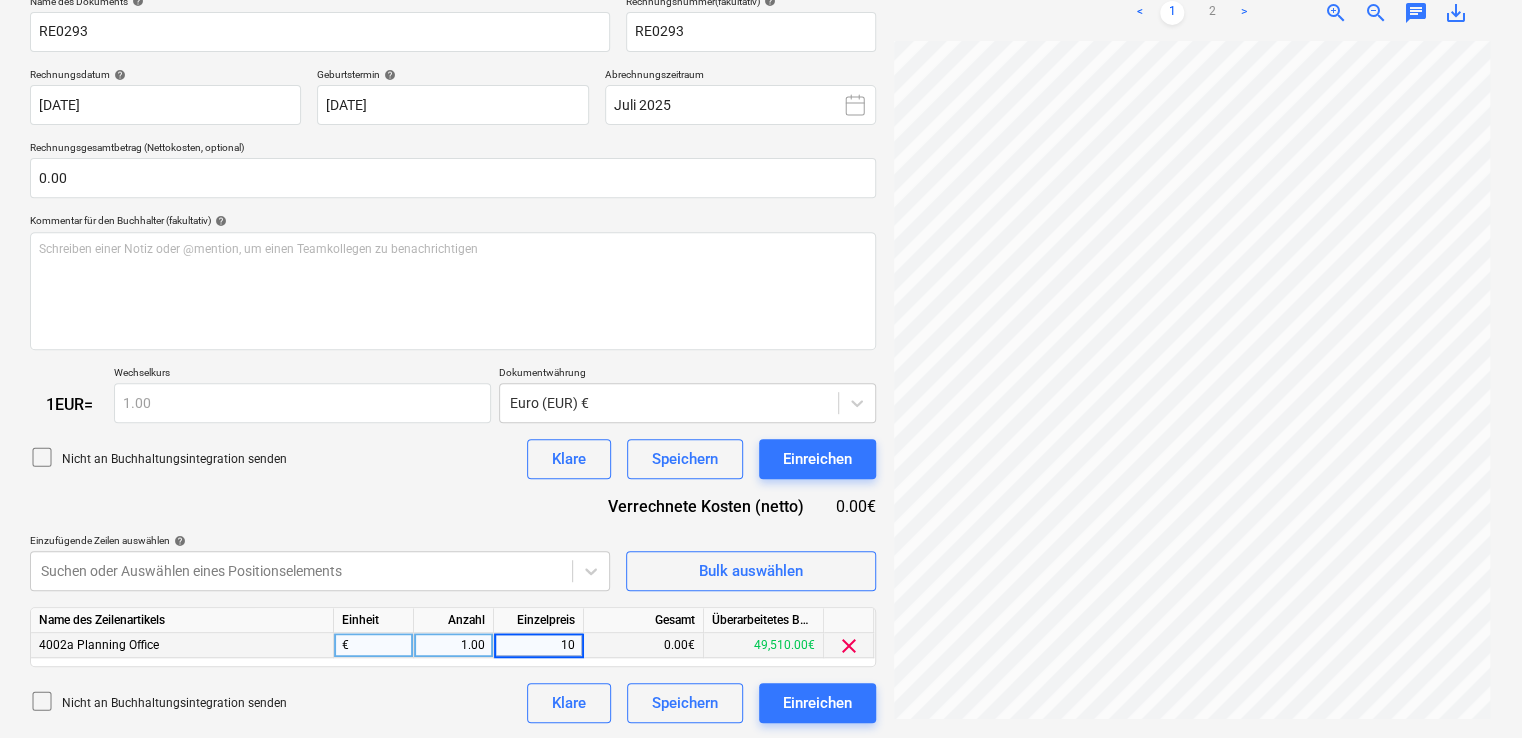 type on "100" 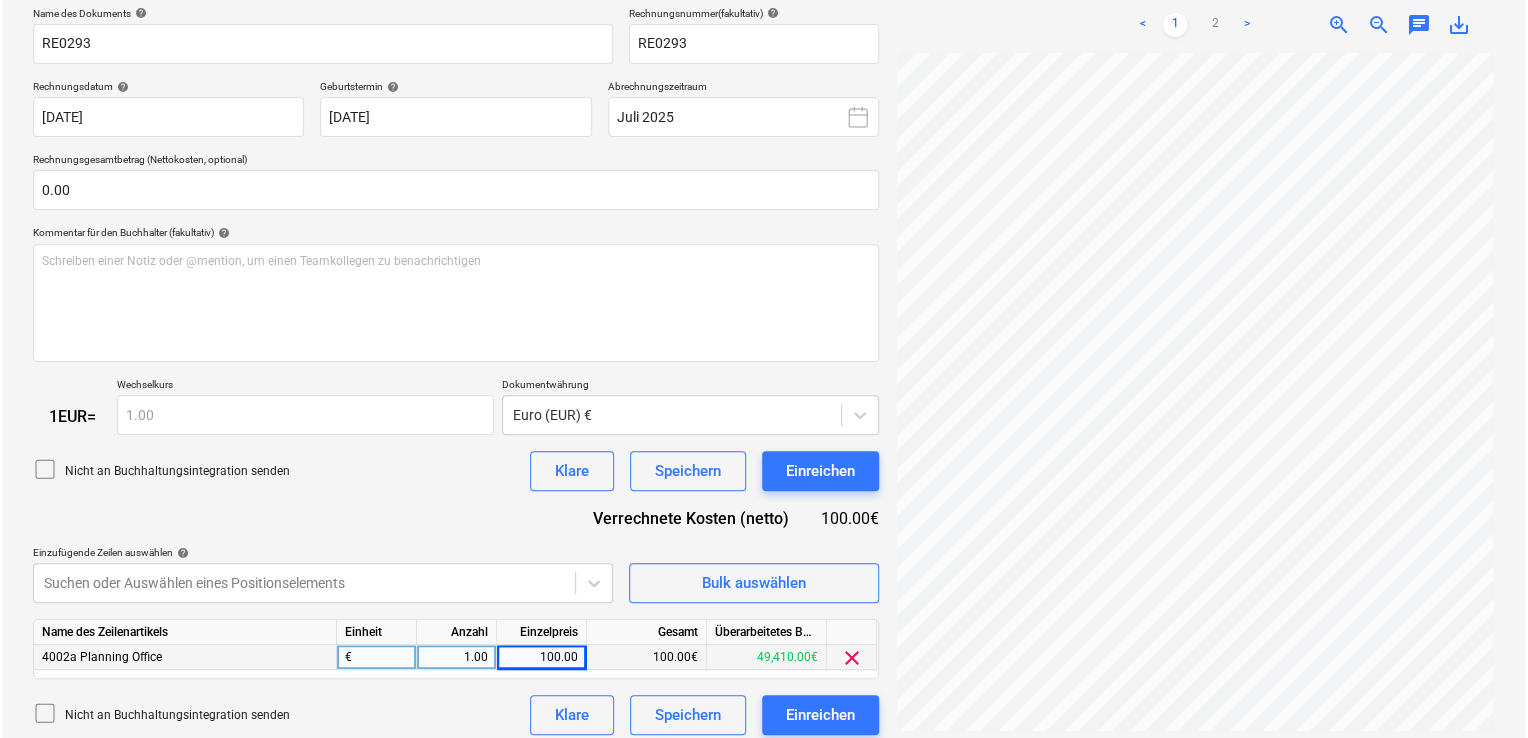 scroll, scrollTop: 316, scrollLeft: 0, axis: vertical 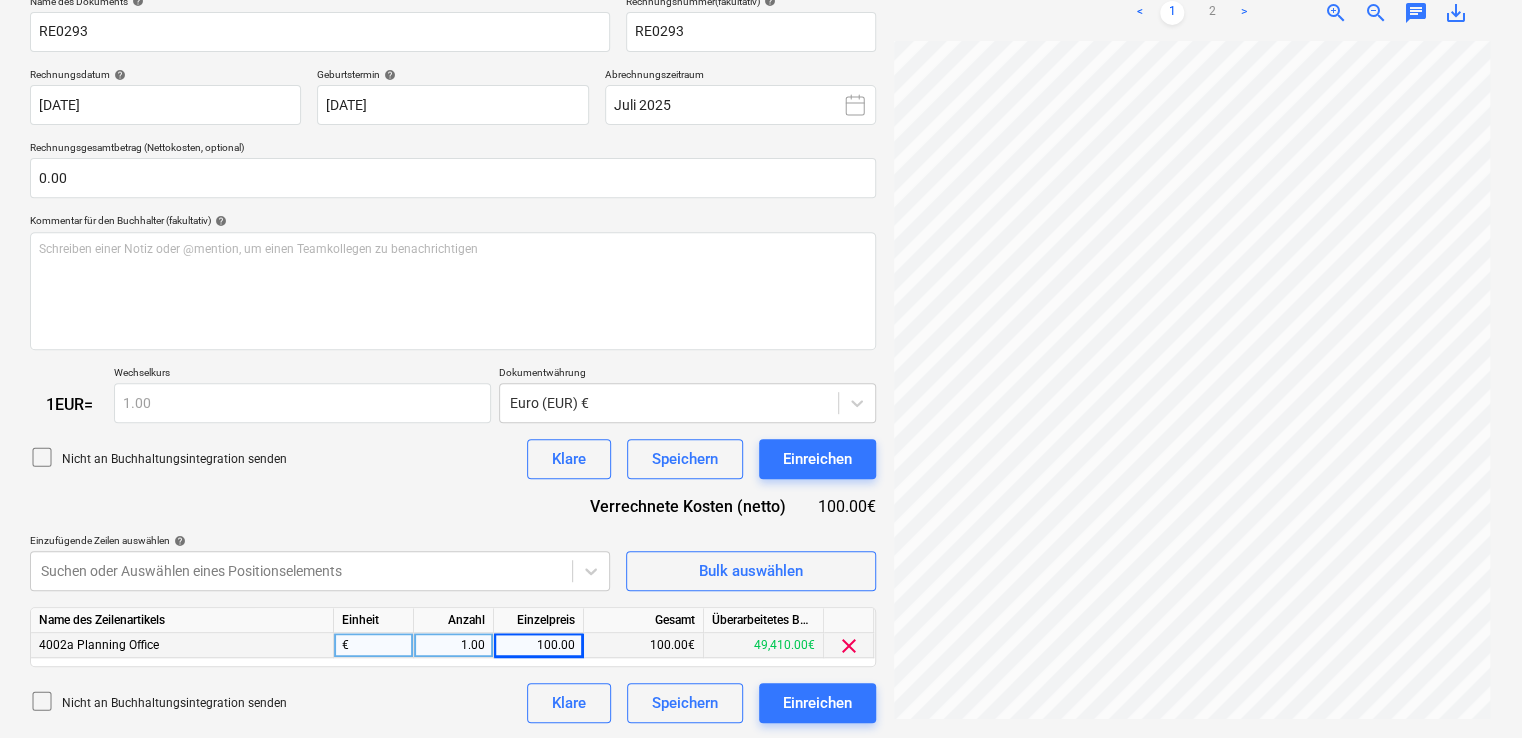 drag, startPoint x: 161, startPoint y: 403, endPoint x: 343, endPoint y: 503, distance: 207.6632 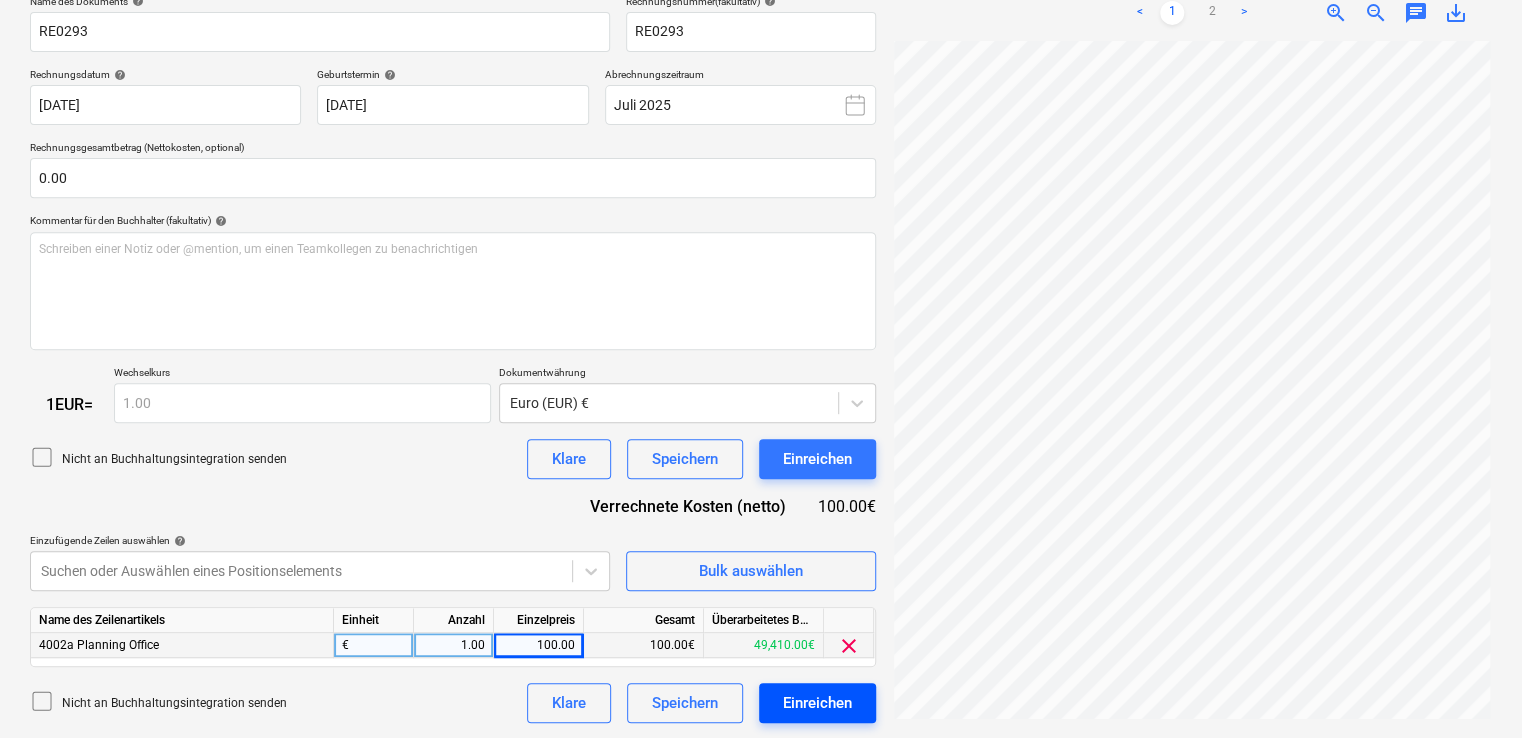 click on "Einreichen" at bounding box center (817, 703) 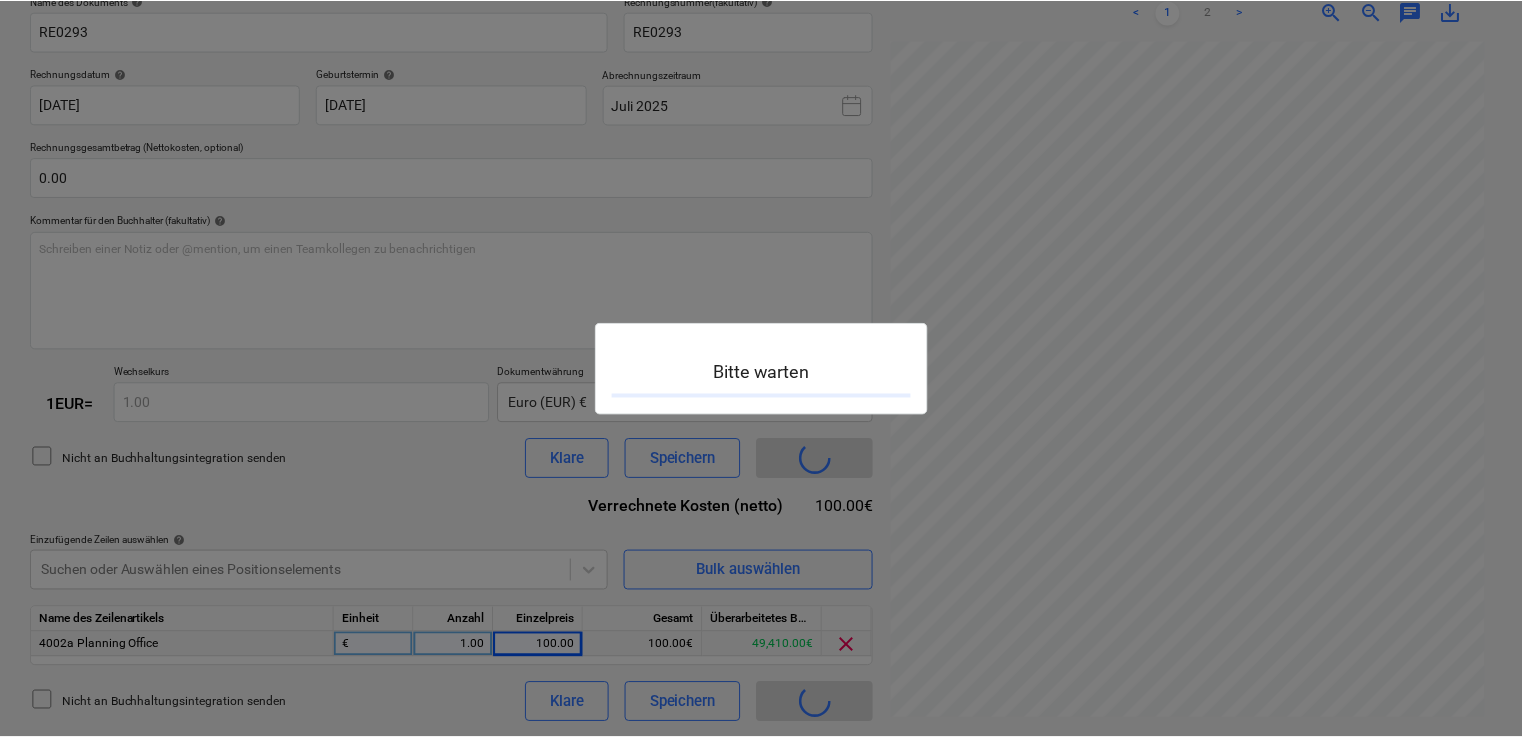 scroll, scrollTop: 0, scrollLeft: 0, axis: both 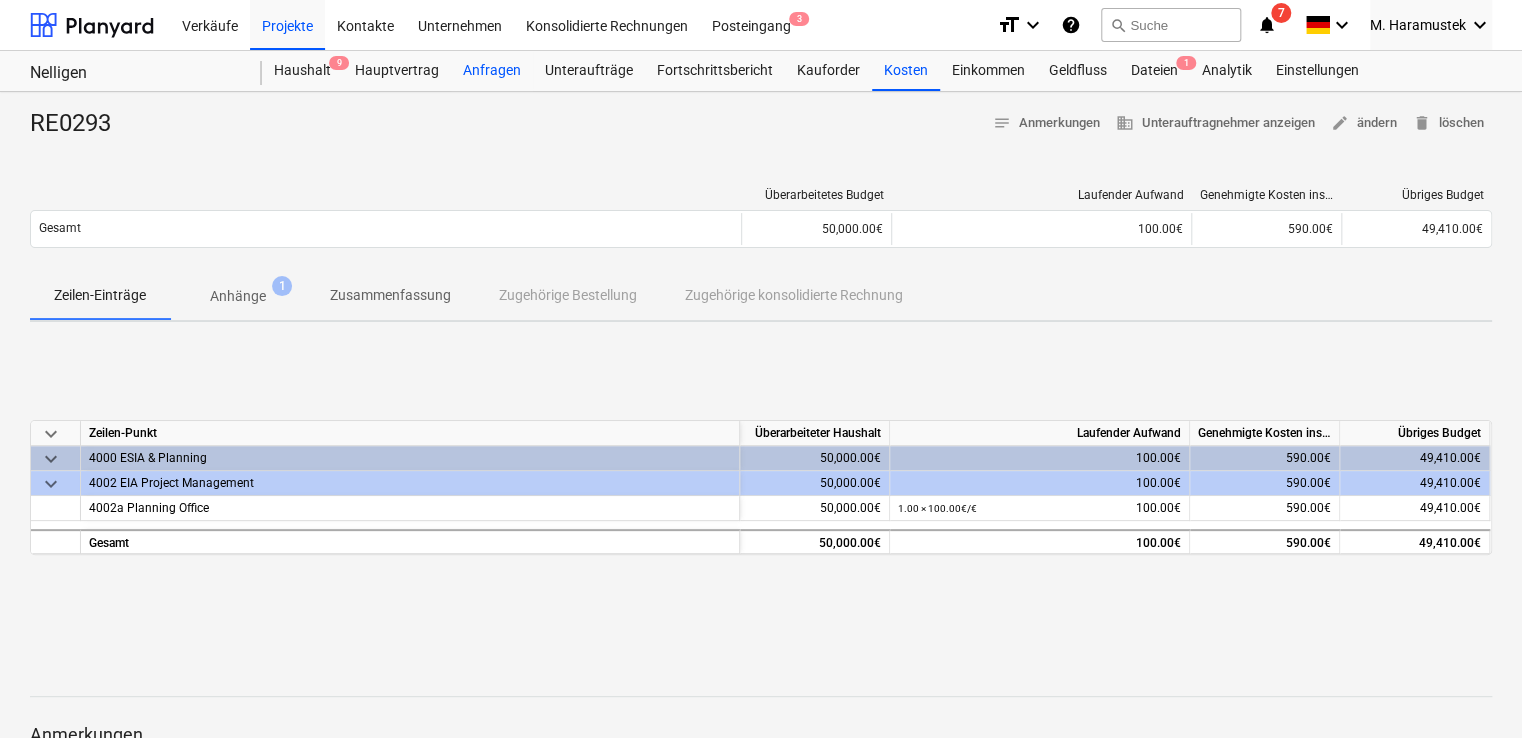 click on "Anfragen" at bounding box center (492, 71) 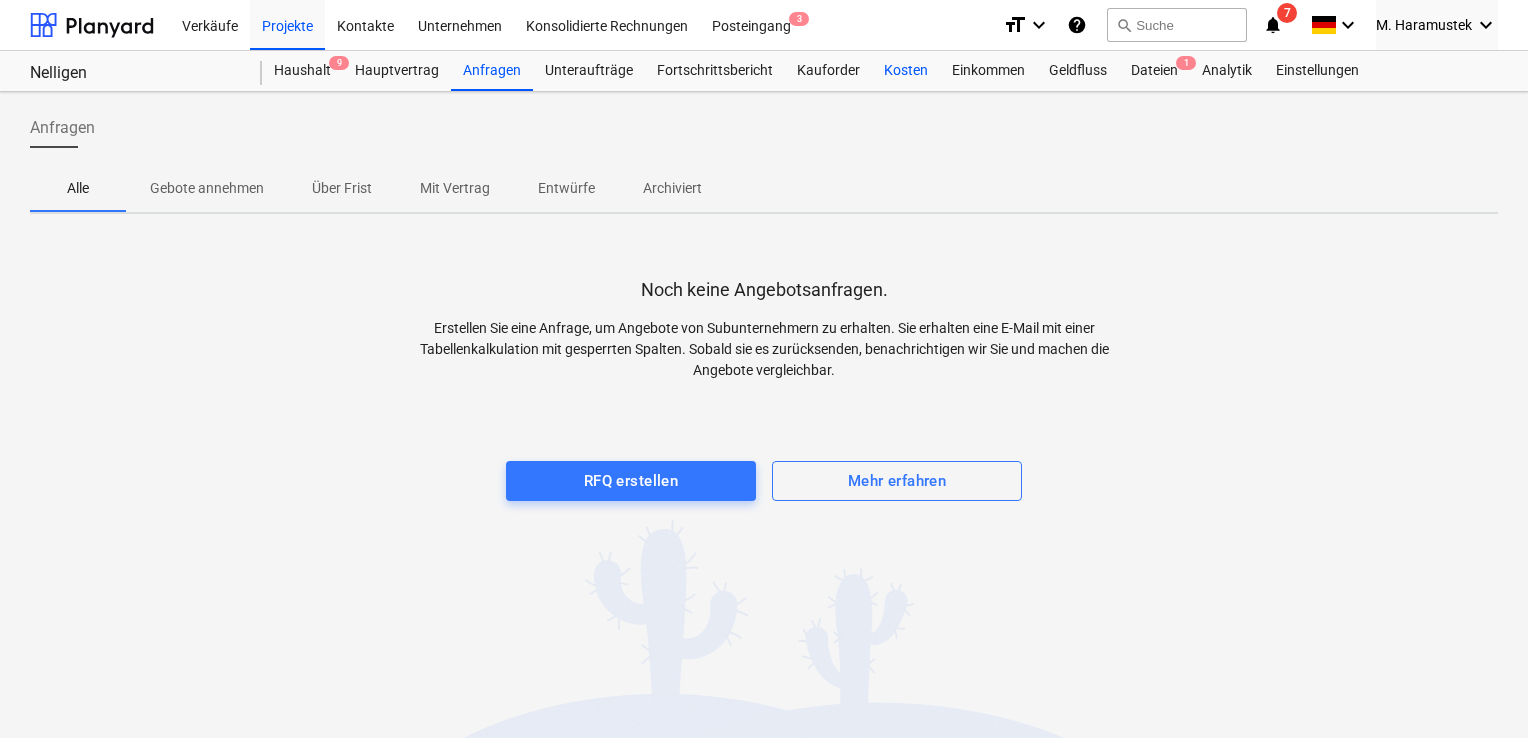 click on "Kosten" at bounding box center (906, 71) 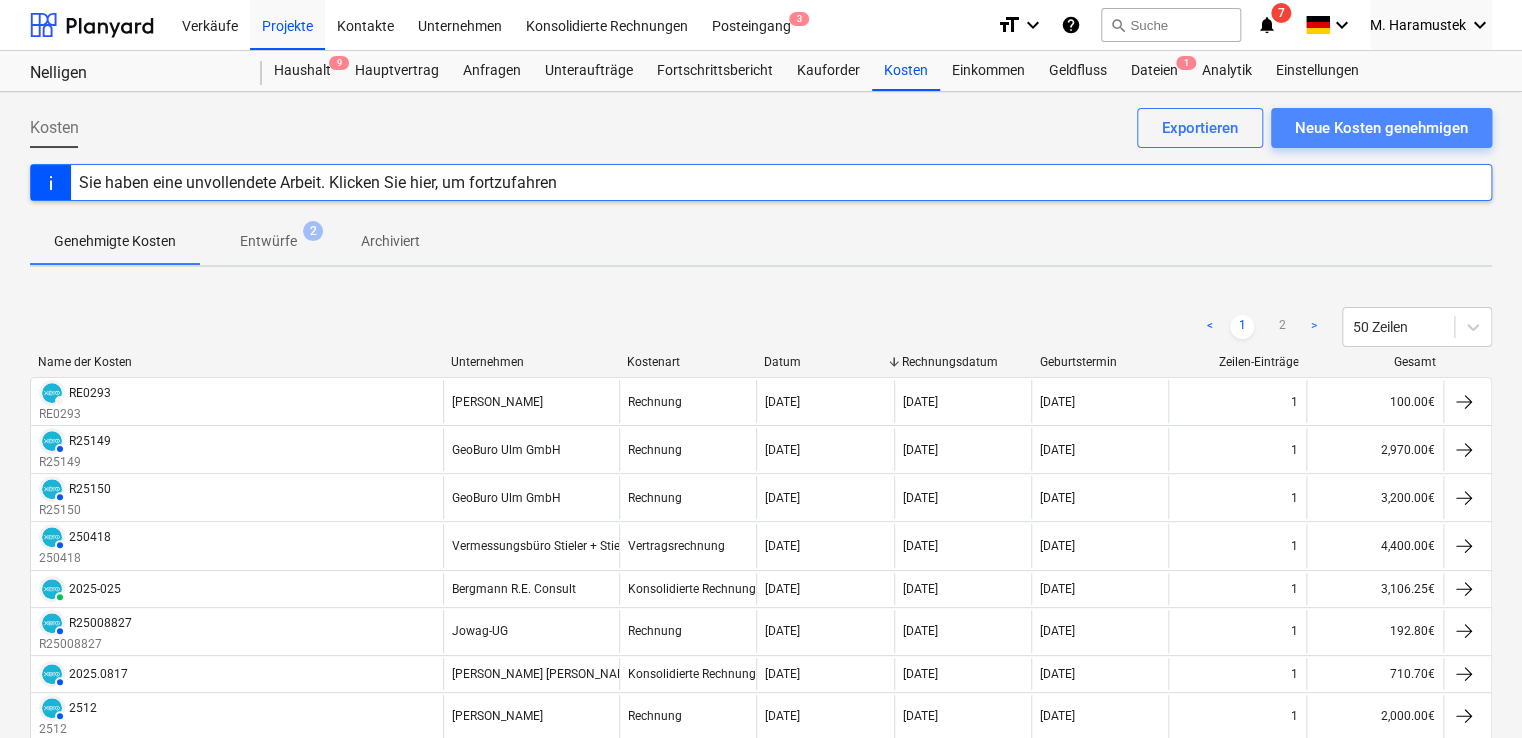 click on "Neue Kosten genehmigen" at bounding box center (1381, 128) 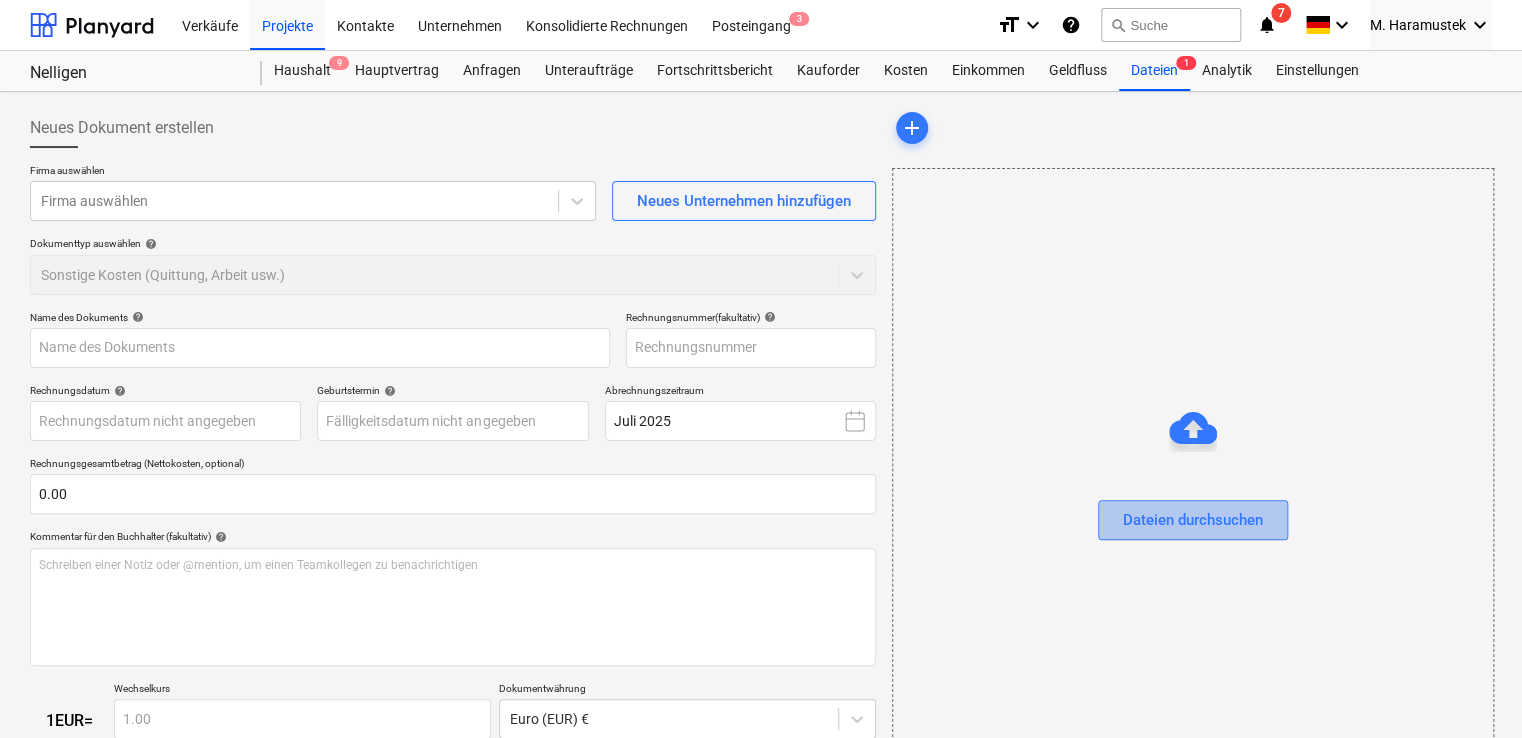 click on "Dateien durchsuchen" at bounding box center [1193, 520] 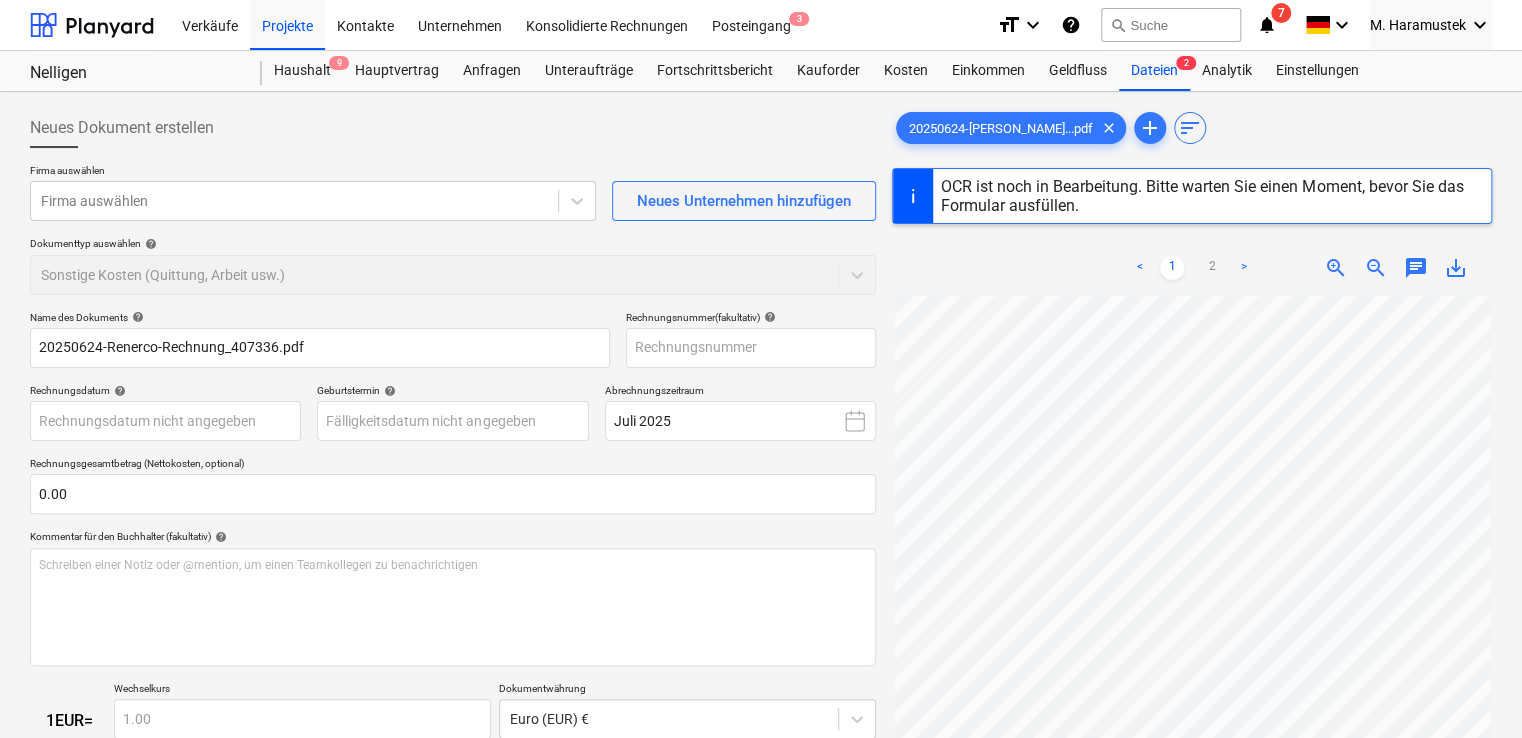 type on "407336" 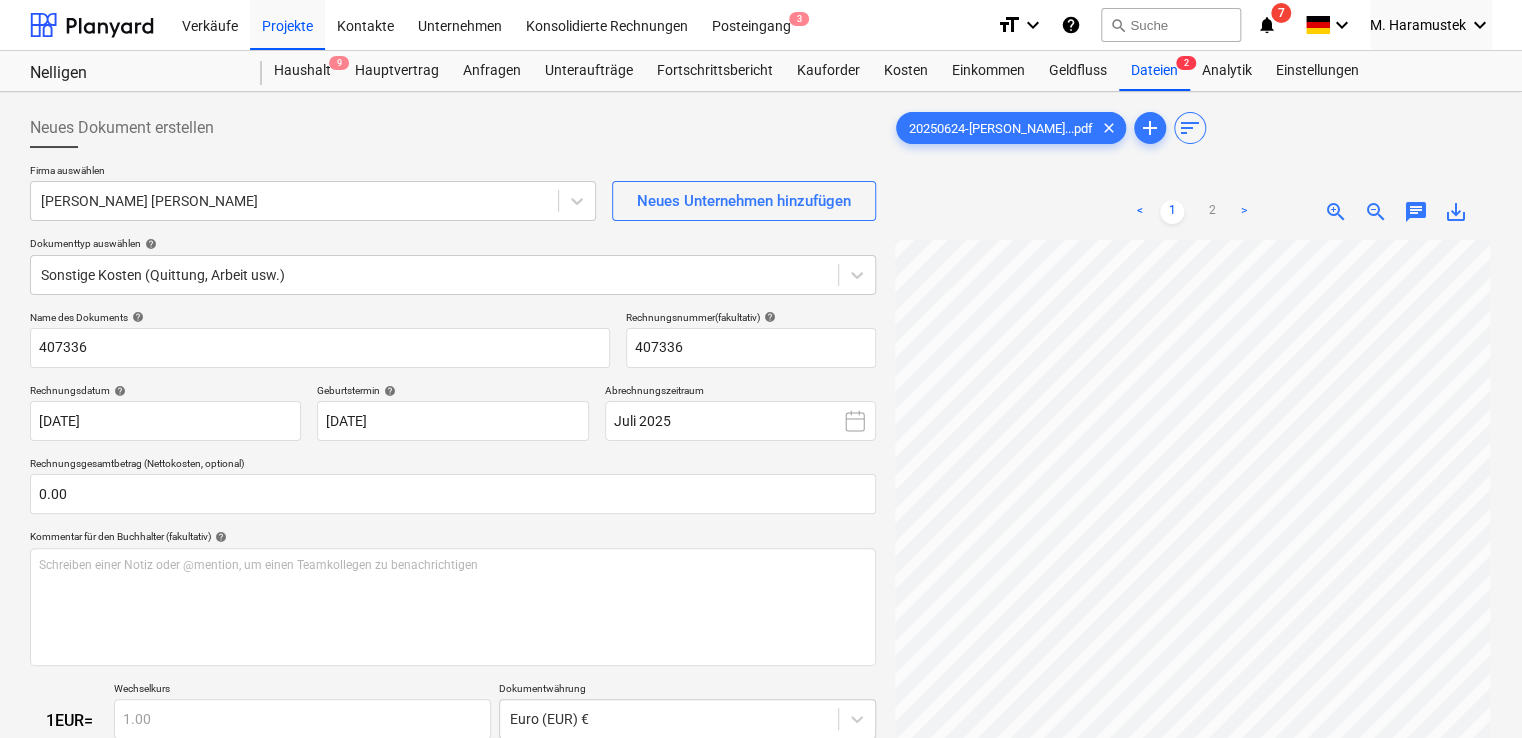 scroll, scrollTop: 0, scrollLeft: 0, axis: both 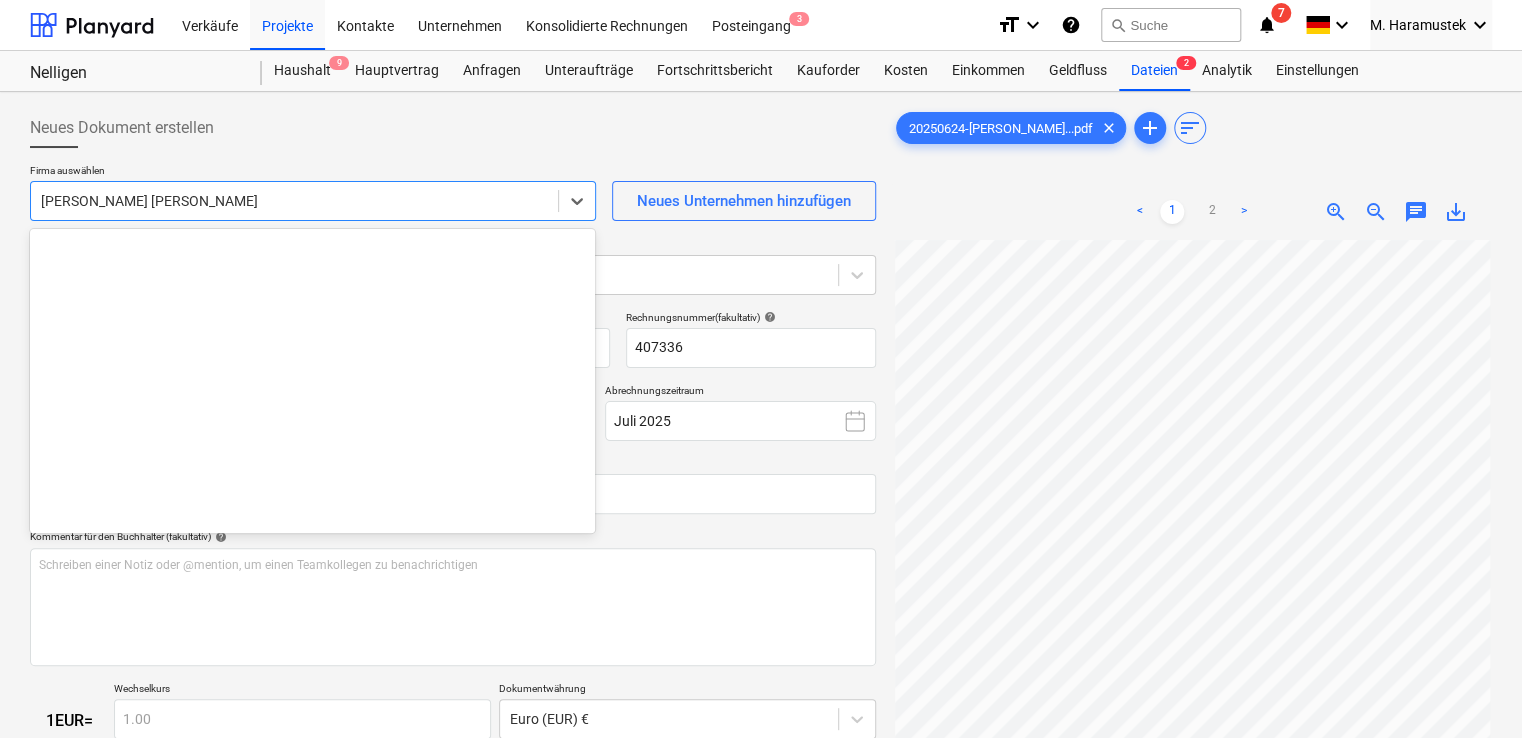 click at bounding box center (294, 201) 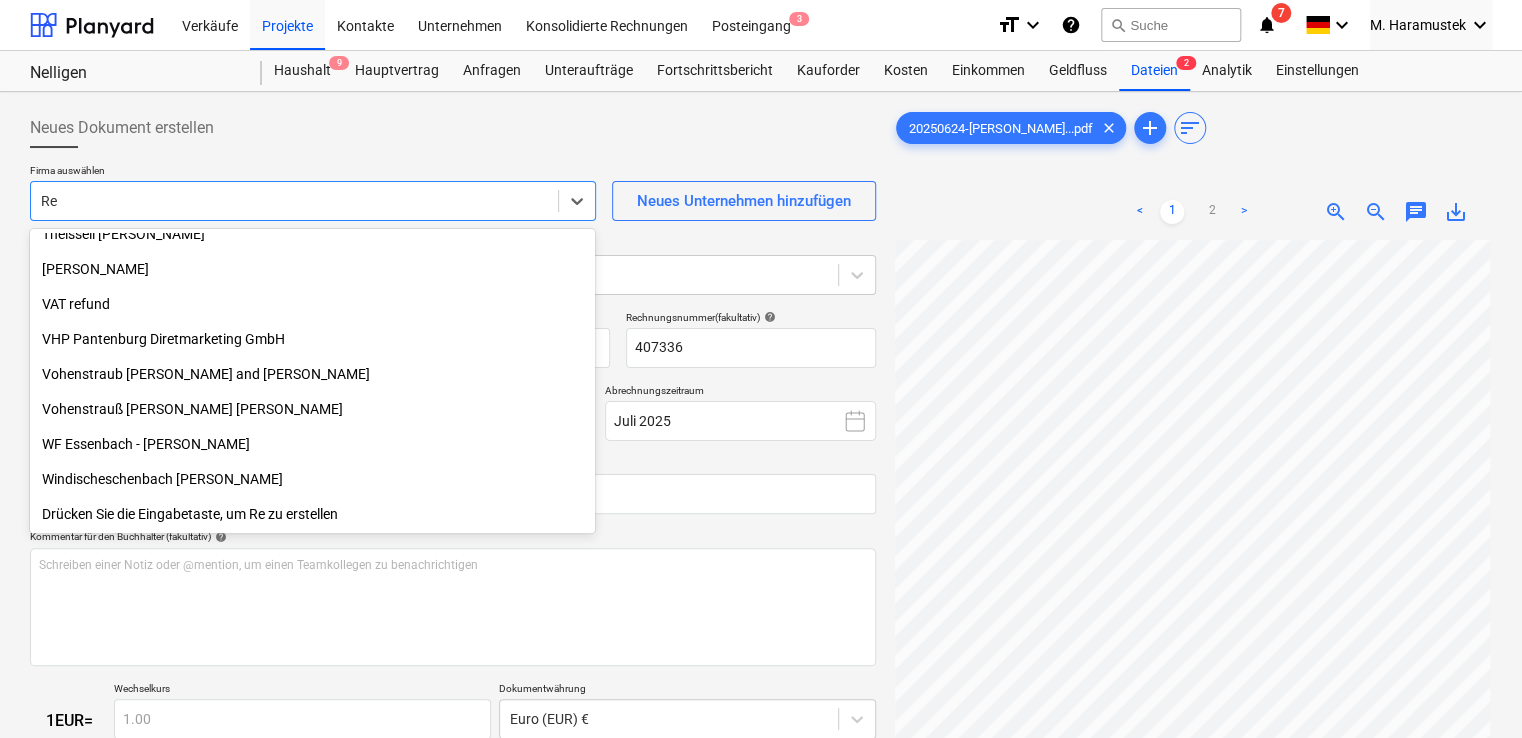 scroll, scrollTop: 2955, scrollLeft: 0, axis: vertical 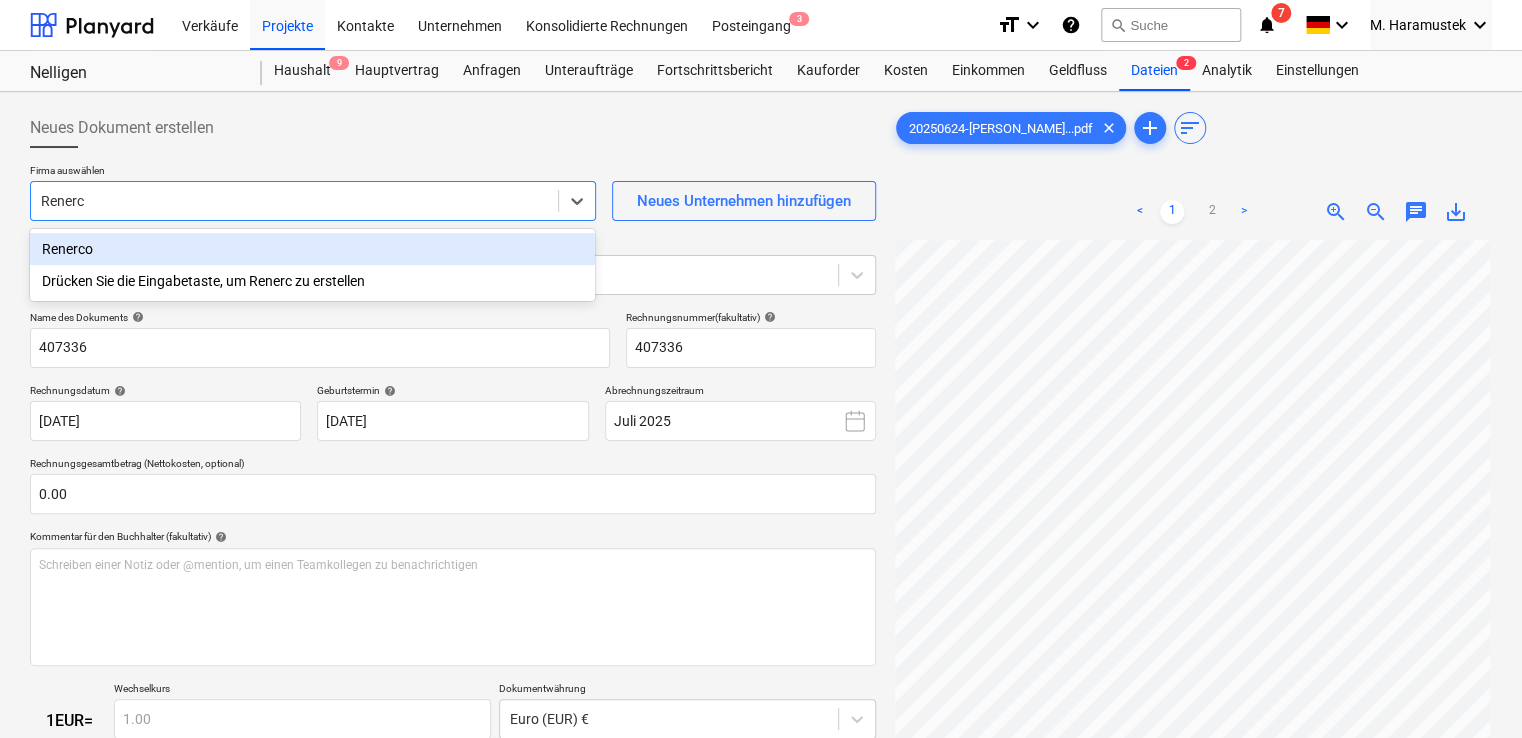 type on "Renerco" 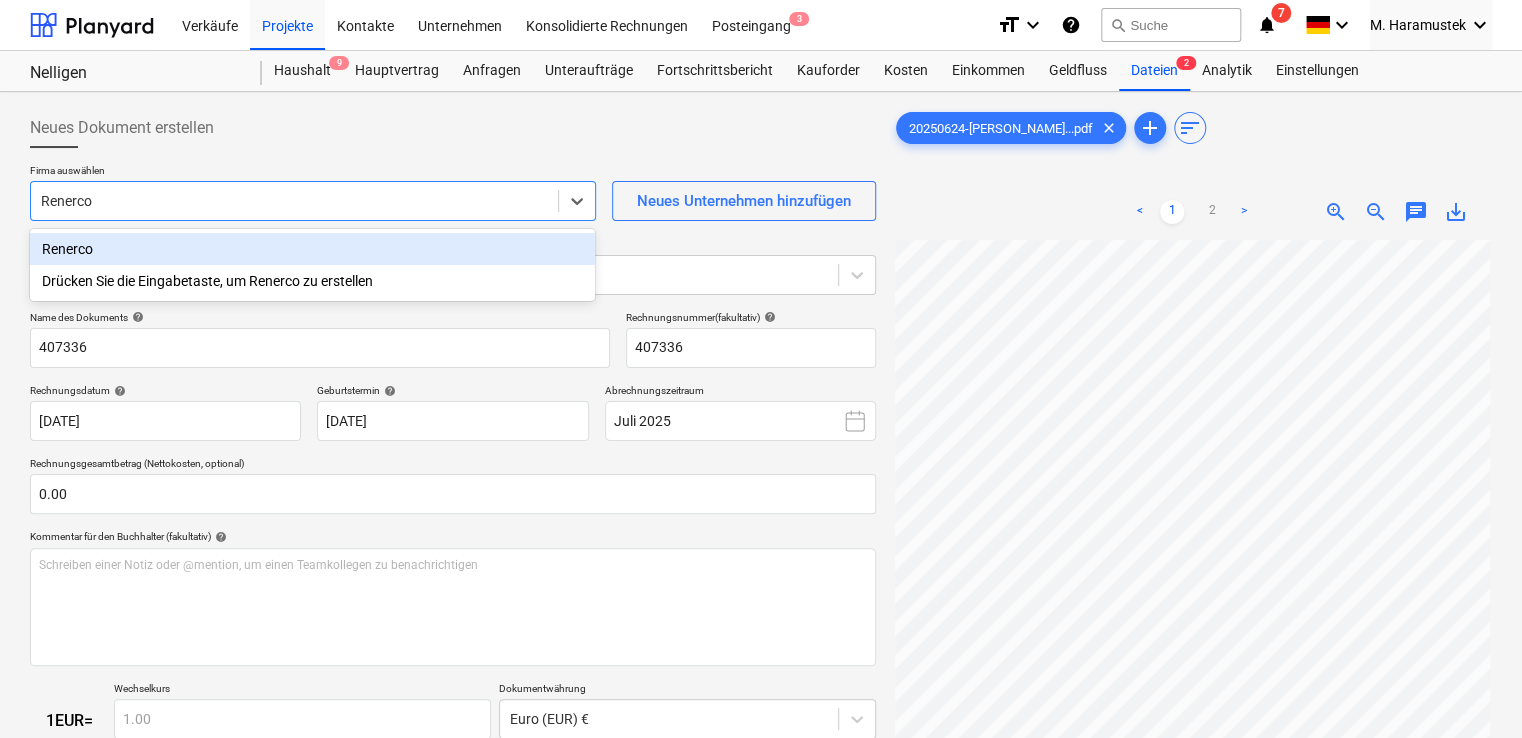 type 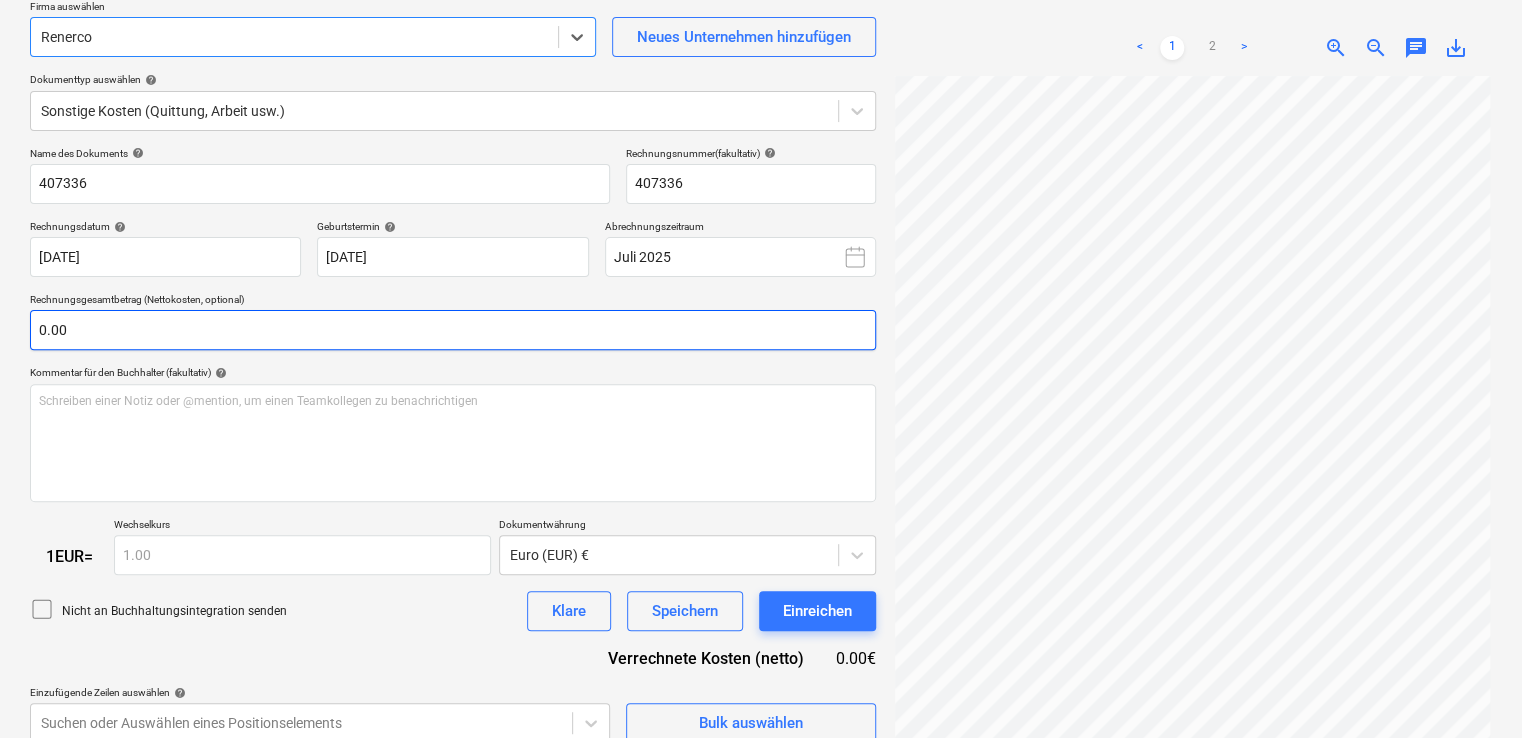 scroll, scrollTop: 200, scrollLeft: 0, axis: vertical 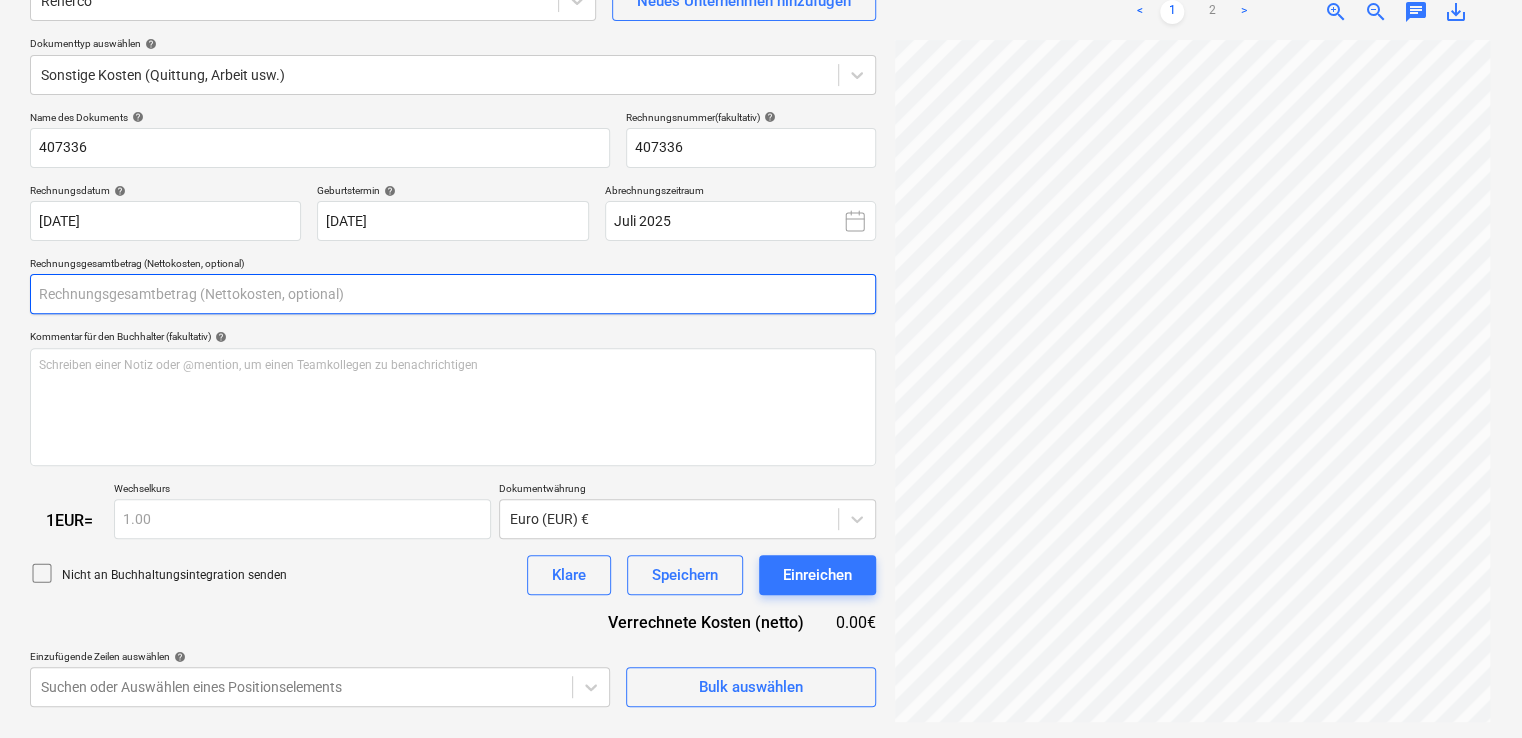 click at bounding box center (453, 294) 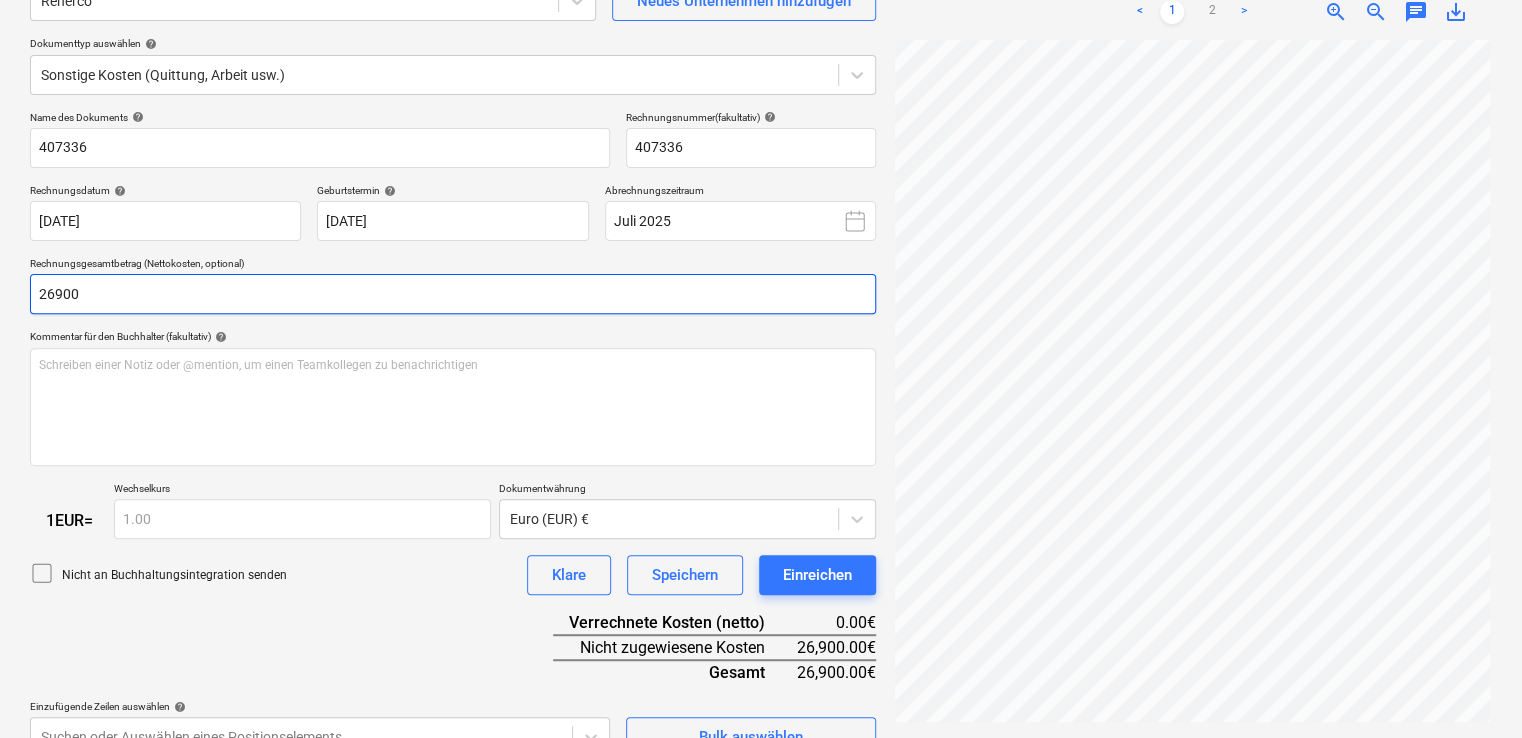 type on "26900" 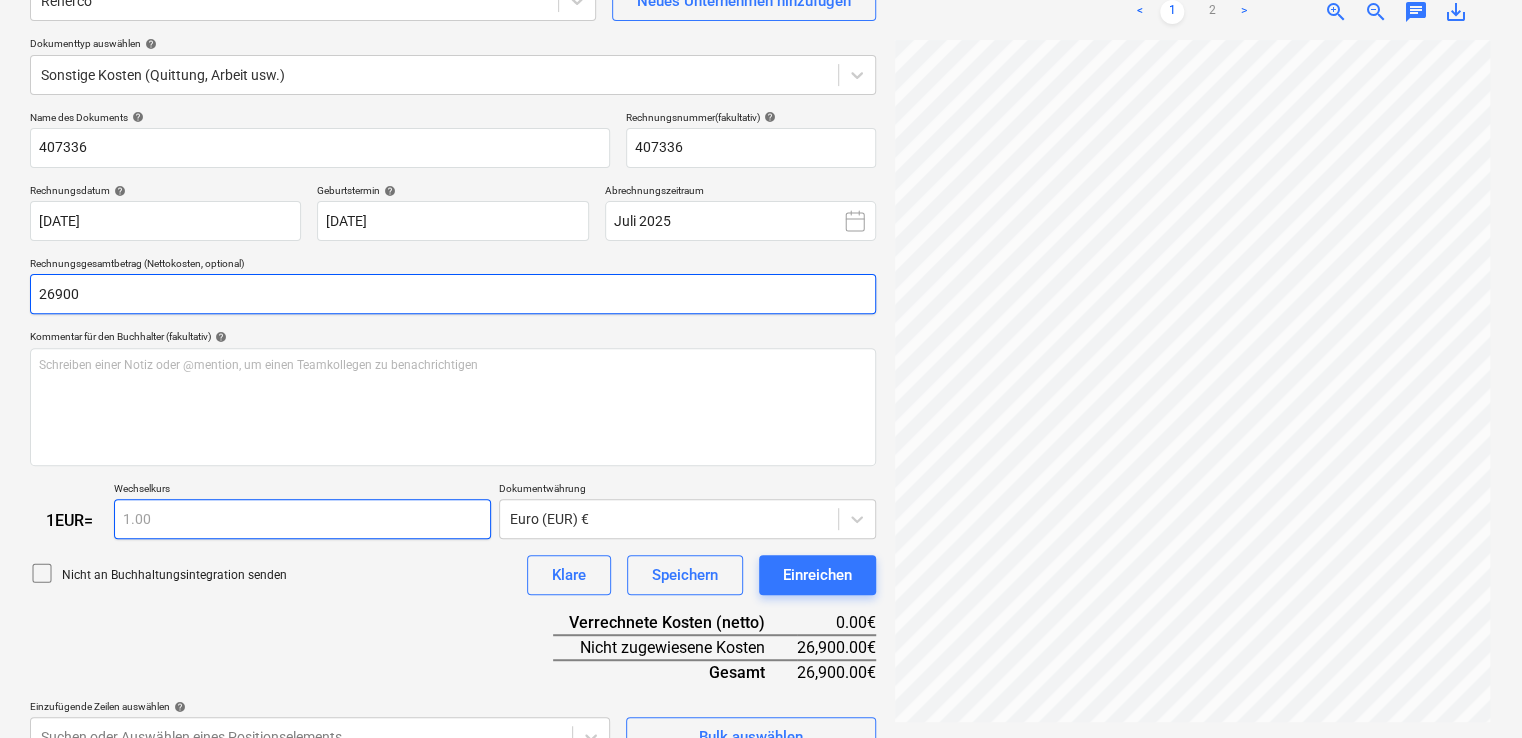 scroll, scrollTop: 234, scrollLeft: 0, axis: vertical 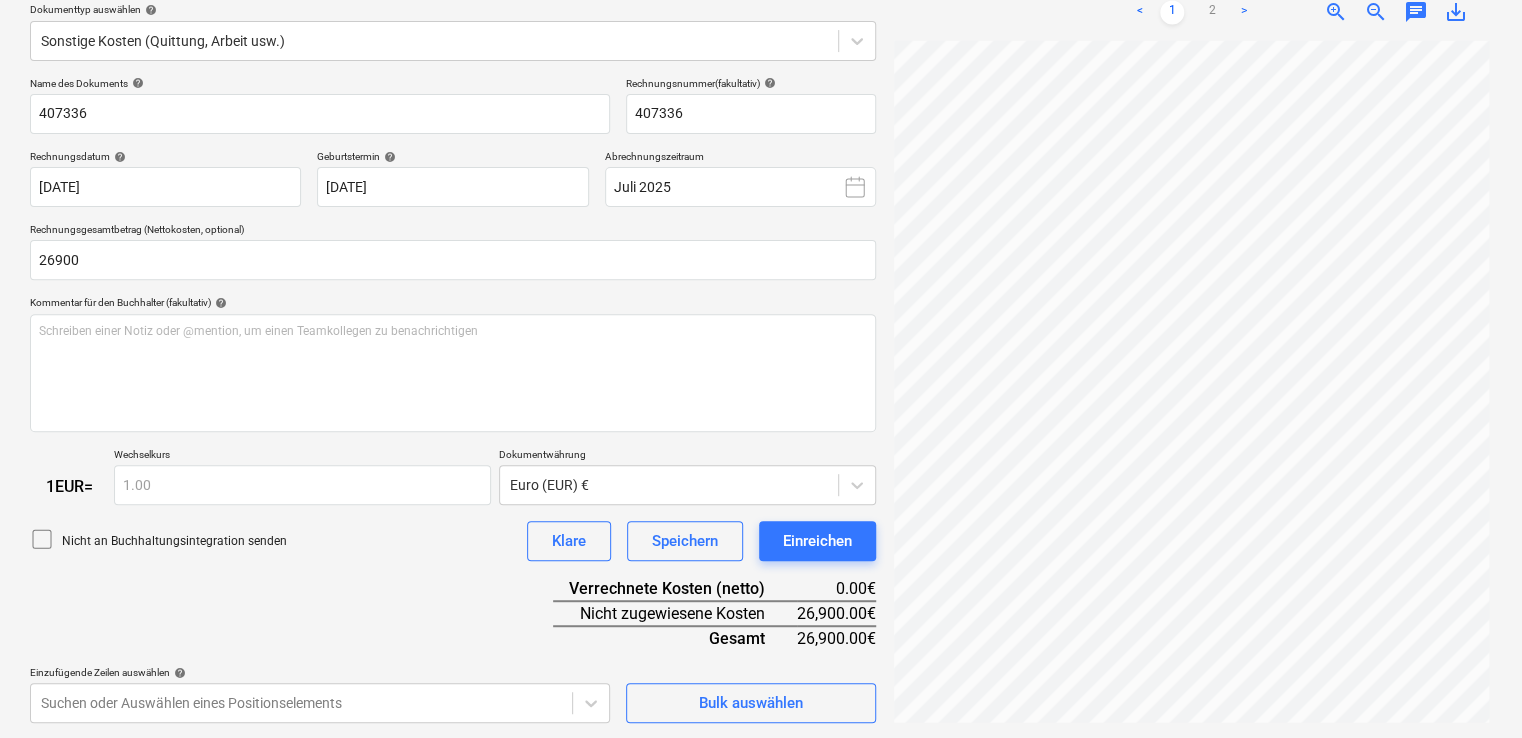 click on "Name des Dokuments help 407336 Rechnungsnummer  (fakultativ) help 407336 Rechnungsdatum help [DATE] [DATE] Press the down arrow key to interact with the calendar and
select a date. Press the question mark key to get the keyboard shortcuts for changing dates. Geburtstermin help [DEMOGRAPHIC_DATA] [DEMOGRAPHIC_DATA] Press the down arrow key to interact with the calendar and
select a date. Press the question mark key to get the keyboard shortcuts for changing dates. Abrechnungszeitraum Juli 2025 Rechnungsgesamtbetrag (Nettokosten, optional) 26900 Kommentar für den Buchhalter (fakultativ) help Schreiben einer Notiz oder @mention, um einen Teamkollegen zu benachrichtigen ﻿ 1  EUR  = Wechselkurs 1.00 Dokumentwährung Euro (EUR) € Nicht an Buchhaltungsintegration senden Klare Speichern Einreichen Verrechnete Kosten (netto) 0.00€ Nicht zugewiesene Kosten 26,900.00€ Gesamt 26,900.00€ Einzufügende Zeilen auswählen help Suchen oder Auswählen eines Positionselements Bulk auswählen" at bounding box center (453, 400) 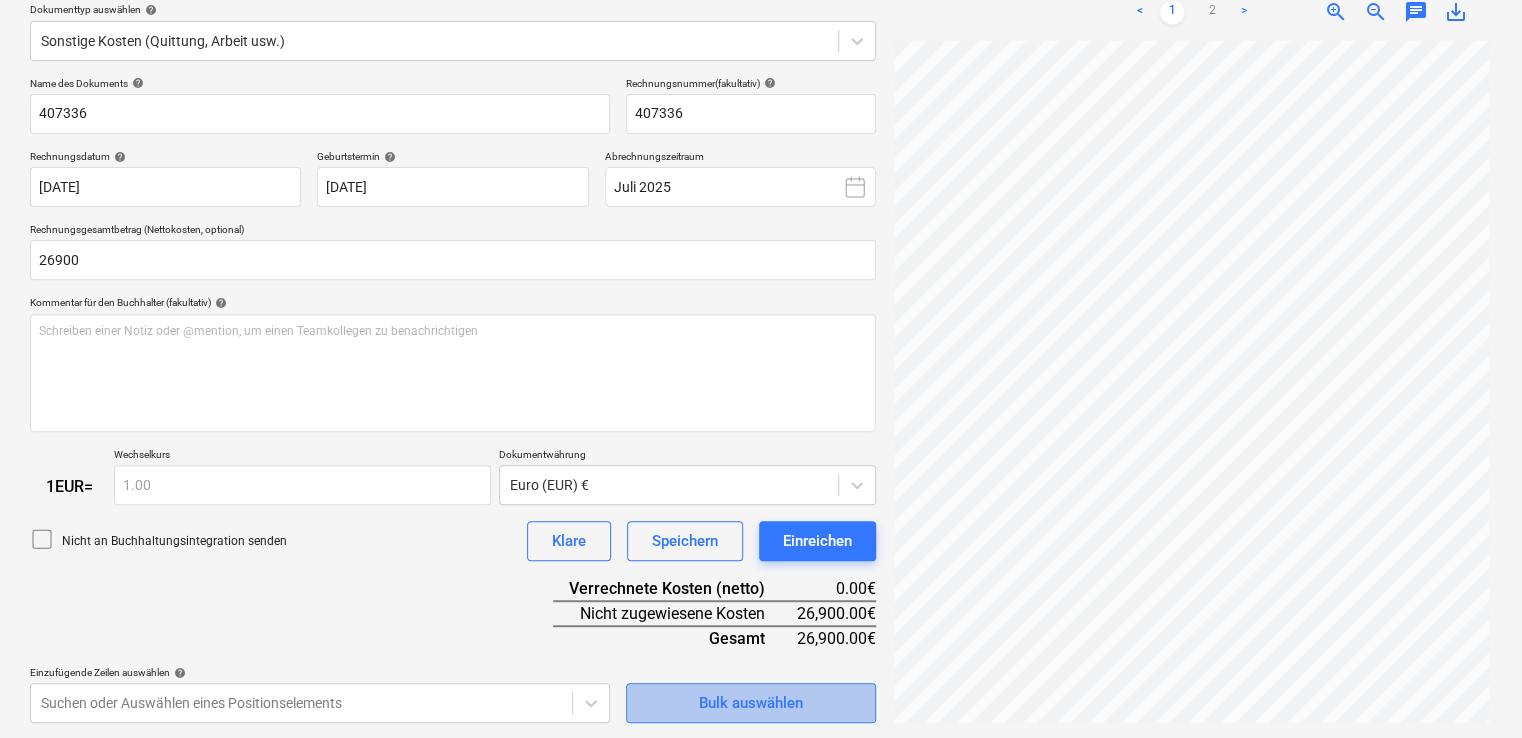 click on "Bulk auswählen" at bounding box center [751, 703] 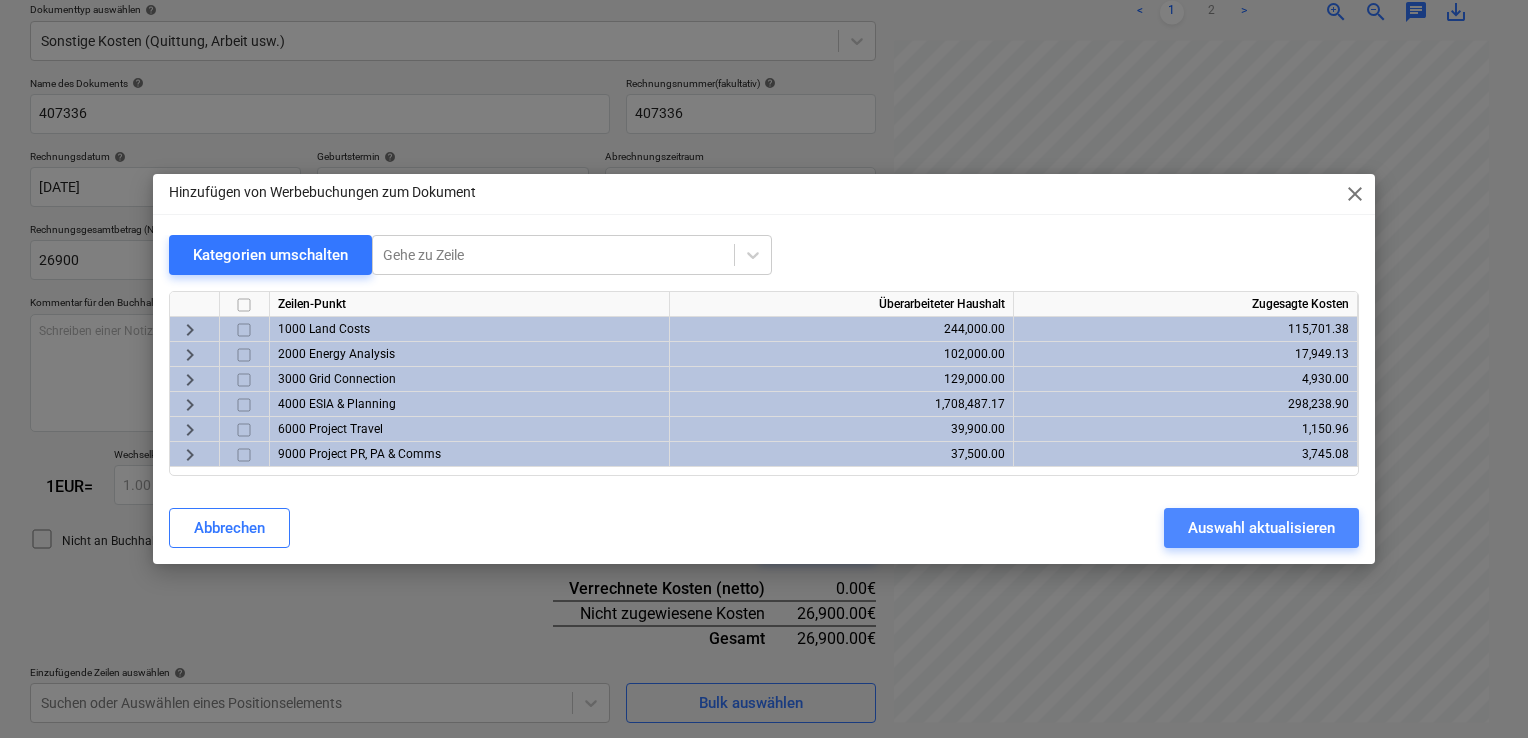 click on "Auswahl aktualisieren" at bounding box center [1261, 528] 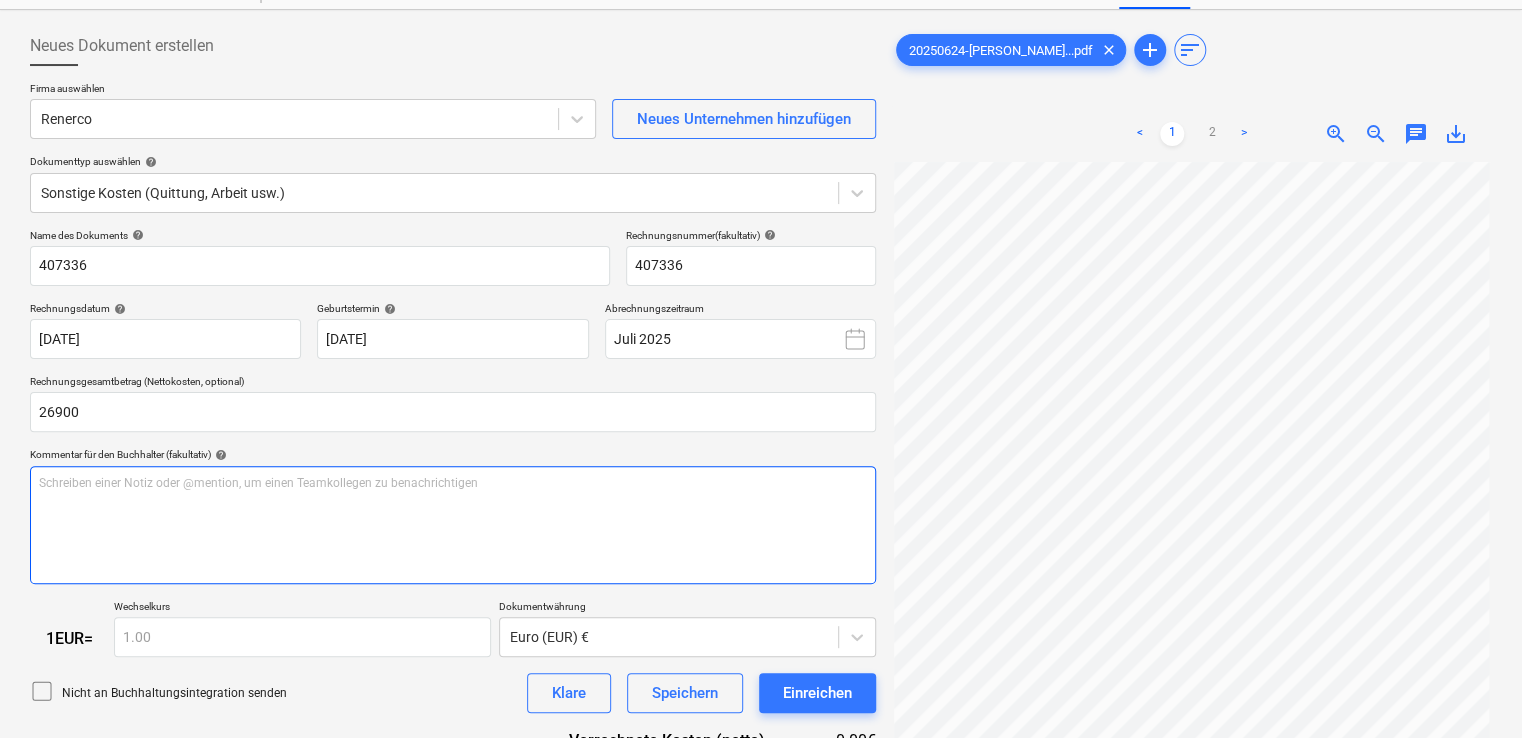 scroll, scrollTop: 234, scrollLeft: 0, axis: vertical 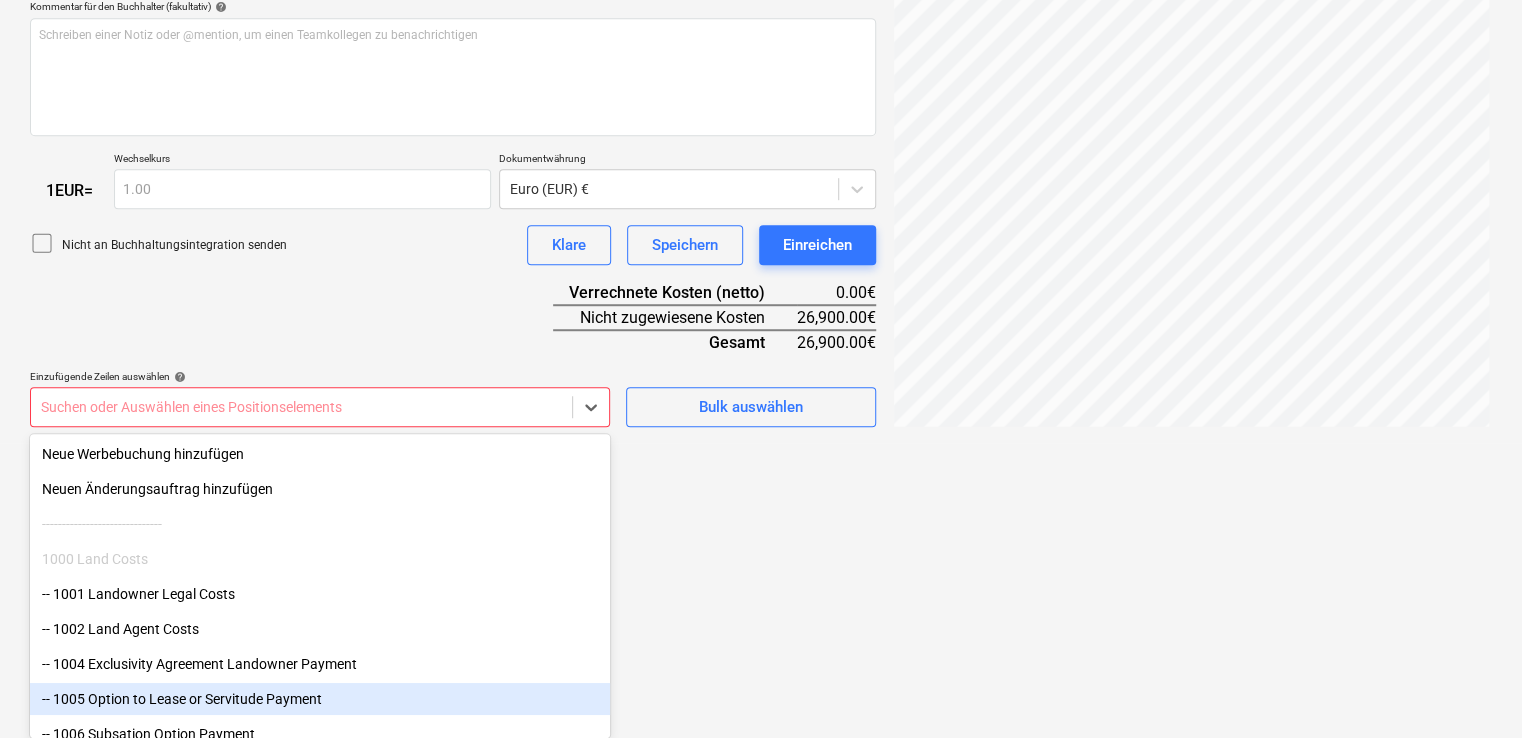click on "This website stores cookies on your computer. These cookies are used to collect information about how you interact with our website and allow us to remember you. We use this information in order to improve and customize your browsing experience and for analytics and metrics about our visitors both on this website and other media. To find out more about the cookies we use, see our Privacy Policy If you decline, your information won’t be tracked when you visit this website. A single cookie will be used in your browser to remember your preference not to be tracked. Cookies settings Accept All Decline All
Verkäufe Projekte Kontakte Unternehmen Konsolidierte Rechnungen Posteingang 3 format_size keyboard_arrow_down help search Suche notifications 7 keyboard_arrow_down M. Haramustek keyboard_arrow_down Nelligen Nelligen Haushalt 9 Hauptvertrag Anfragen Unteraufträge Fortschrittsbericht Kauforder Kosten Einkommen Geldfluss Dateien 2 Analytik Einstellungen Neues Dokument erstellen Firma auswählen Renerco" at bounding box center (761, -161) 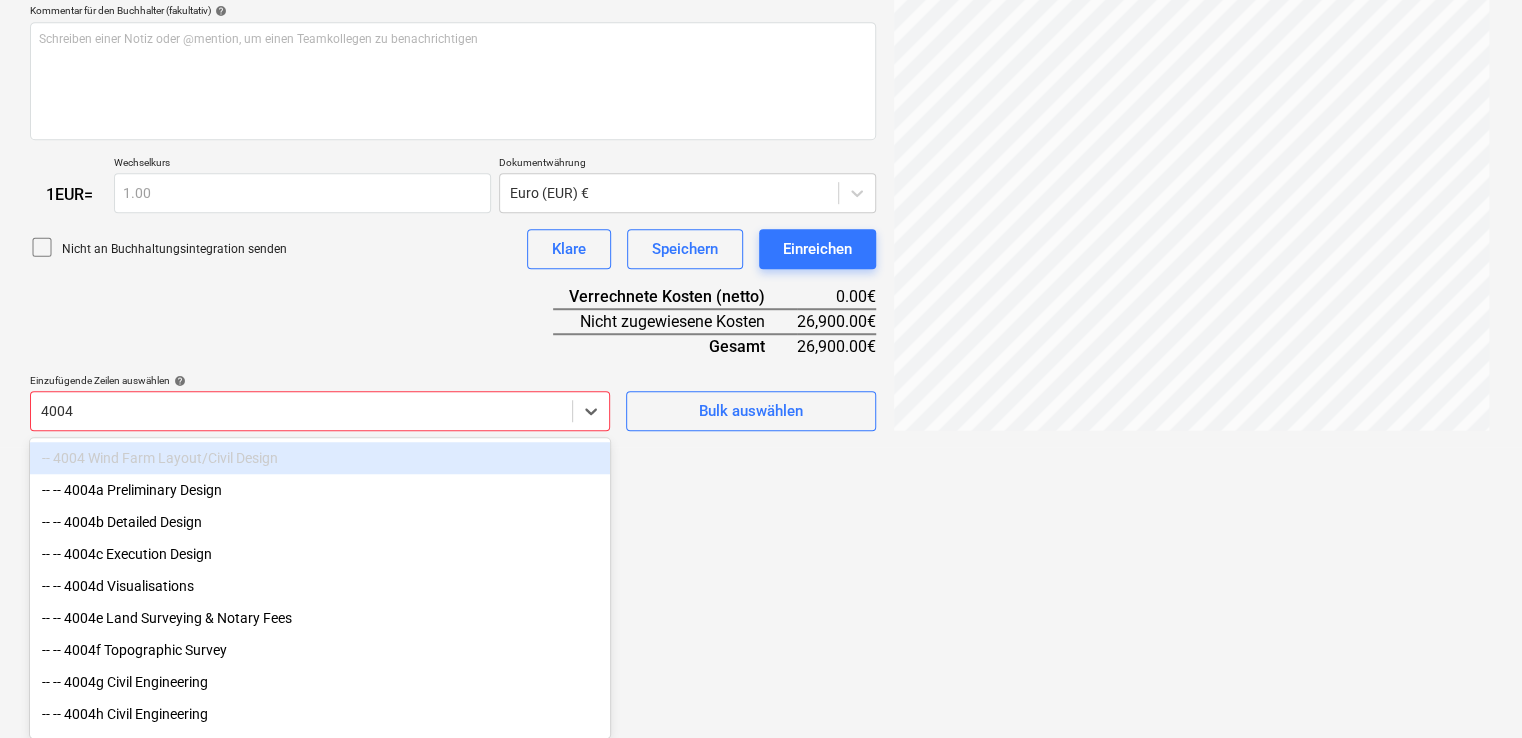type on "4004b" 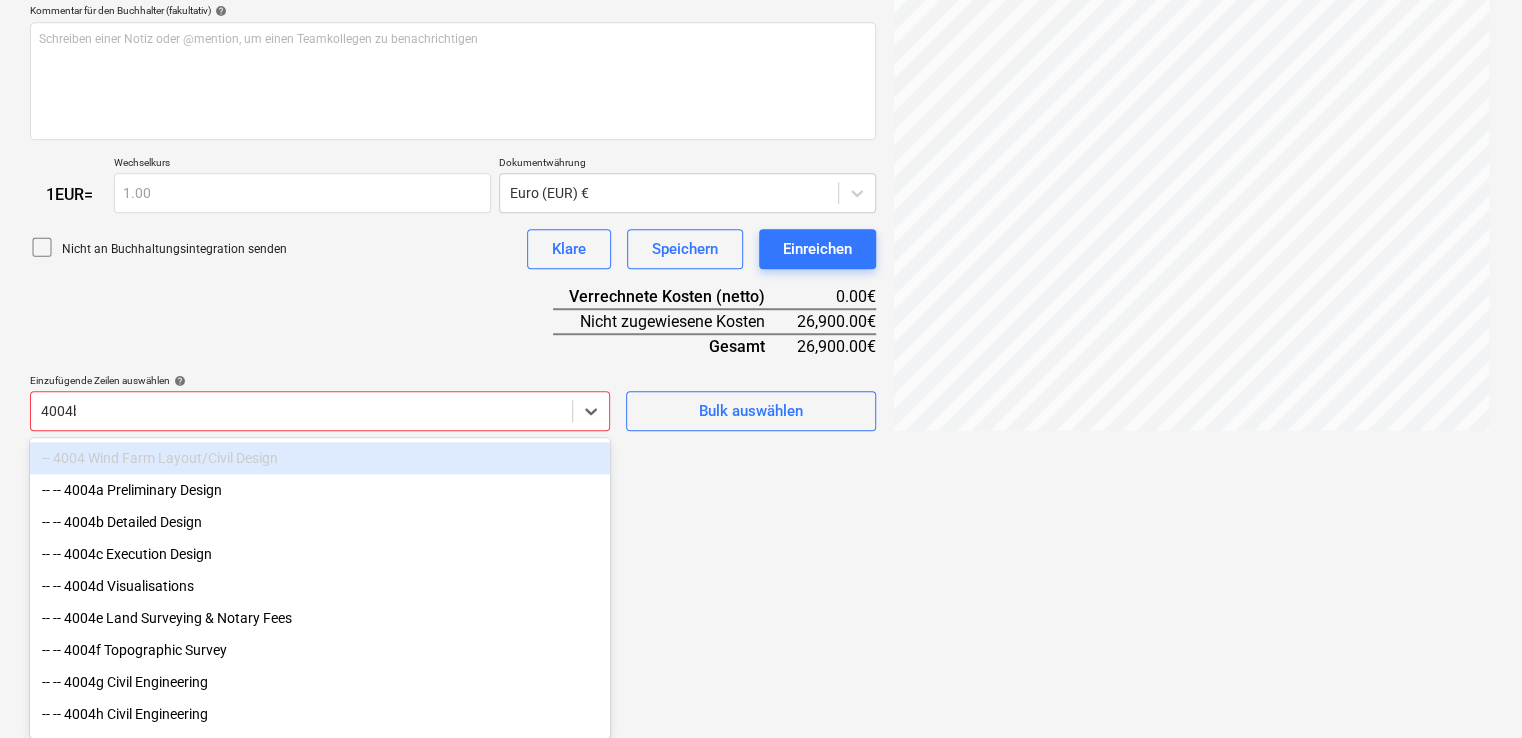 scroll, scrollTop: 267, scrollLeft: 0, axis: vertical 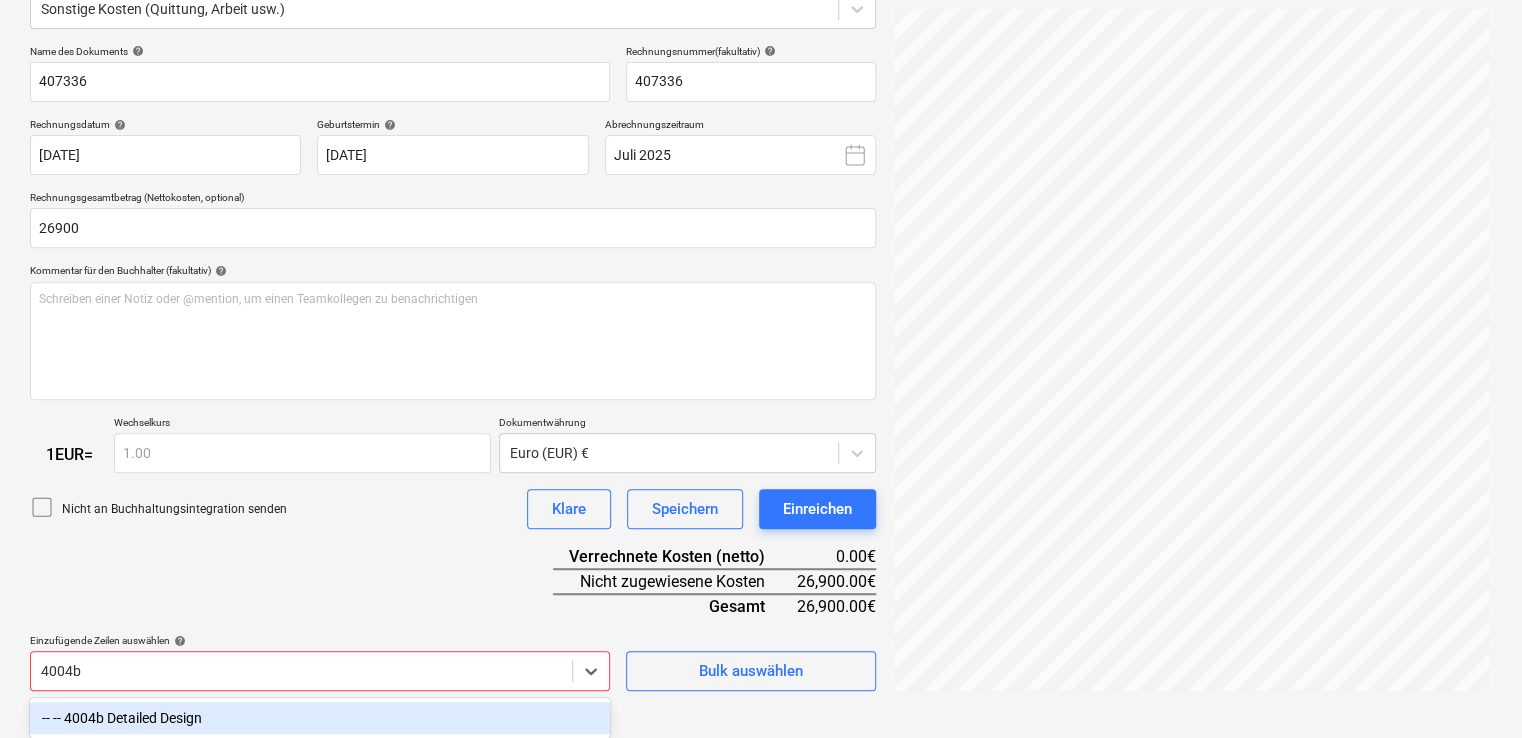 click on "-- --  4004b Detailed Design" at bounding box center (320, 718) 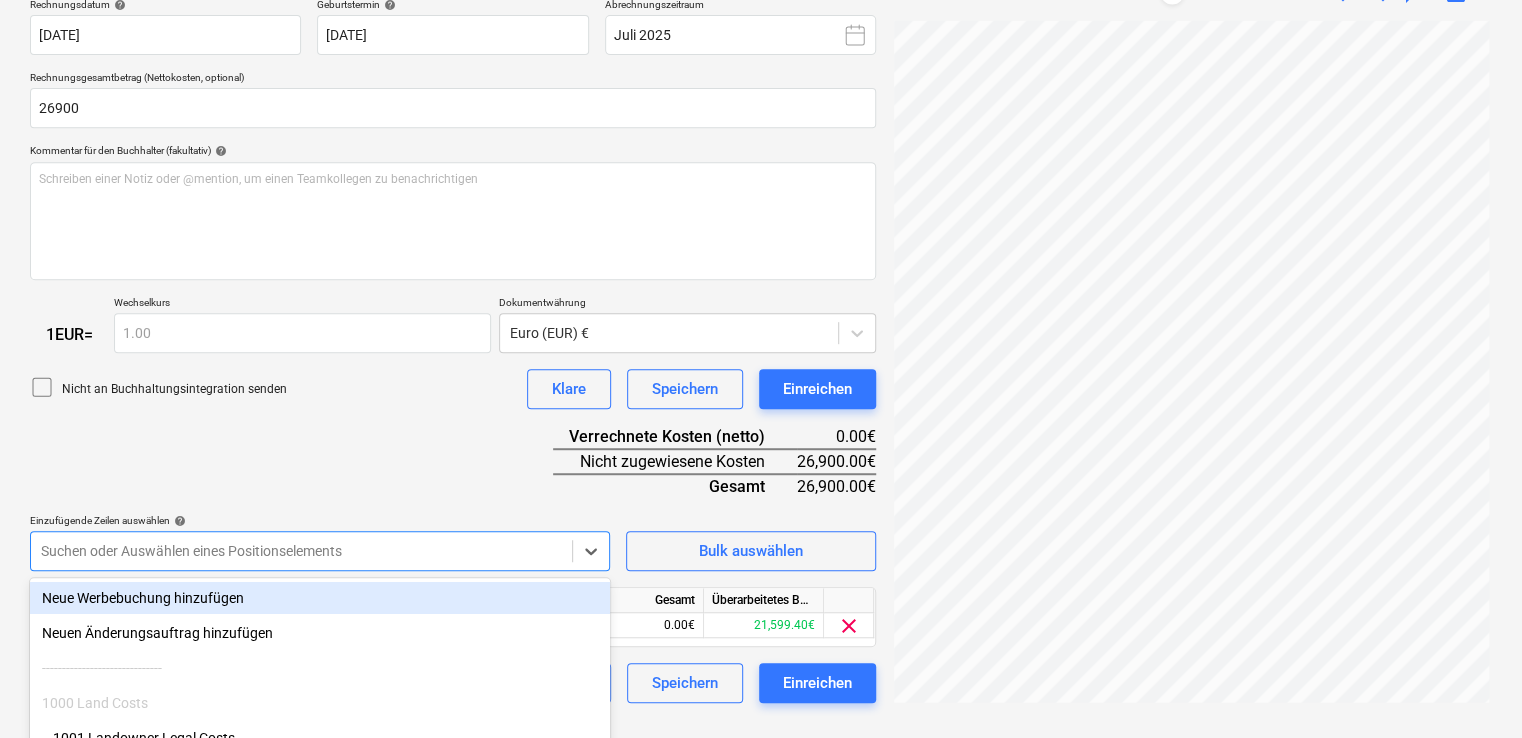 scroll, scrollTop: 387, scrollLeft: 0, axis: vertical 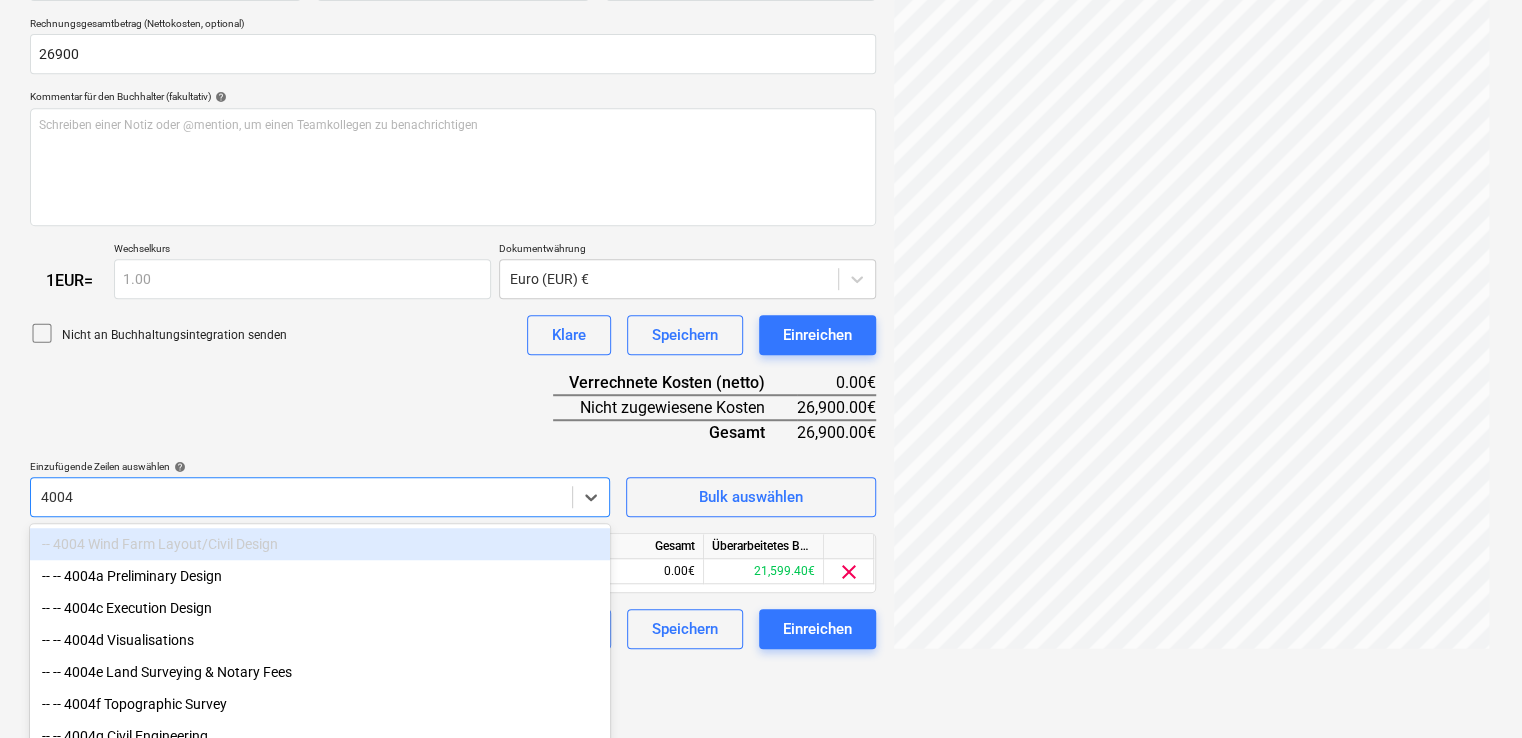 type on "4004a" 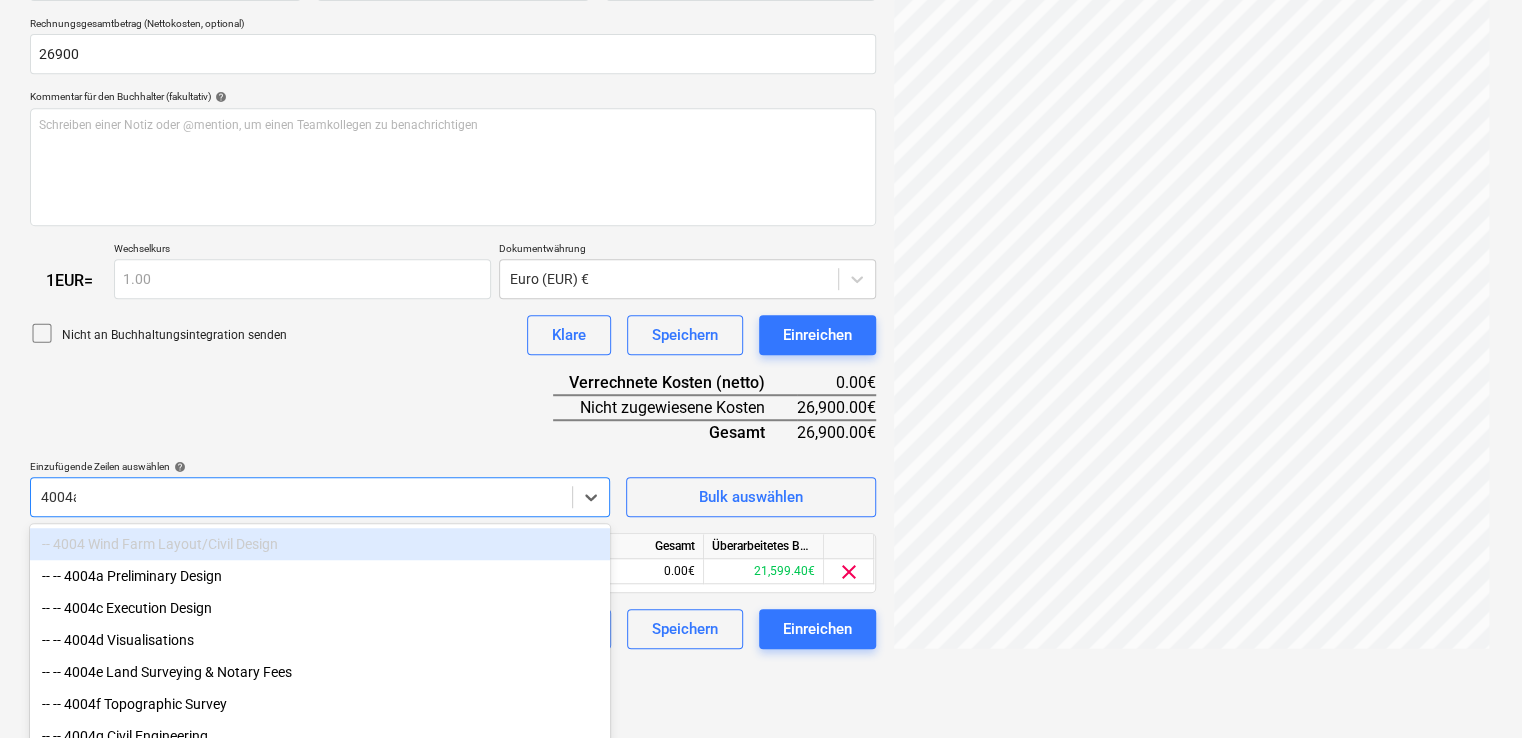 scroll, scrollTop: 366, scrollLeft: 0, axis: vertical 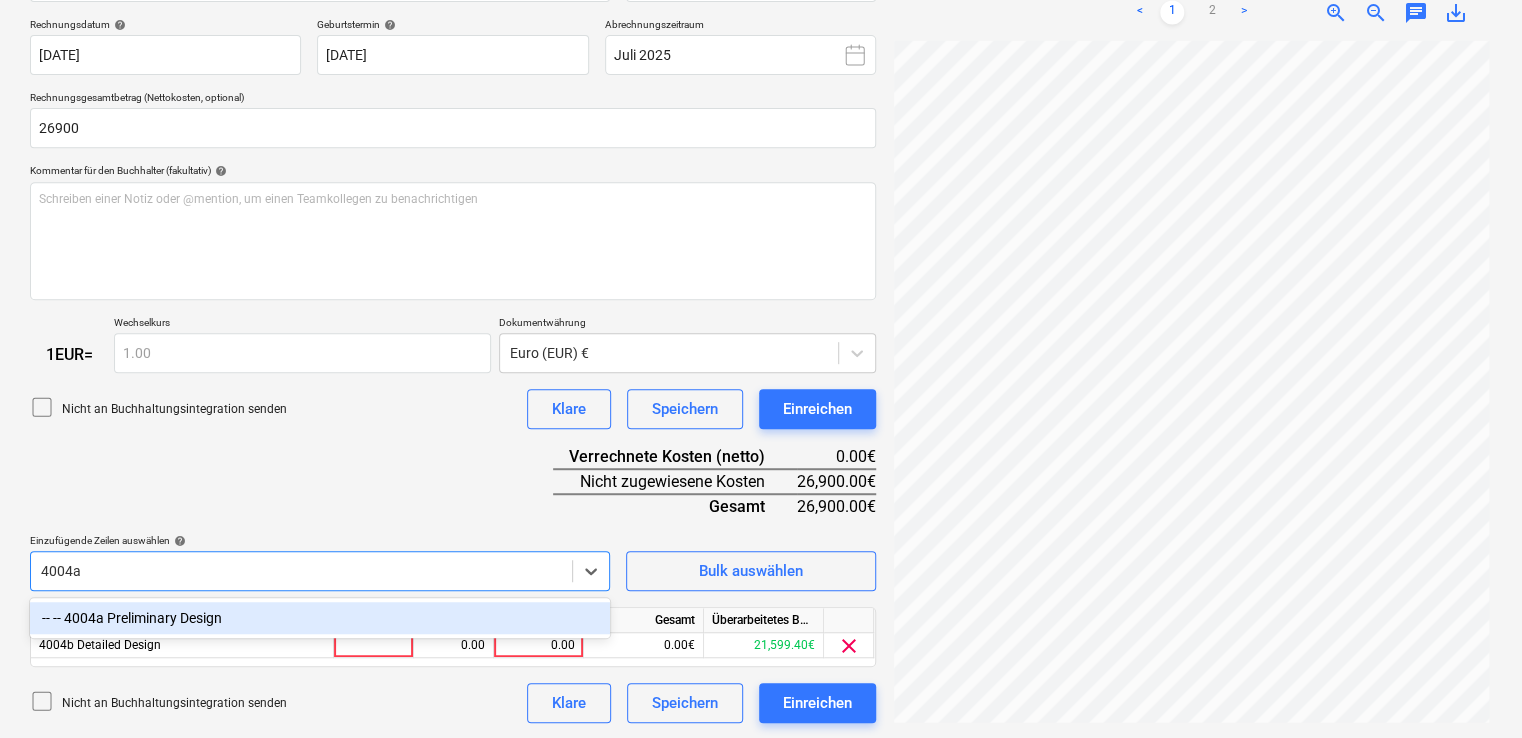 click on "-- --  4004a Preliminary Design" at bounding box center (320, 618) 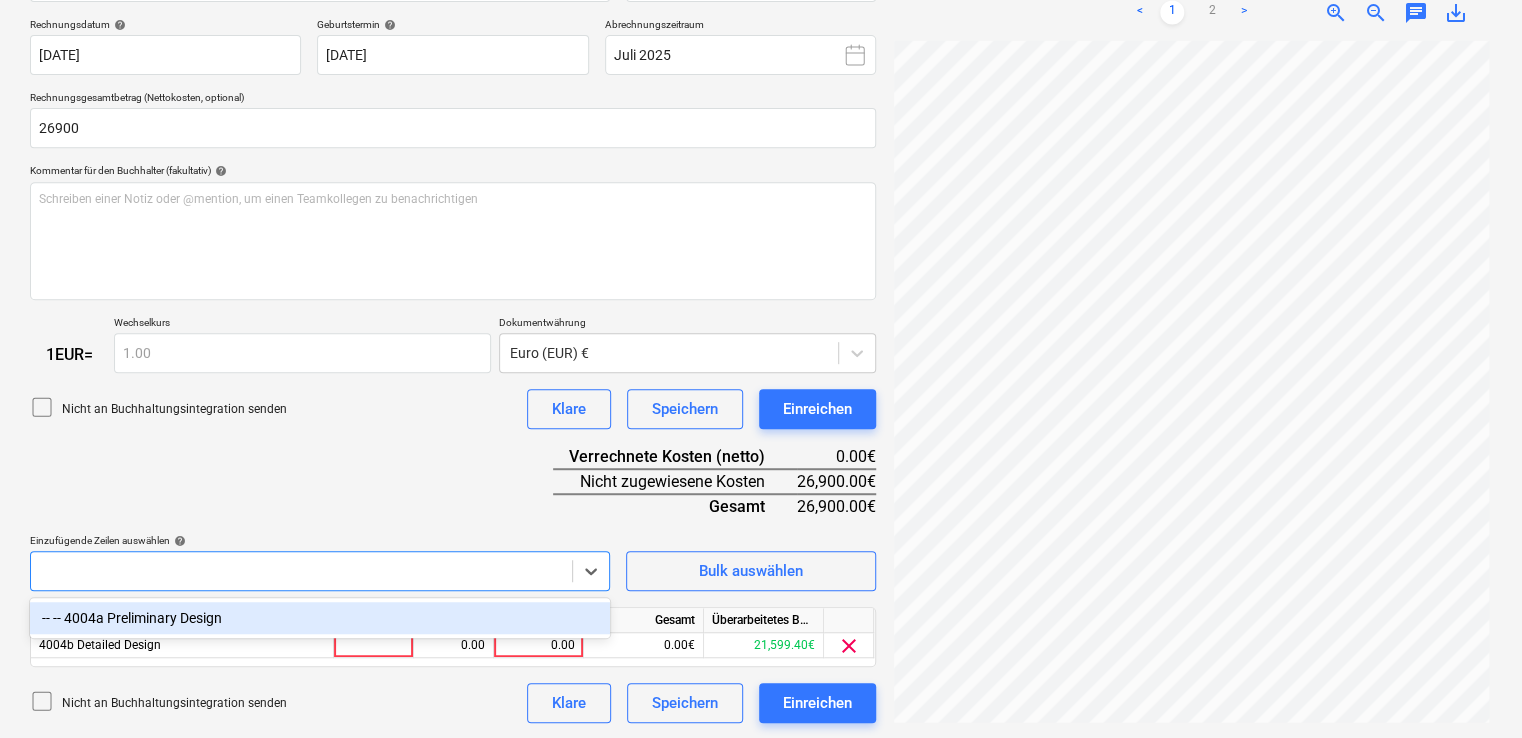 scroll, scrollTop: 440, scrollLeft: 0, axis: vertical 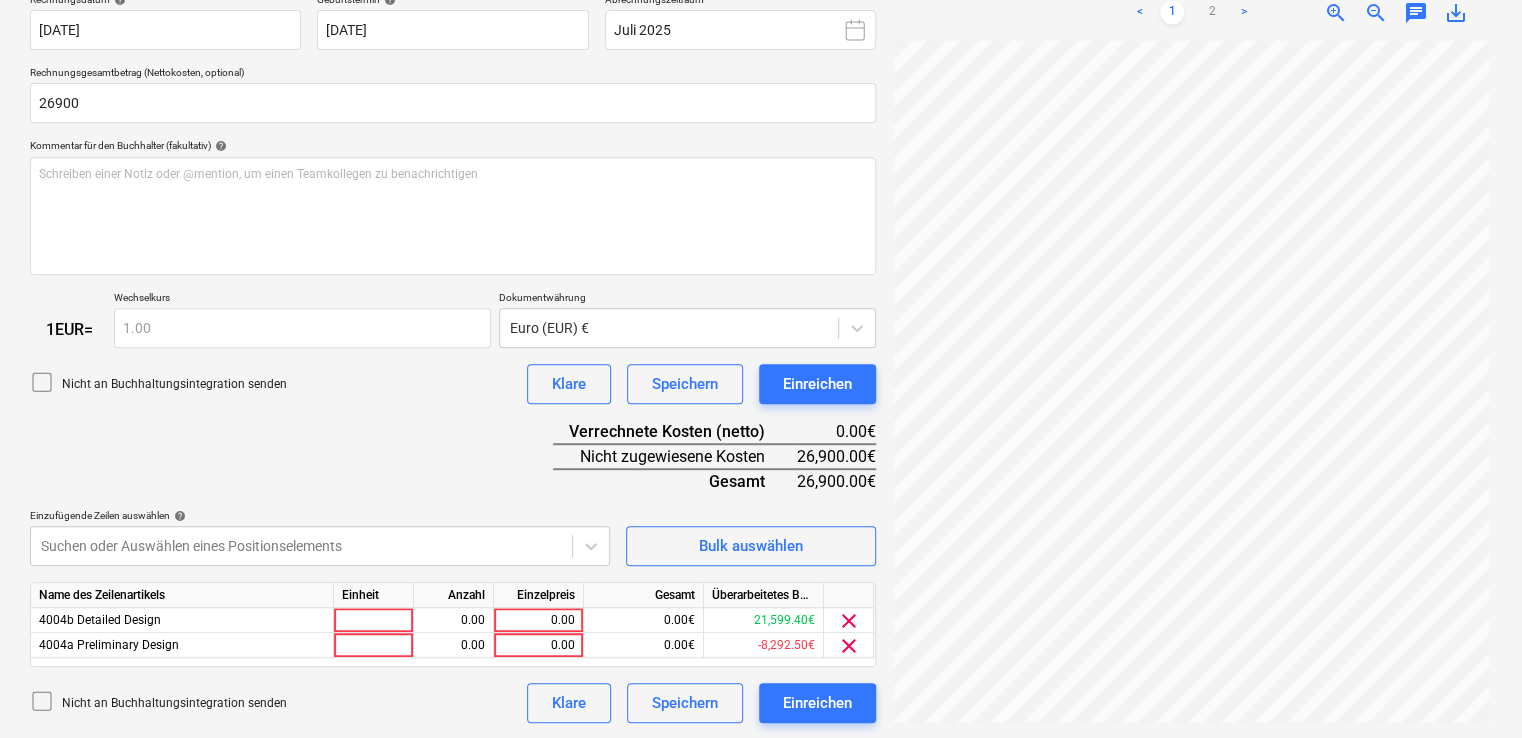 click on "This website stores cookies on your computer. These cookies are used to collect information about how you interact with our website and allow us to remember you. We use this information in order to improve and customize your browsing experience and for analytics and metrics about our visitors both on this website and other media. To find out more about the cookies we use, see our Privacy Policy If you decline, your information won’t be tracked when you visit this website. A single cookie will be used in your browser to remember your preference not to be tracked. Cookies settings Accept All Decline All
Verkäufe Projekte Kontakte Unternehmen Konsolidierte Rechnungen Posteingang 3 format_size keyboard_arrow_down help search Suche notifications 7 keyboard_arrow_down M. Haramustek keyboard_arrow_down [PERSON_NAME] Haushalt 9 Hauptvertrag Anfragen Unteraufträge Fortschrittsbericht Kauforder Kosten Einkommen Geldfluss Dateien 2 Analytik Einstellungen Neues Dokument erstellen Firma auswählen help" at bounding box center [761, -22] 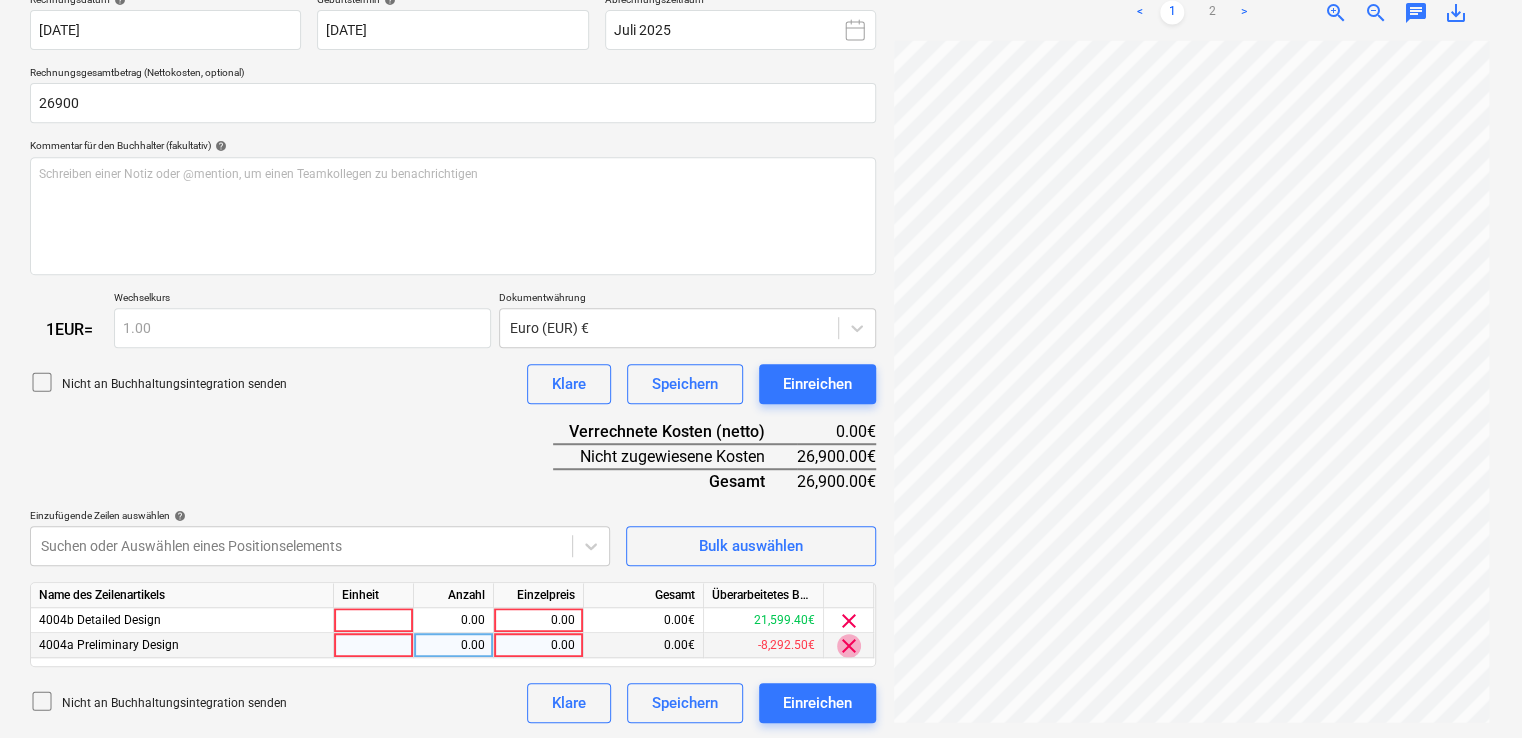 click on "clear" at bounding box center (849, 646) 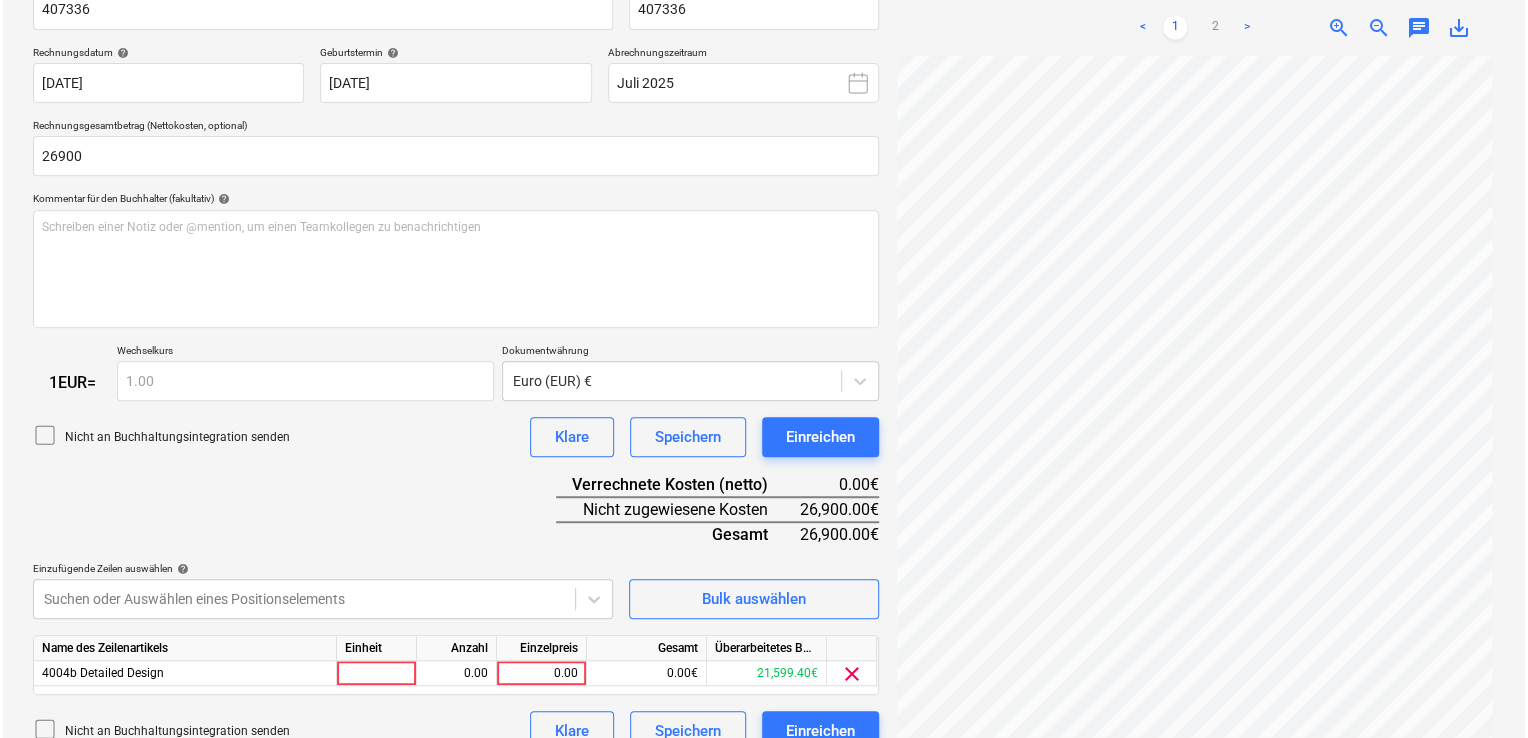 scroll, scrollTop: 366, scrollLeft: 0, axis: vertical 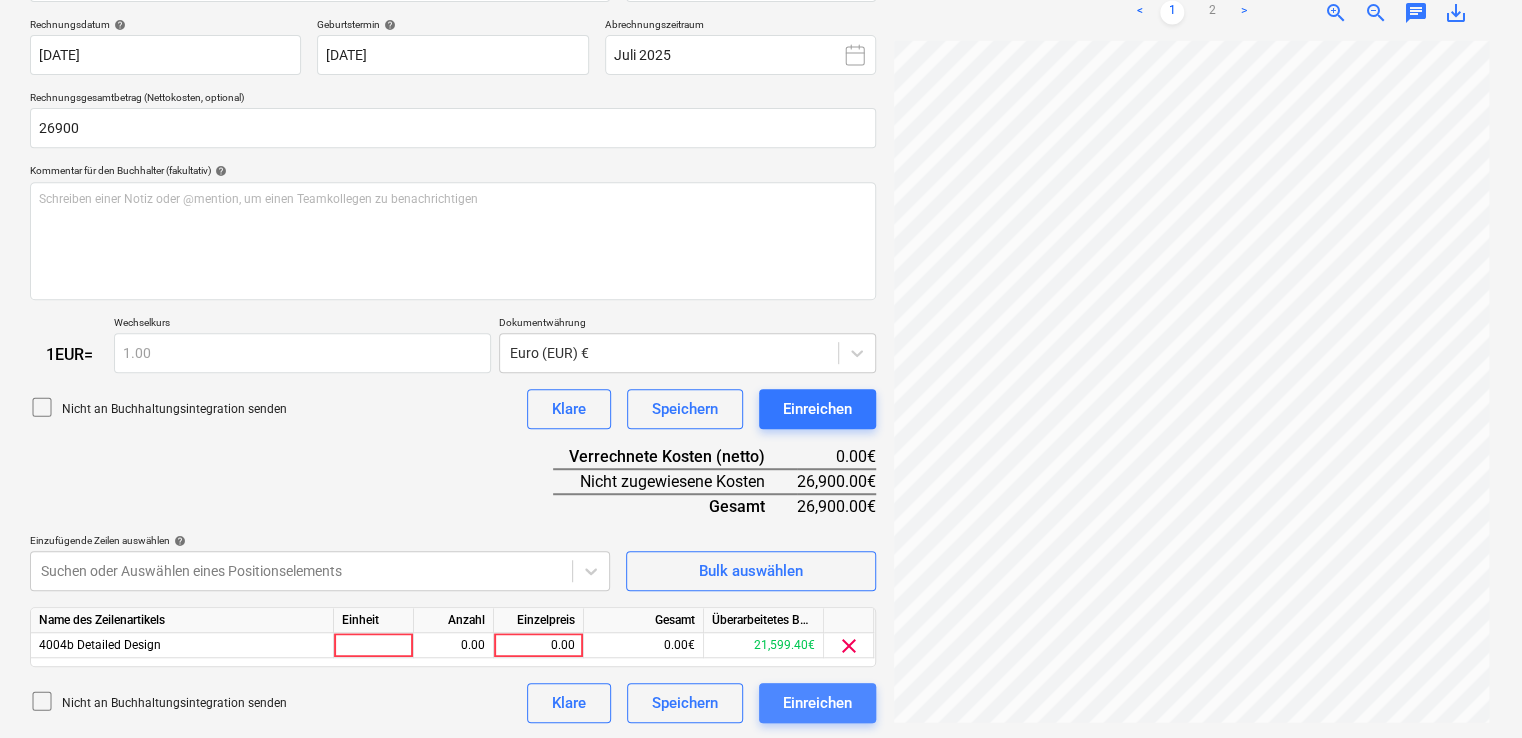 click on "Einreichen" at bounding box center [817, 703] 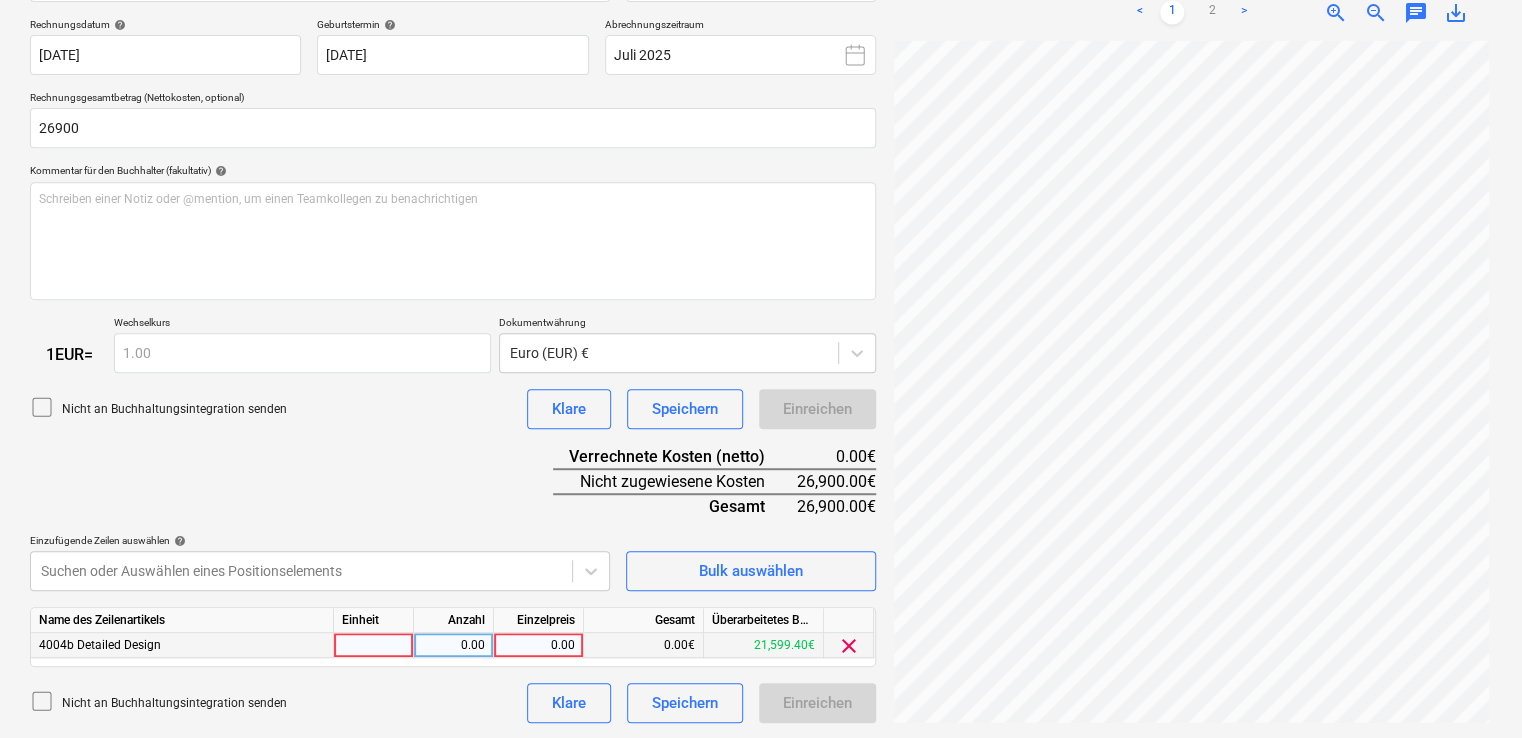 click at bounding box center [374, 645] 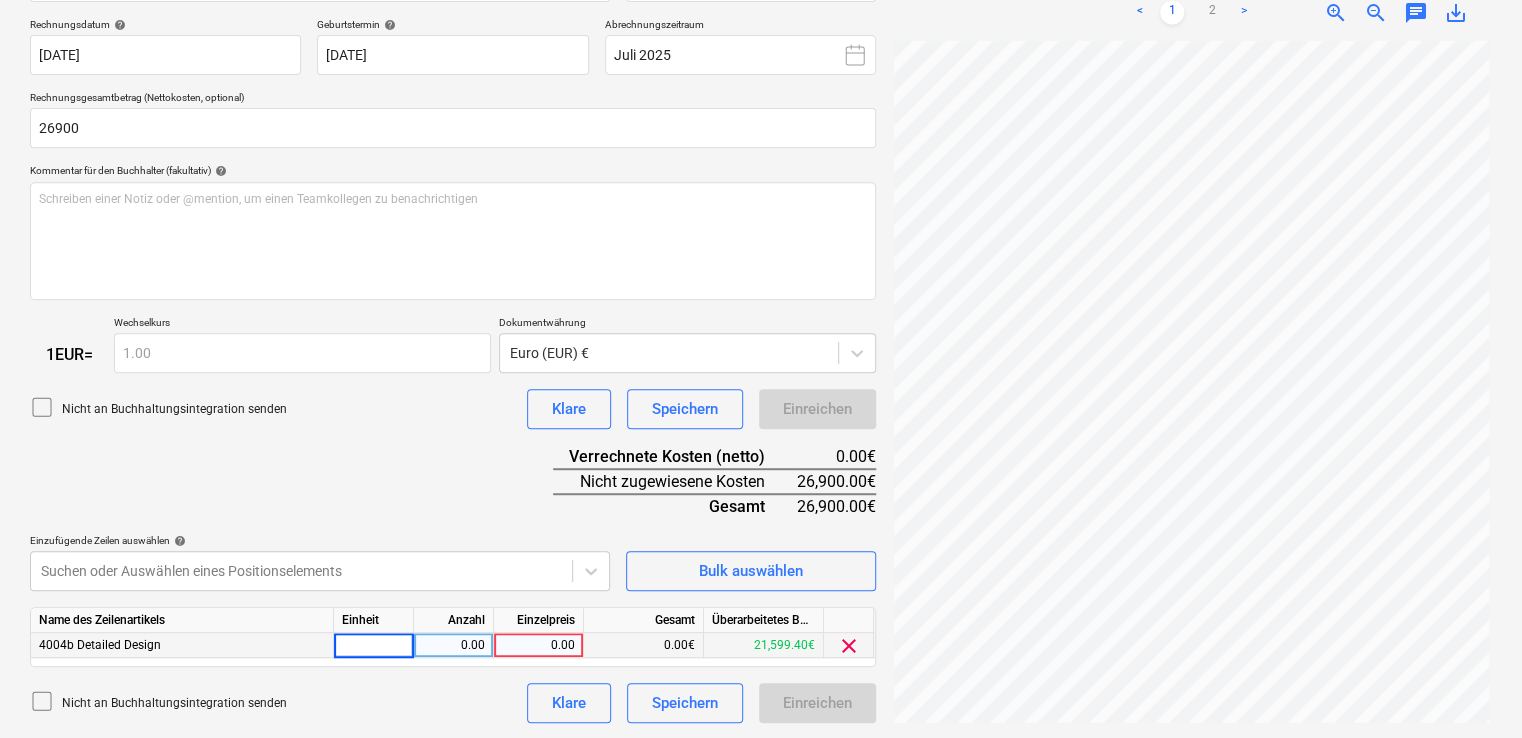 type on "1" 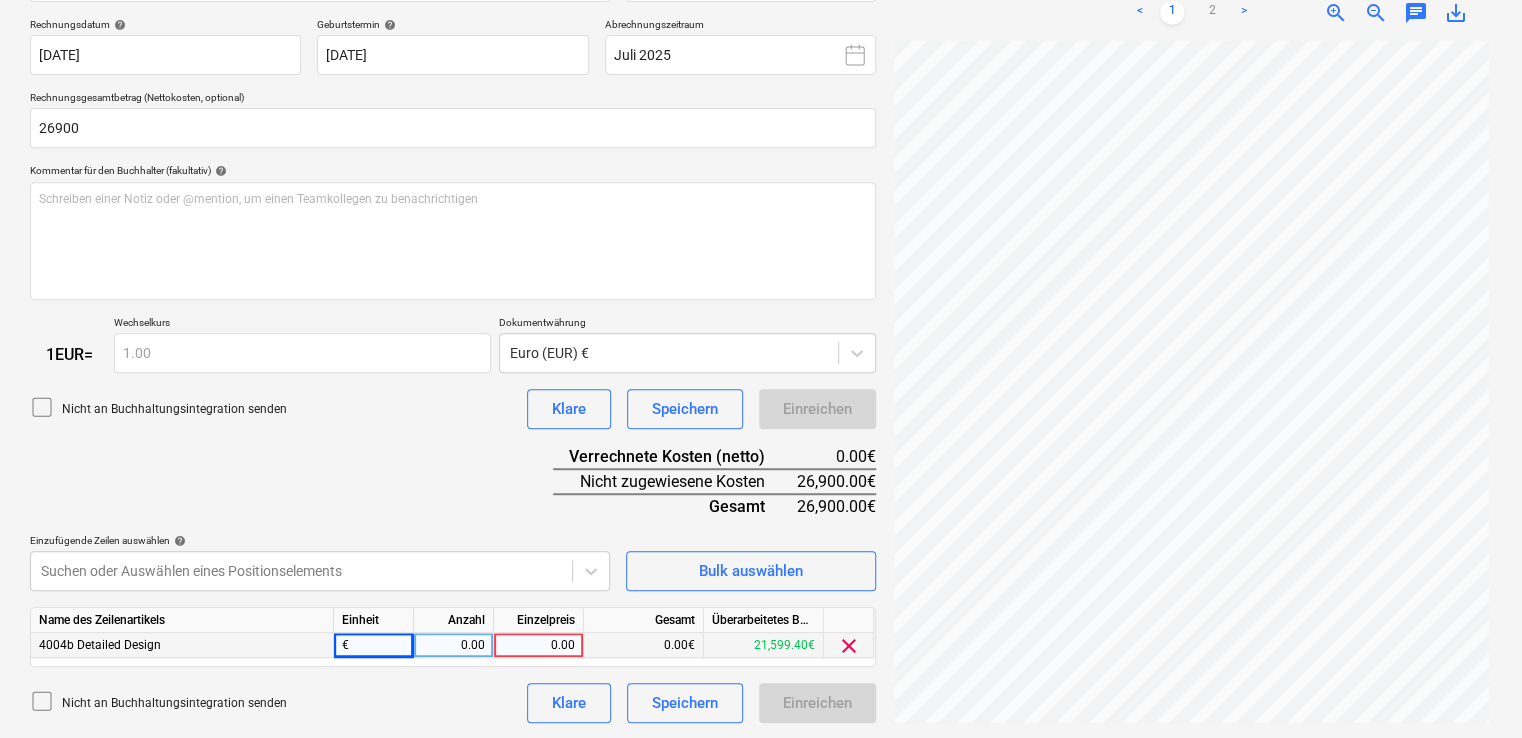 click on "0.00" at bounding box center (453, 645) 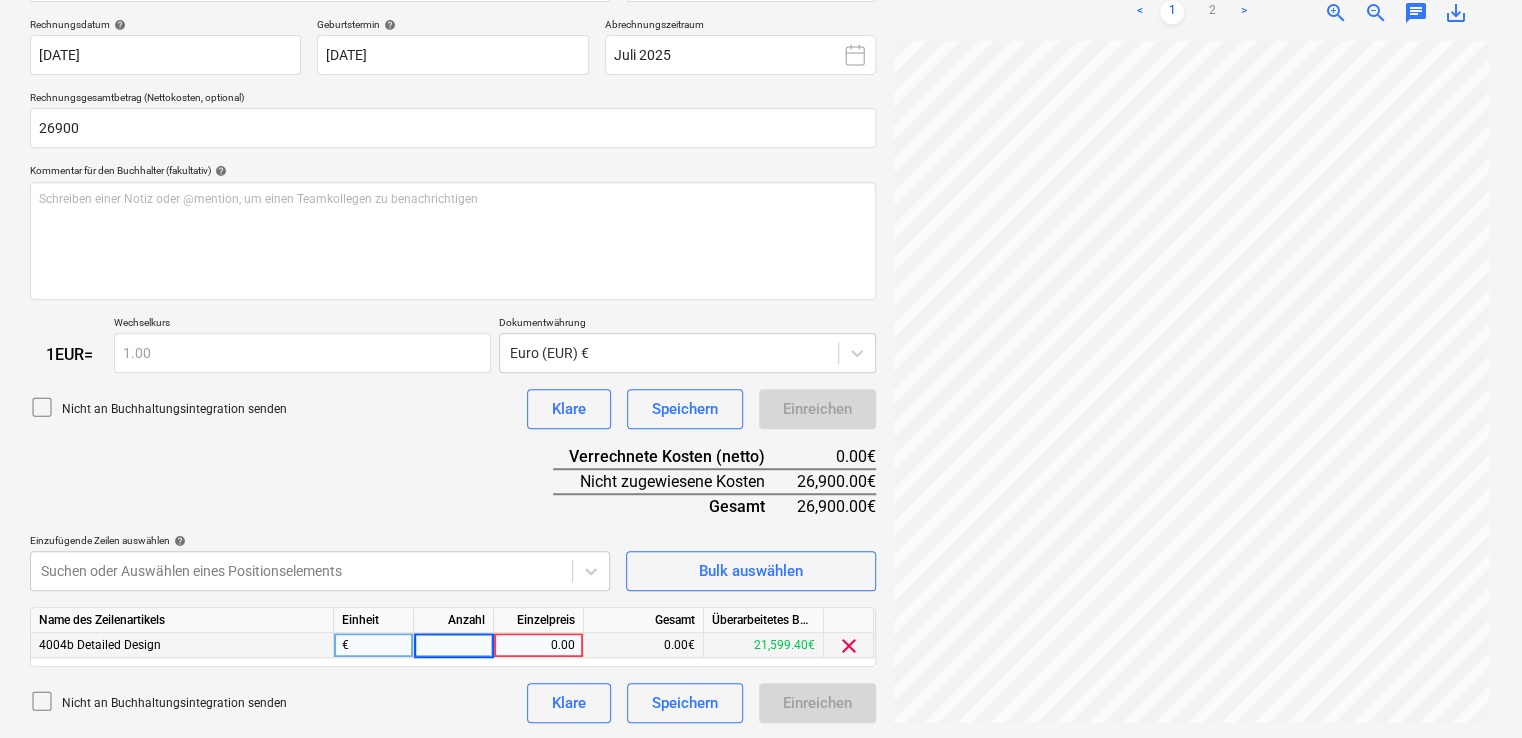 type on "1" 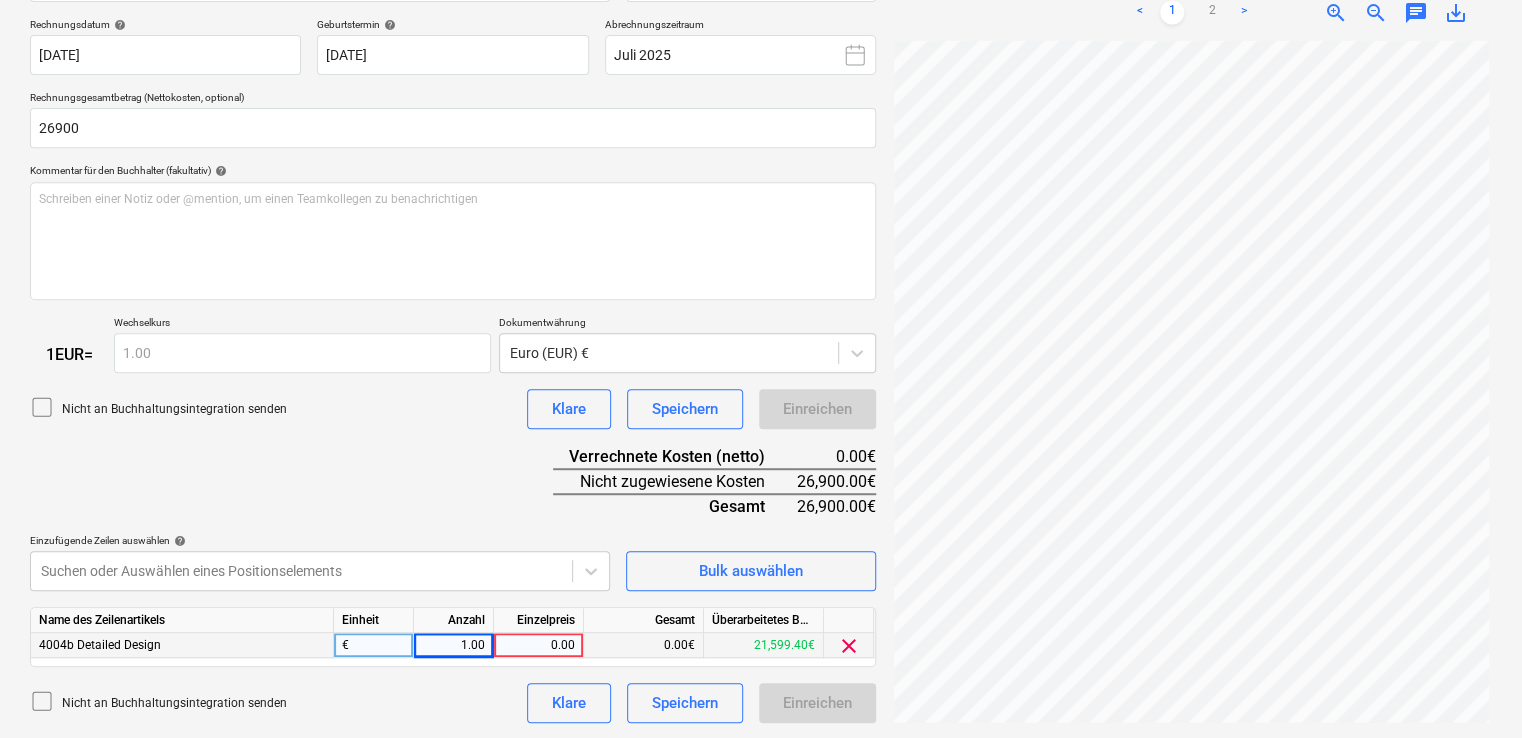 click on "0.00" at bounding box center [538, 645] 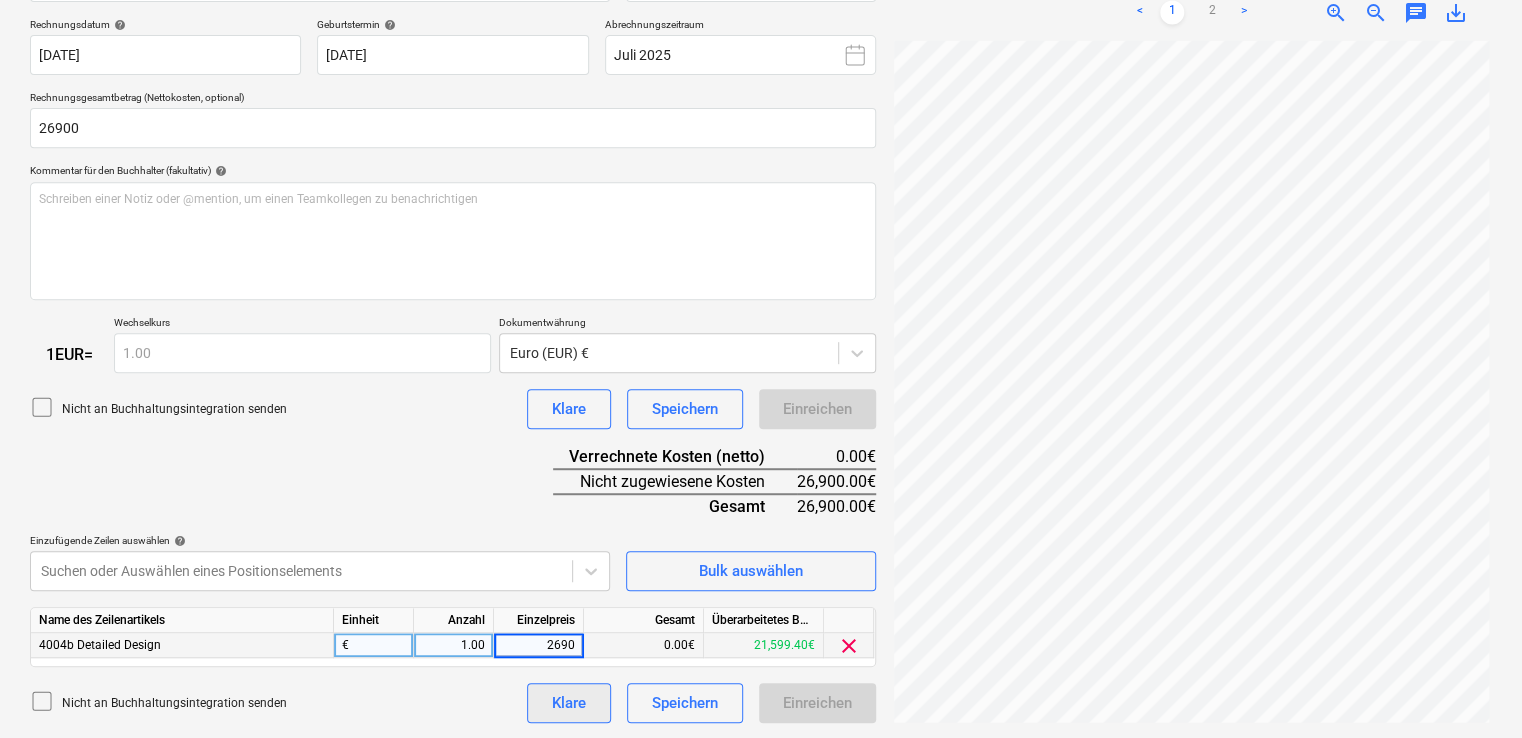 type on "26900" 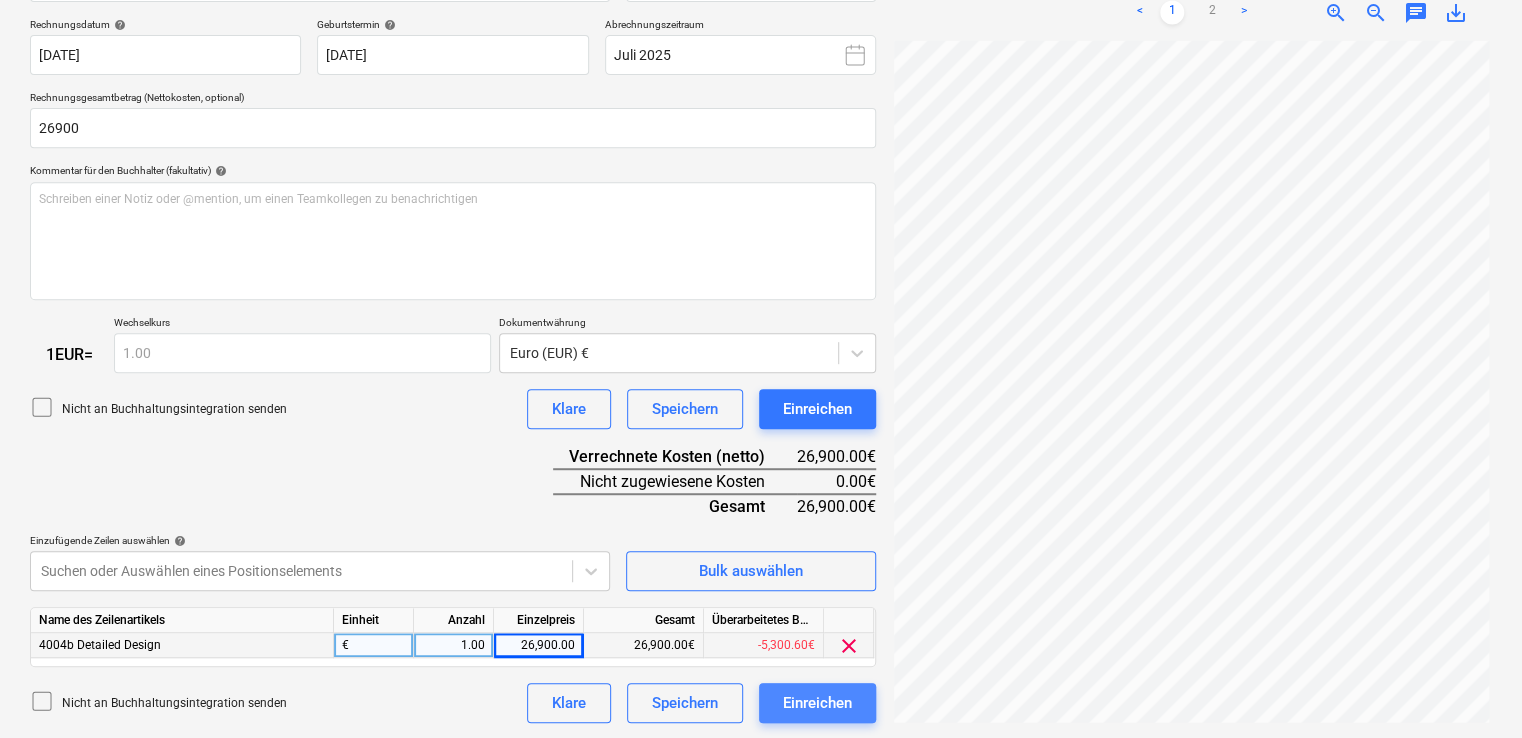 click on "Einreichen" at bounding box center [817, 703] 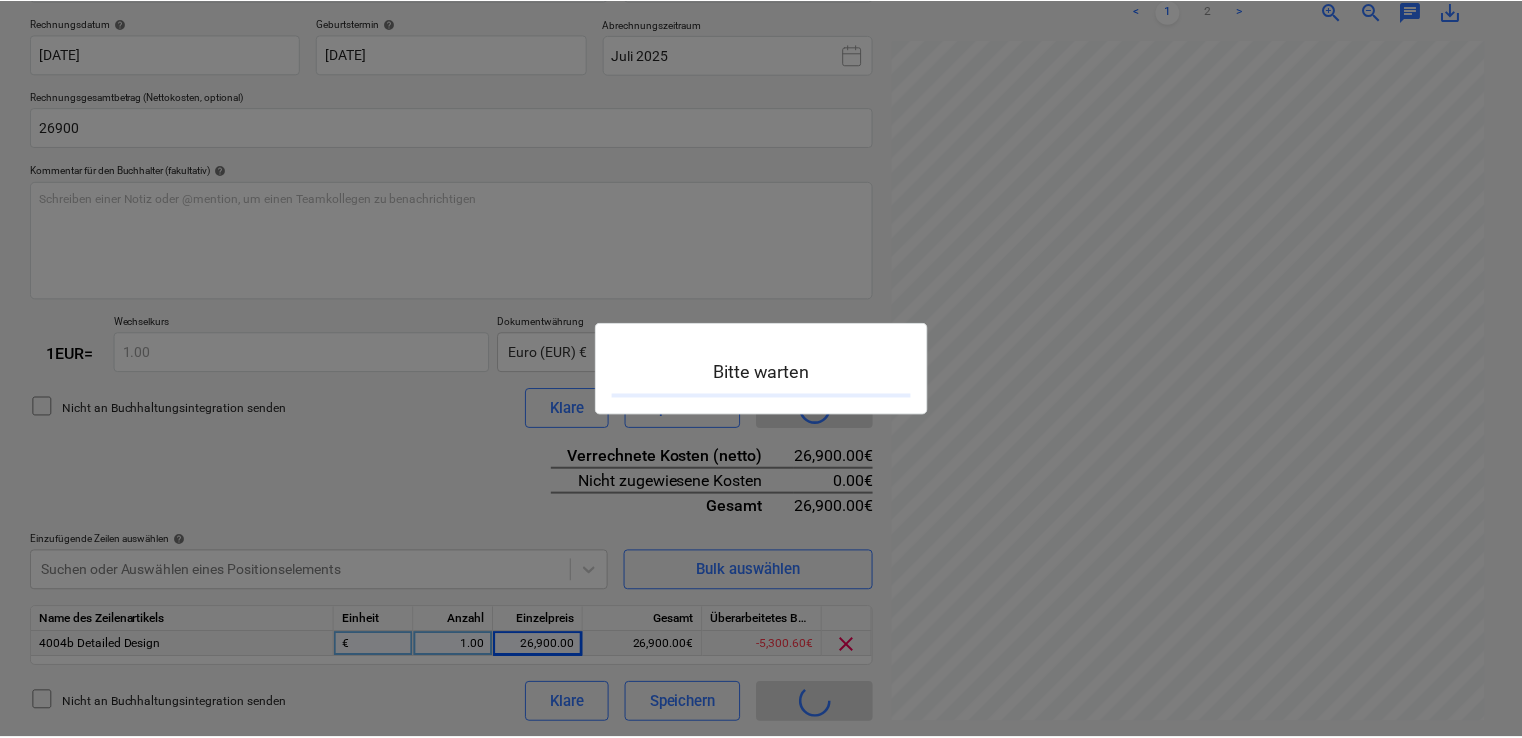 scroll, scrollTop: 0, scrollLeft: 0, axis: both 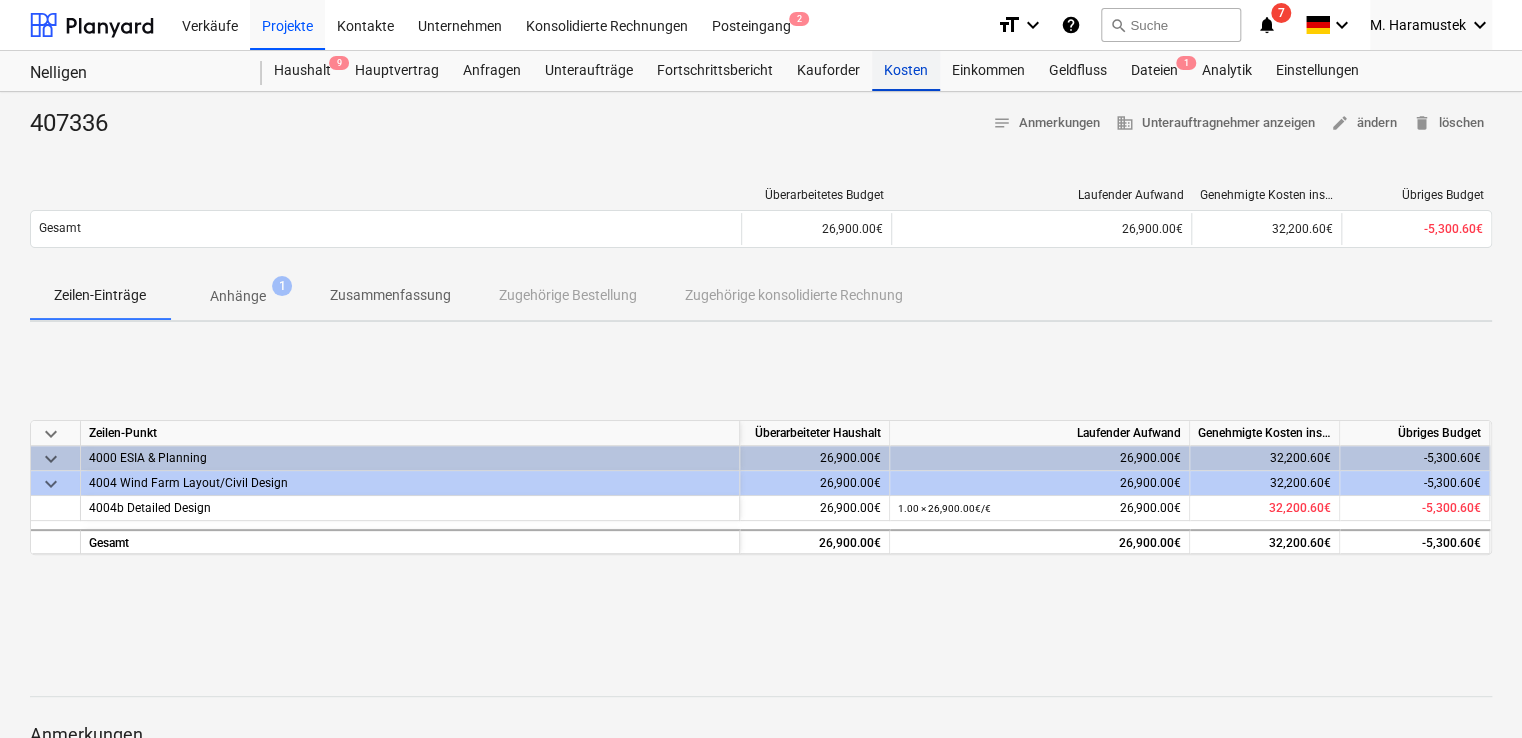 click on "Kosten" at bounding box center (906, 71) 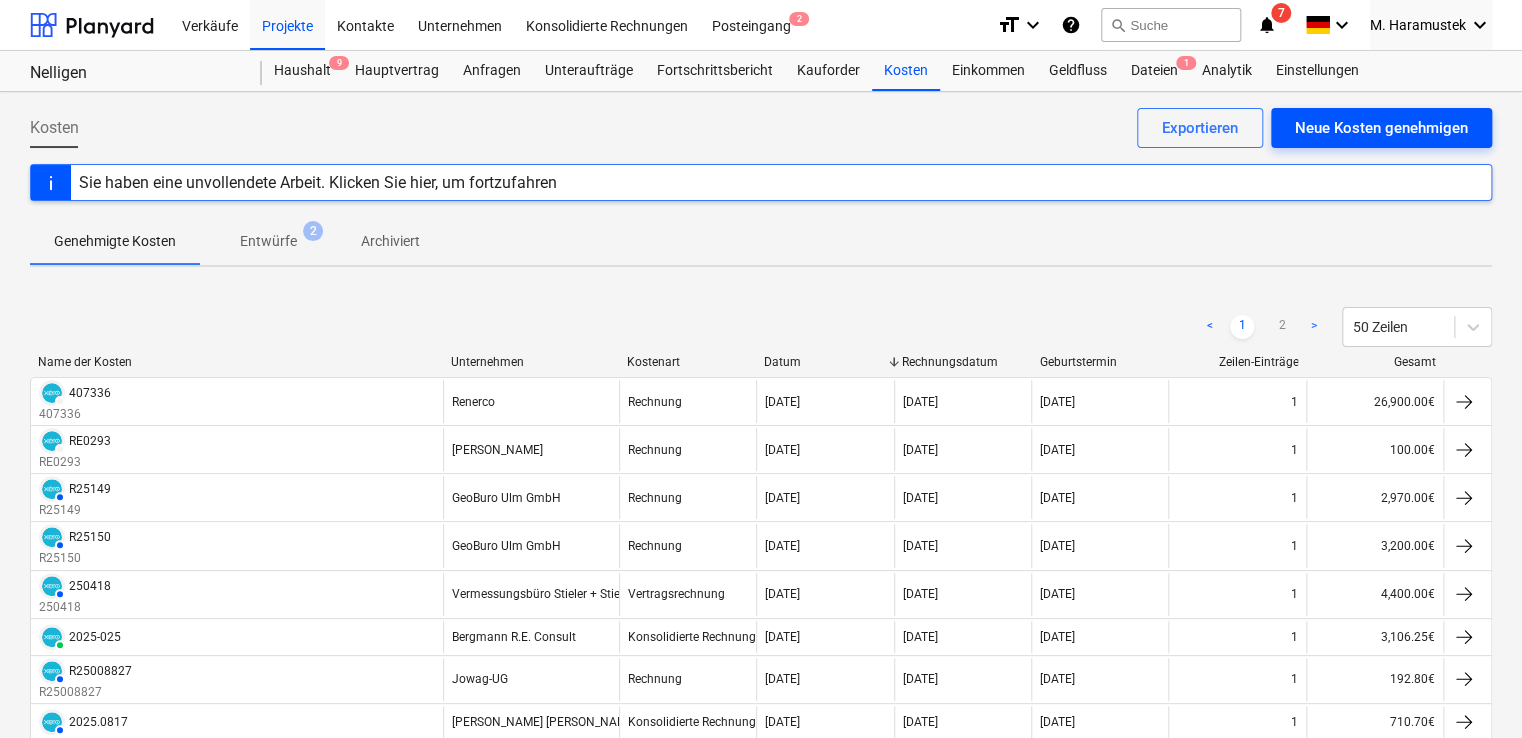 click on "Neue Kosten genehmigen" at bounding box center (1381, 128) 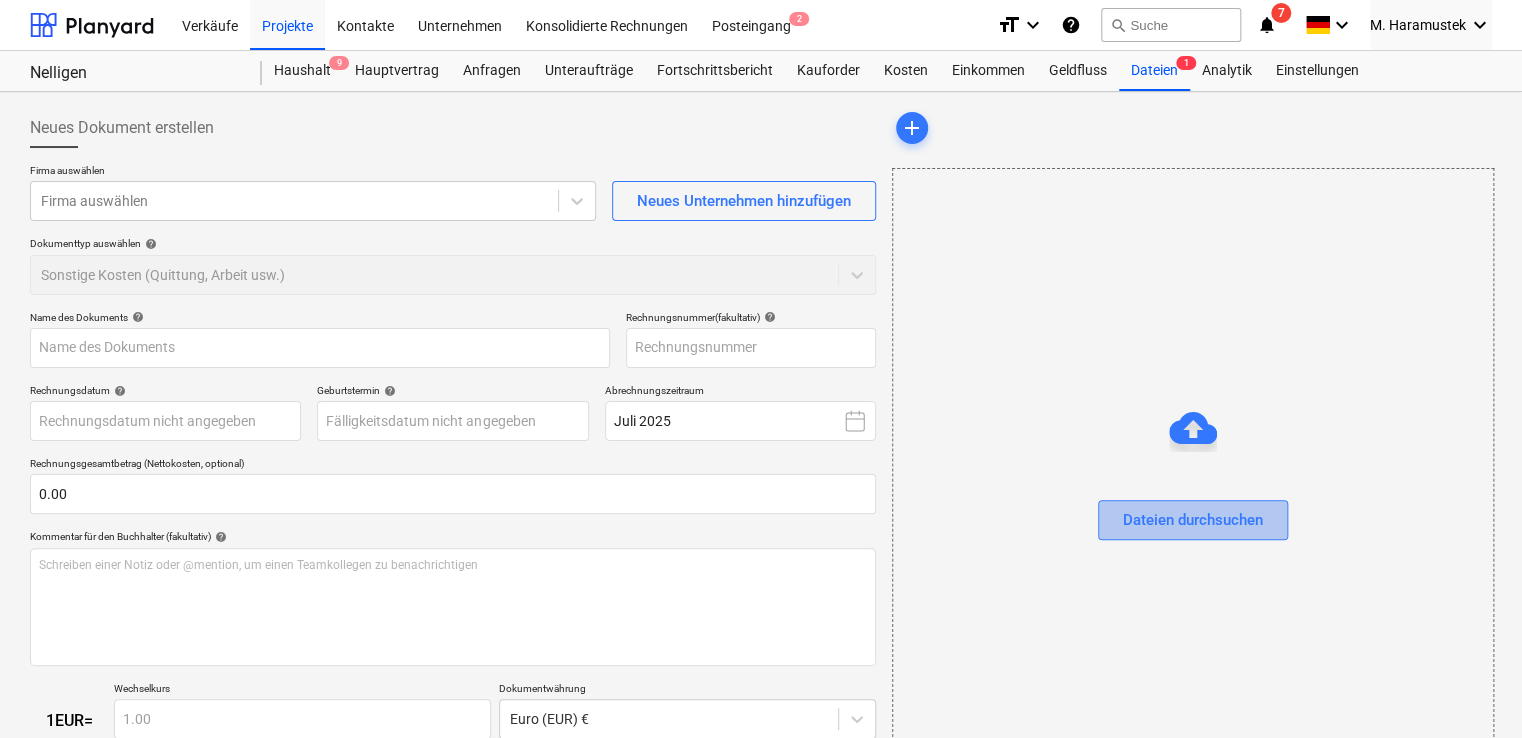 click on "Dateien durchsuchen" at bounding box center [1193, 520] 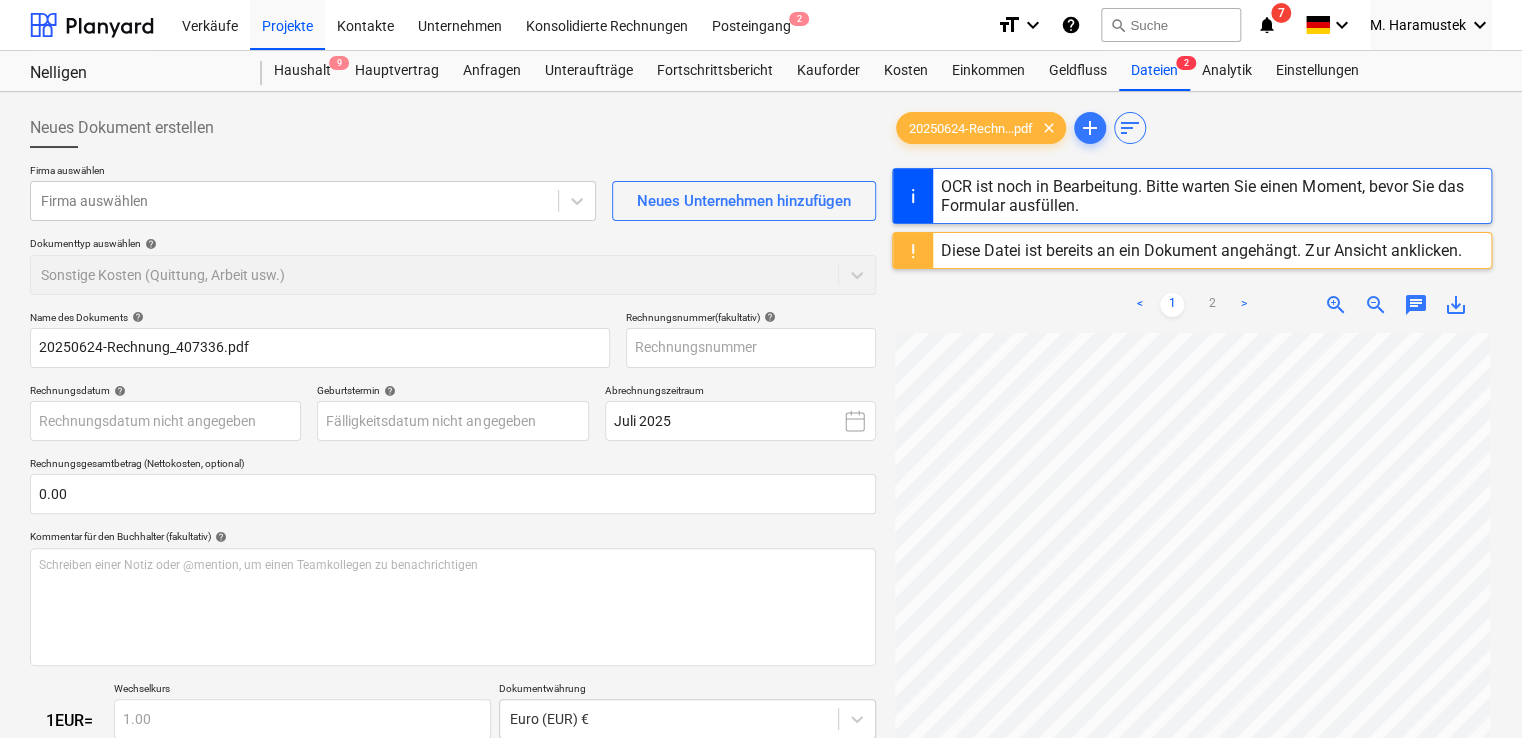 scroll, scrollTop: 173, scrollLeft: 0, axis: vertical 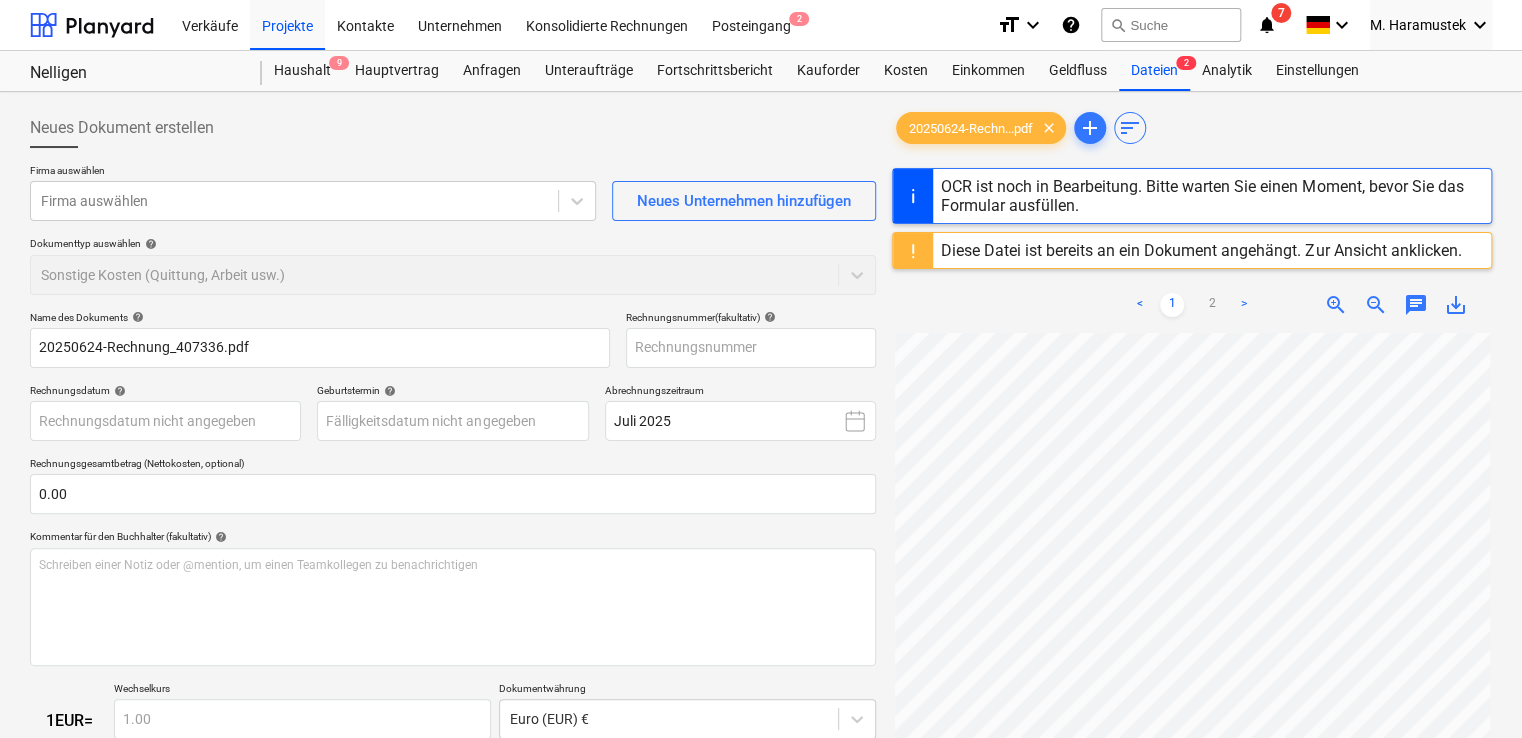 type on "407336" 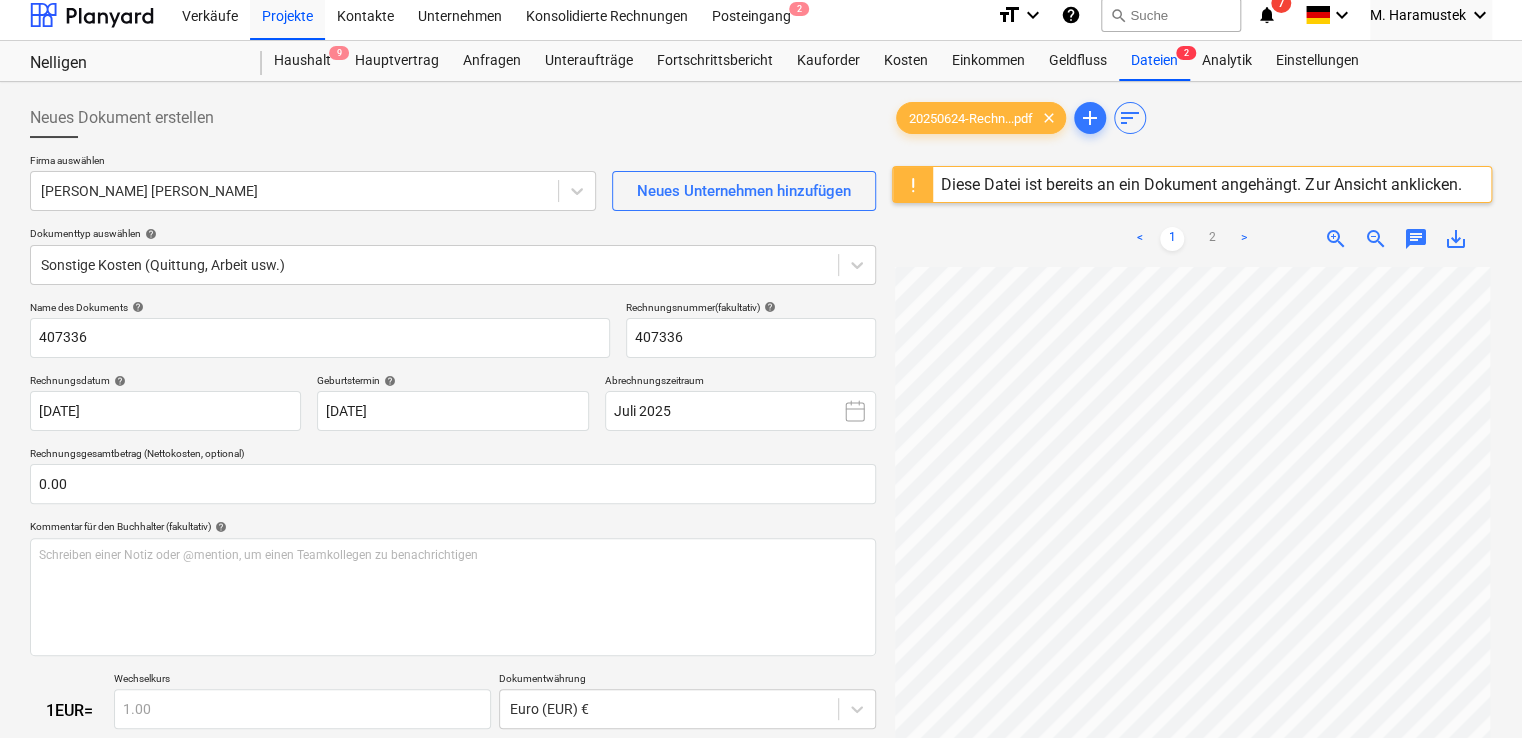 scroll, scrollTop: 11, scrollLeft: 0, axis: vertical 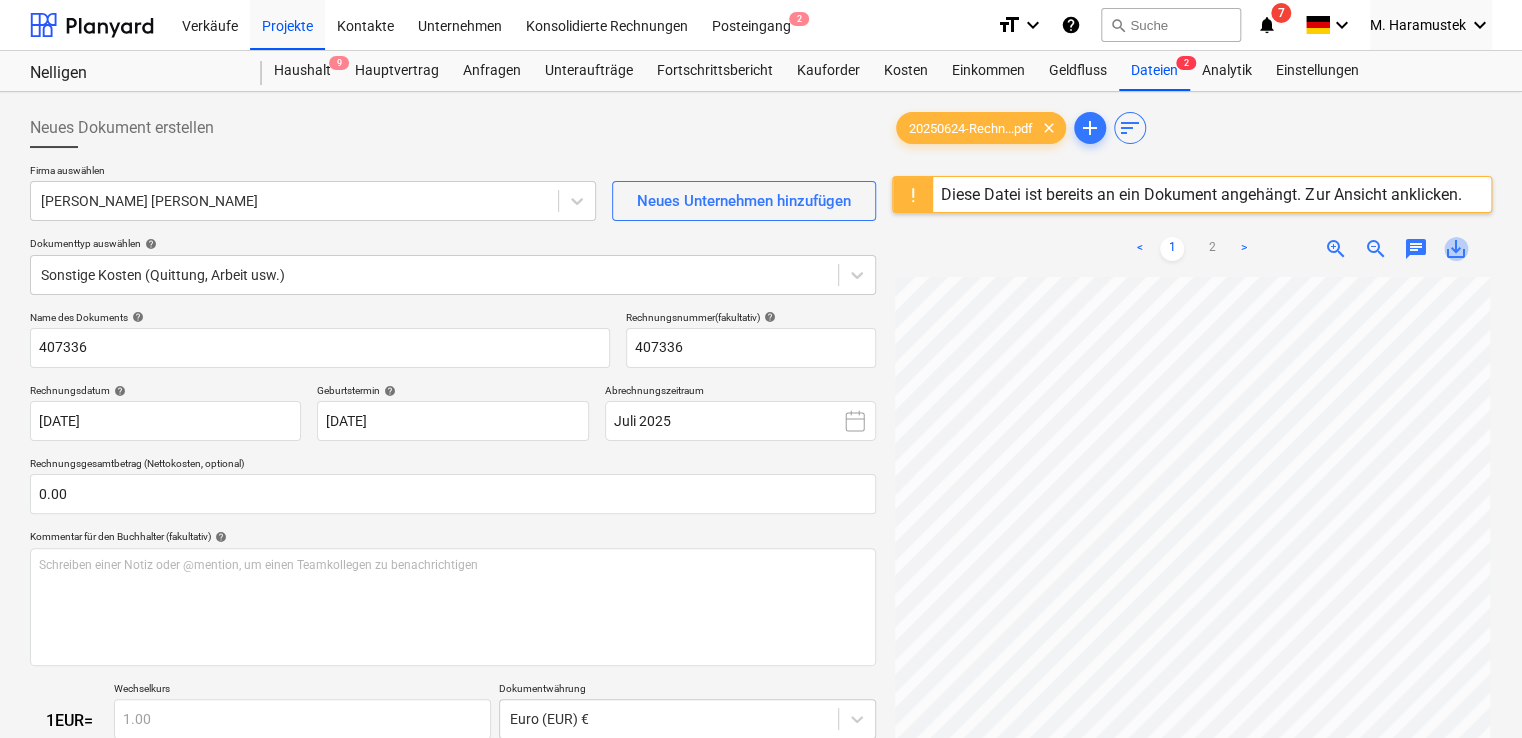 click on "save_alt" at bounding box center (1456, 249) 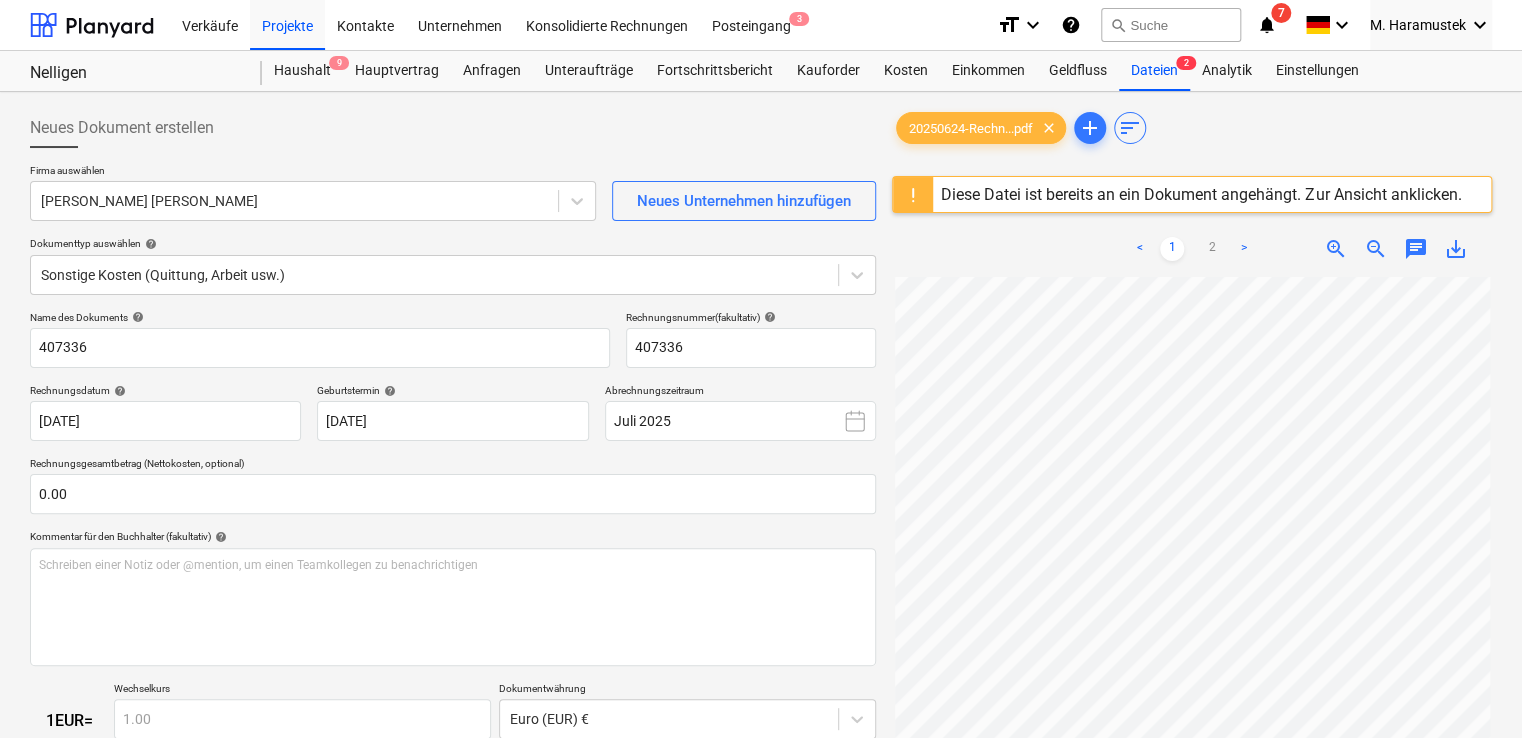 scroll, scrollTop: 173, scrollLeft: 0, axis: vertical 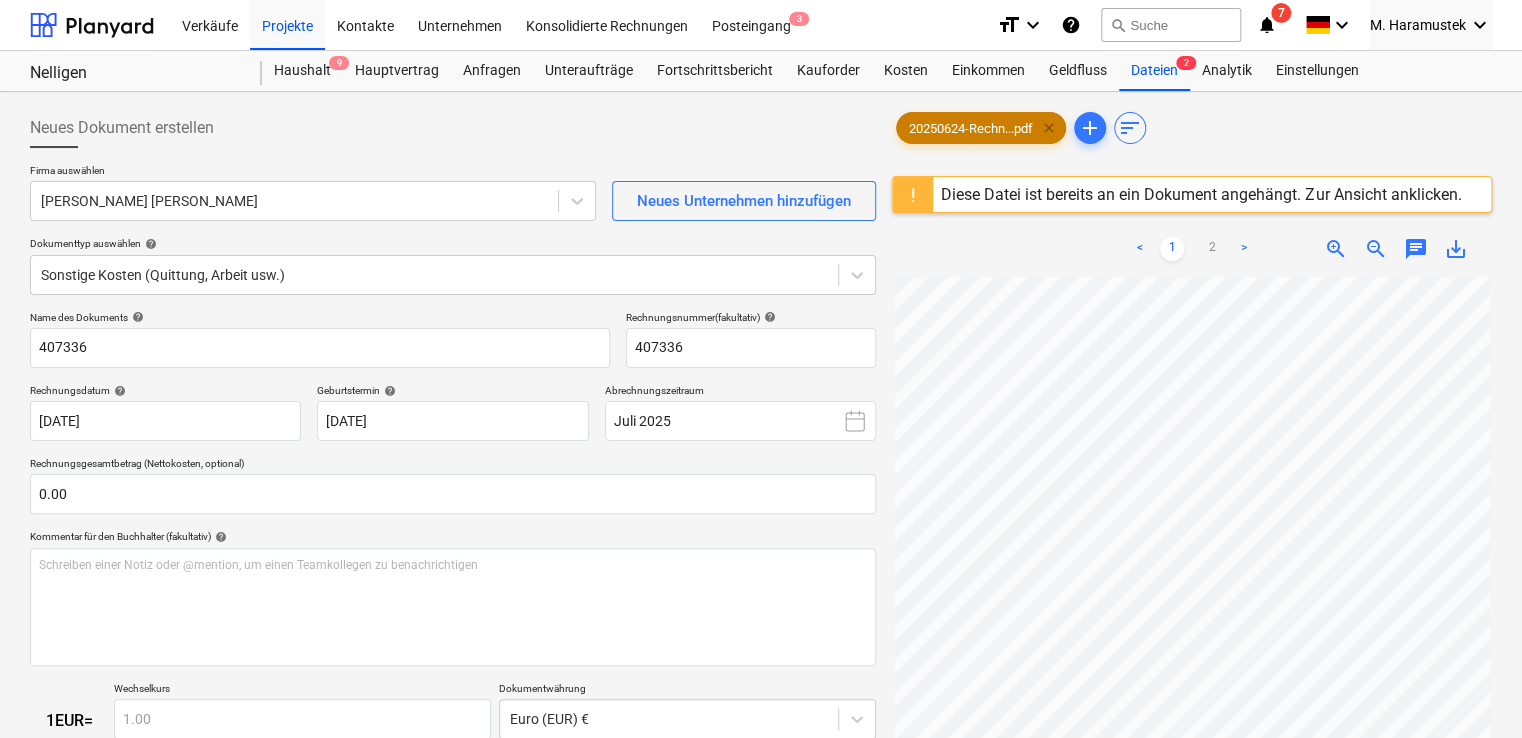 click on "clear" at bounding box center (1049, 128) 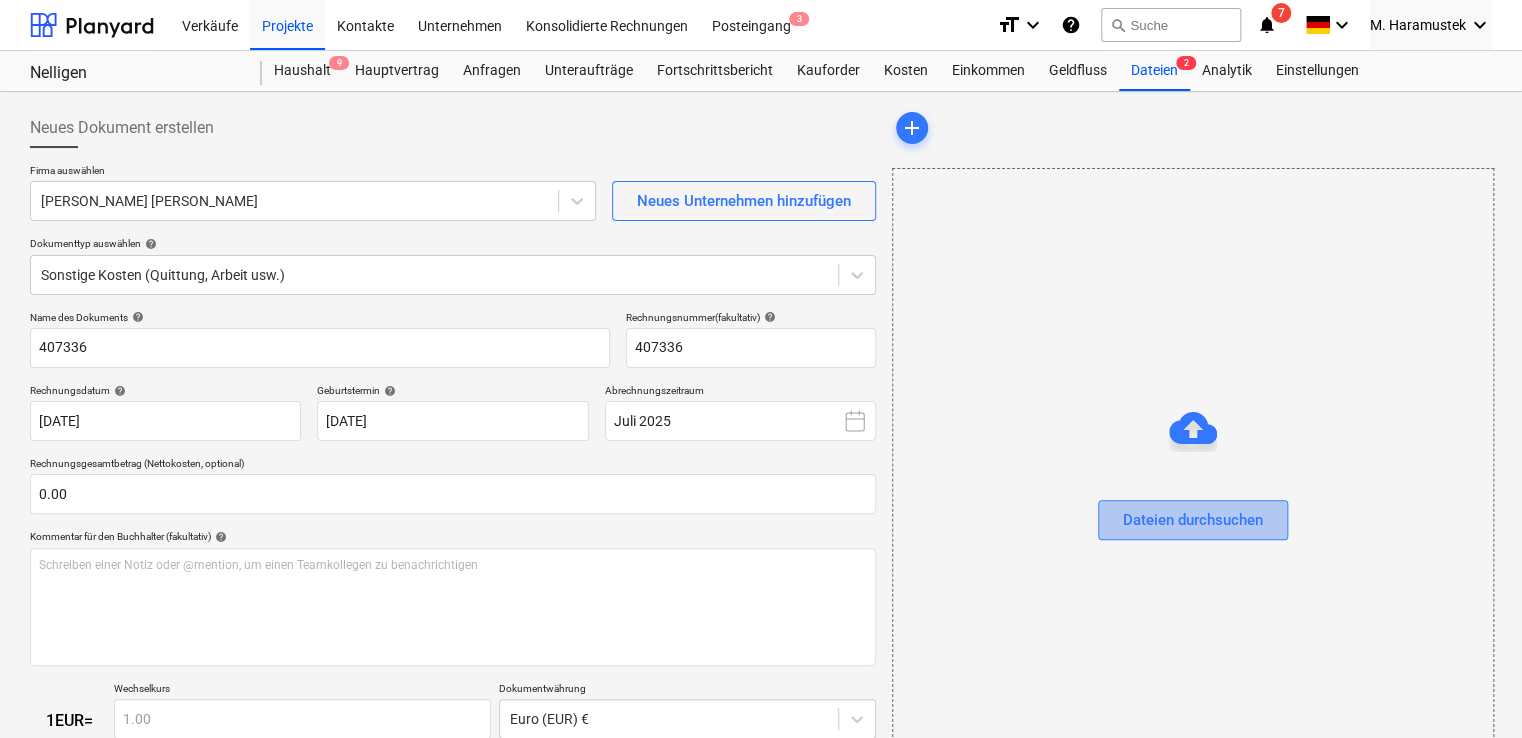 click on "Dateien durchsuchen" at bounding box center (1193, 520) 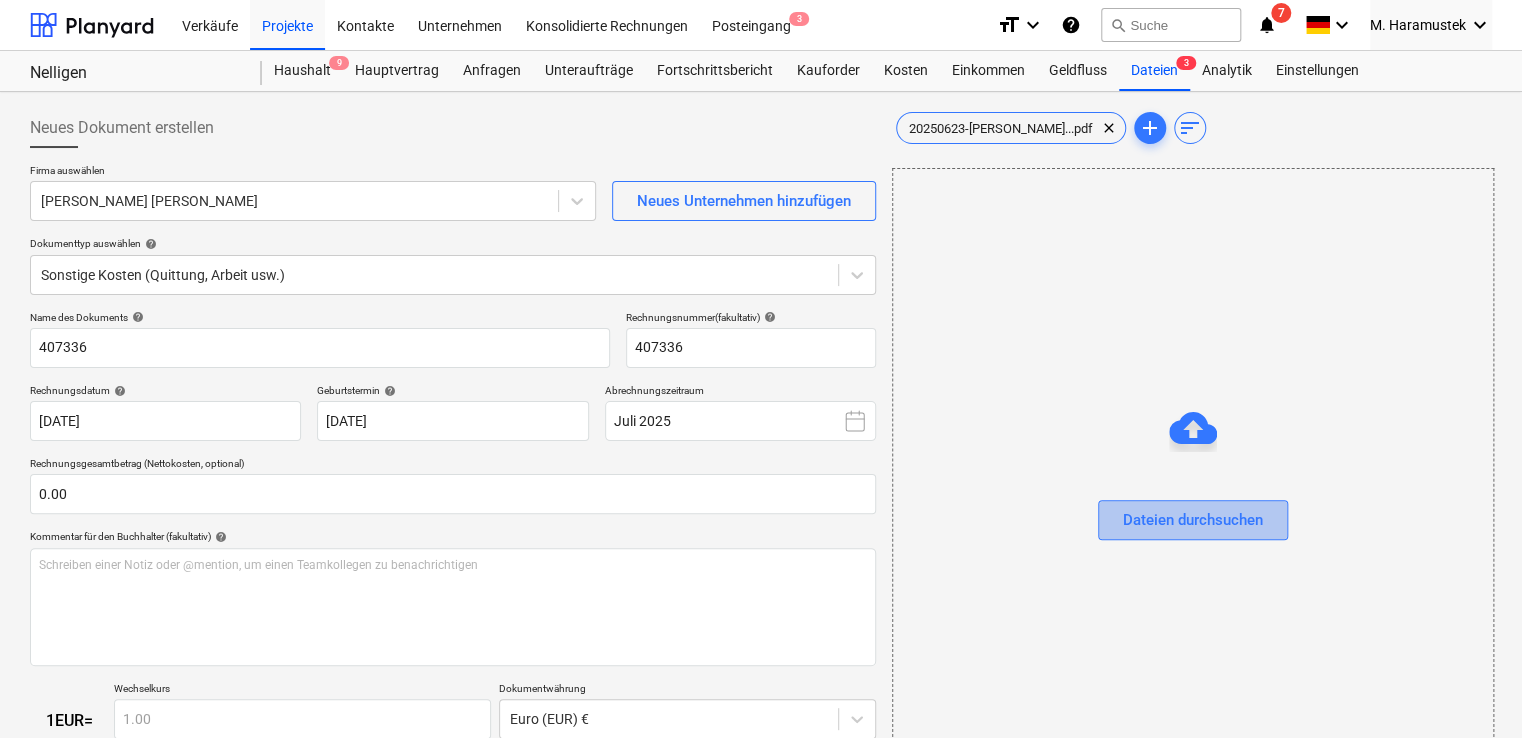 click on "Dateien durchsuchen" at bounding box center [1193, 520] 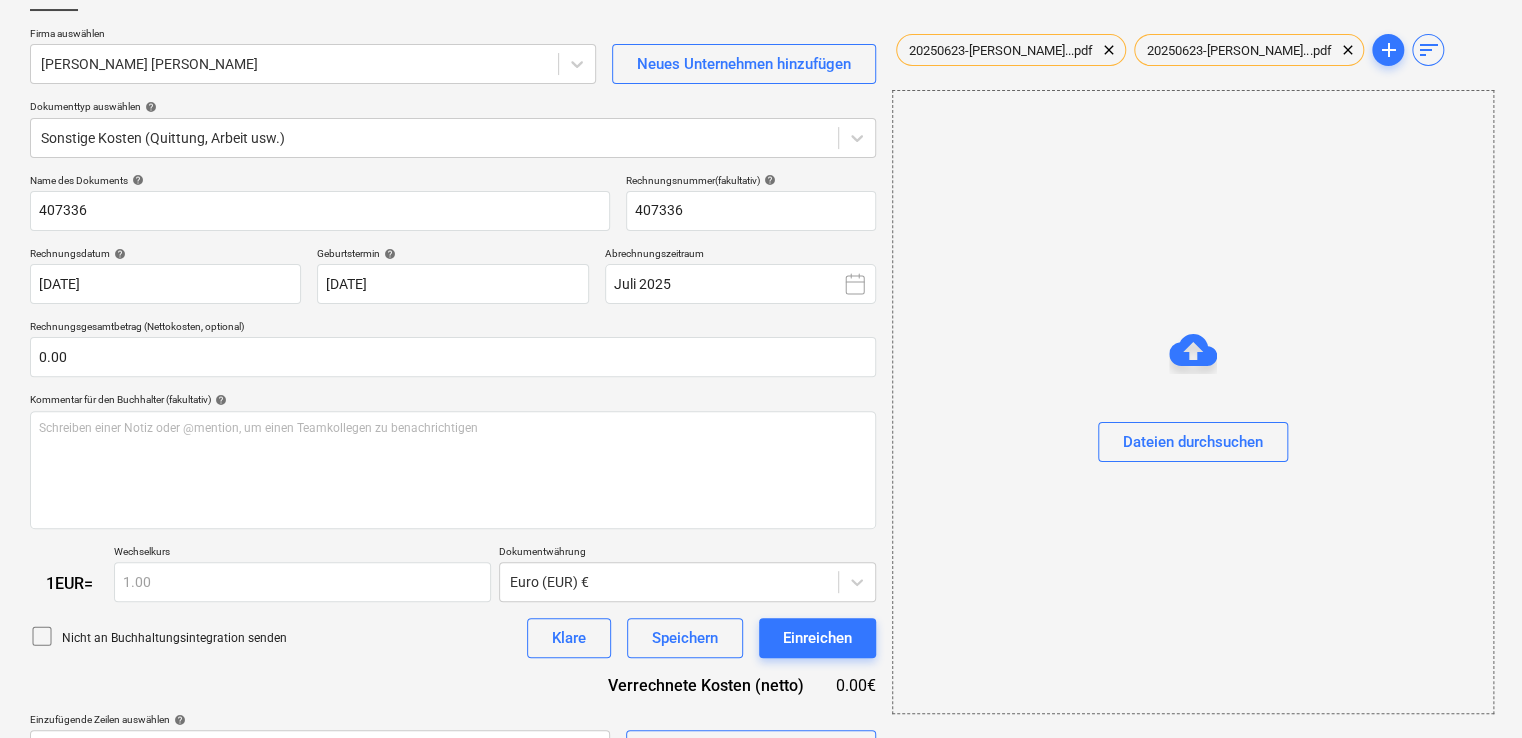 scroll, scrollTop: 0, scrollLeft: 0, axis: both 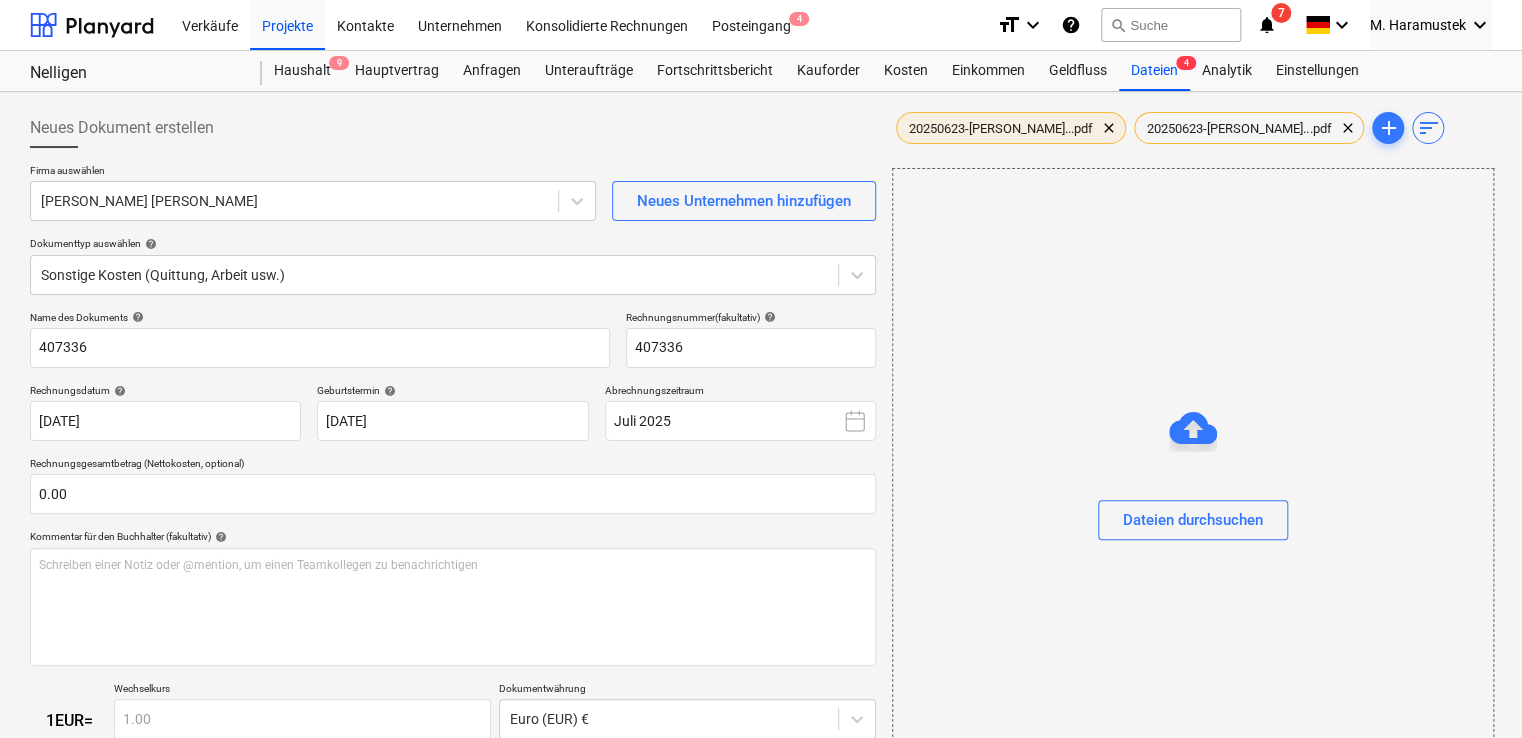 click on "20250623-[PERSON_NAME]...pdf" at bounding box center [1001, 128] 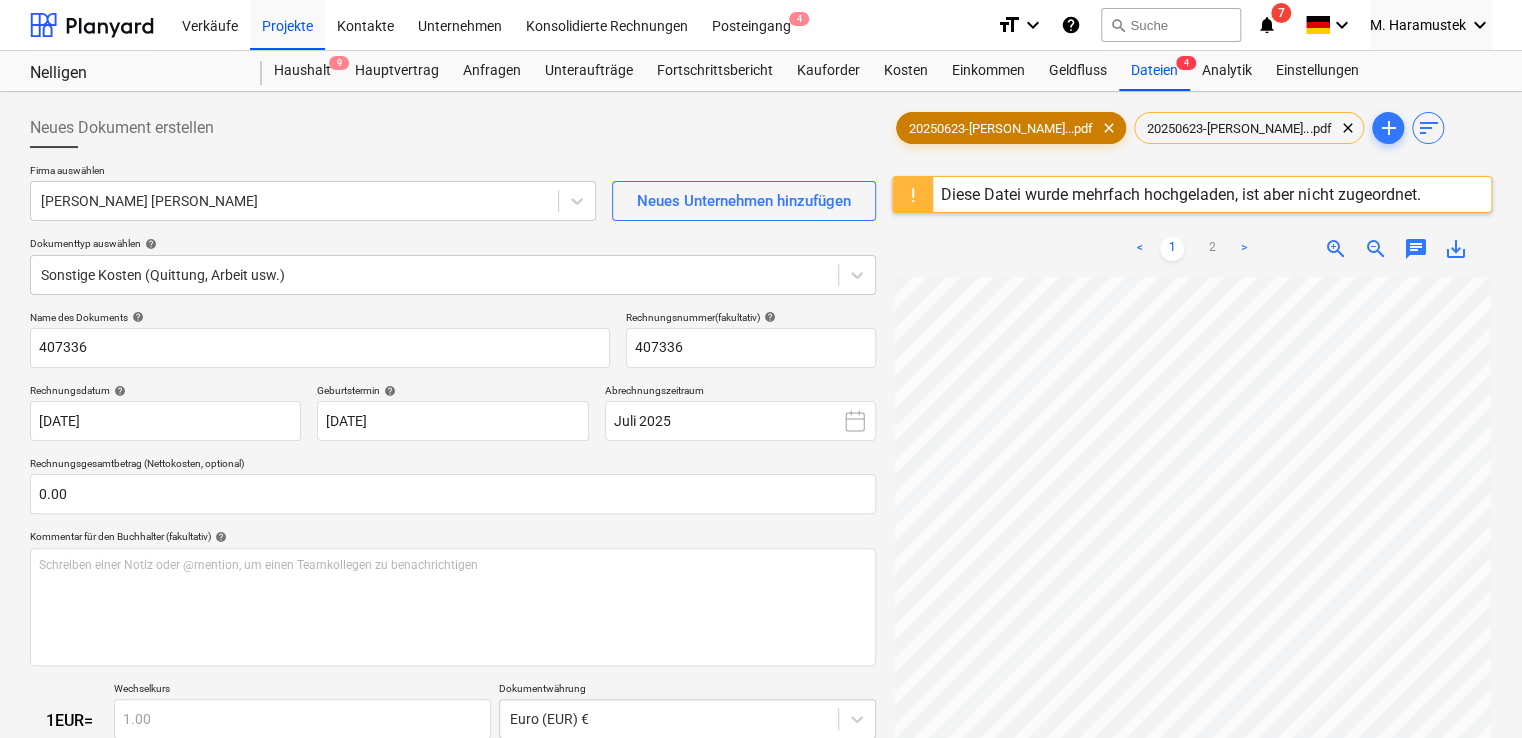 scroll, scrollTop: 0, scrollLeft: 0, axis: both 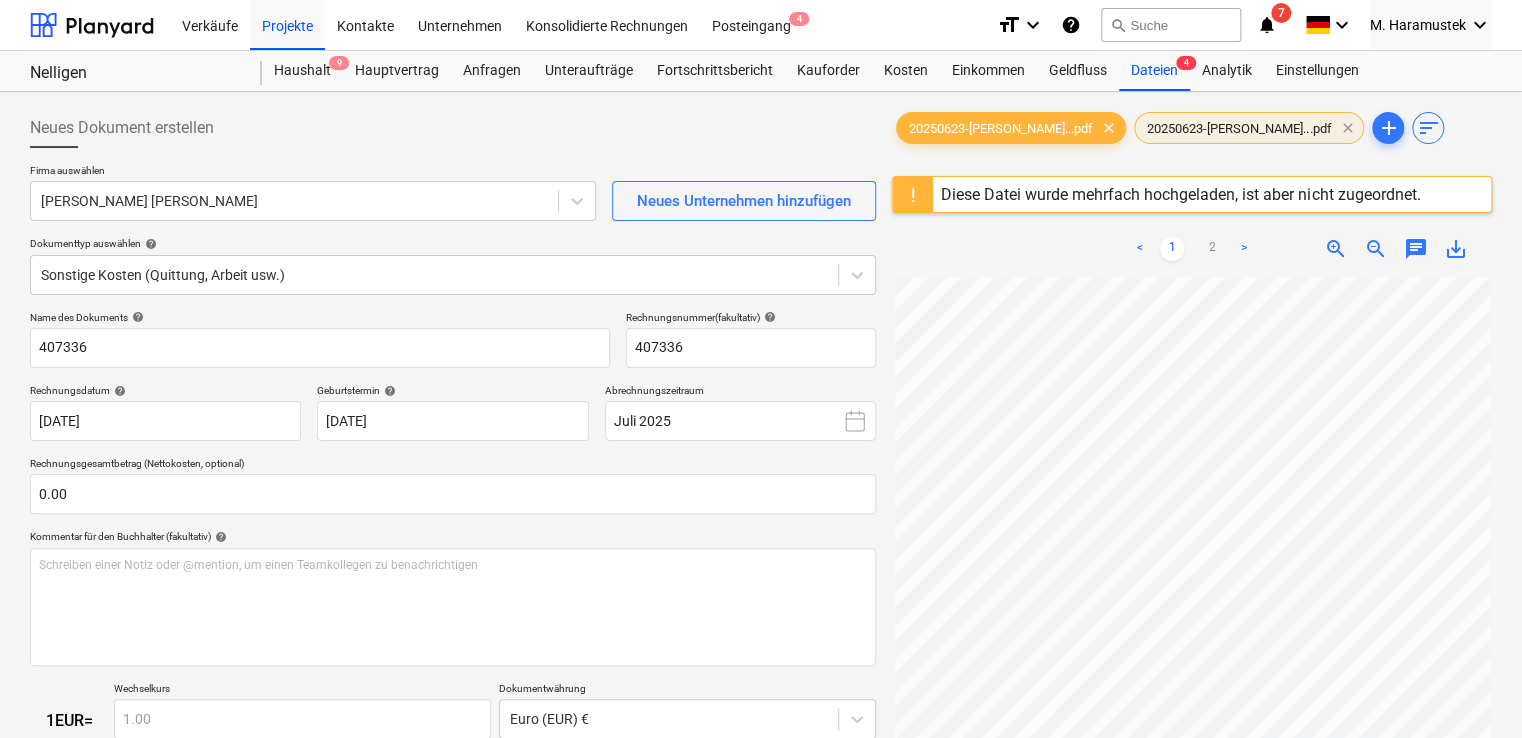 click on "clear" at bounding box center (1347, 128) 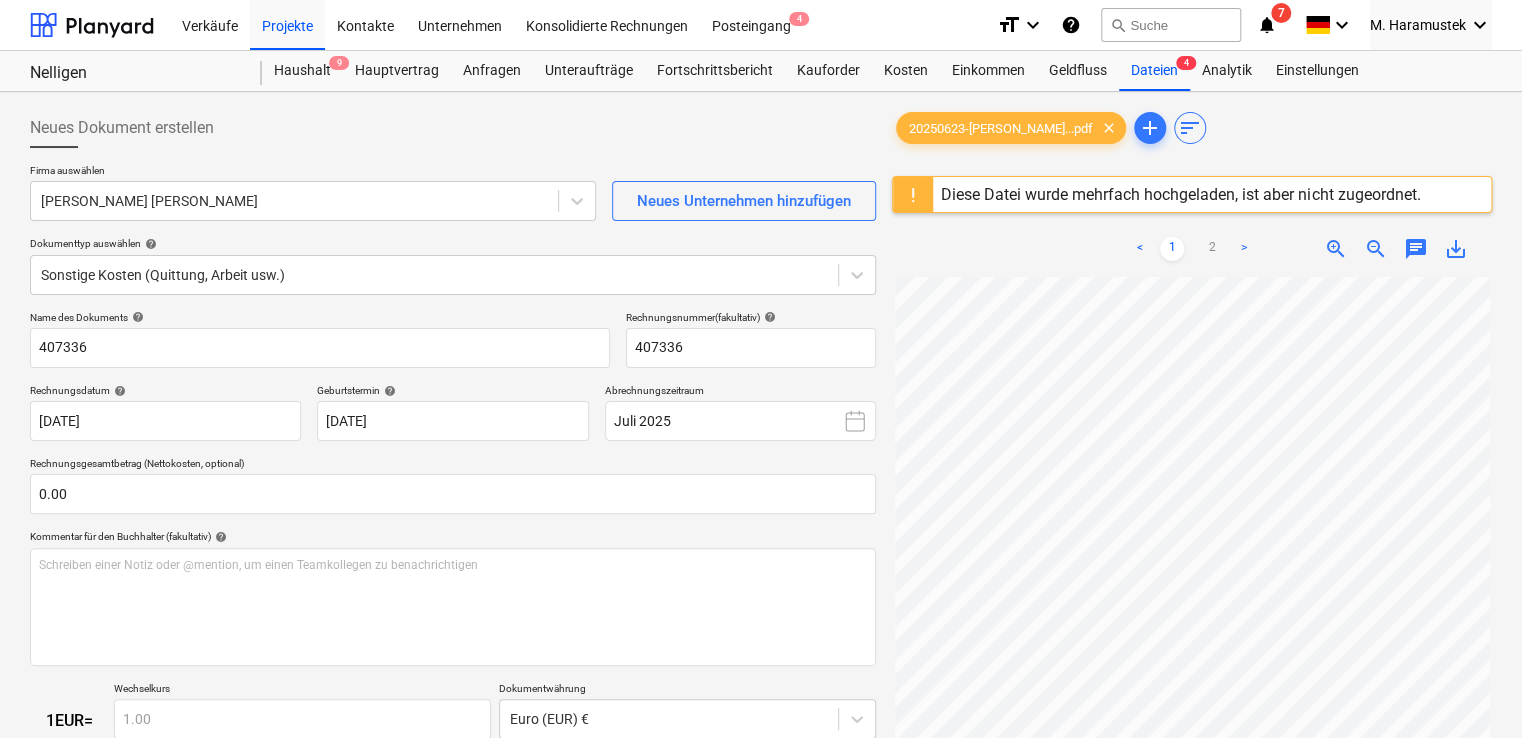 scroll, scrollTop: 118, scrollLeft: 0, axis: vertical 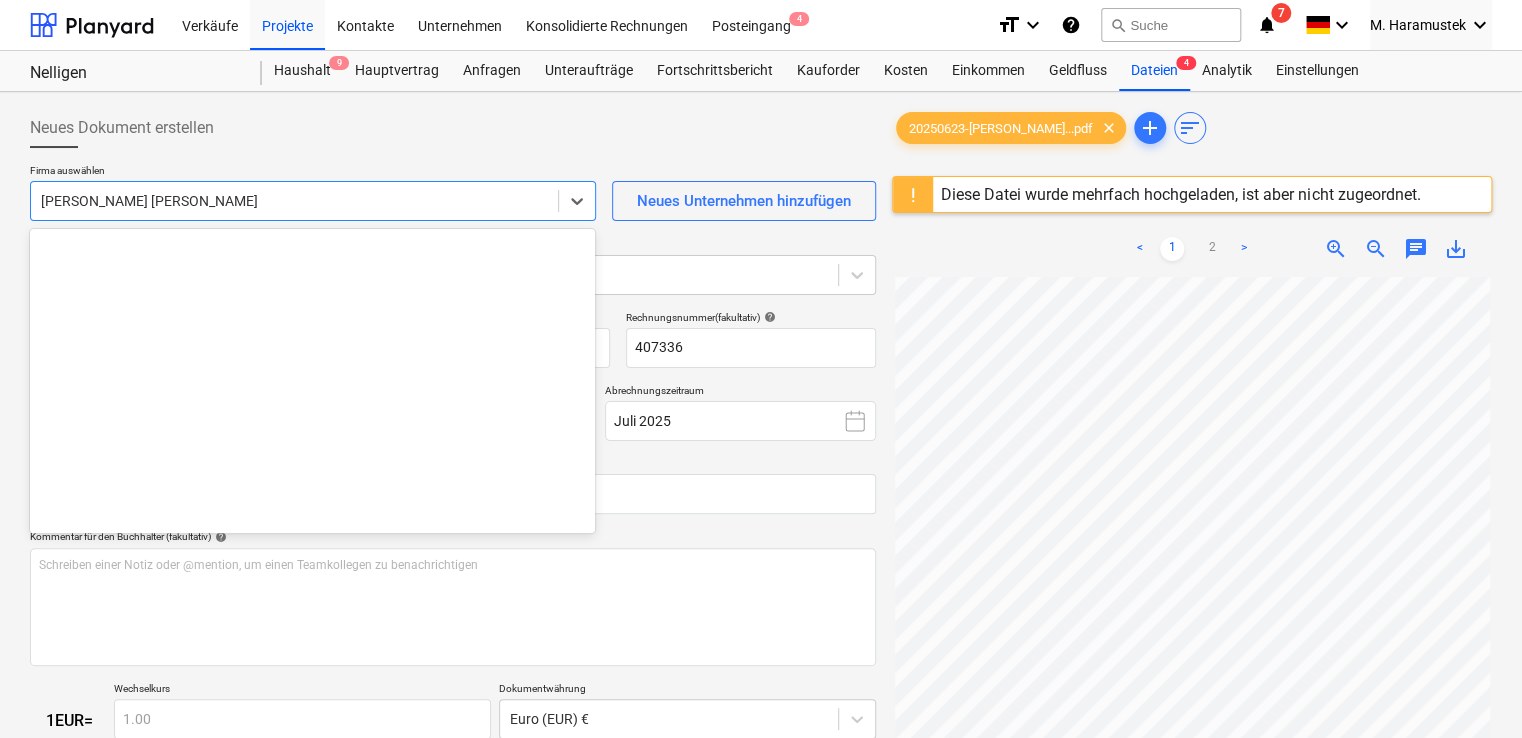 click at bounding box center [294, 201] 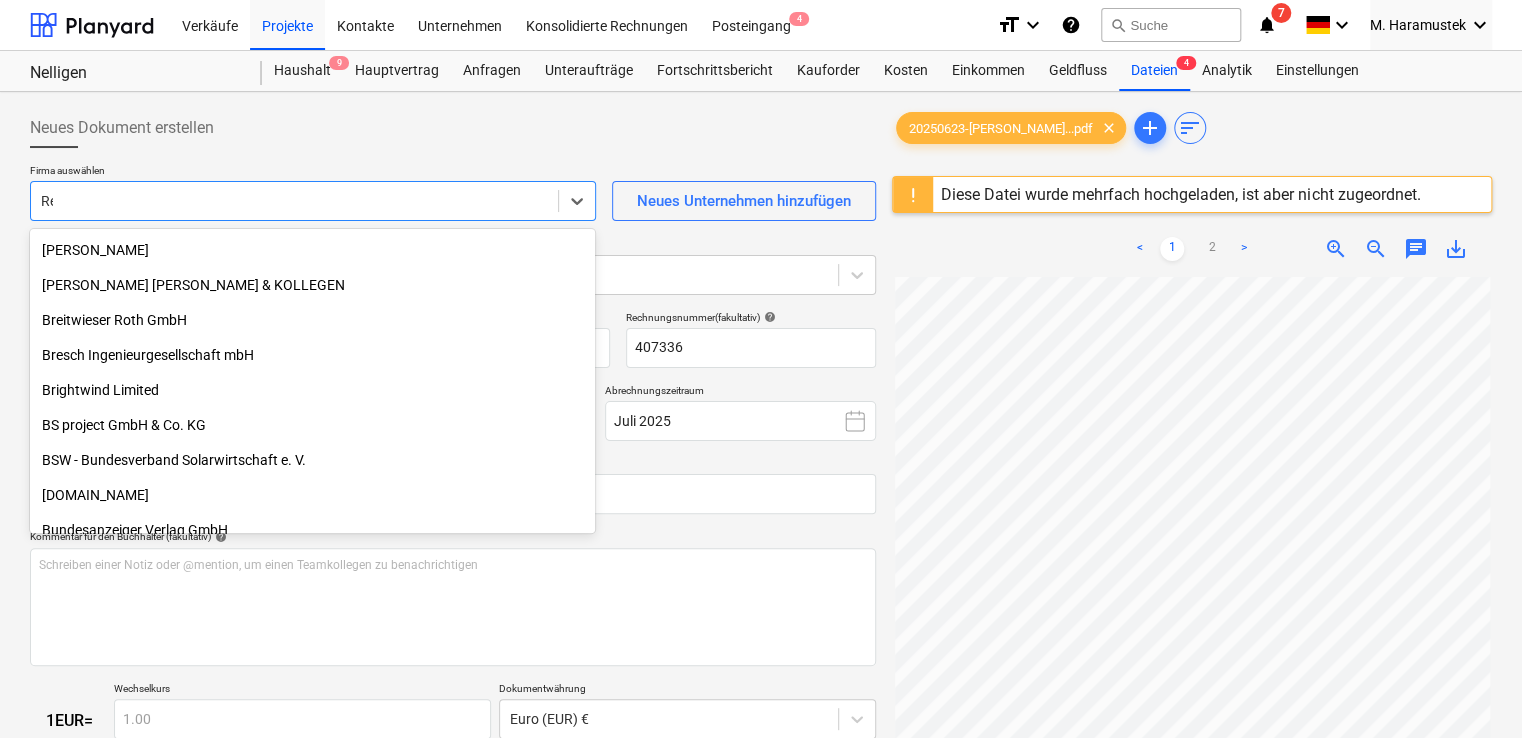 scroll, scrollTop: 2955, scrollLeft: 0, axis: vertical 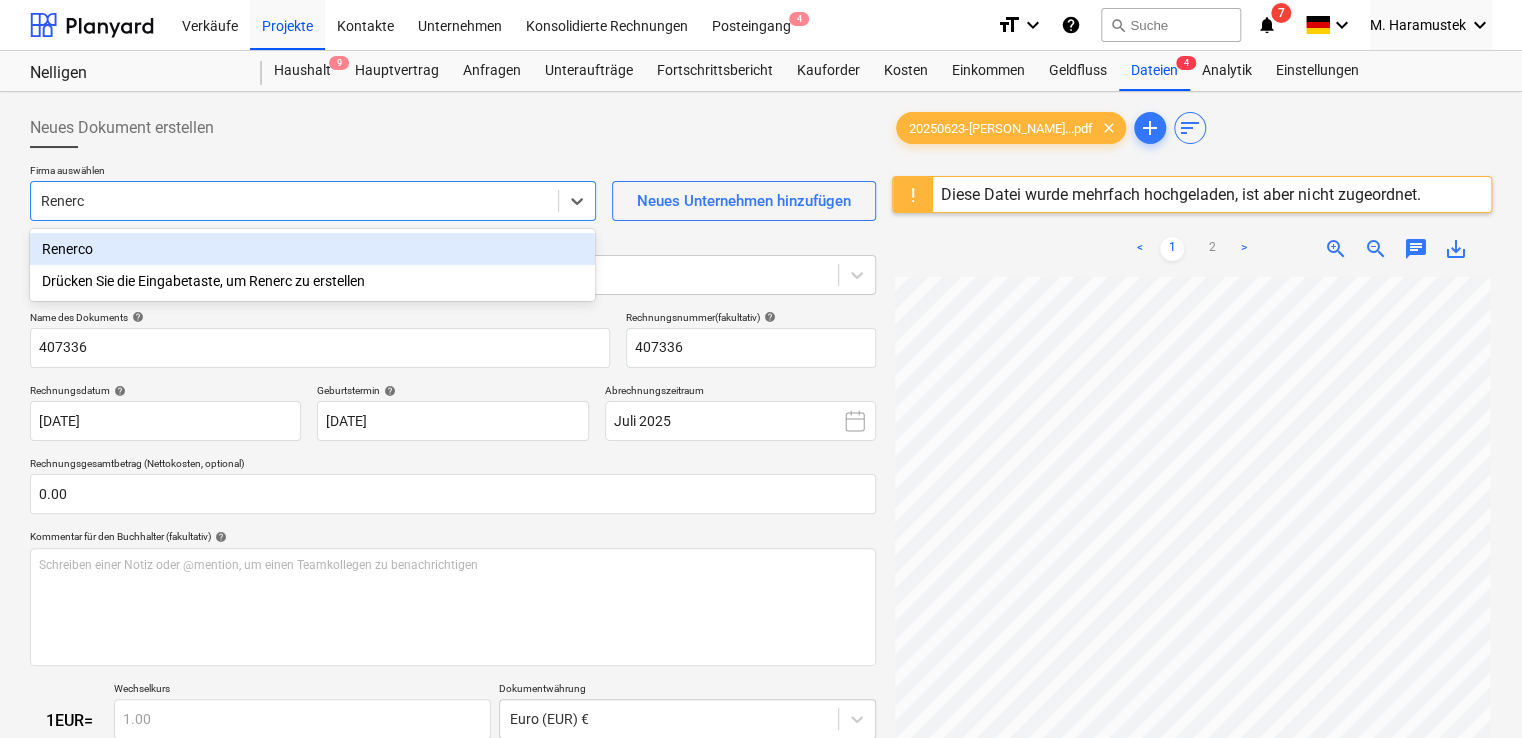 type on "Renerco" 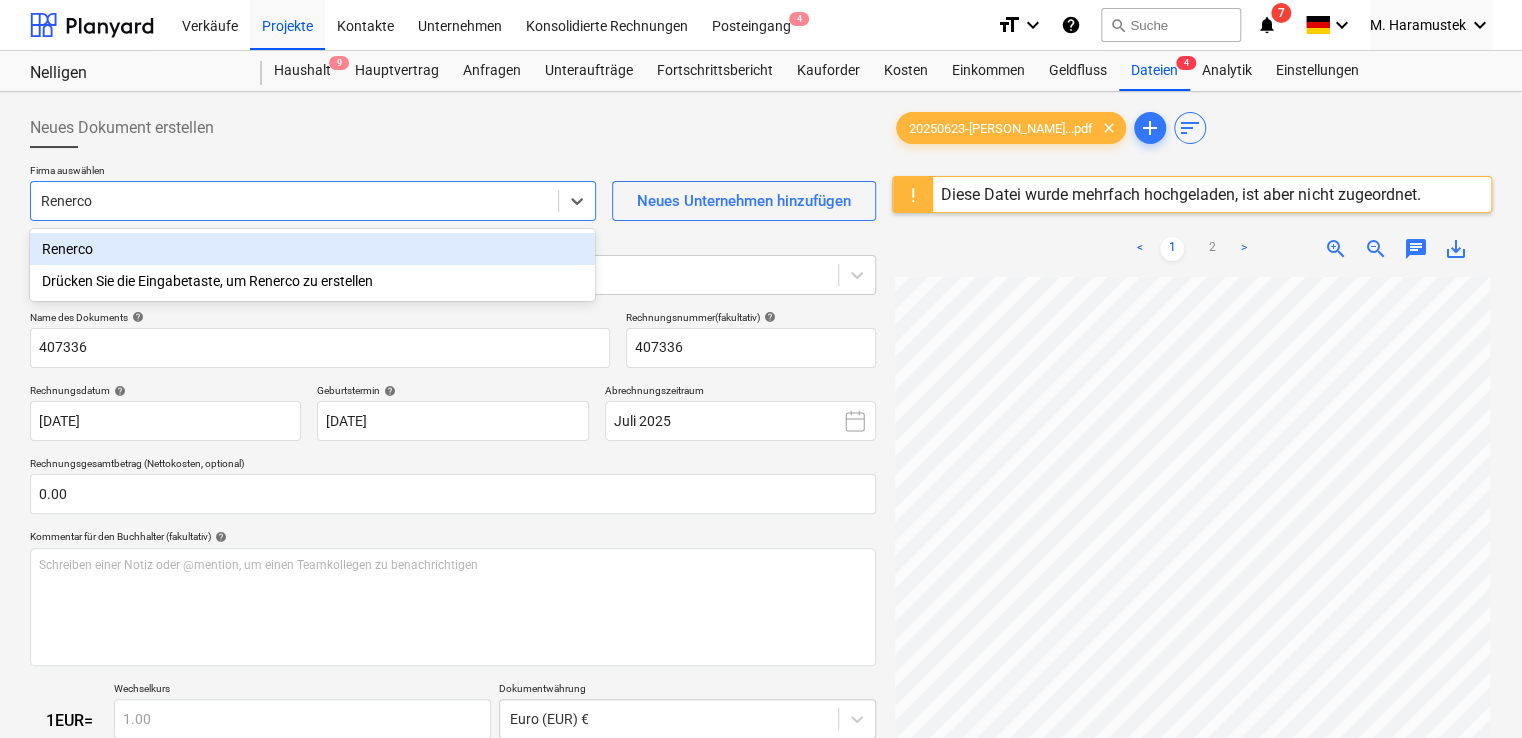 type 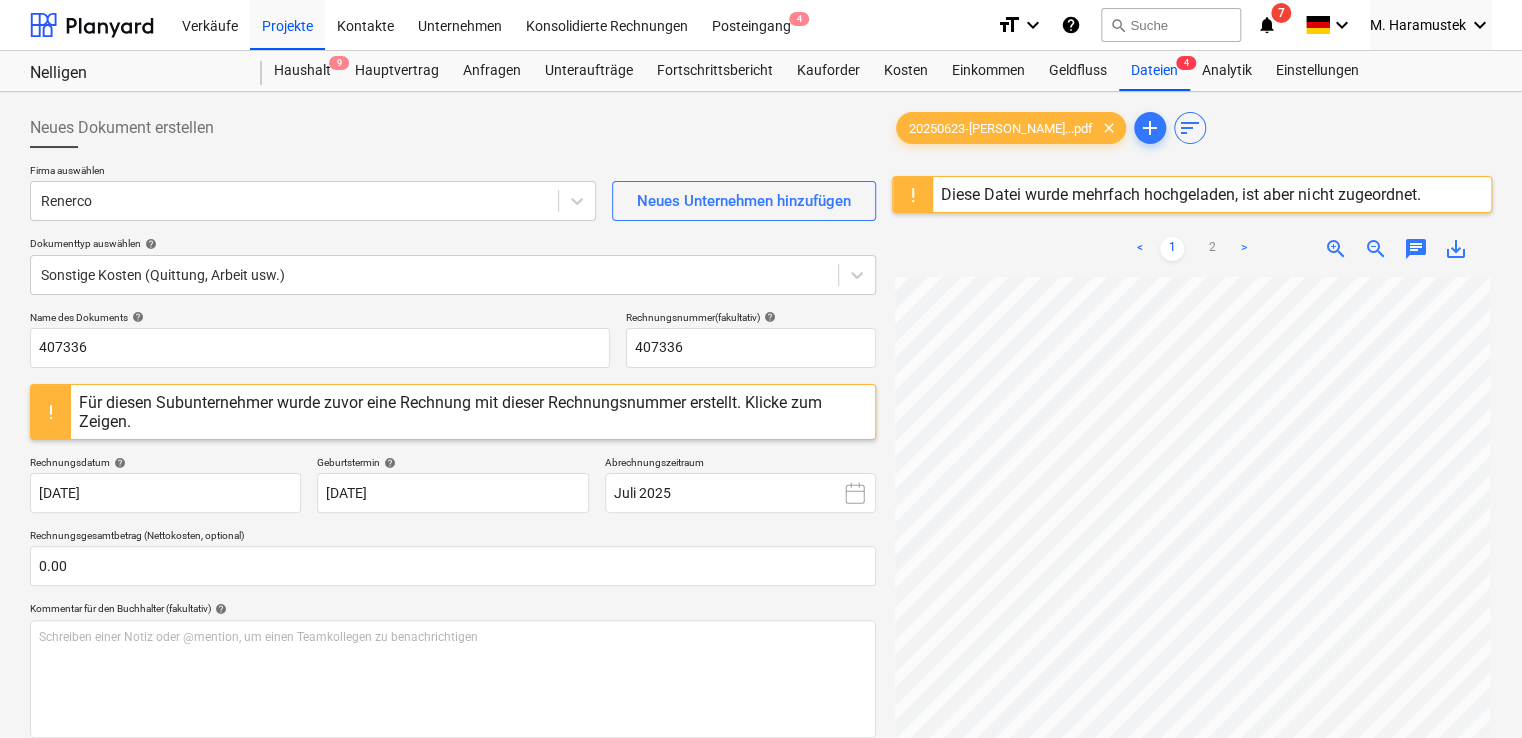 click on "Für diesen Subunternehmer wurde zuvor eine Rechnung mit dieser Rechnungsnummer erstellt. Klicke zum Zeigen." at bounding box center [473, 412] 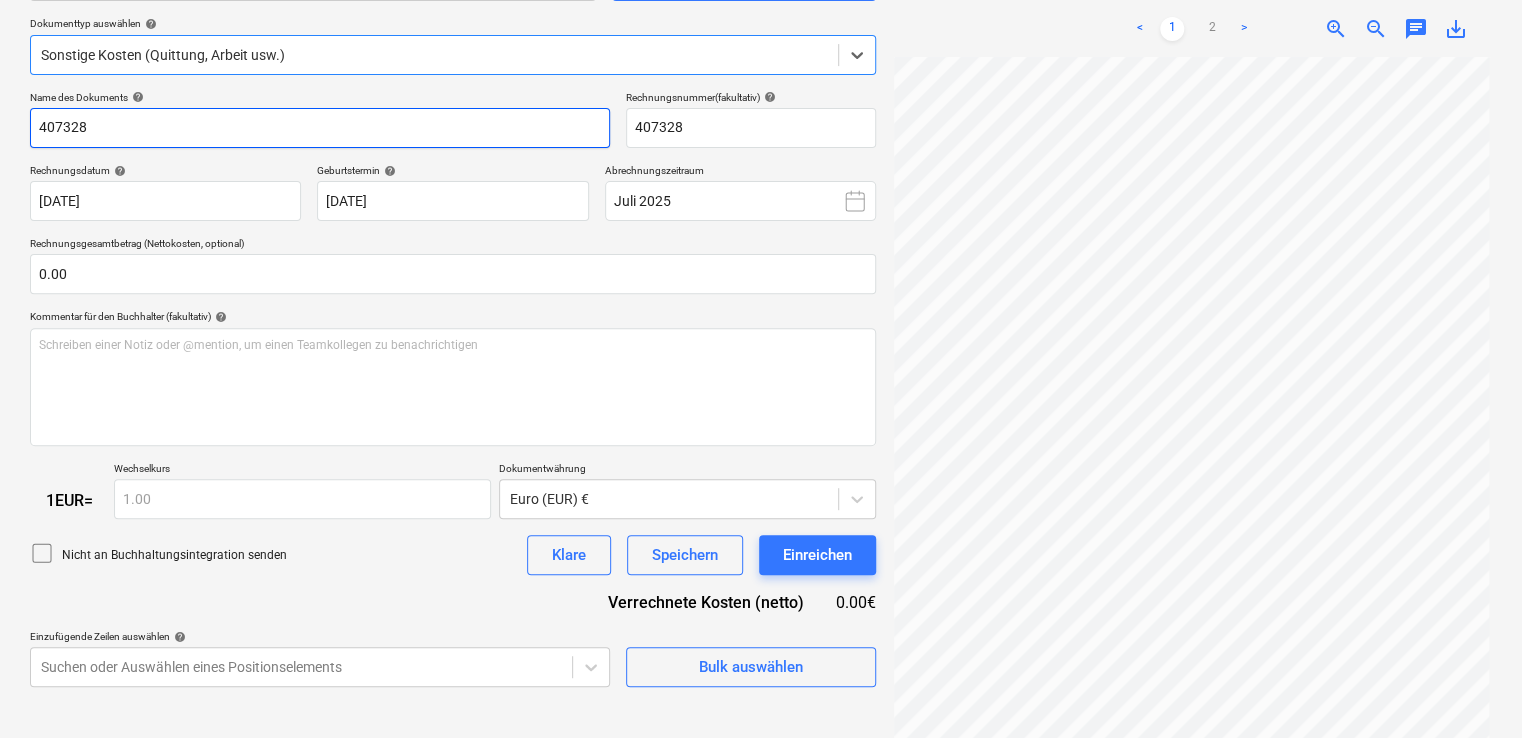 scroll, scrollTop: 224, scrollLeft: 0, axis: vertical 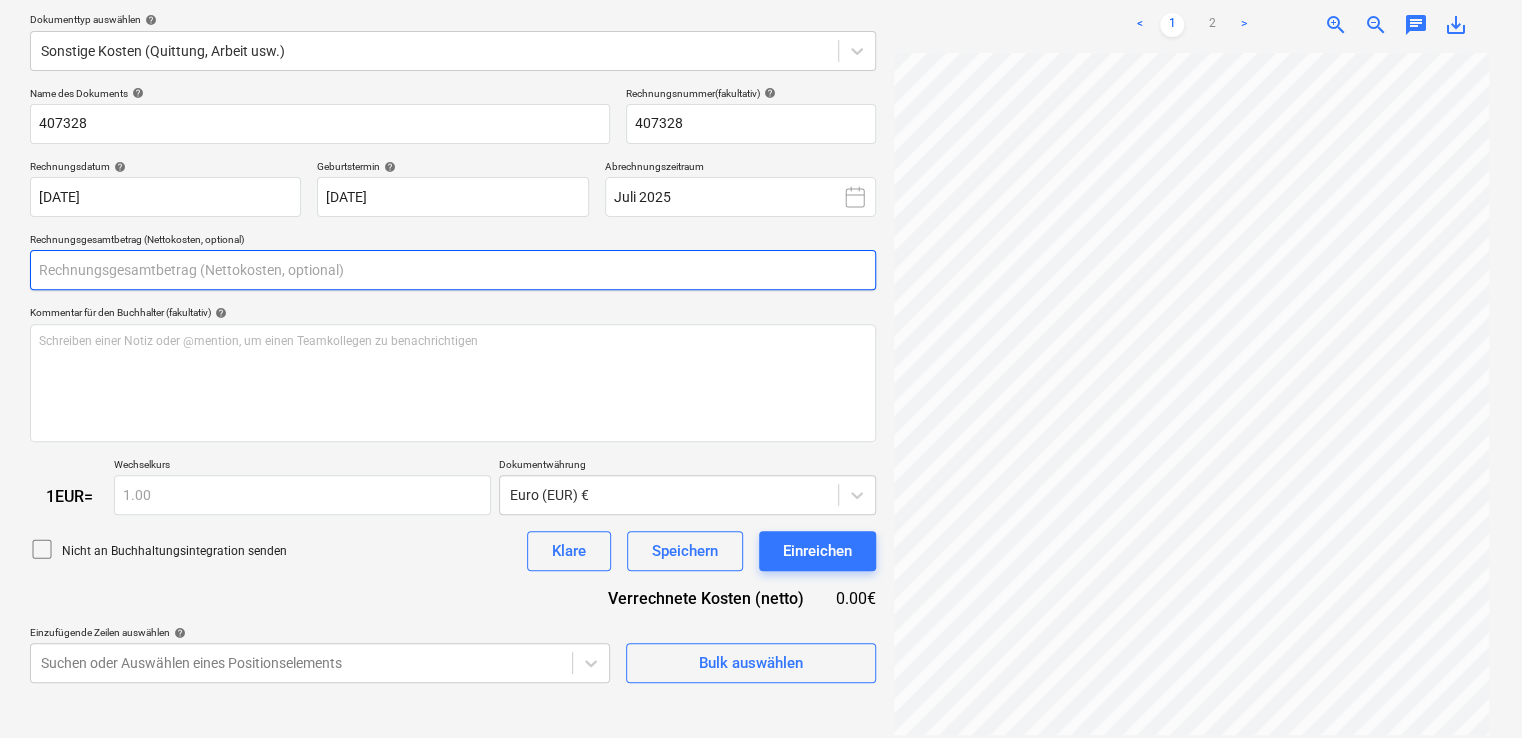 click at bounding box center [453, 270] 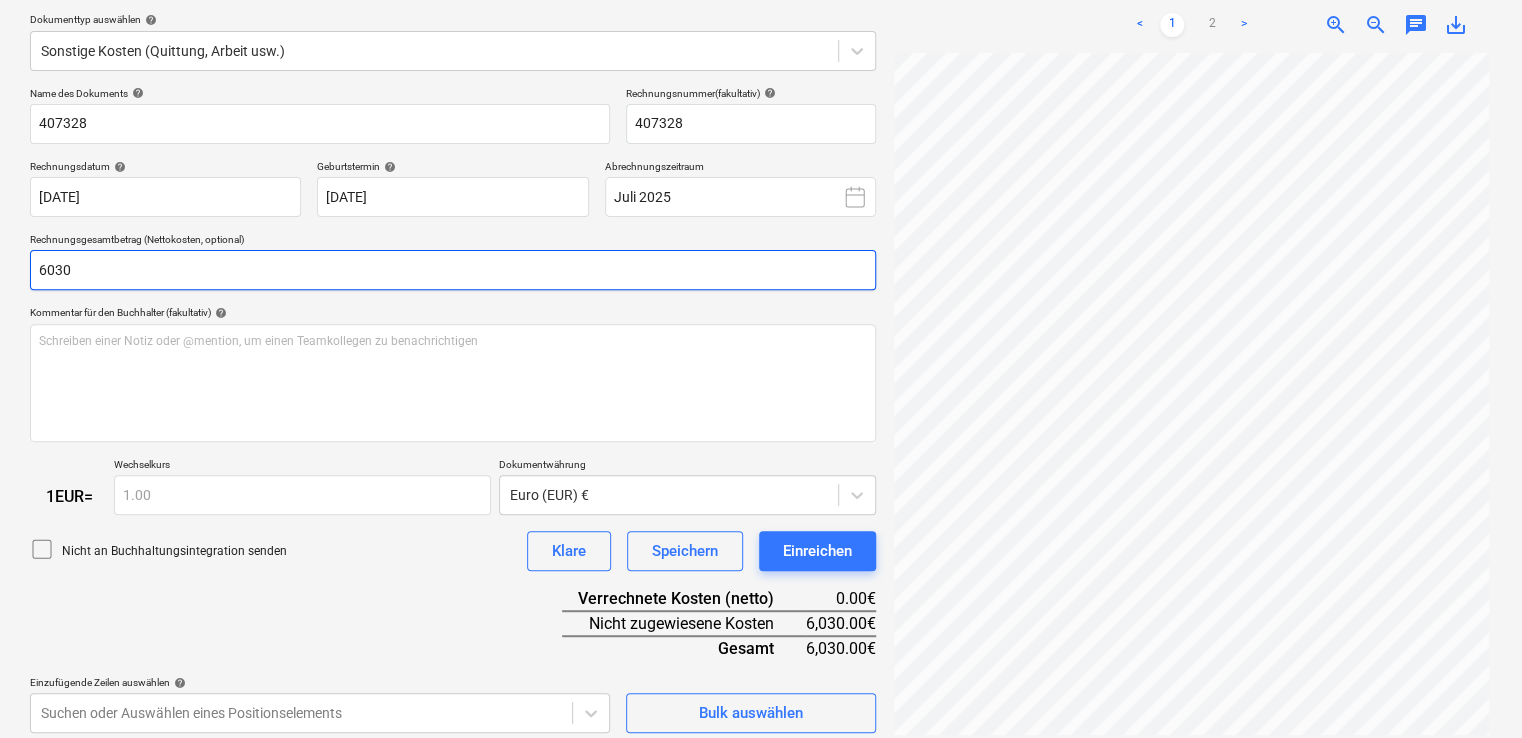 click on "6030" at bounding box center (453, 270) 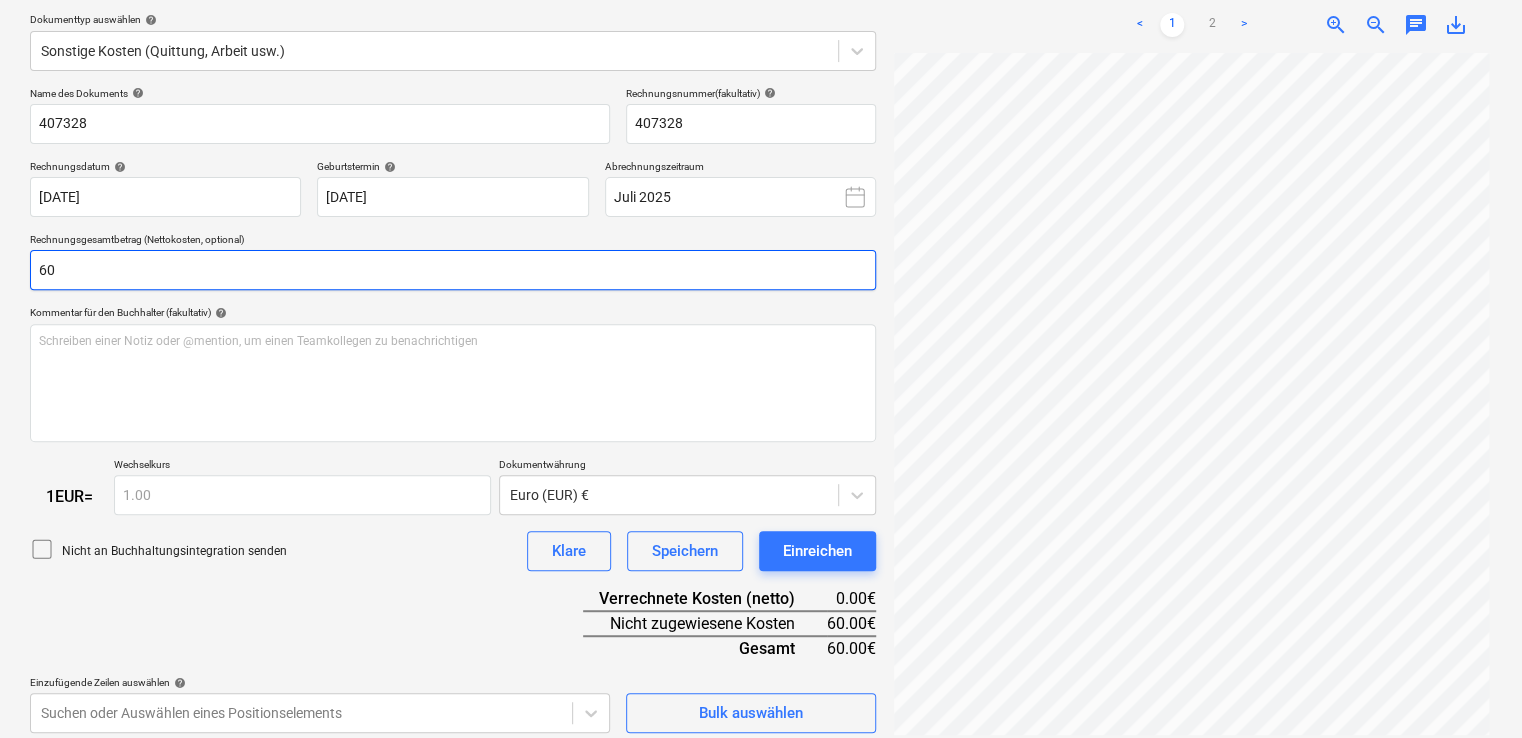 type on "6" 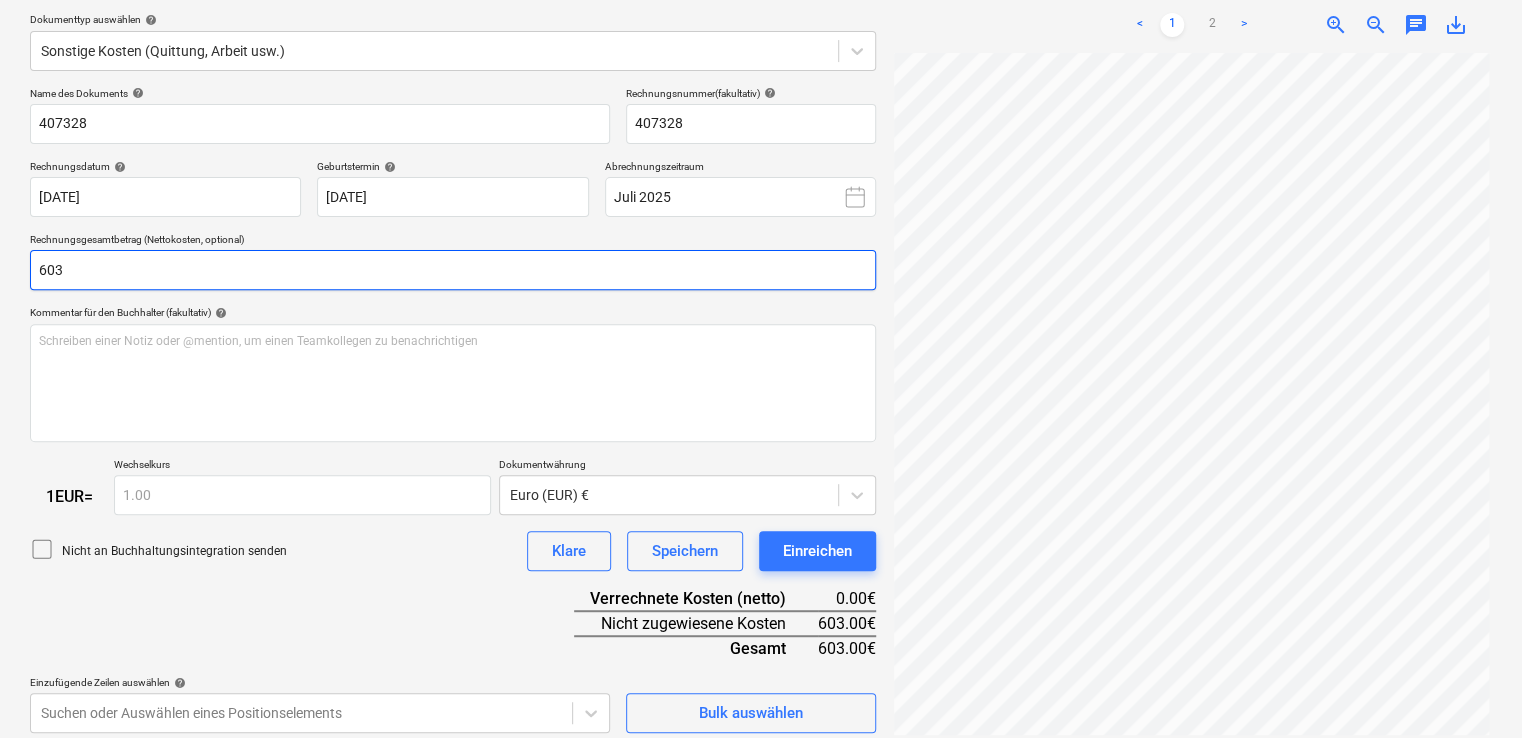 type on "6030" 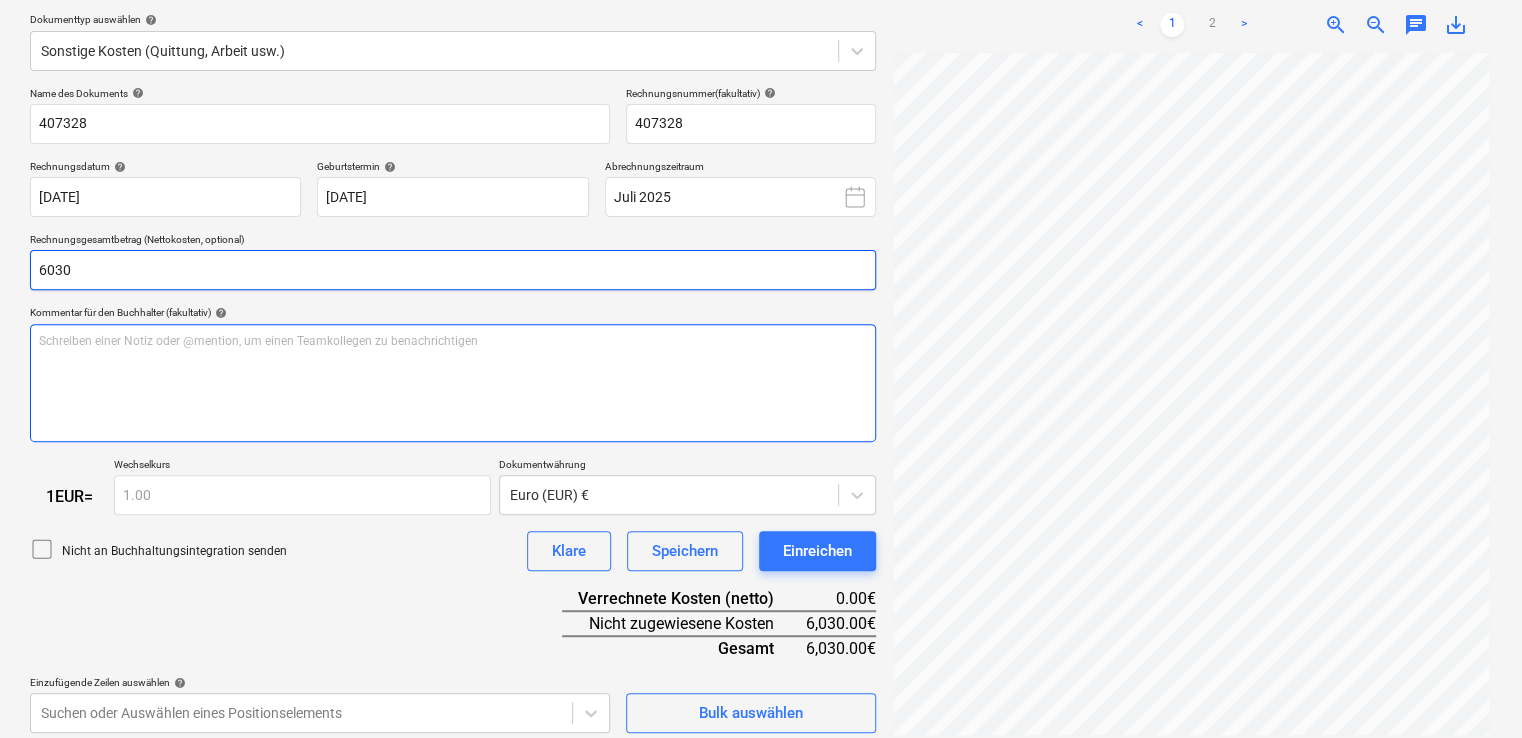 scroll, scrollTop: 236, scrollLeft: 0, axis: vertical 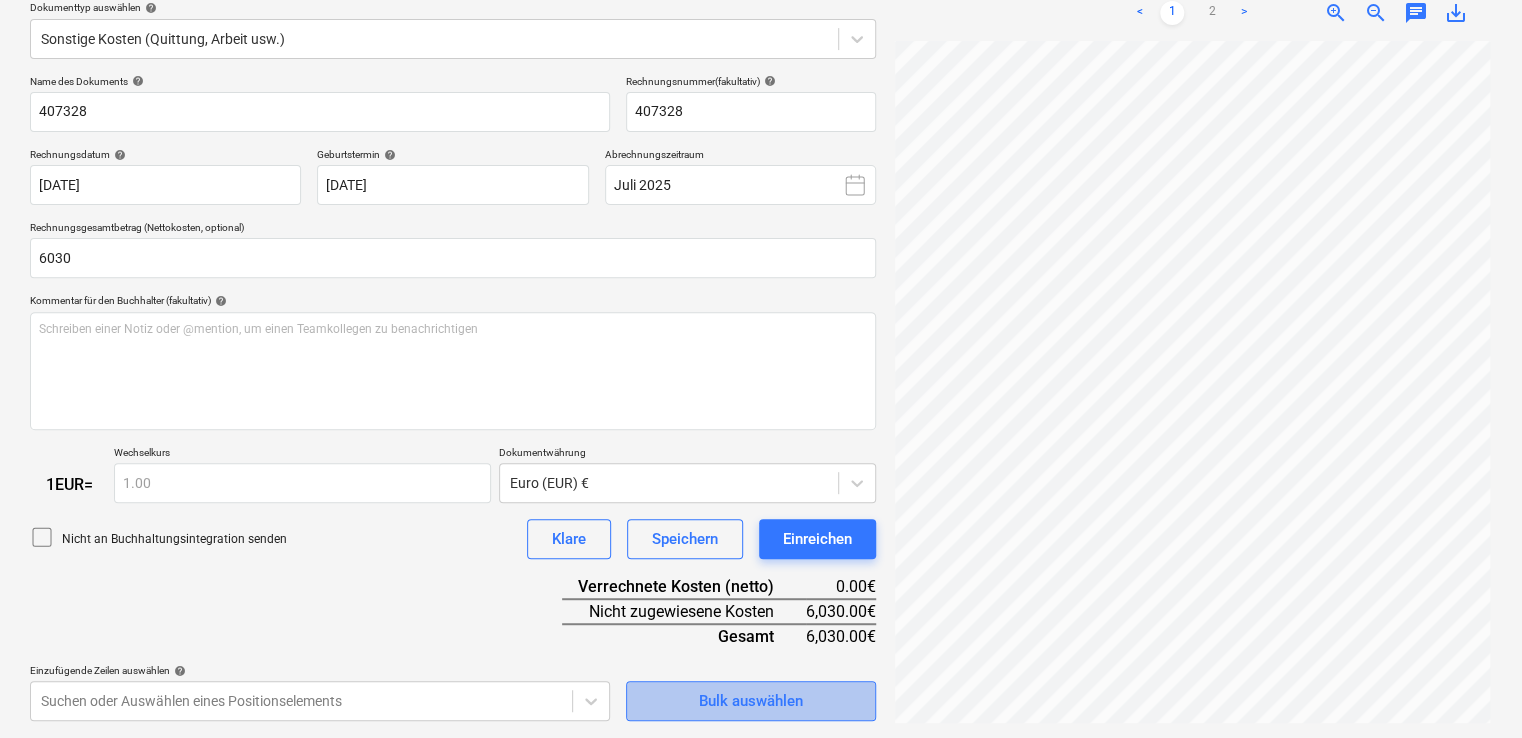 click on "Bulk auswählen" at bounding box center (751, 701) 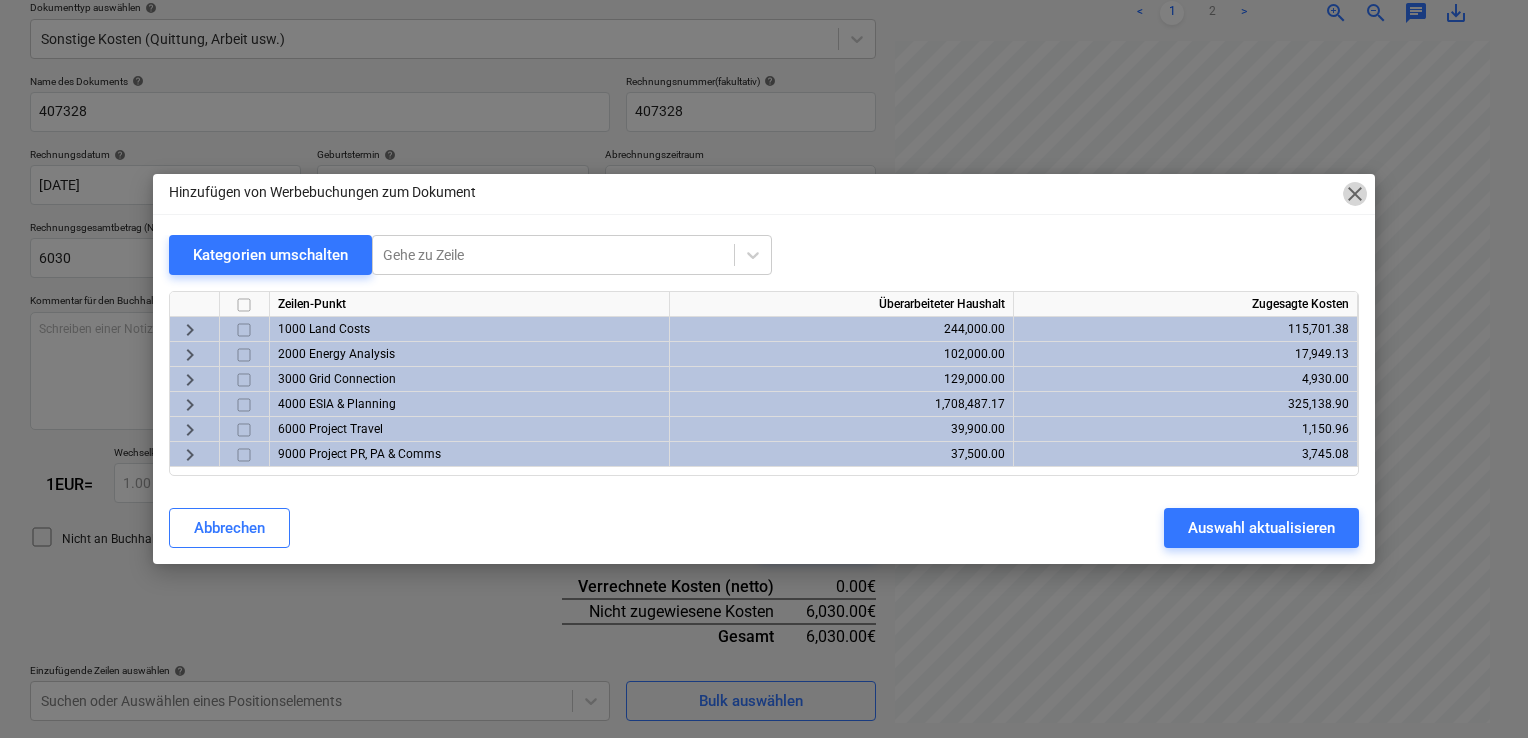click on "close" at bounding box center (1355, 194) 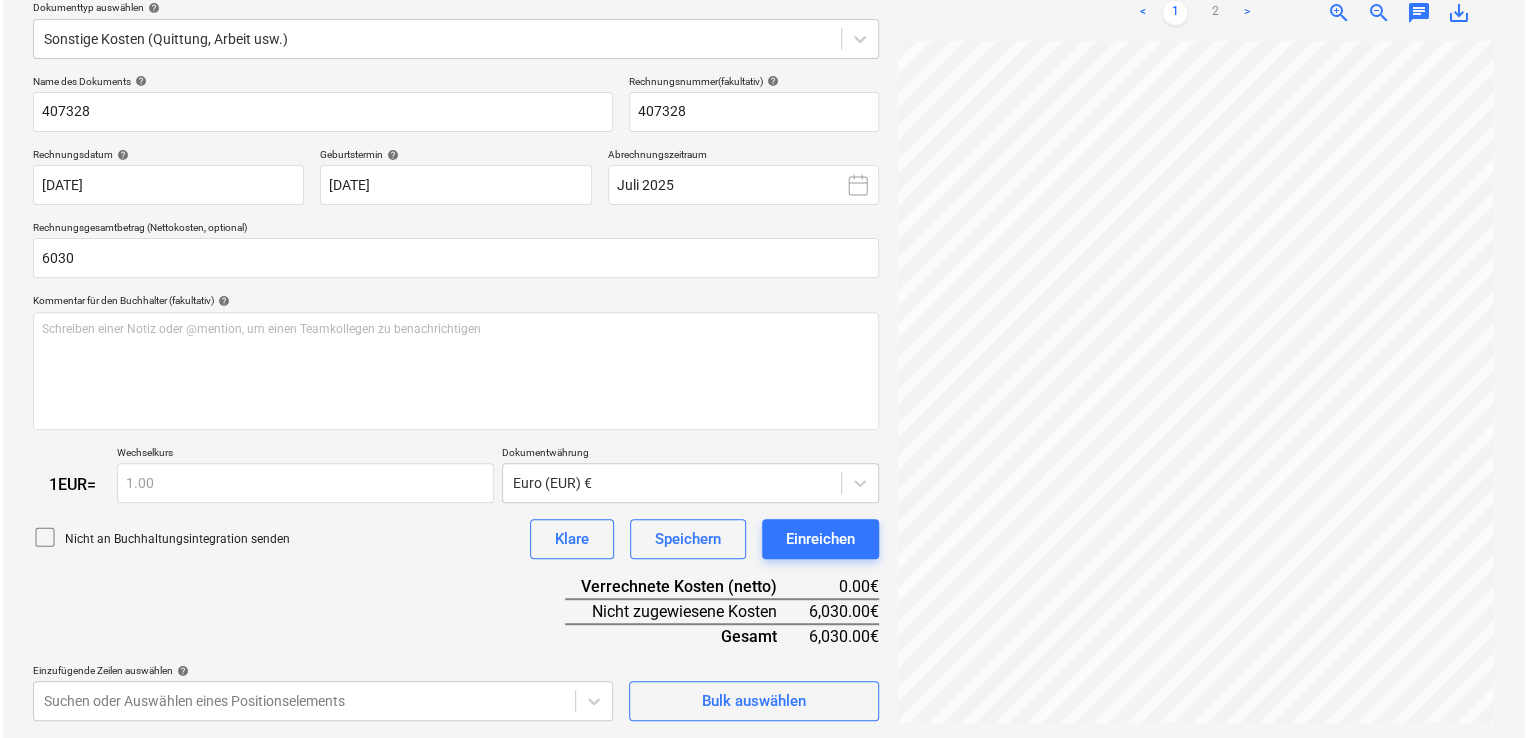 scroll, scrollTop: 236, scrollLeft: 0, axis: vertical 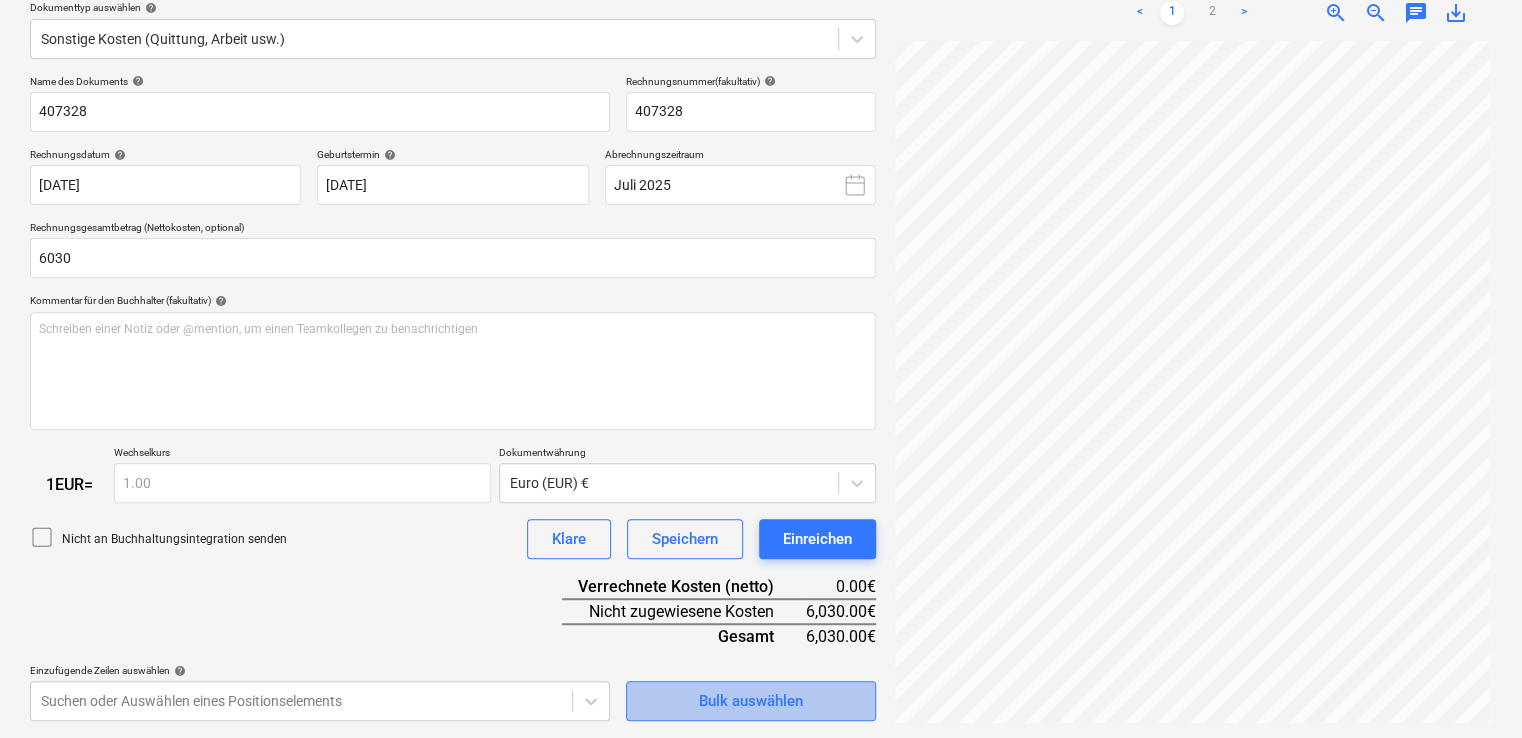 click on "Bulk auswählen" at bounding box center (751, 701) 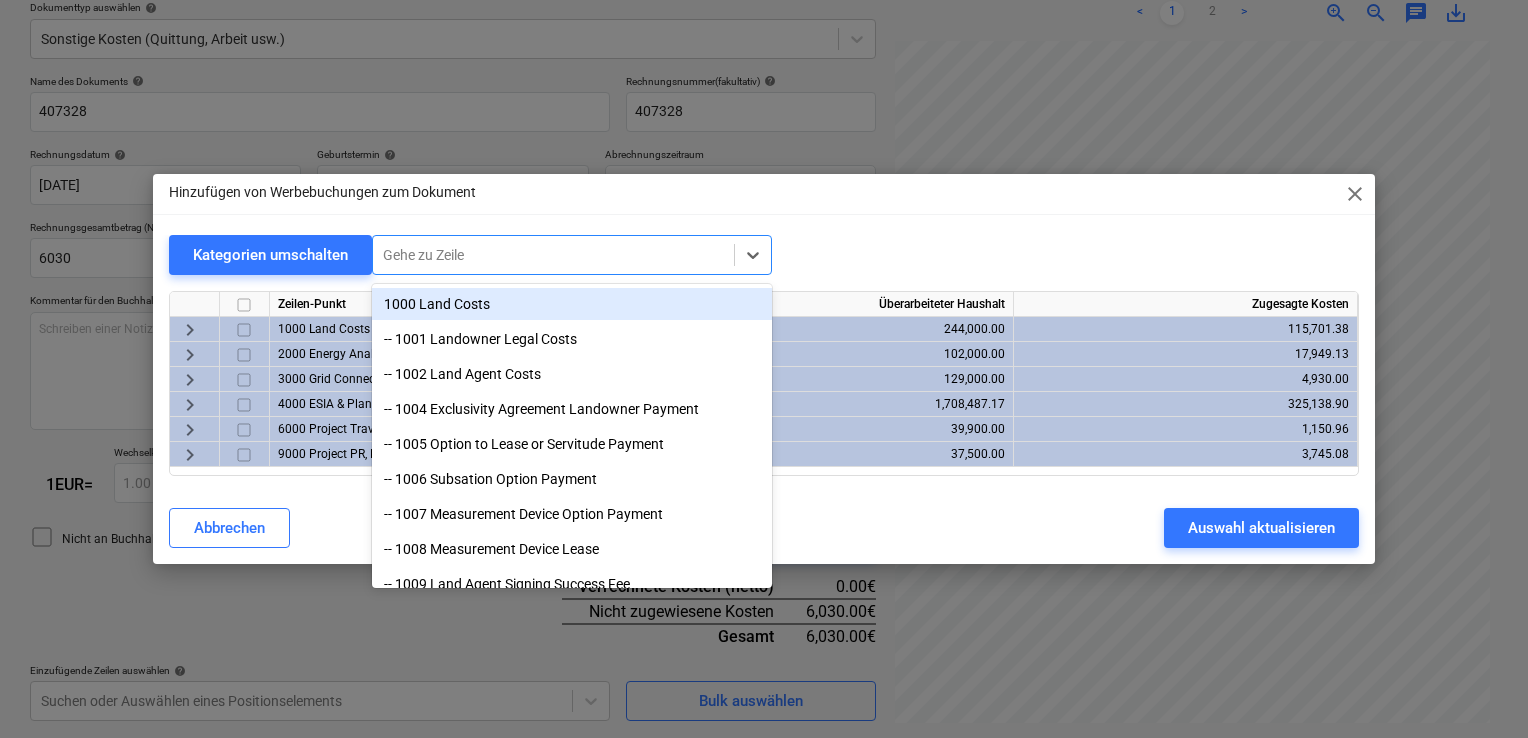 click at bounding box center [553, 255] 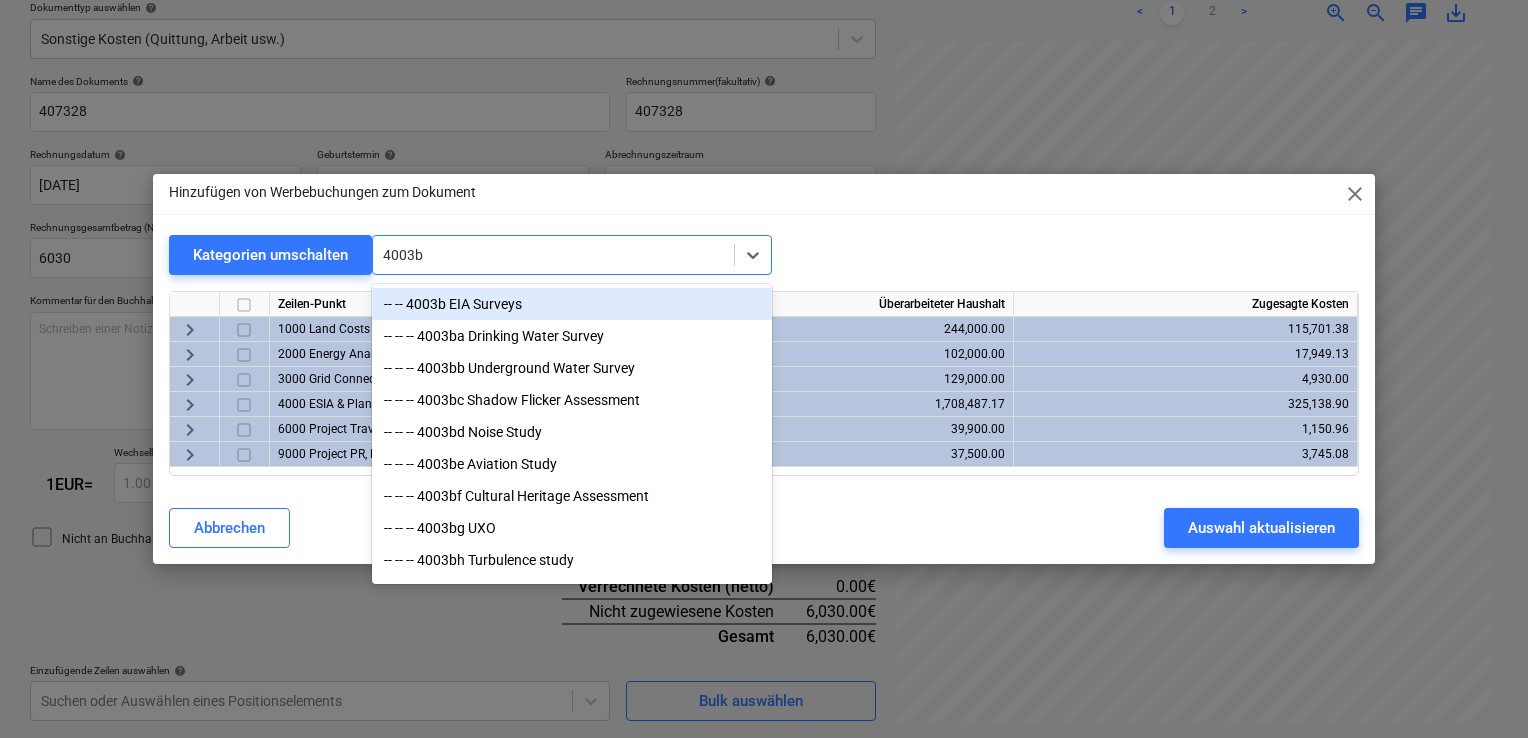 type on "4003bd" 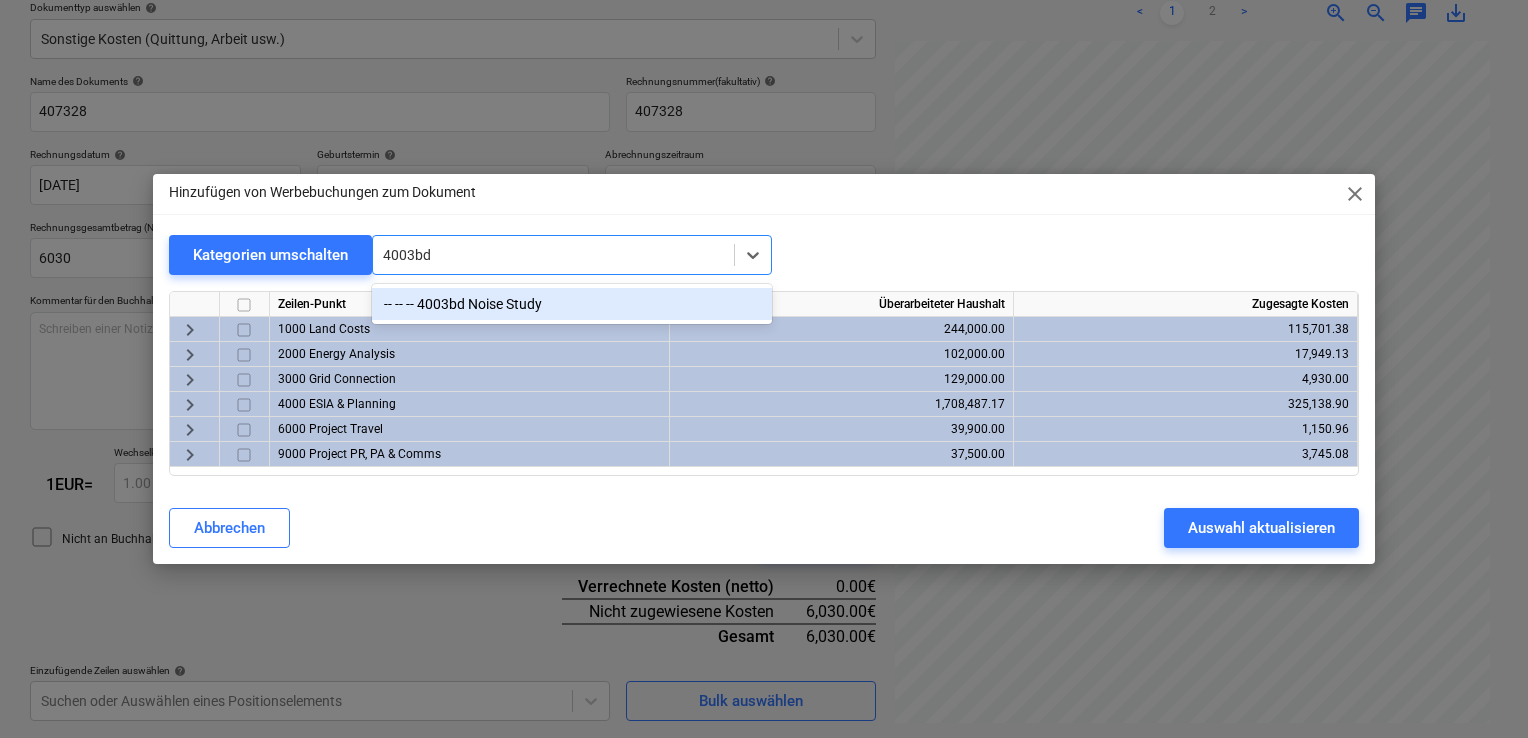click on "-- -- --  4003bd Noise Study" at bounding box center (572, 304) 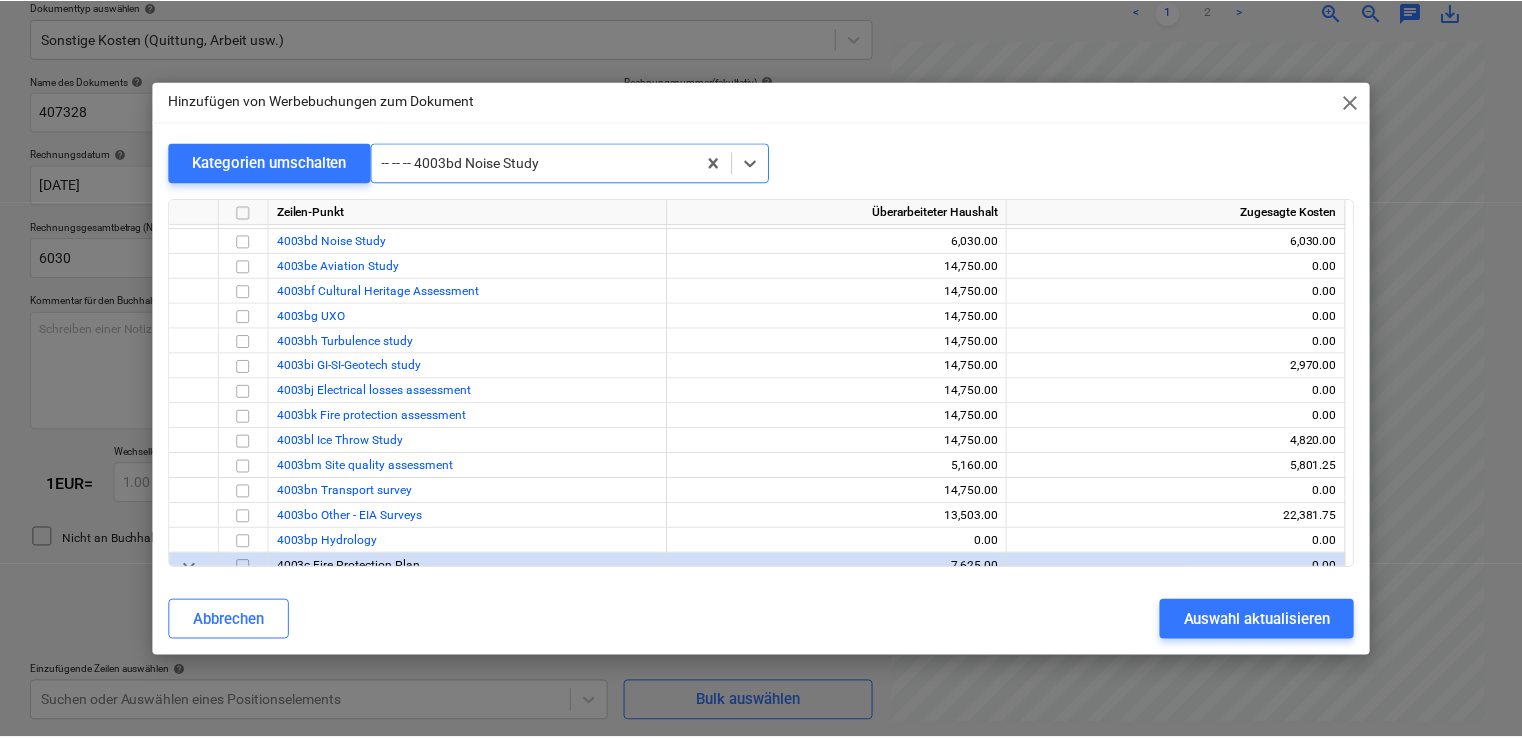 scroll, scrollTop: 1000, scrollLeft: 0, axis: vertical 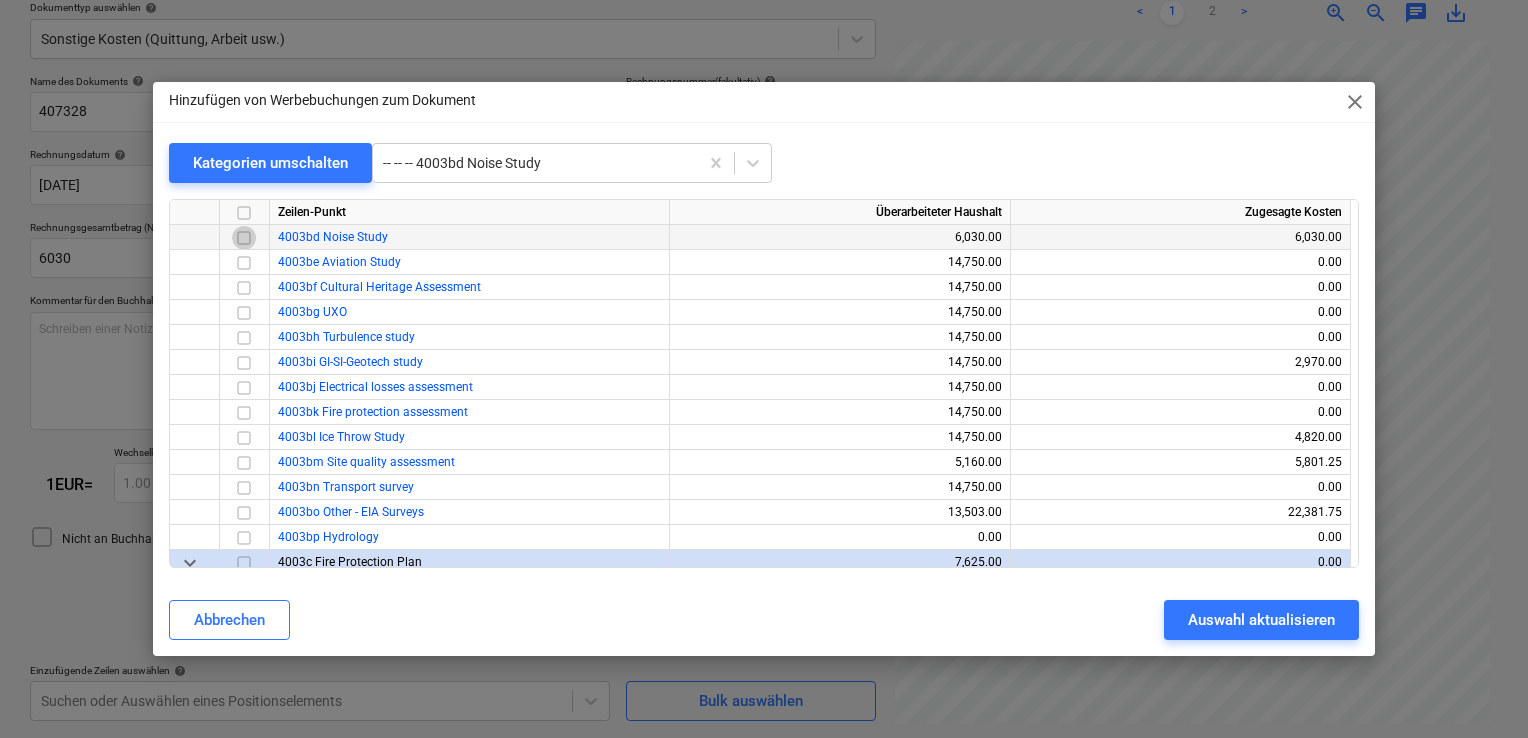 click at bounding box center [244, 238] 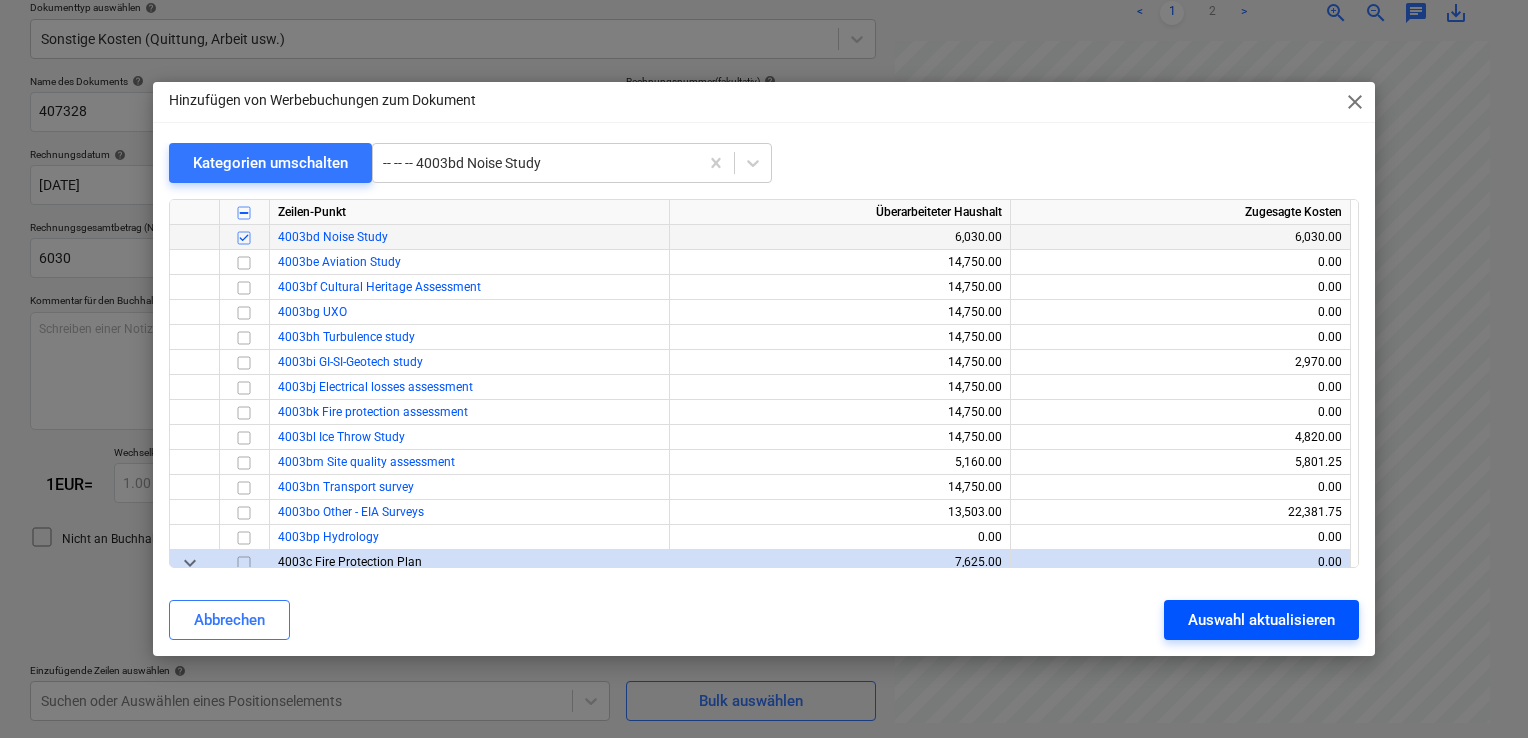 click on "Auswahl aktualisieren" at bounding box center (1261, 620) 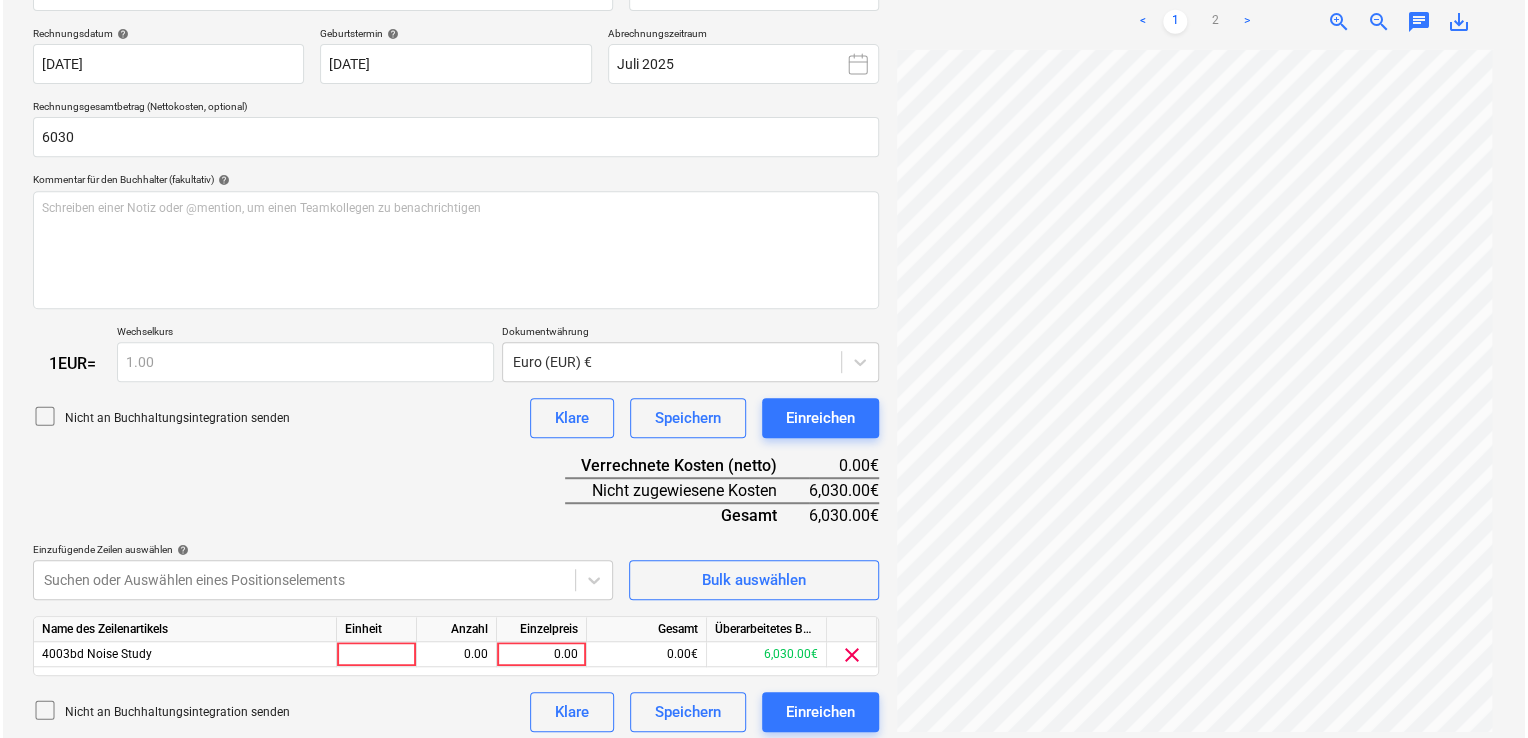 scroll, scrollTop: 366, scrollLeft: 0, axis: vertical 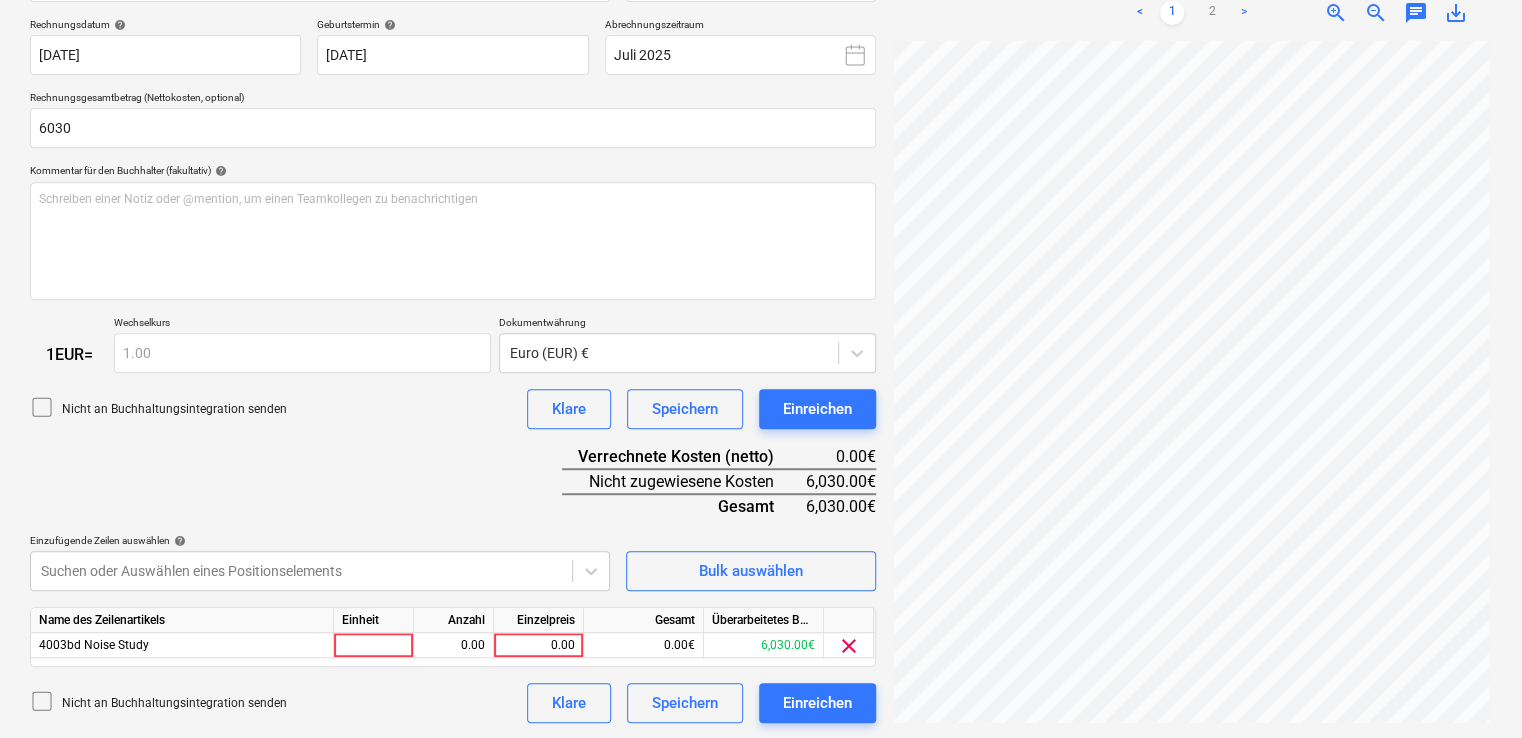 click on "Nicht an Buchhaltungsintegration senden Klare Speichern Einreichen" at bounding box center (453, 703) 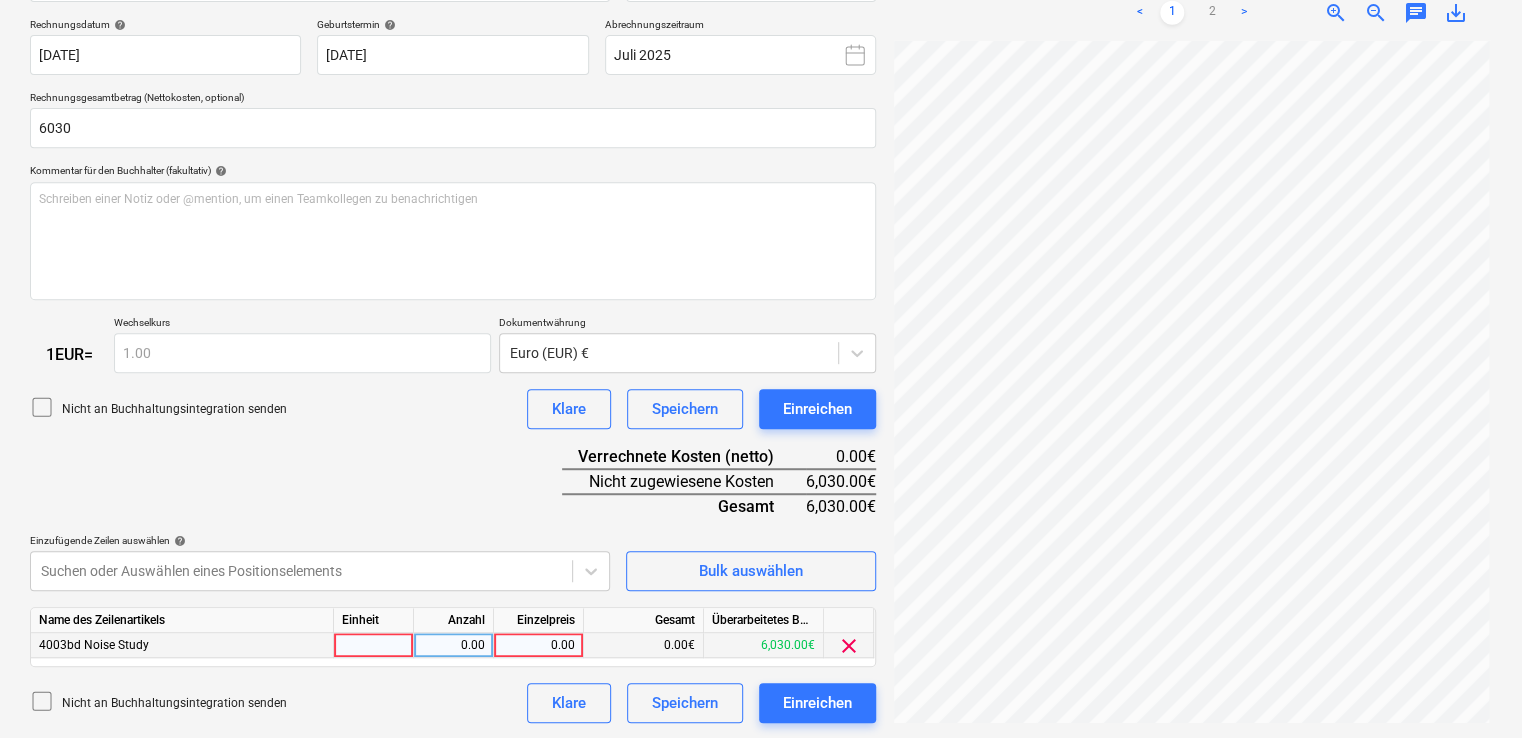 click at bounding box center (374, 645) 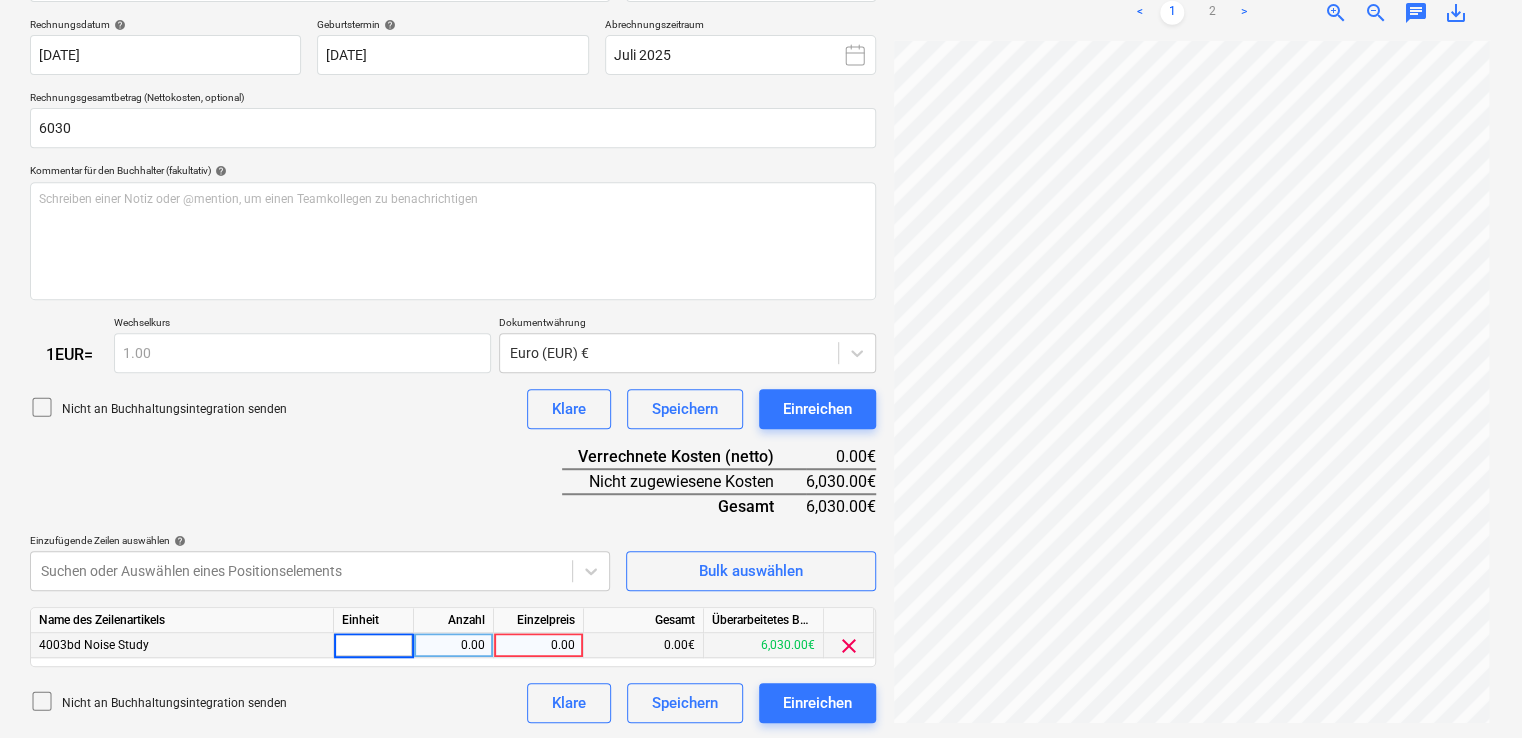 type on "€" 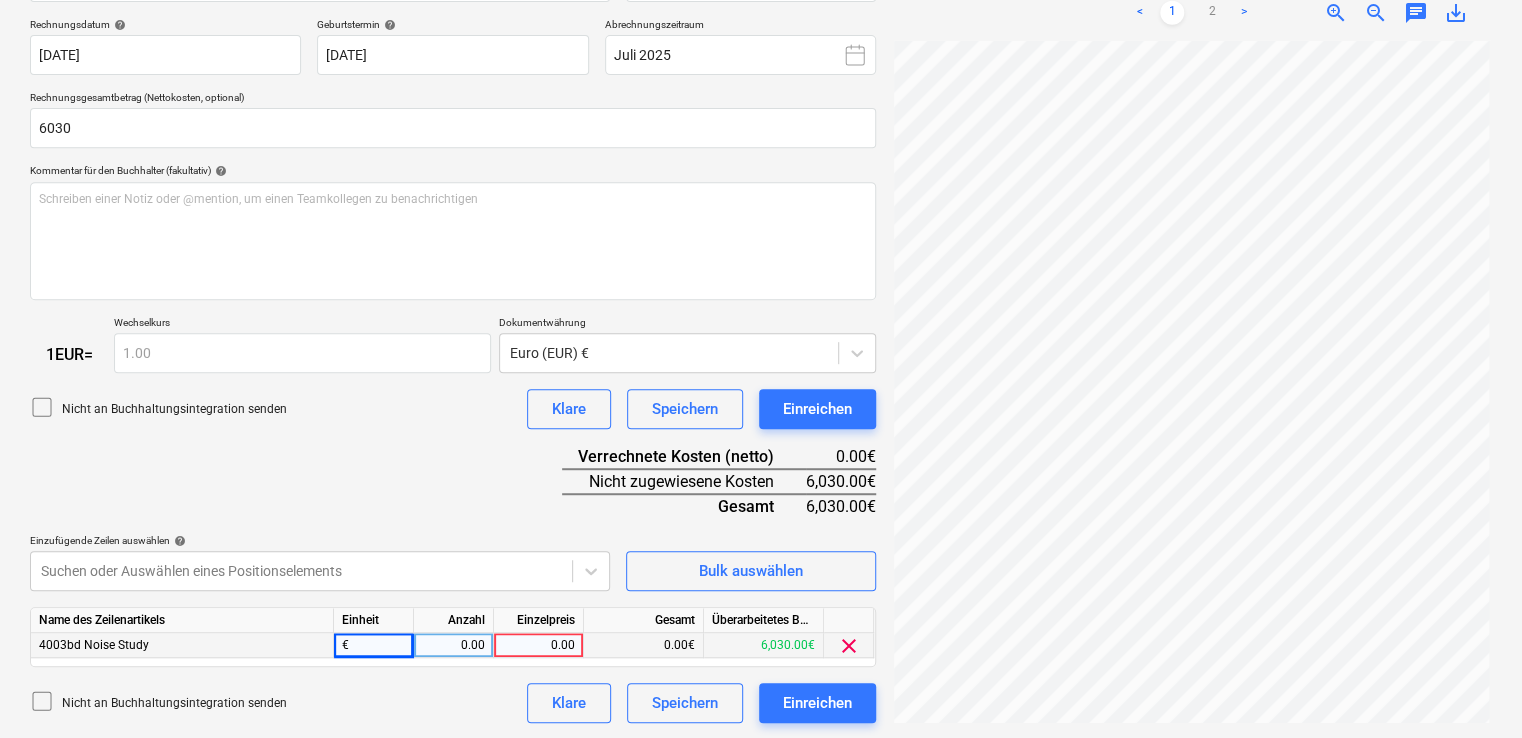 click on "0.00" at bounding box center [453, 645] 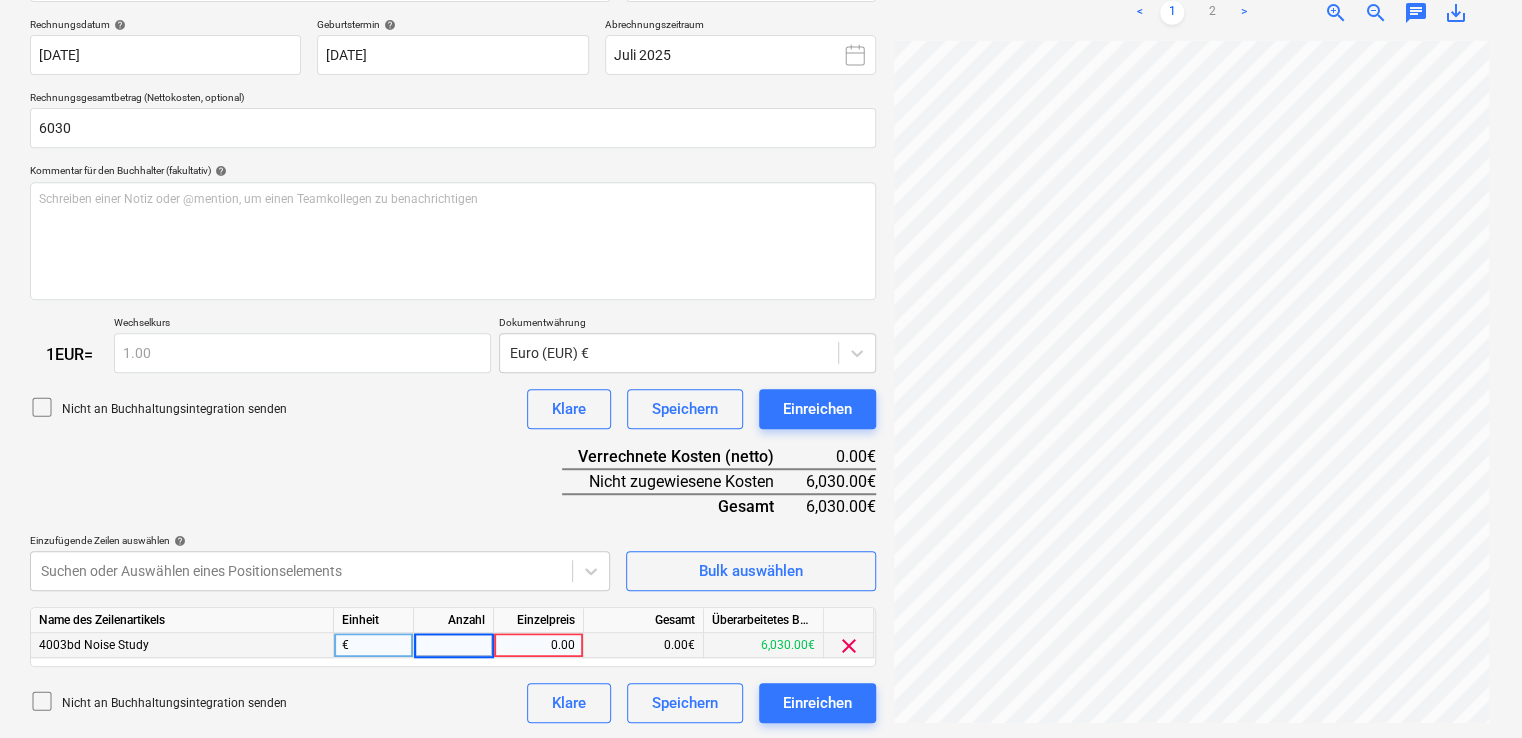 type on "1" 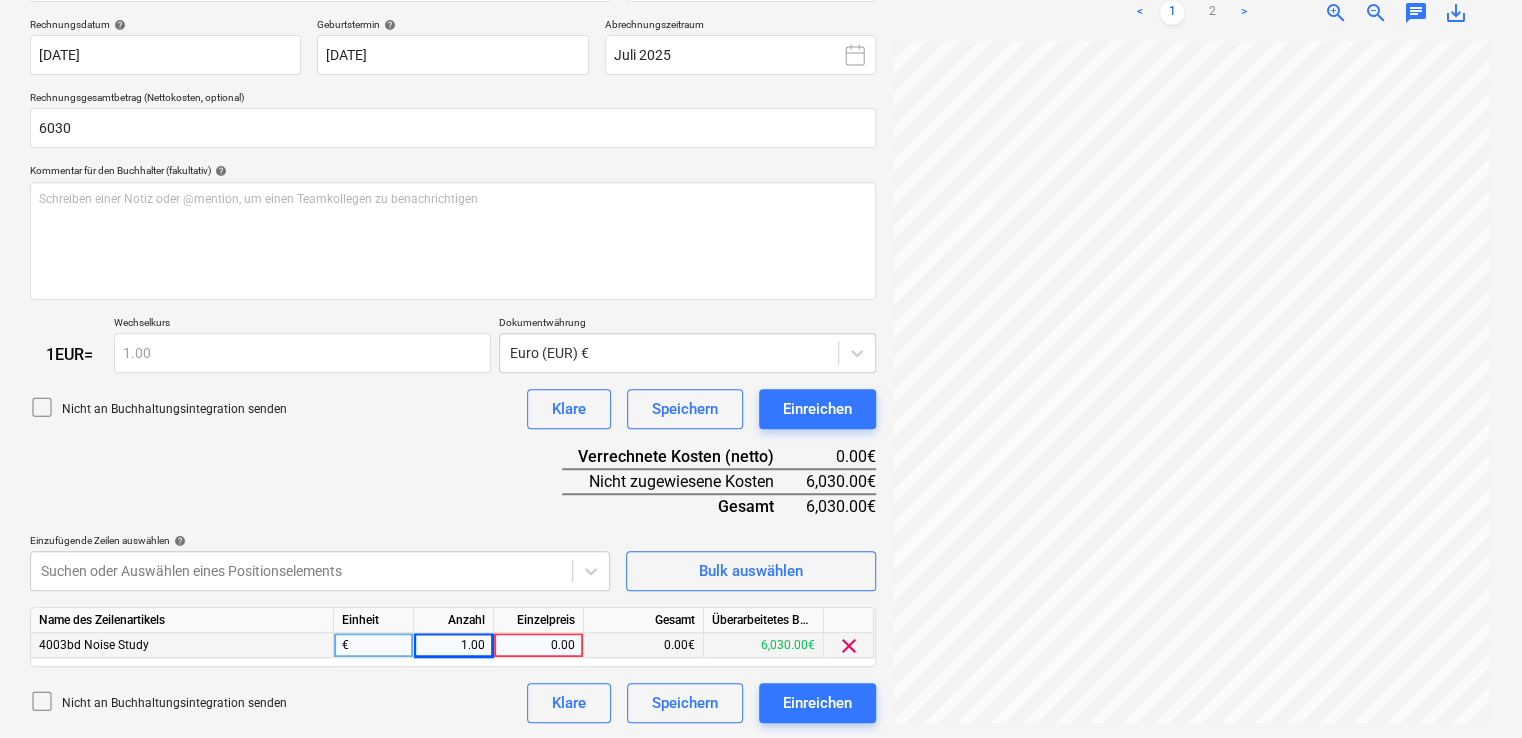click on "0.00" at bounding box center [538, 645] 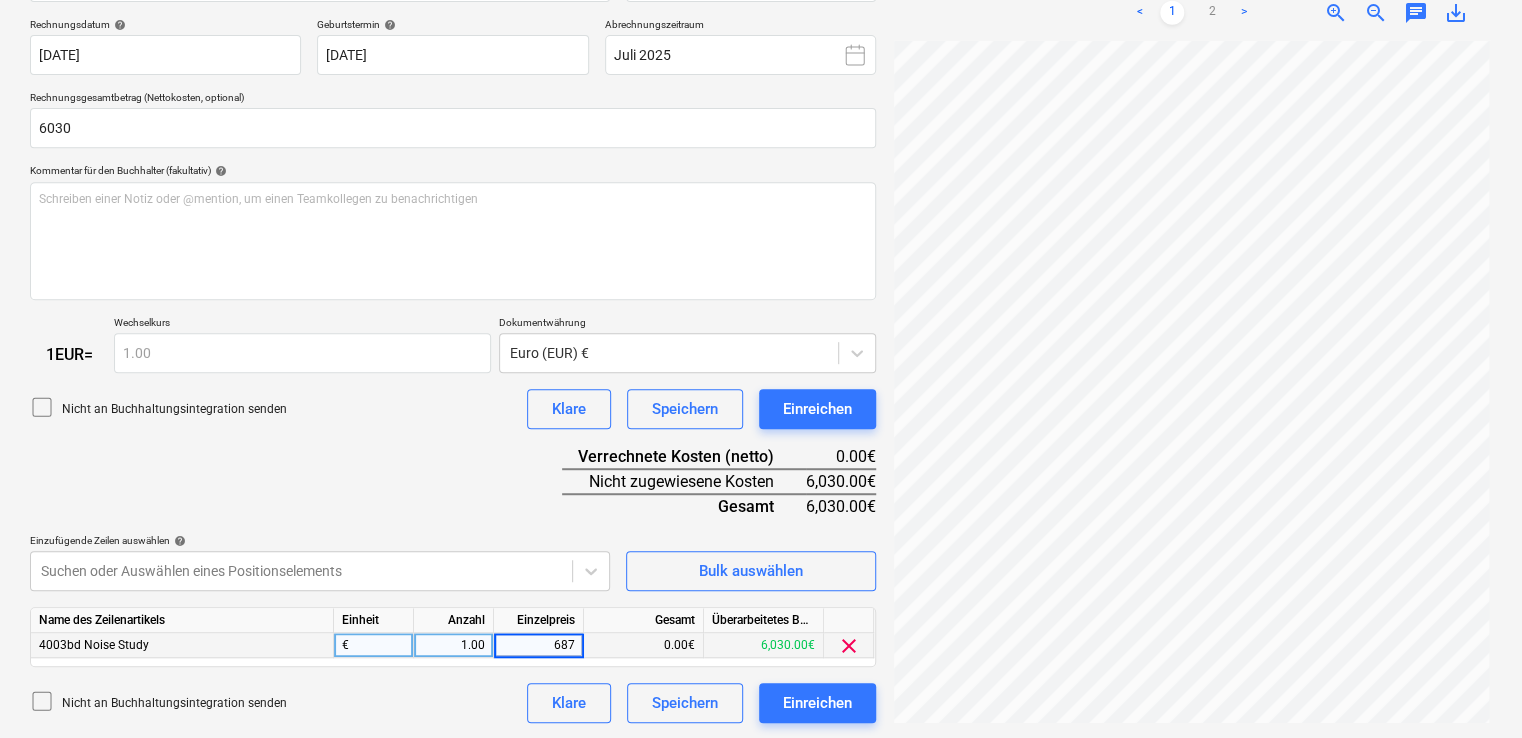 type on "6870" 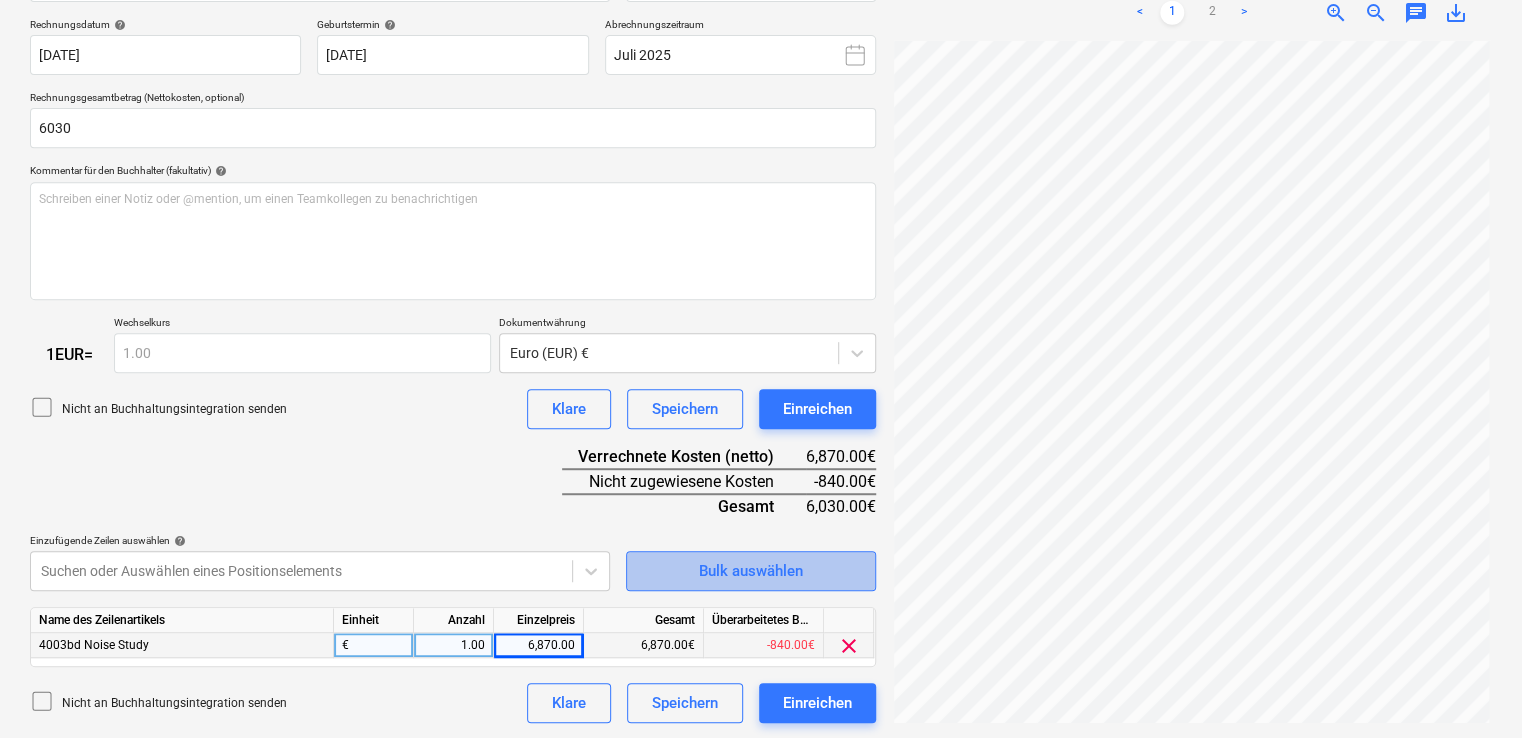 click on "Bulk auswählen" at bounding box center (751, 571) 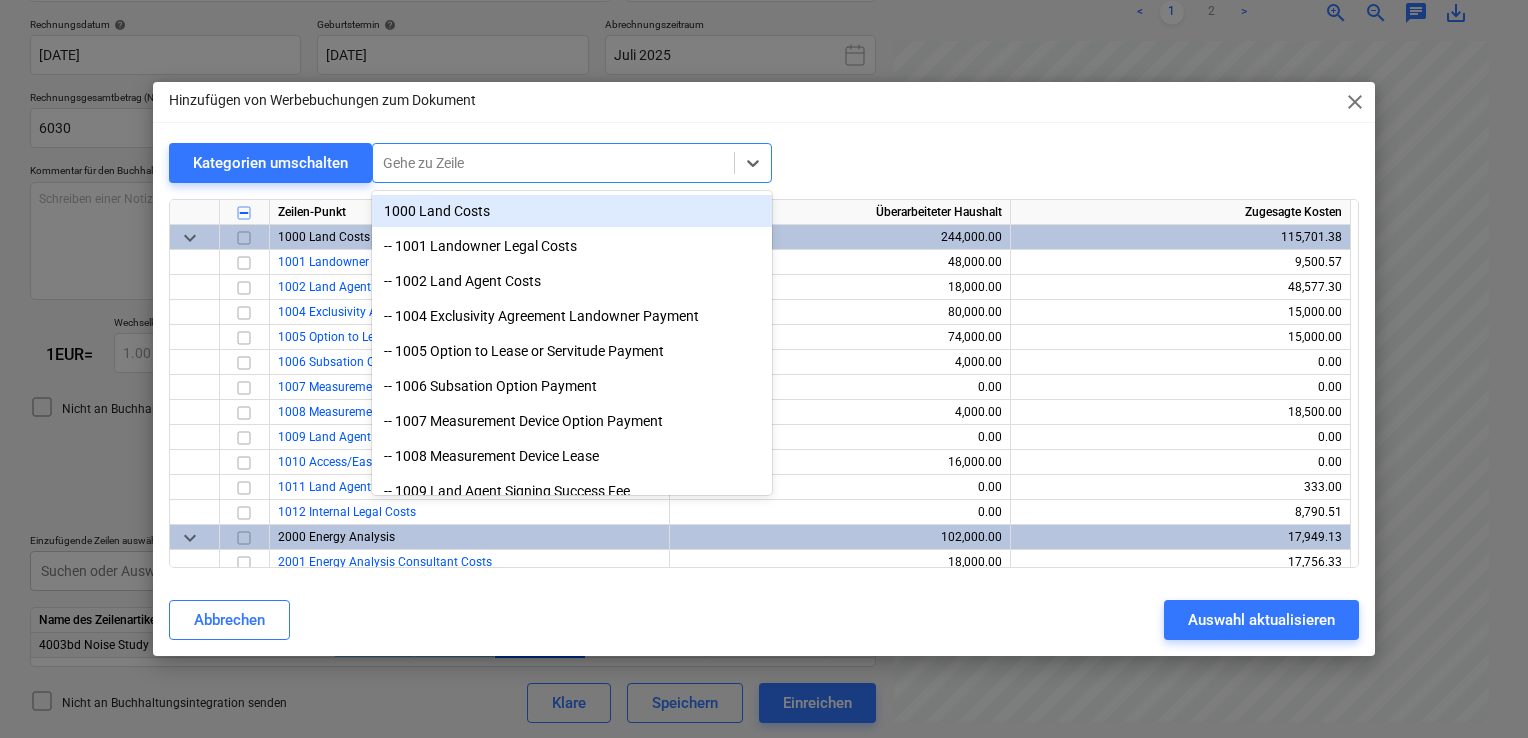 click at bounding box center [553, 163] 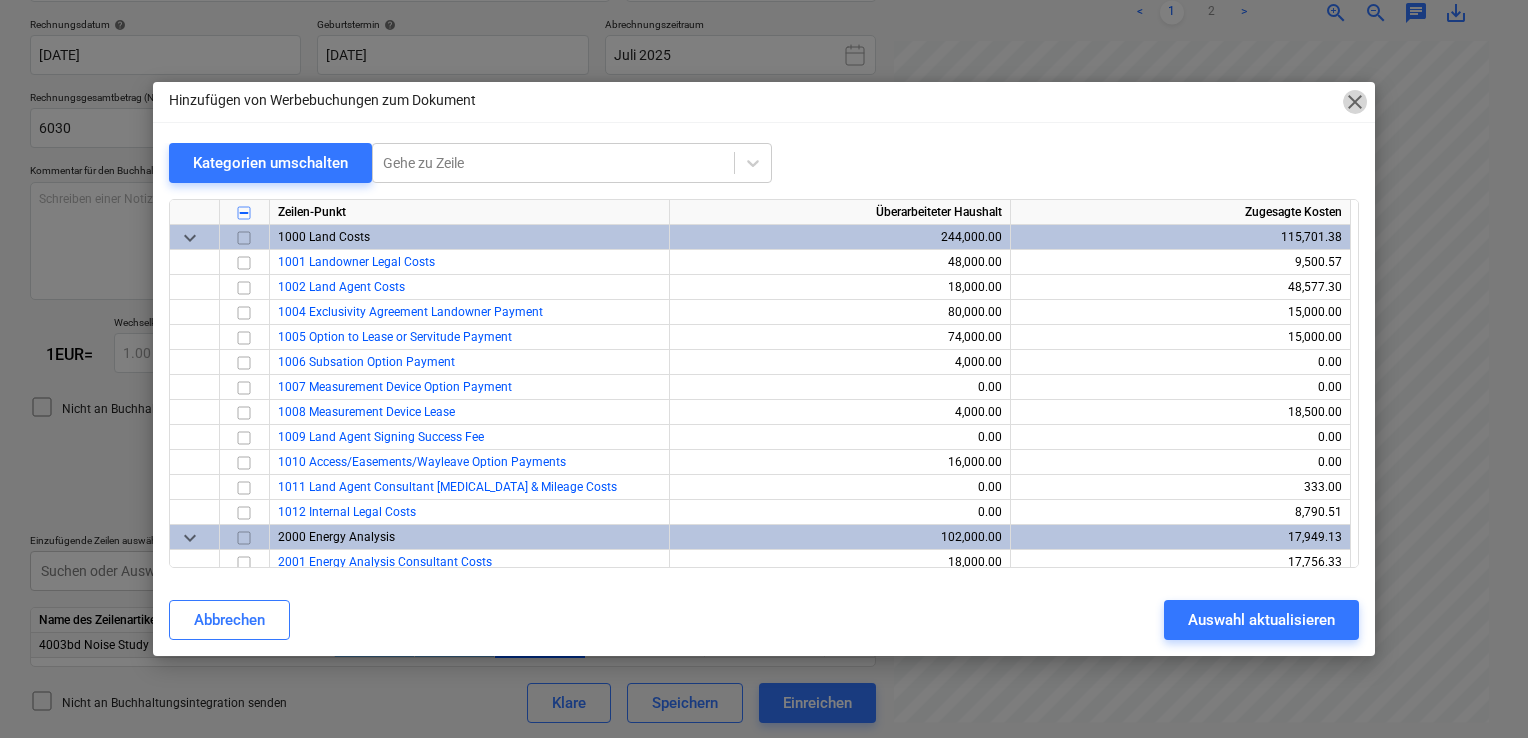 click on "close" at bounding box center [1355, 102] 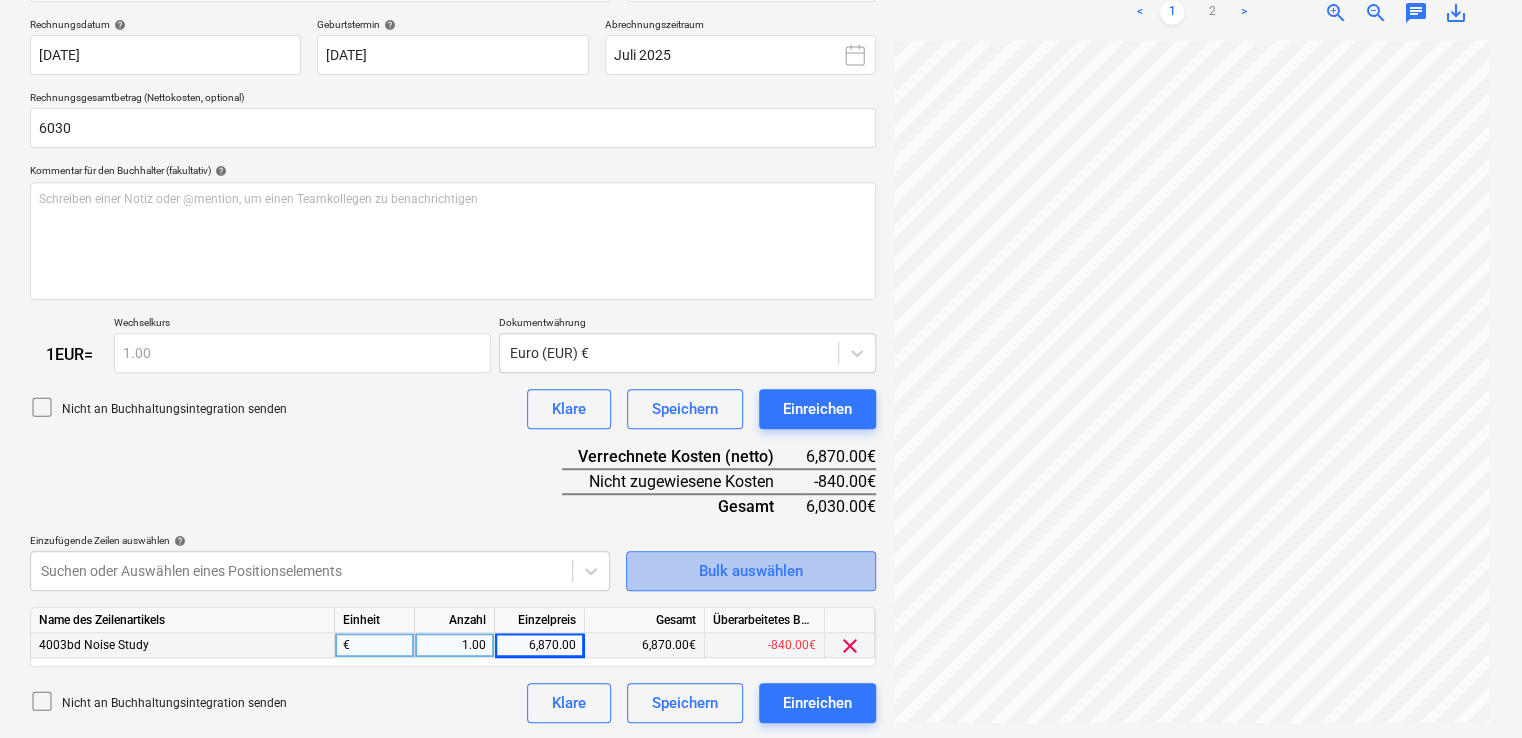click on "Bulk auswählen" at bounding box center [751, 571] 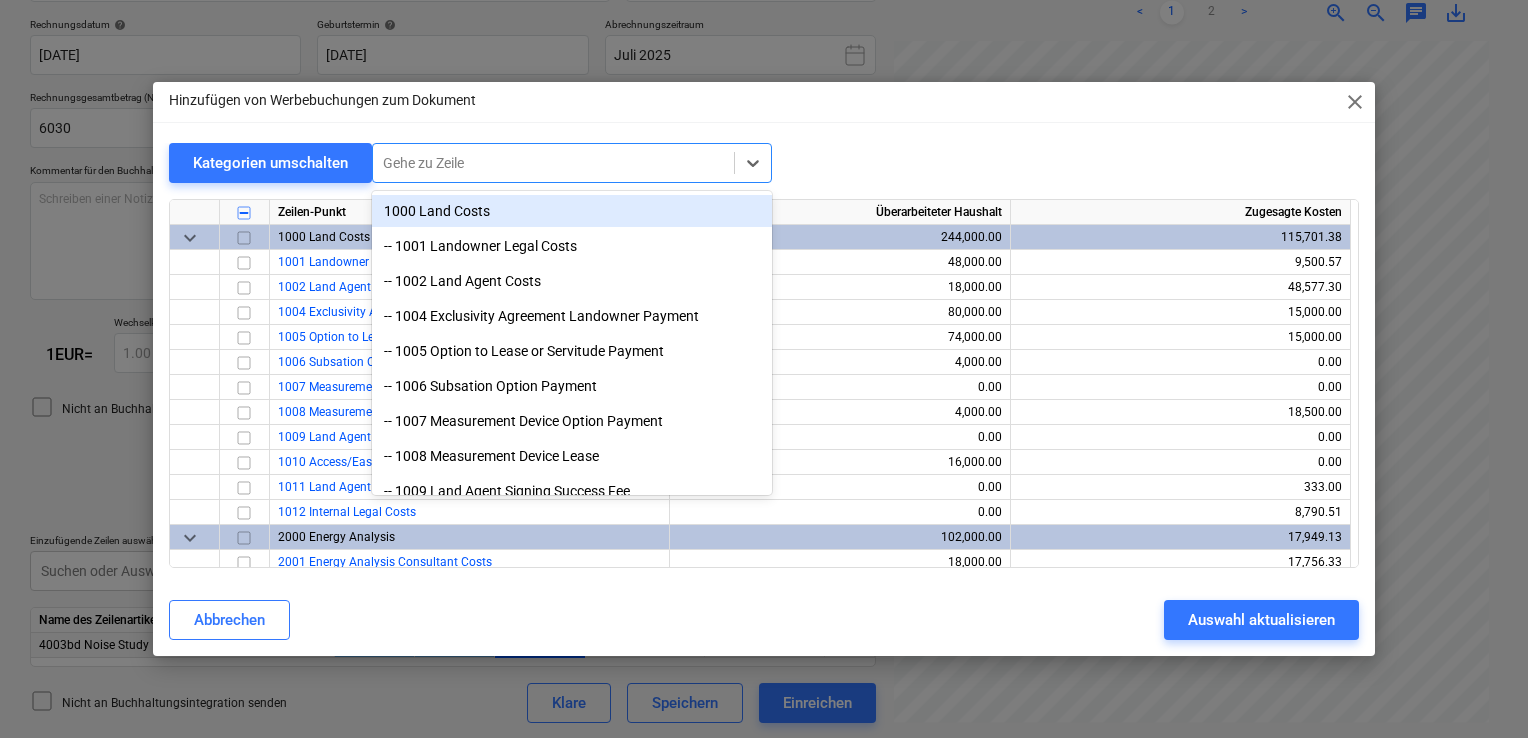 click at bounding box center (553, 163) 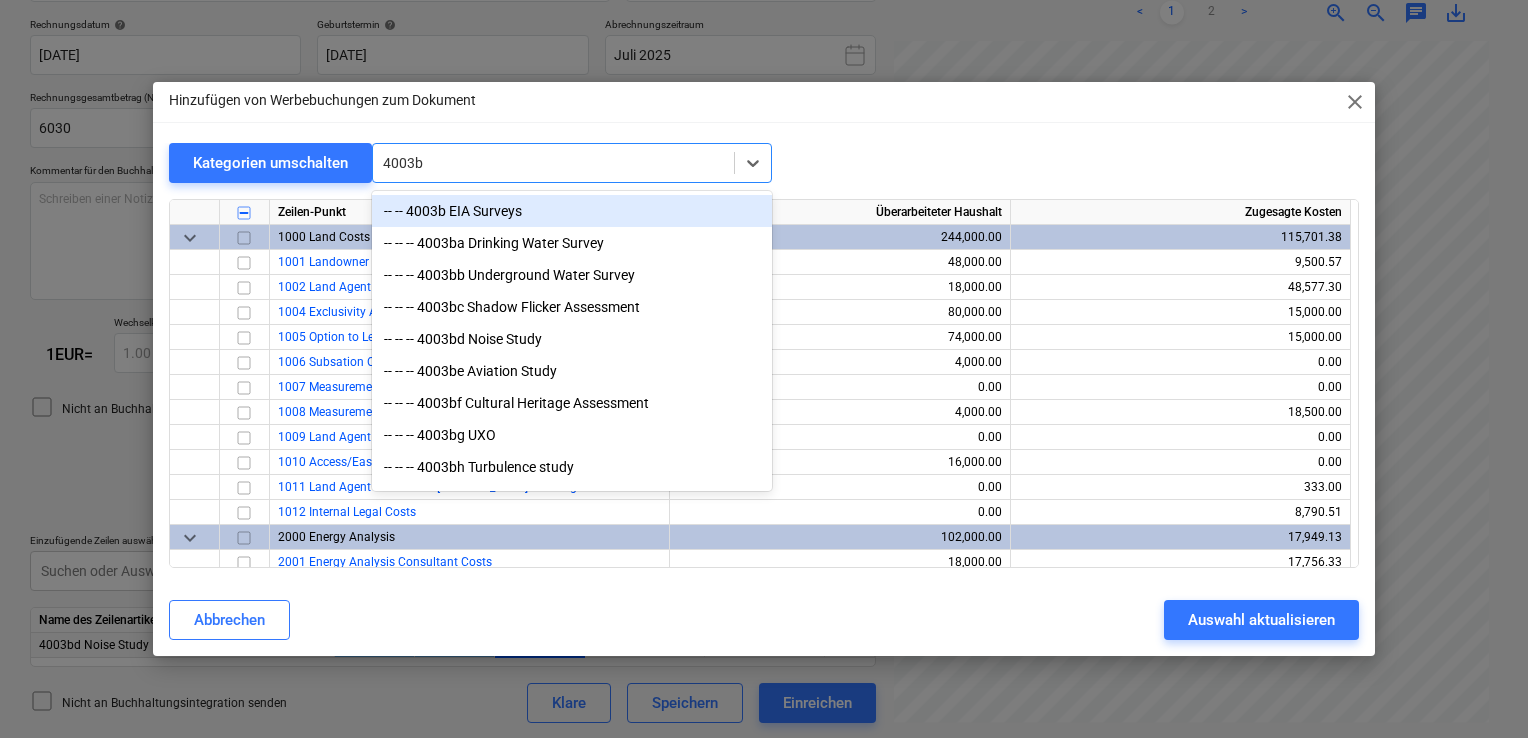 type on "4003bd" 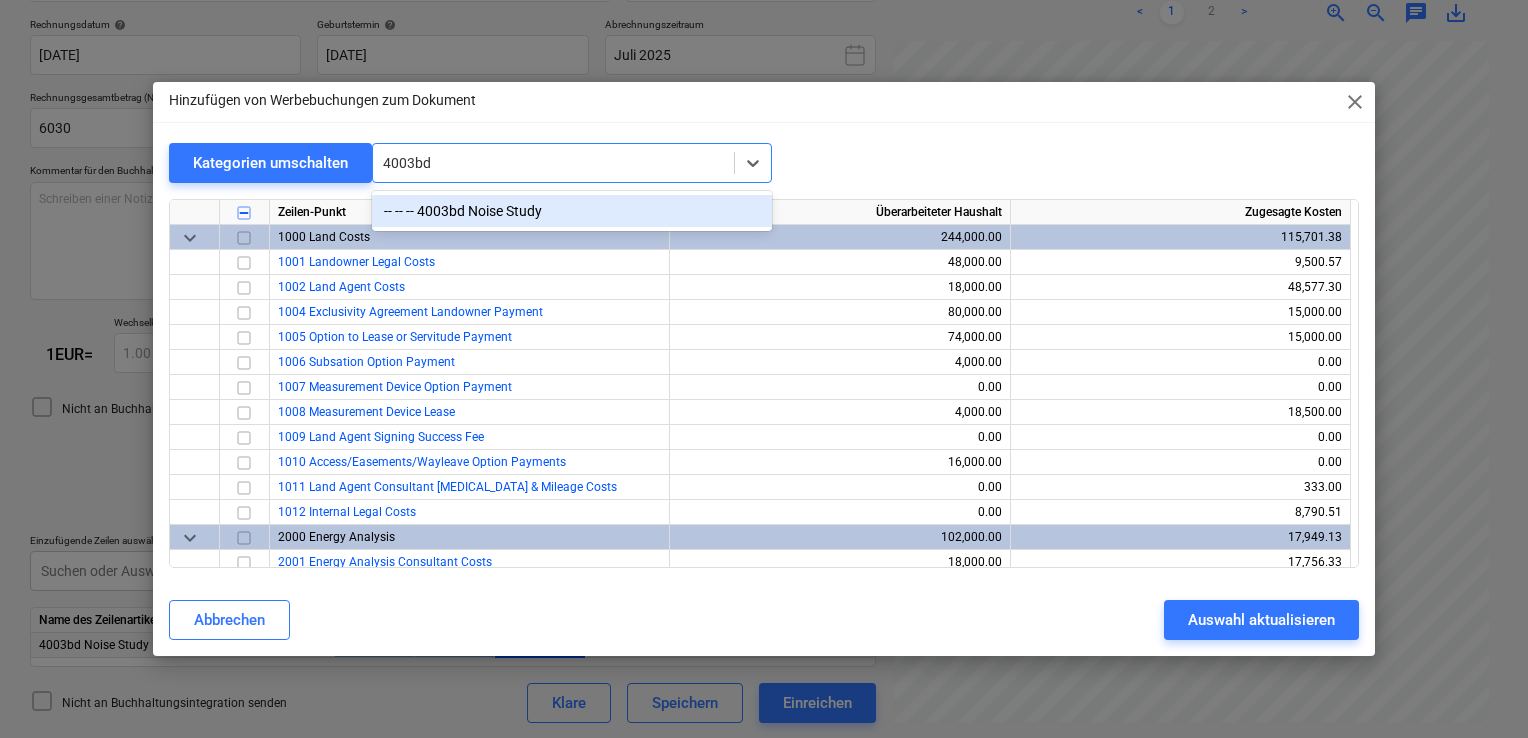 click on "-- -- --  4003bd Noise Study" at bounding box center [572, 211] 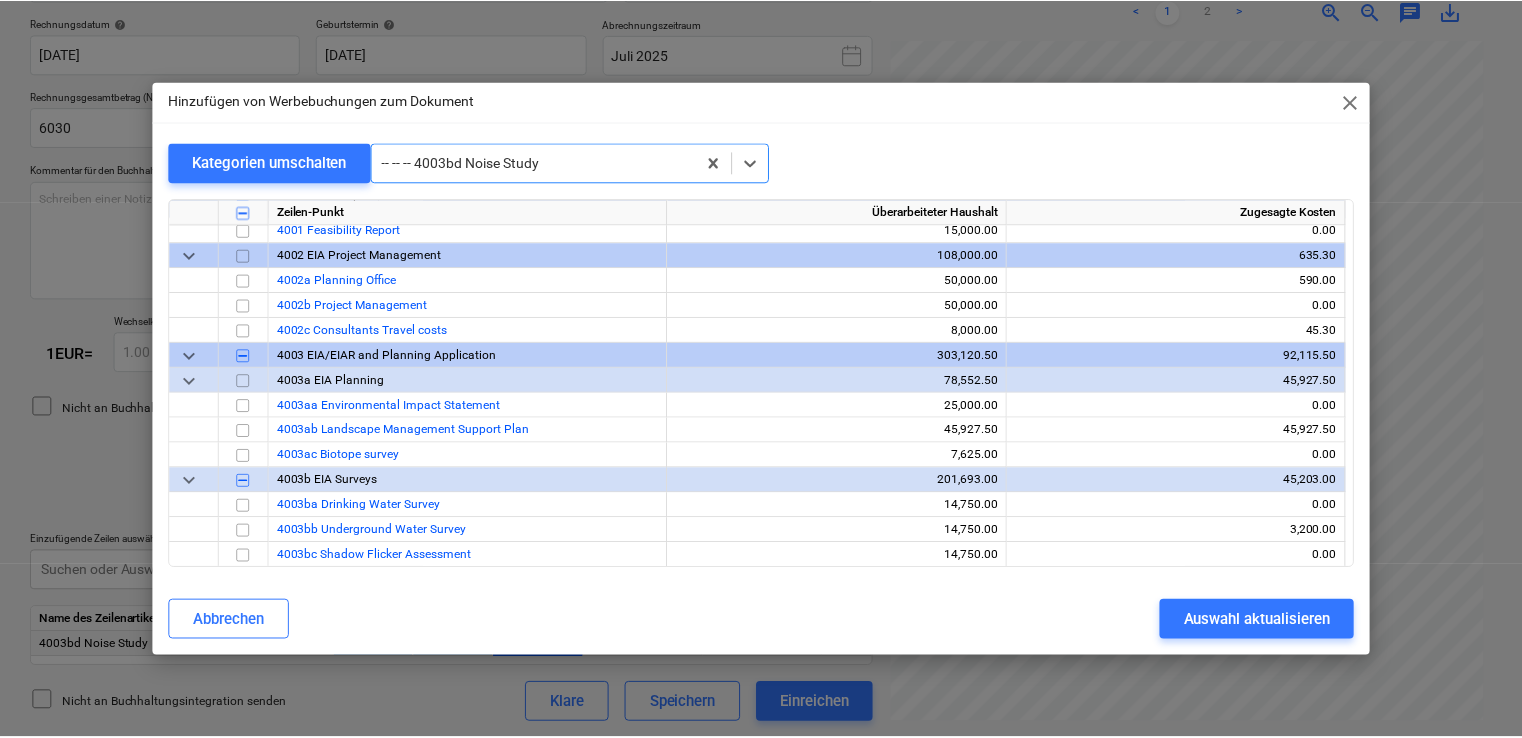 scroll, scrollTop: 1000, scrollLeft: 0, axis: vertical 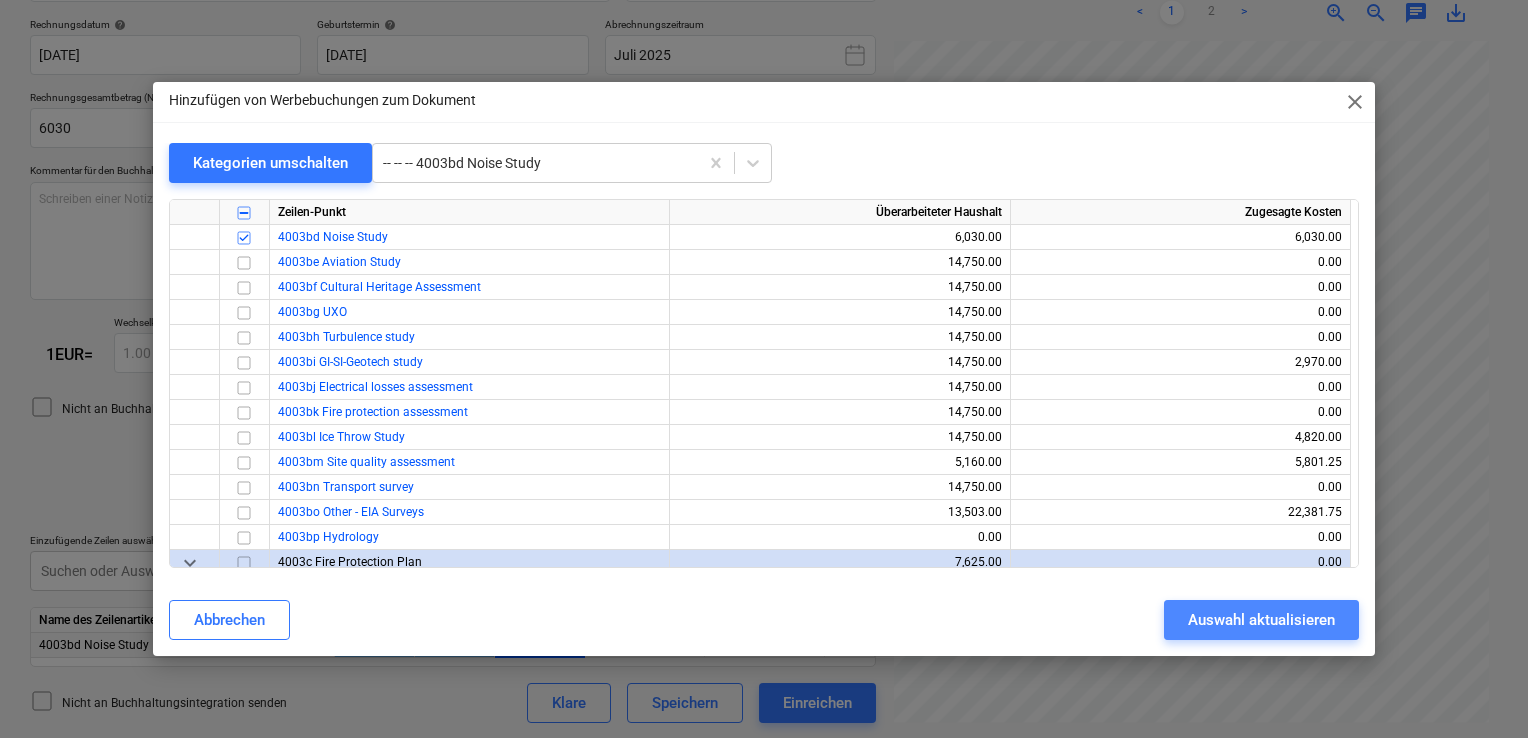 click on "Auswahl aktualisieren" at bounding box center [1261, 620] 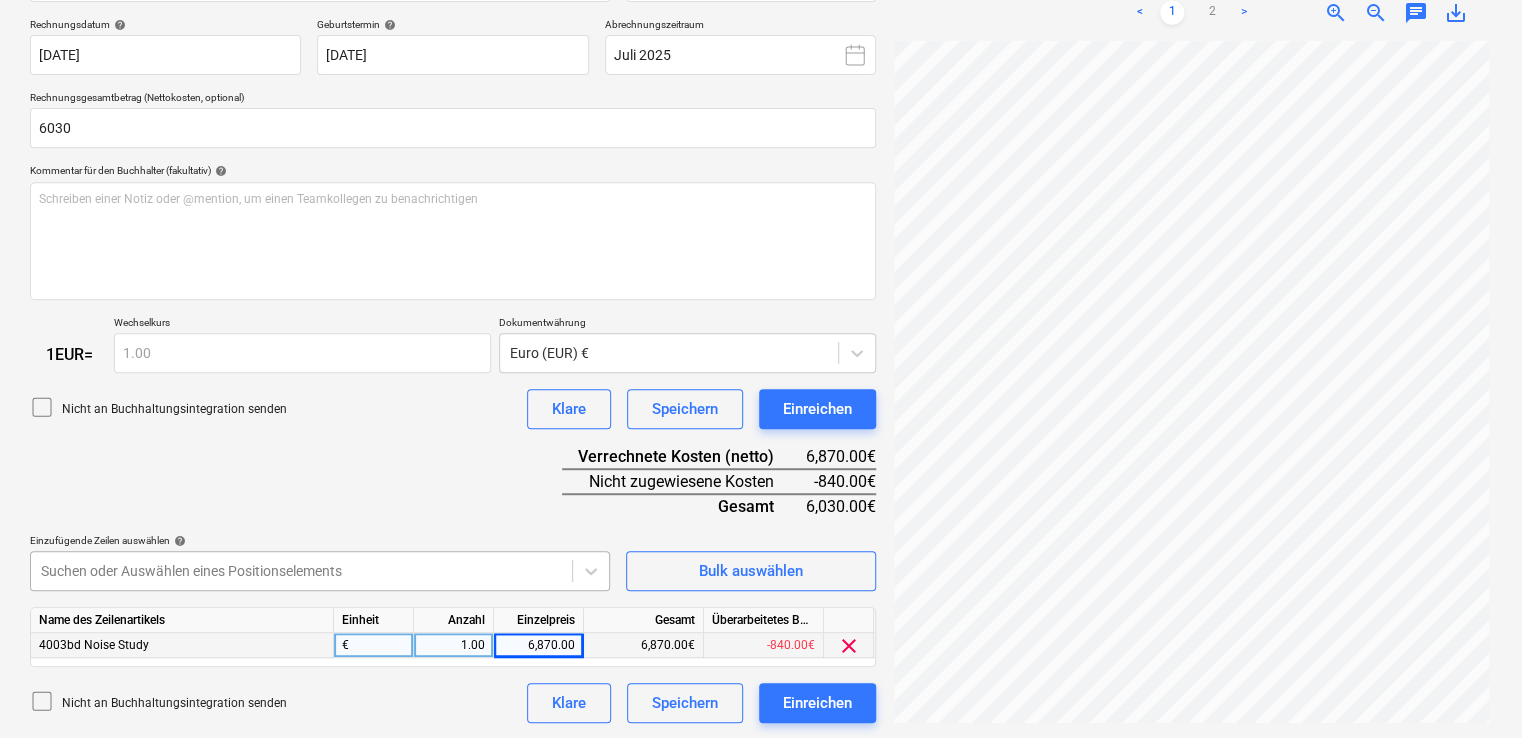 scroll, scrollTop: 530, scrollLeft: 0, axis: vertical 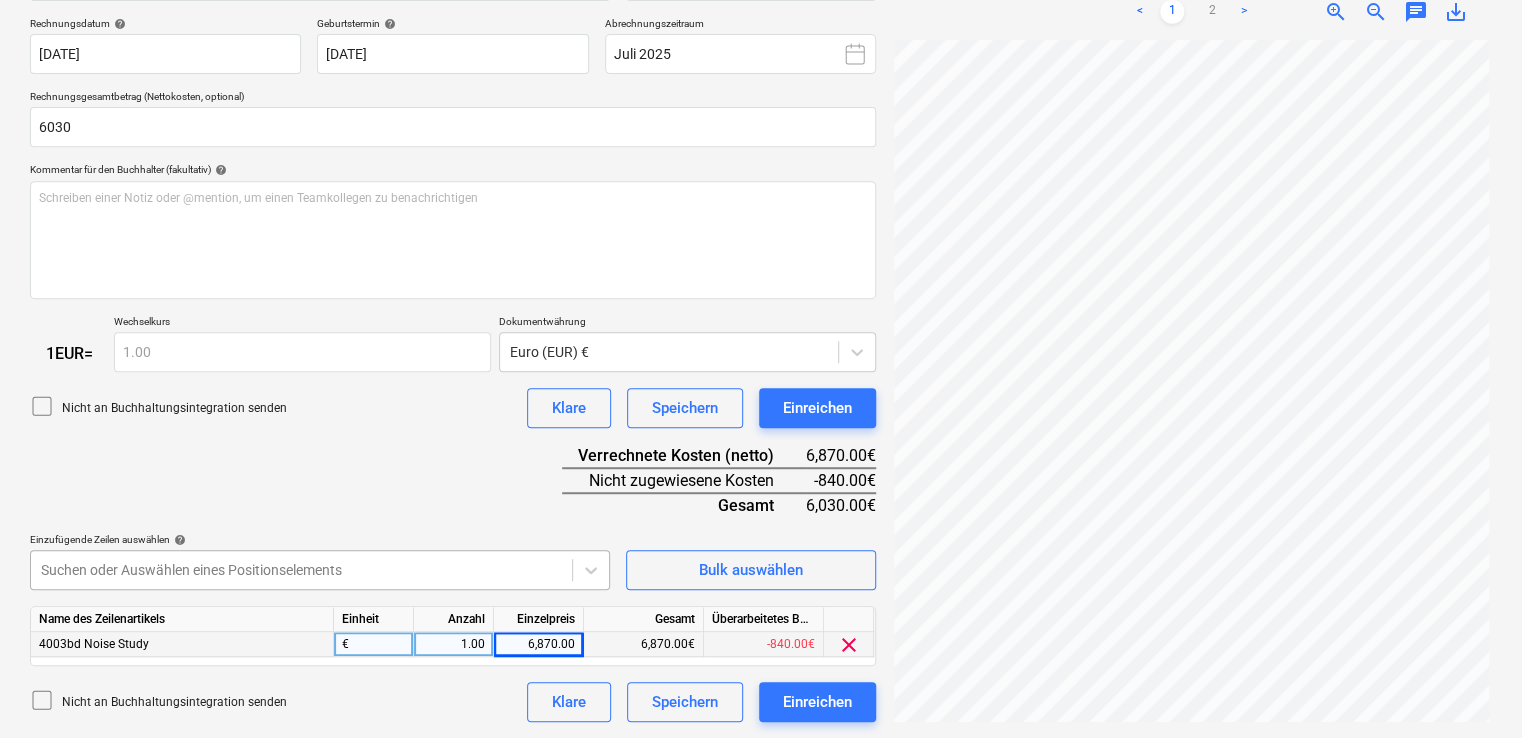 click on "This website stores cookies on your computer. These cookies are used to collect information about how you interact with our website and allow us to remember you. We use this information in order to improve and customize your browsing experience and for analytics and metrics about our visitors both on this website and other media. To find out more about the cookies we use, see our Privacy Policy If you decline, your information won’t be tracked when you visit this website. A single cookie will be used in your browser to remember your preference not to be tracked. Cookies settings Accept All Decline All
Verkäufe Projekte Kontakte Unternehmen Konsolidierte Rechnungen Posteingang 5 format_size keyboard_arrow_down help search Suche notifications 7 keyboard_arrow_down M. Haramustek keyboard_arrow_down [PERSON_NAME] Haushalt 9 Hauptvertrag Anfragen Unteraufträge Fortschrittsbericht Kauforder Kosten Einkommen Geldfluss Dateien 4 Analytik Einstellungen Neues Dokument erstellen Firma auswählen Renerco" at bounding box center (761, 2) 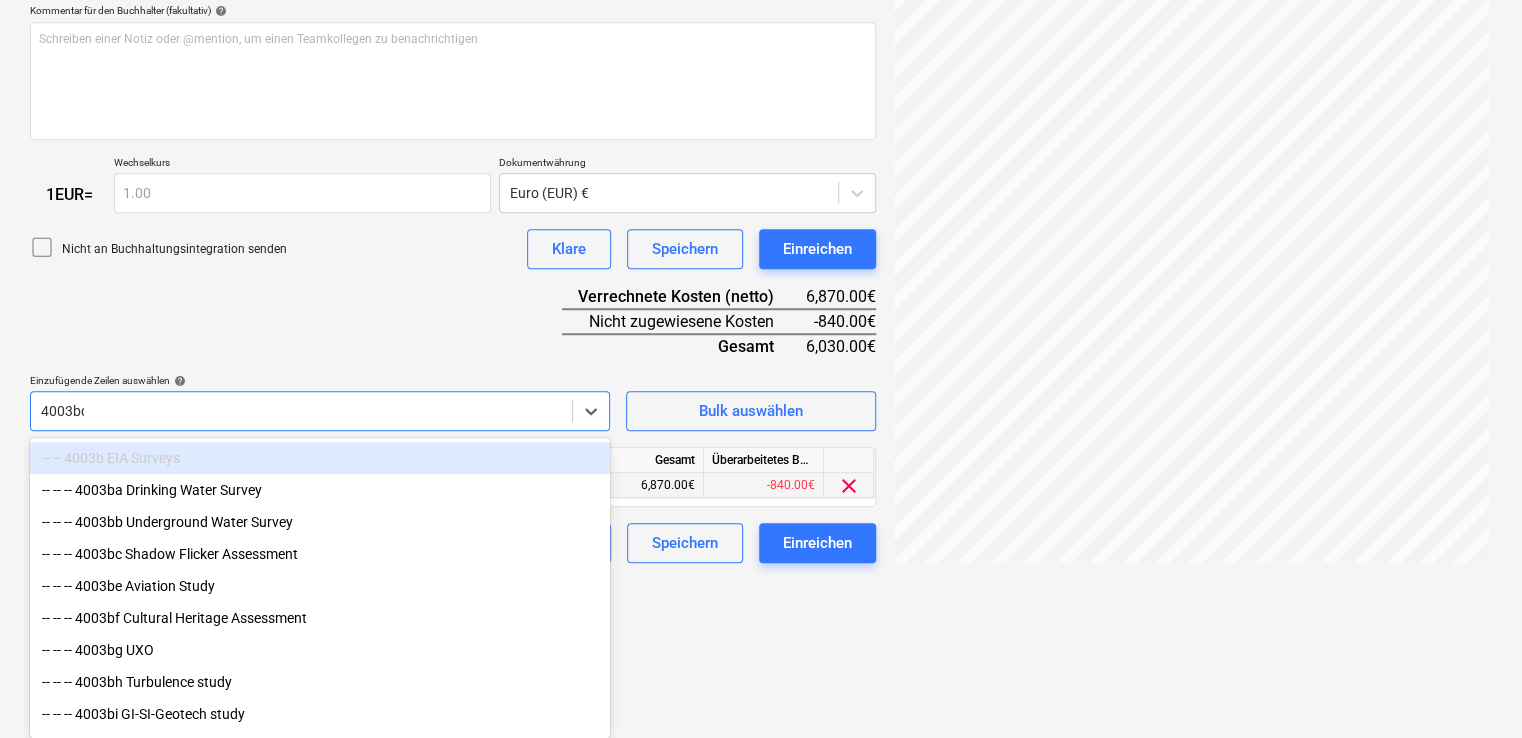 scroll, scrollTop: 366, scrollLeft: 0, axis: vertical 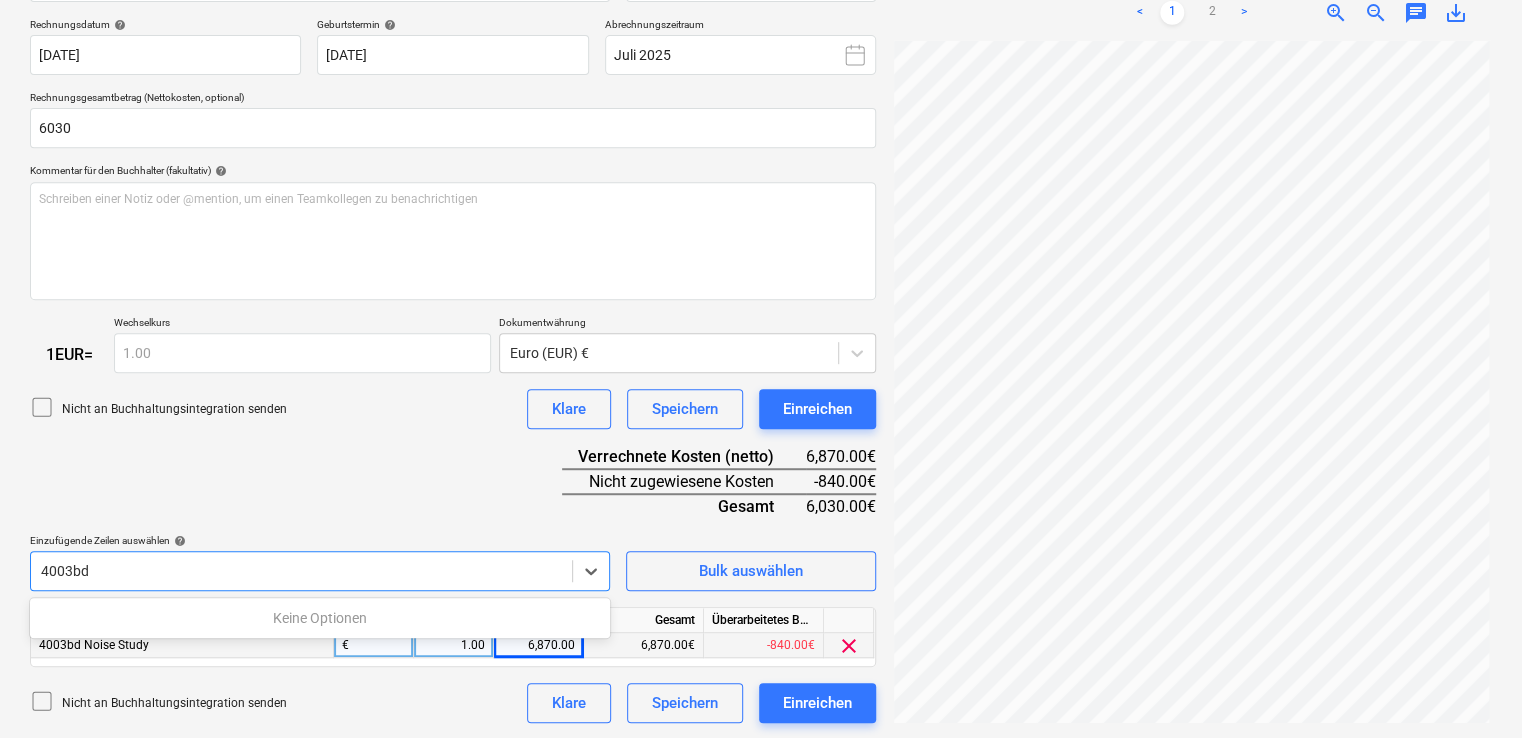 type on "4003bd" 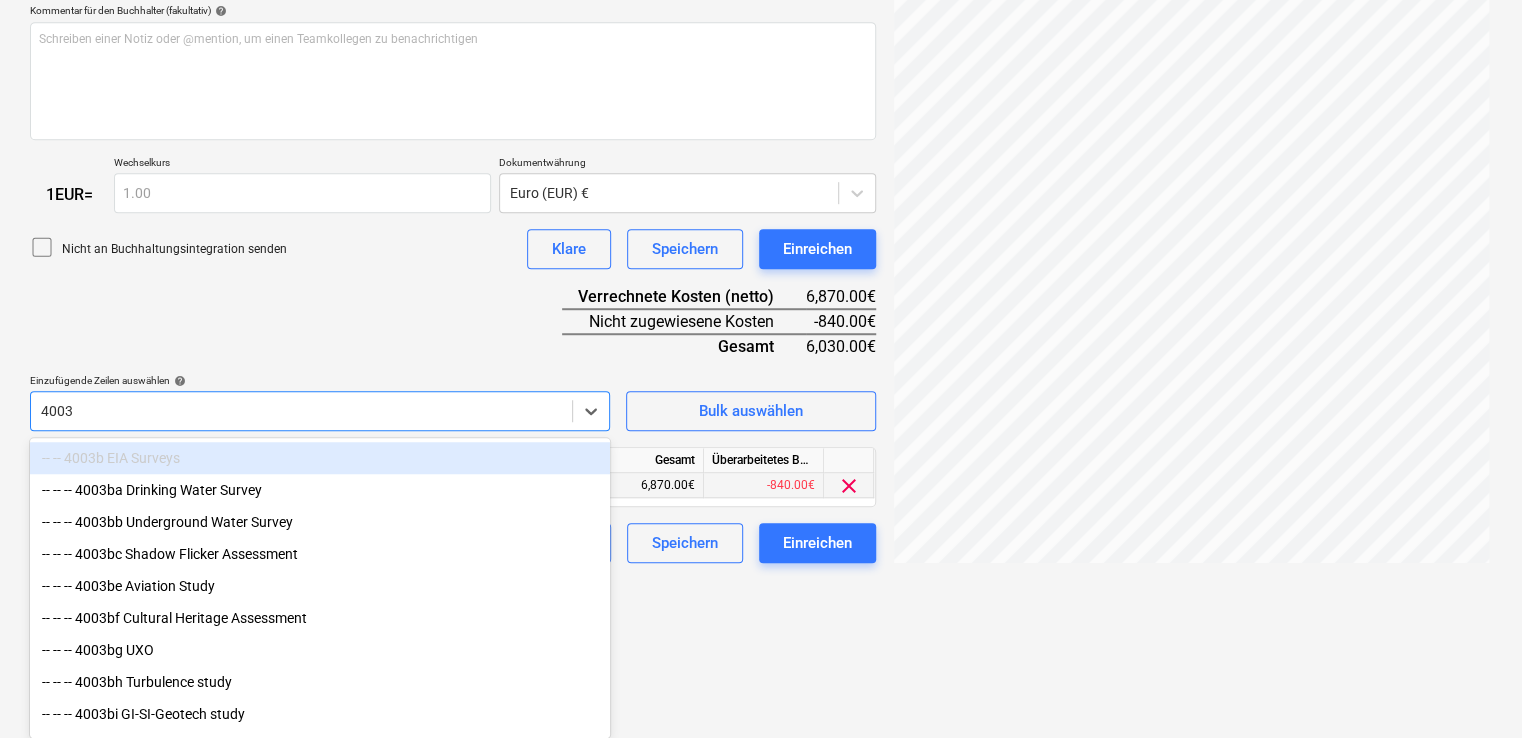 scroll, scrollTop: 530, scrollLeft: 0, axis: vertical 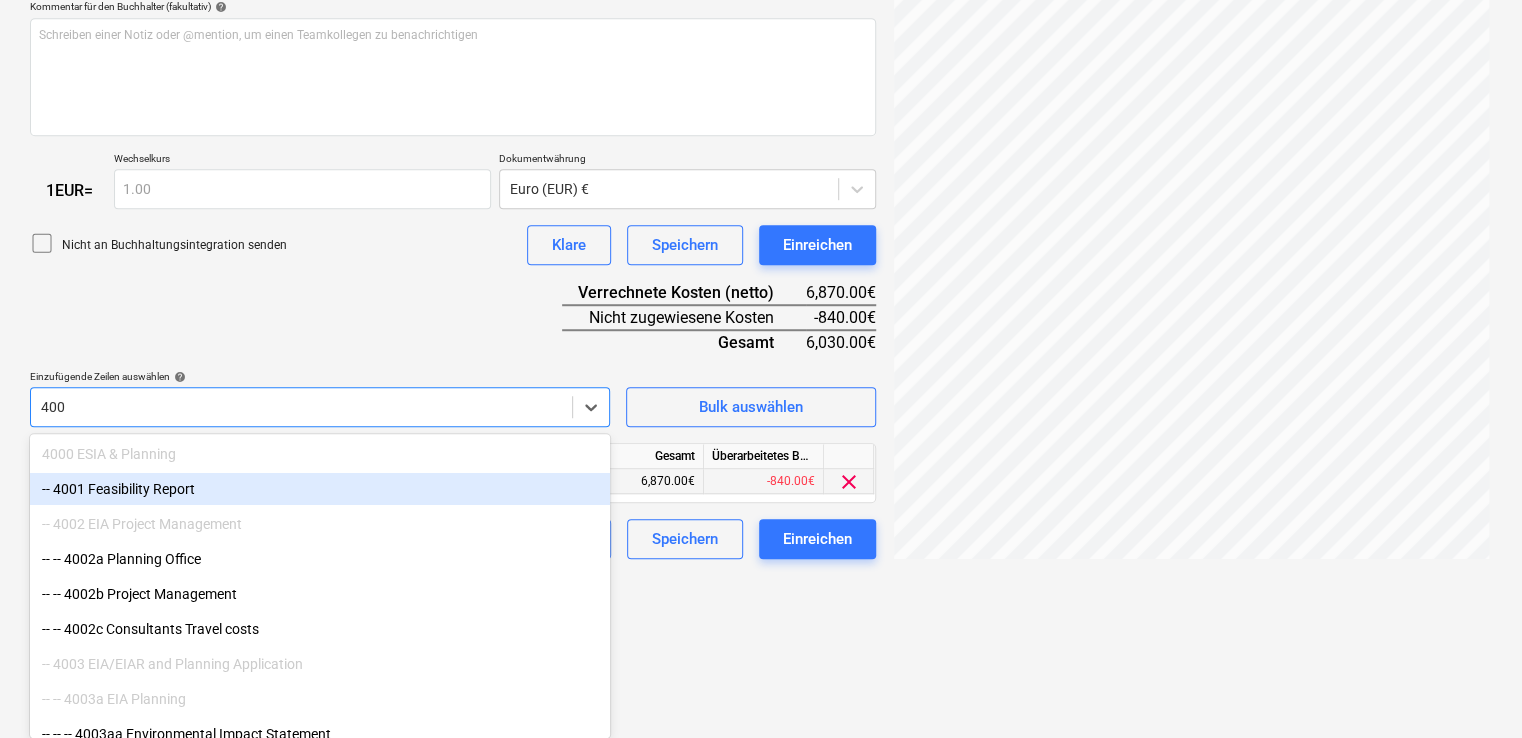 type on "400" 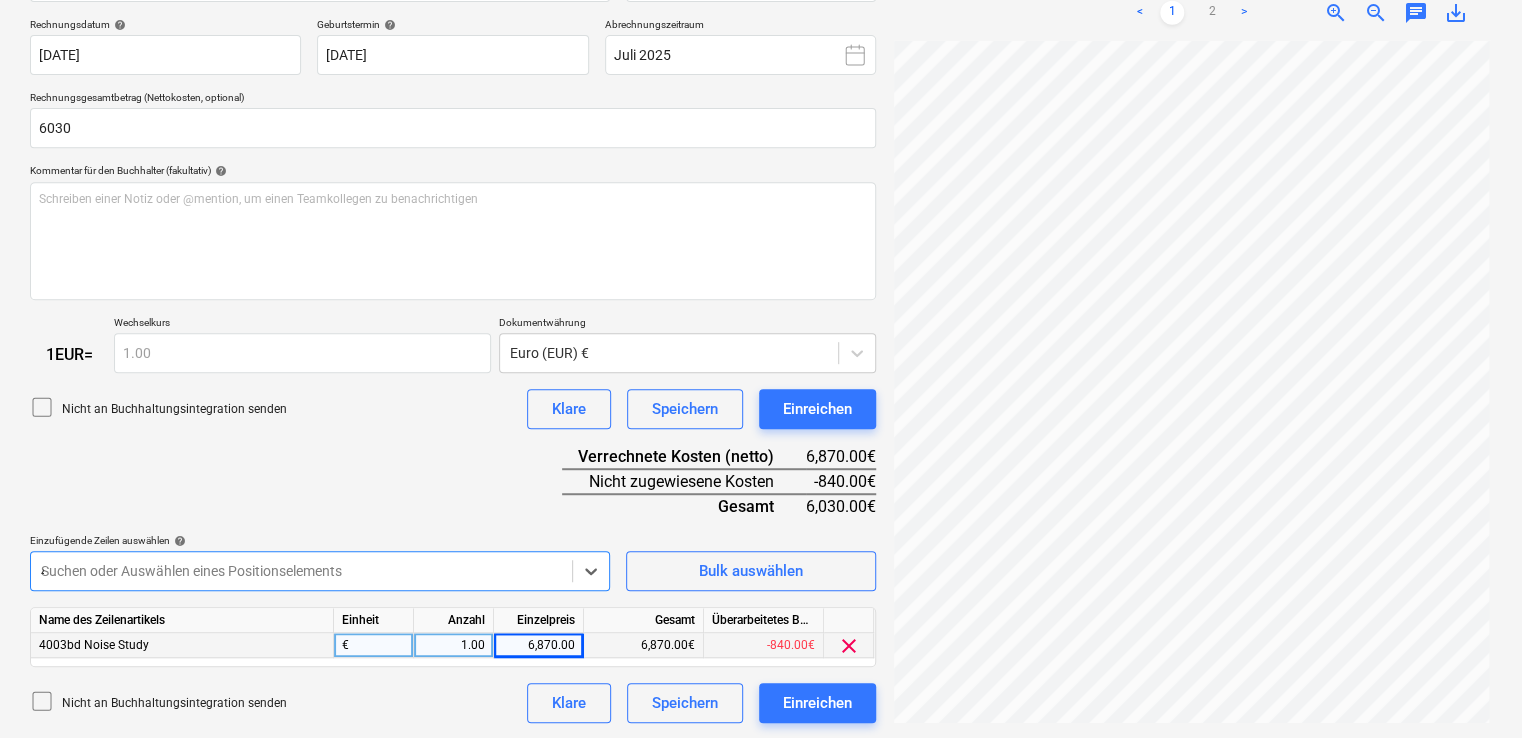 scroll, scrollTop: 530, scrollLeft: 0, axis: vertical 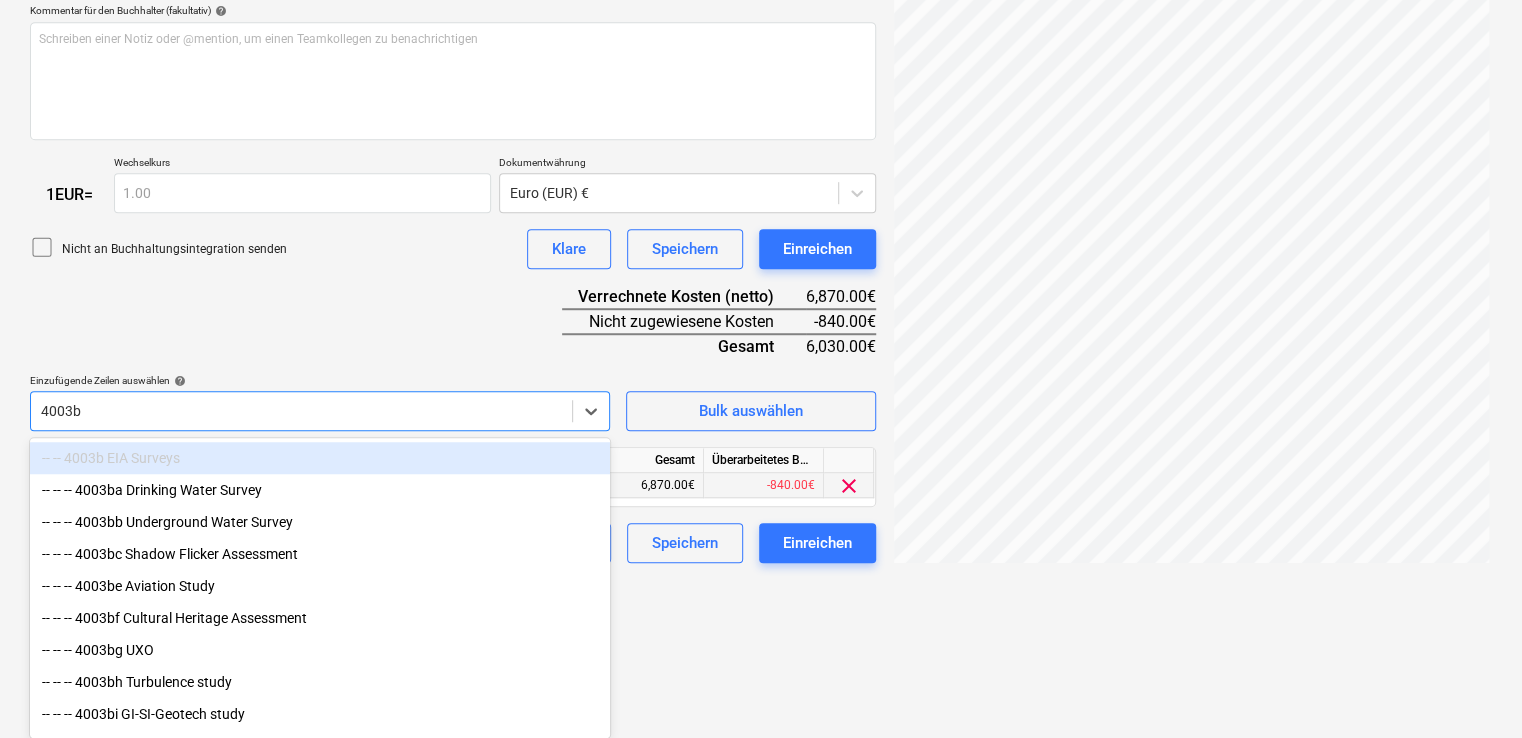 type on "4003bc" 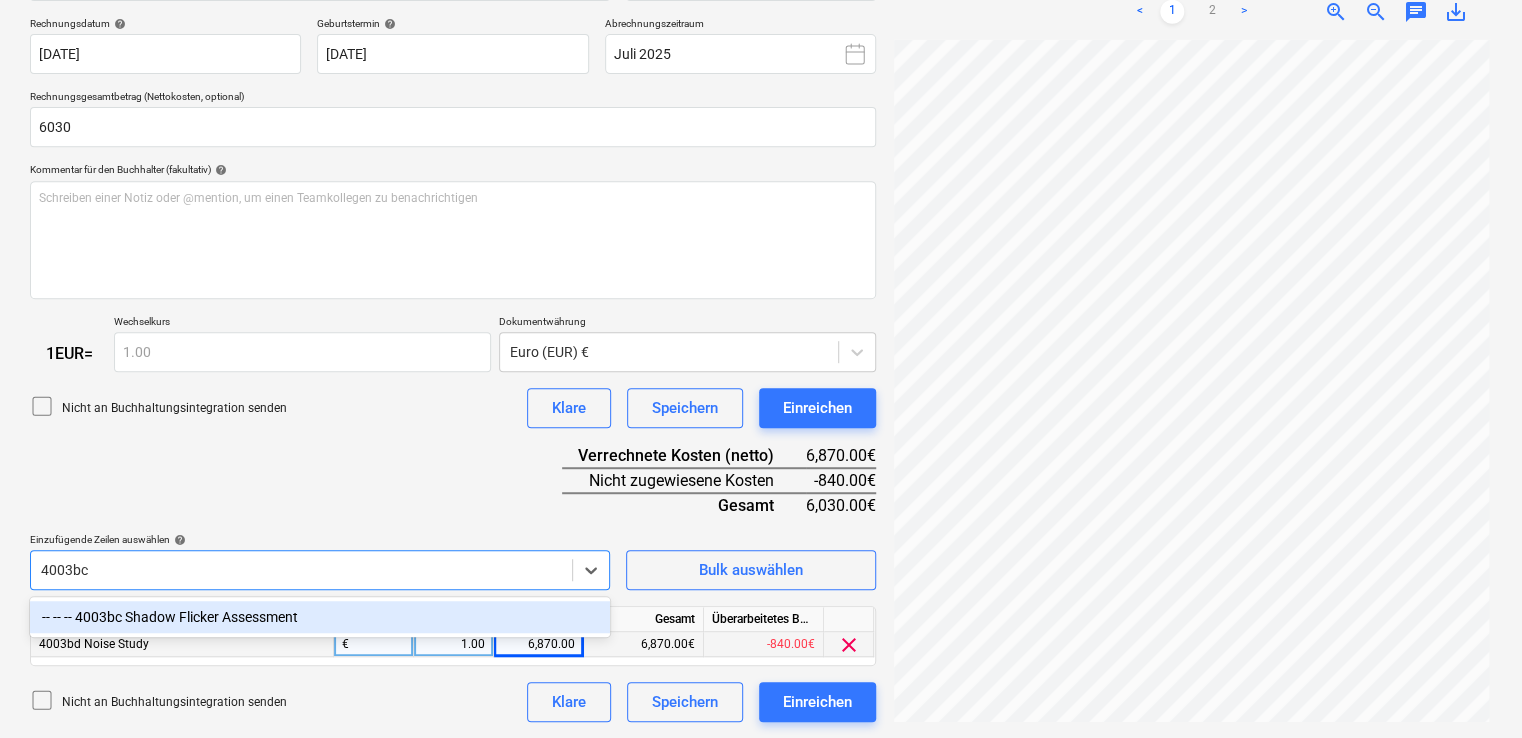 scroll, scrollTop: 366, scrollLeft: 0, axis: vertical 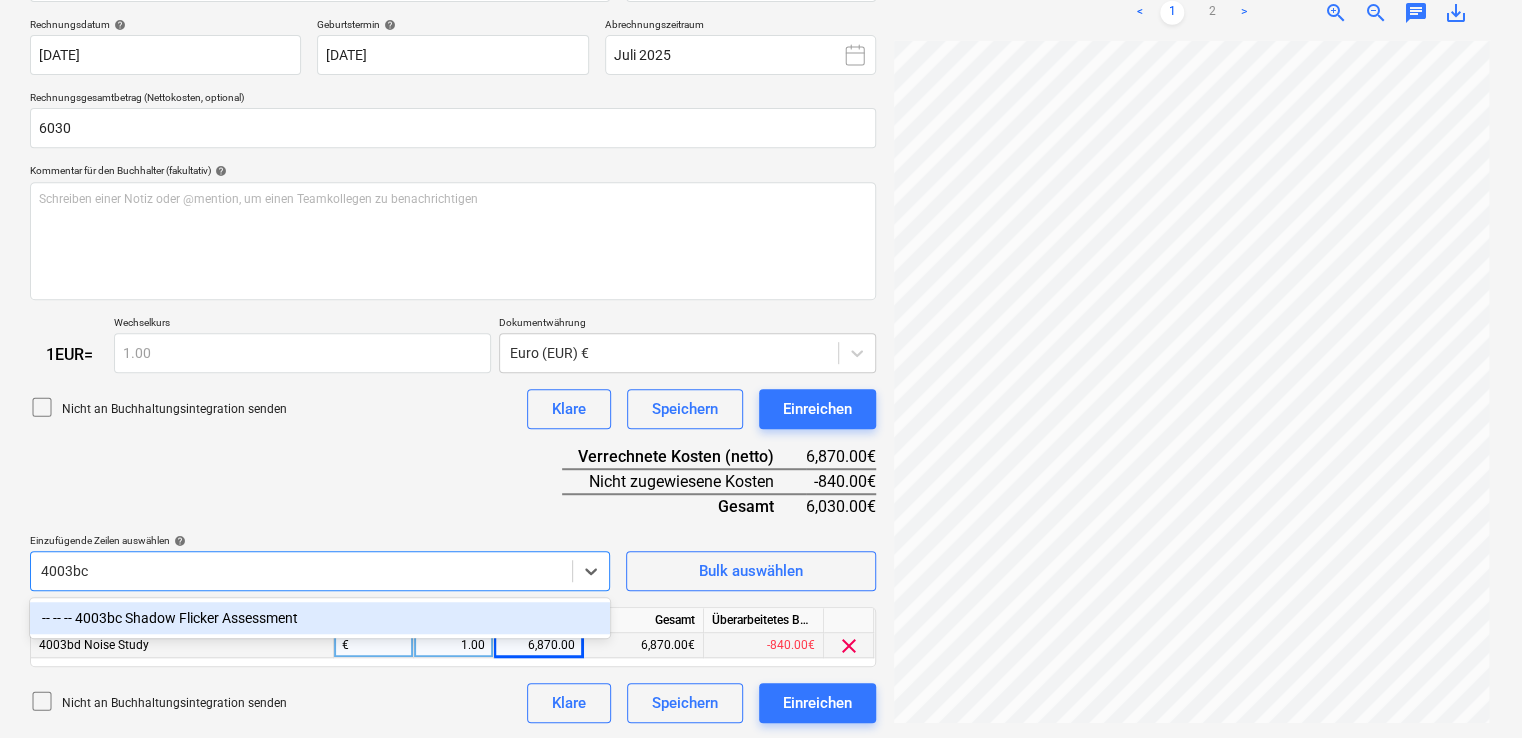 click on "-- -- --  4003bc Shadow Flicker Assessment" at bounding box center [320, 618] 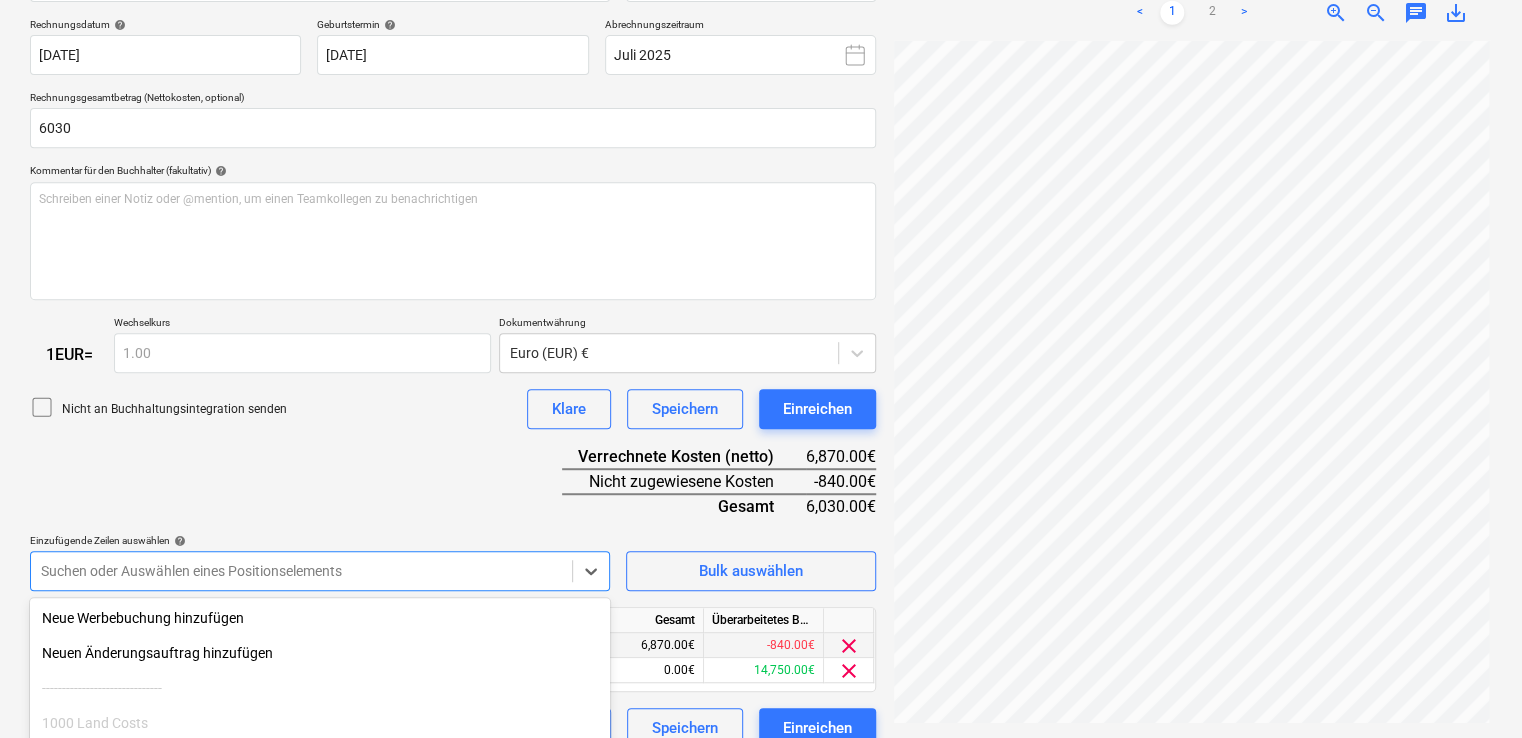 scroll, scrollTop: 530, scrollLeft: 0, axis: vertical 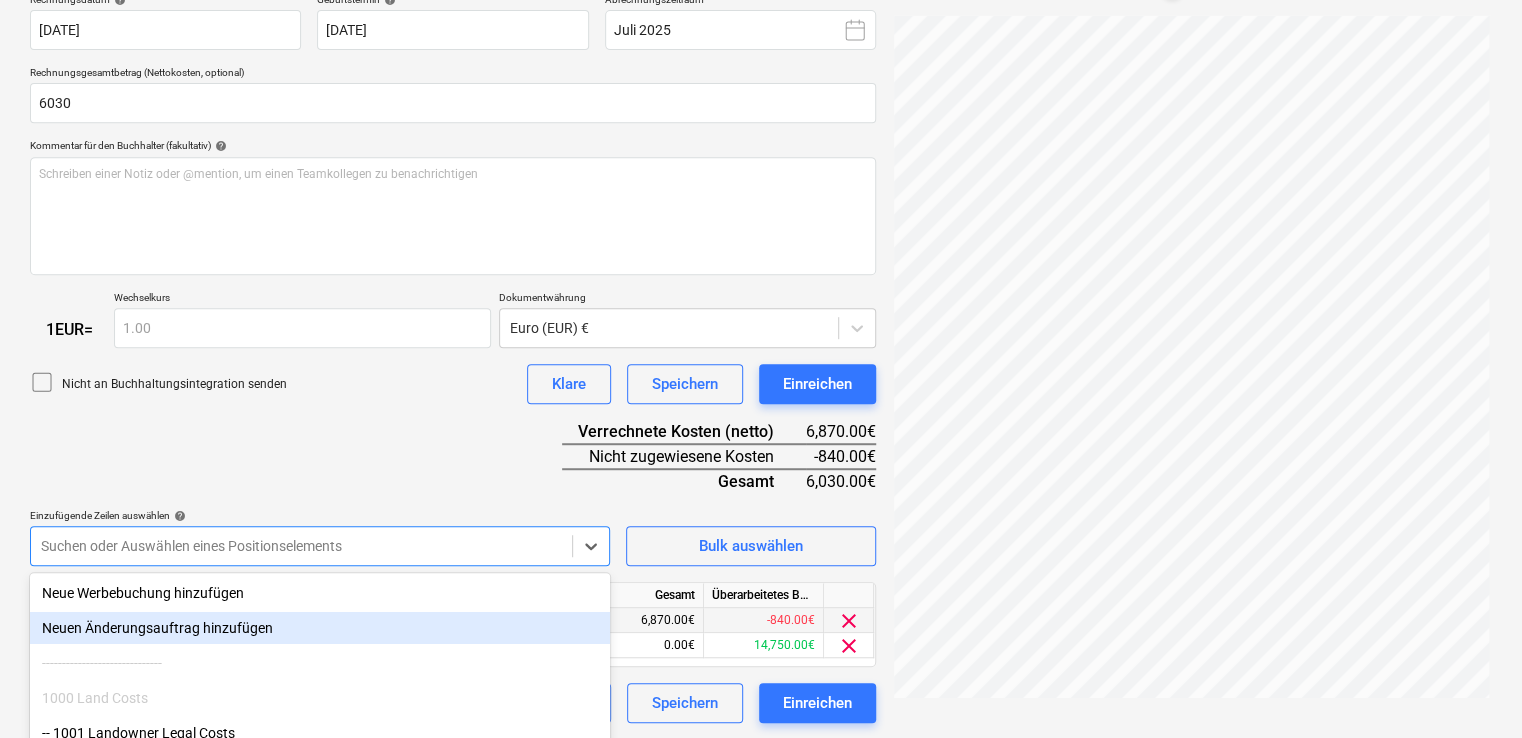click on "This website stores cookies on your computer. These cookies are used to collect information about how you interact with our website and allow us to remember you. We use this information in order to improve and customize your browsing experience and for analytics and metrics about our visitors both on this website and other media. To find out more about the cookies we use, see our Privacy Policy If you decline, your information won’t be tracked when you visit this website. A single cookie will be used in your browser to remember your preference not to be tracked. Cookies settings Accept All Decline All
Verkäufe Projekte Kontakte Unternehmen Konsolidierte Rechnungen Posteingang 5 format_size keyboard_arrow_down help search Suche notifications 7 keyboard_arrow_down M. Haramustek keyboard_arrow_down [PERSON_NAME] Haushalt 9 Hauptvertrag Anfragen Unteraufträge Fortschrittsbericht Kauforder Kosten Einkommen Geldfluss Dateien 4 Analytik Einstellungen Neues Dokument erstellen Firma auswählen help" at bounding box center (761, -22) 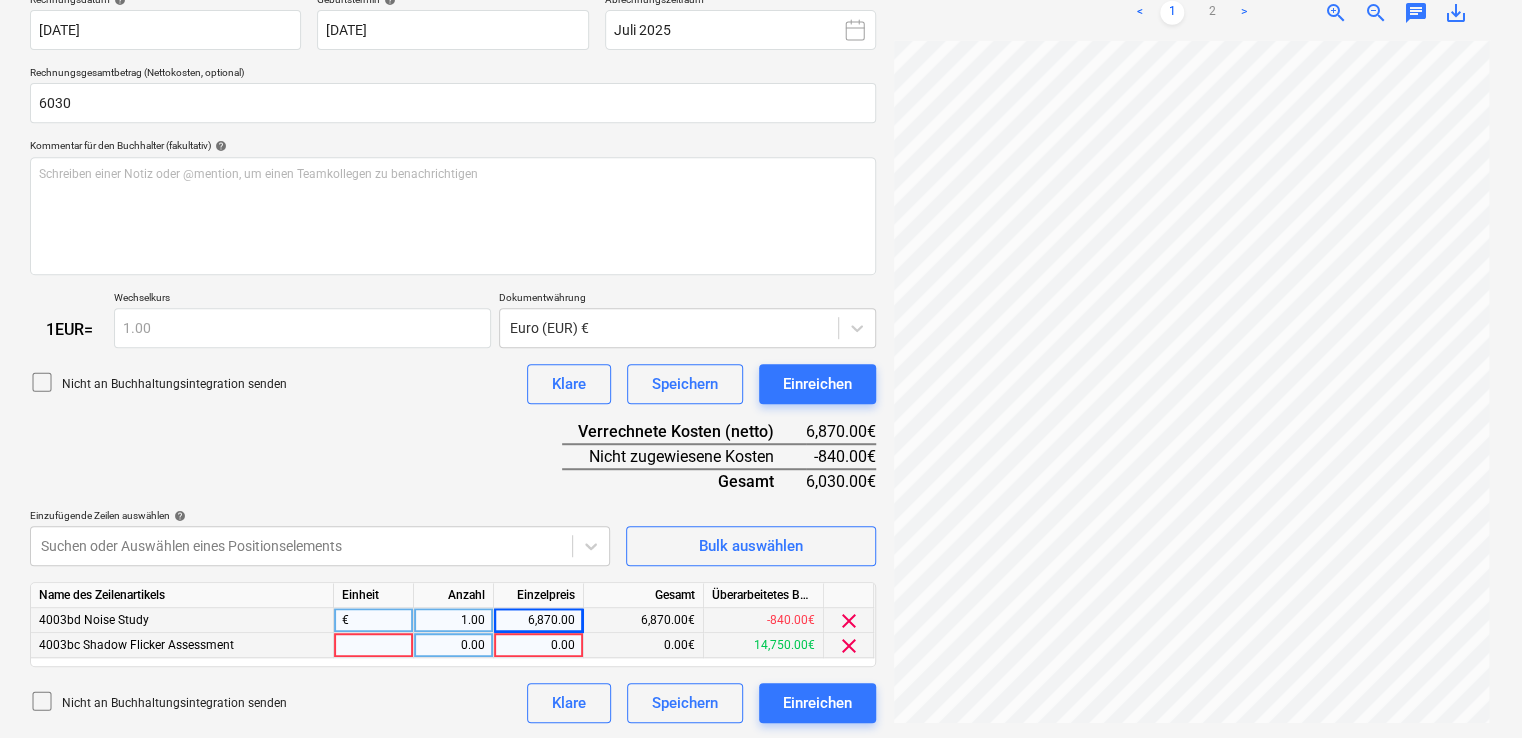 click at bounding box center [374, 645] 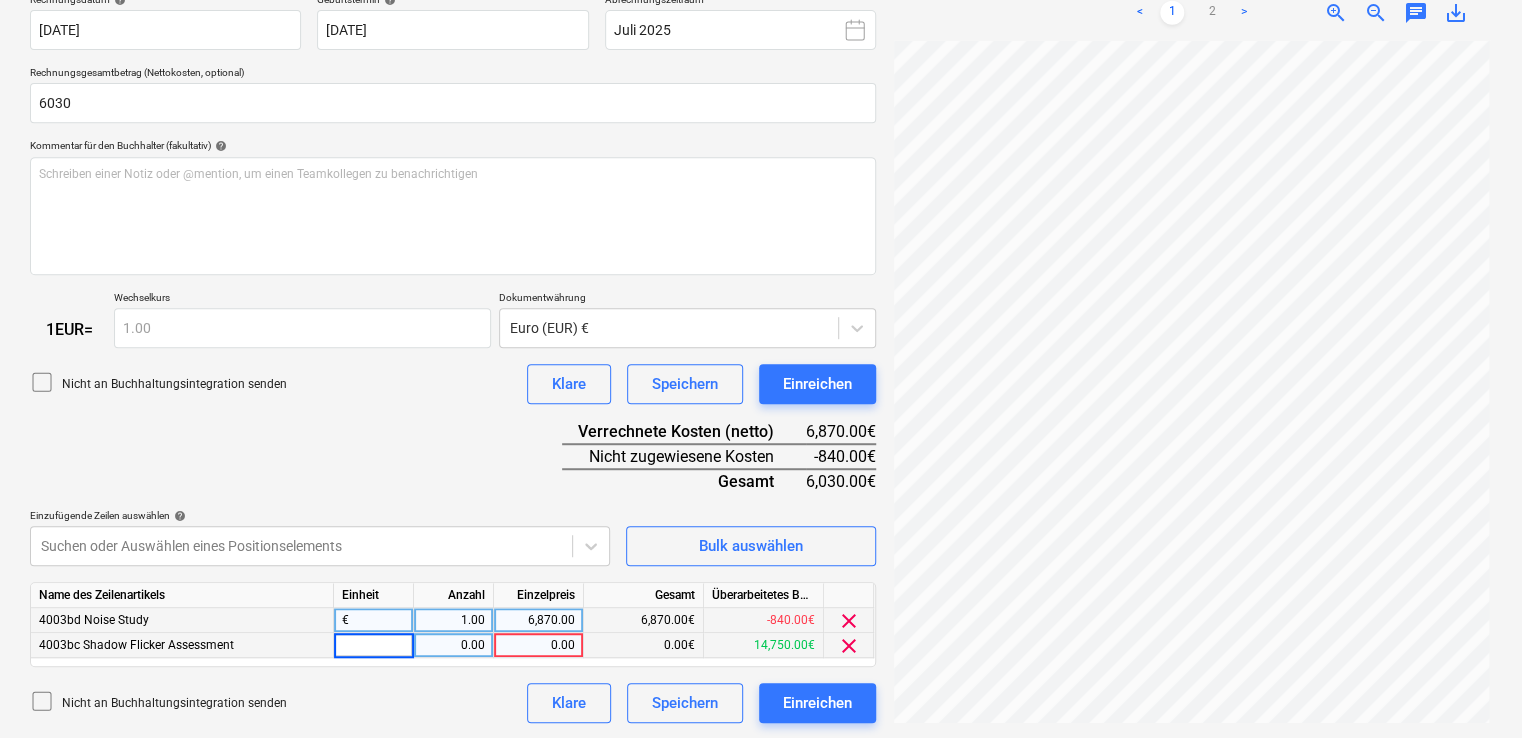 type on "€" 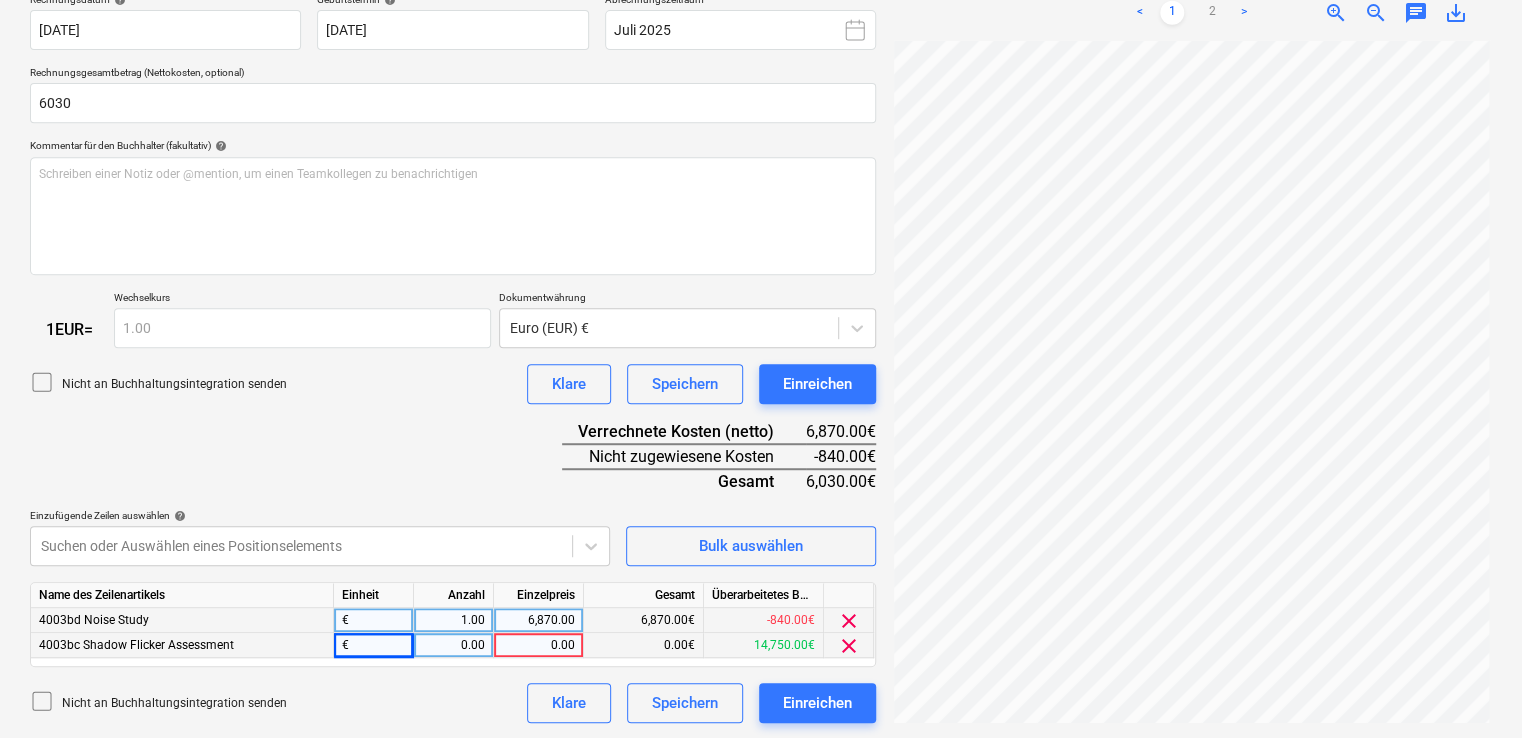 click on "0.00" at bounding box center (453, 645) 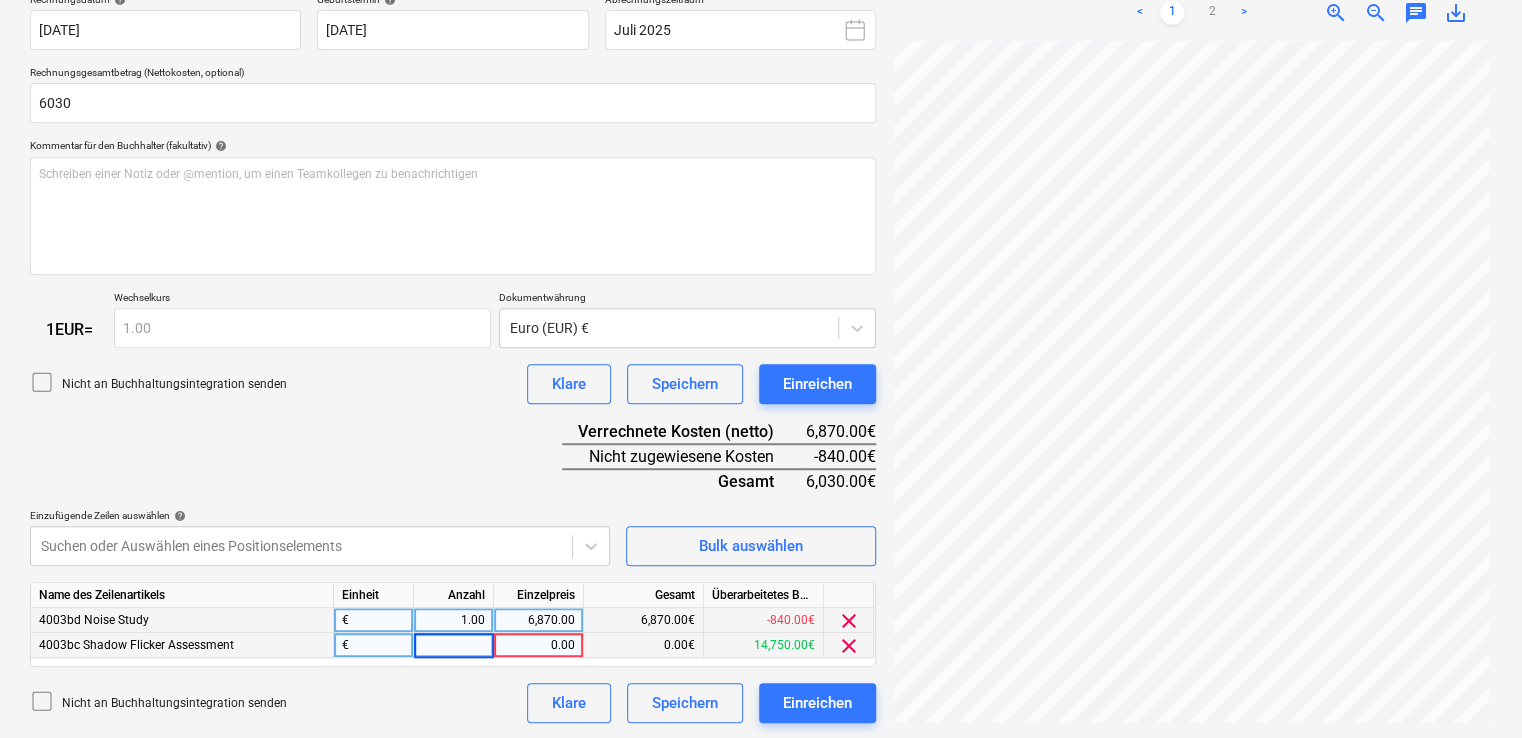 type on "1" 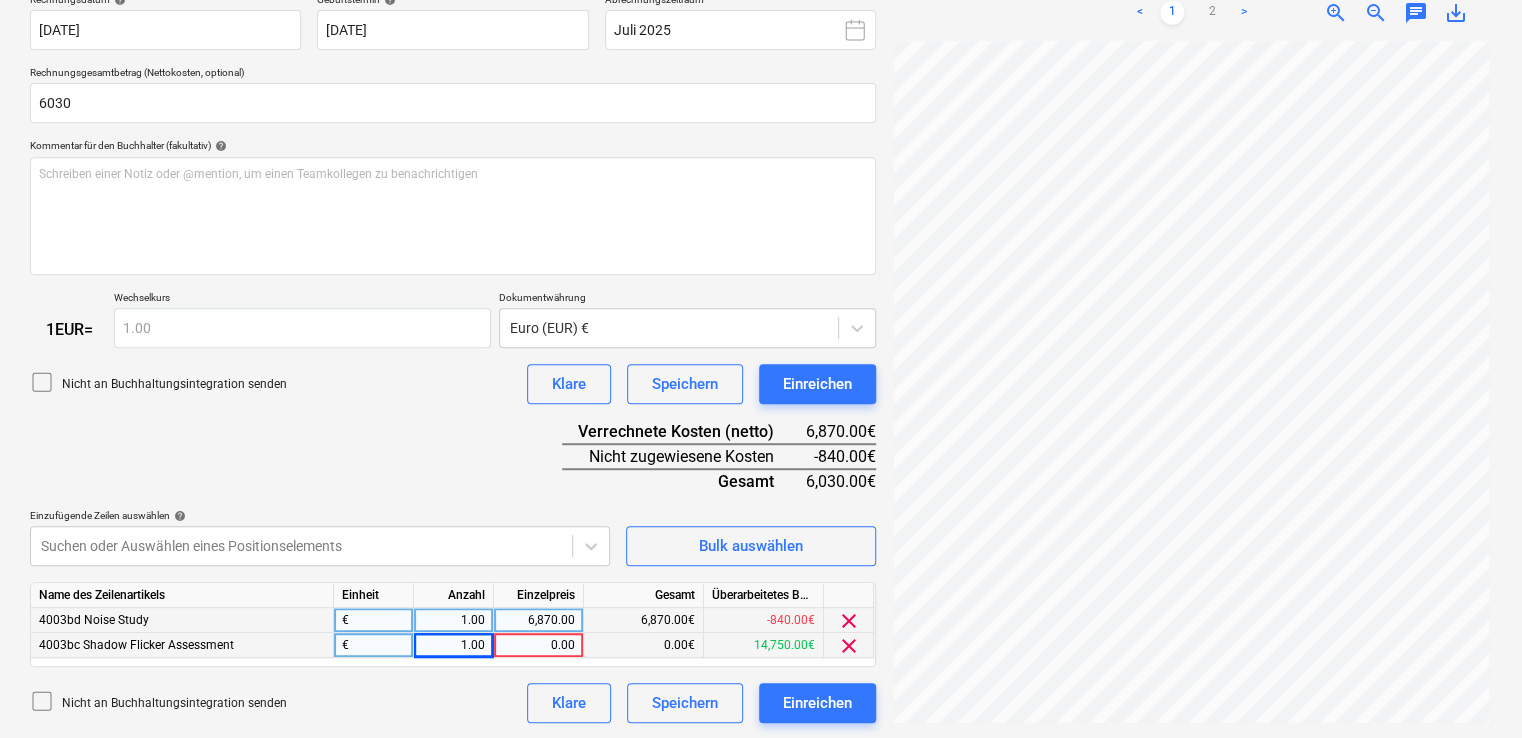 click on "0.00" at bounding box center (538, 645) 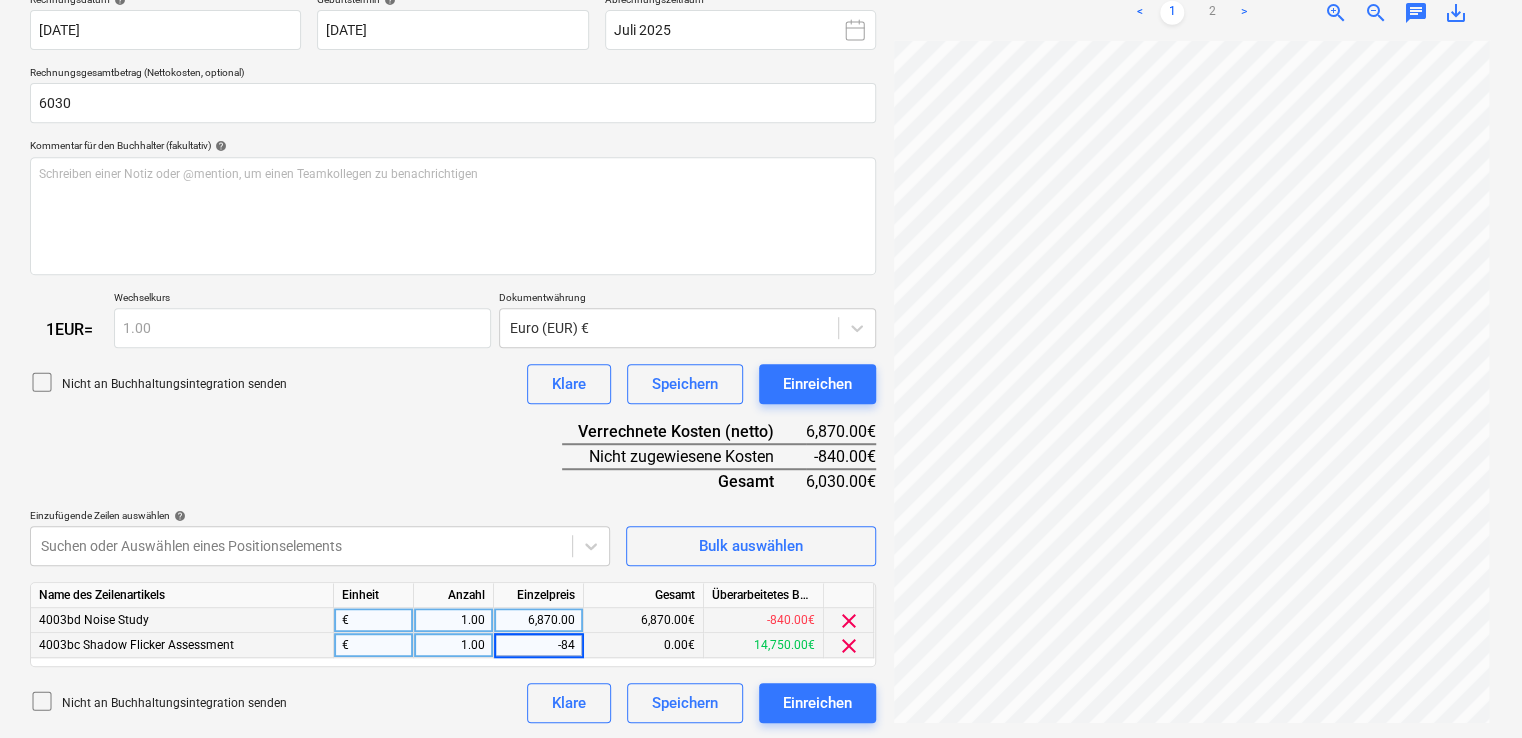 type on "-840" 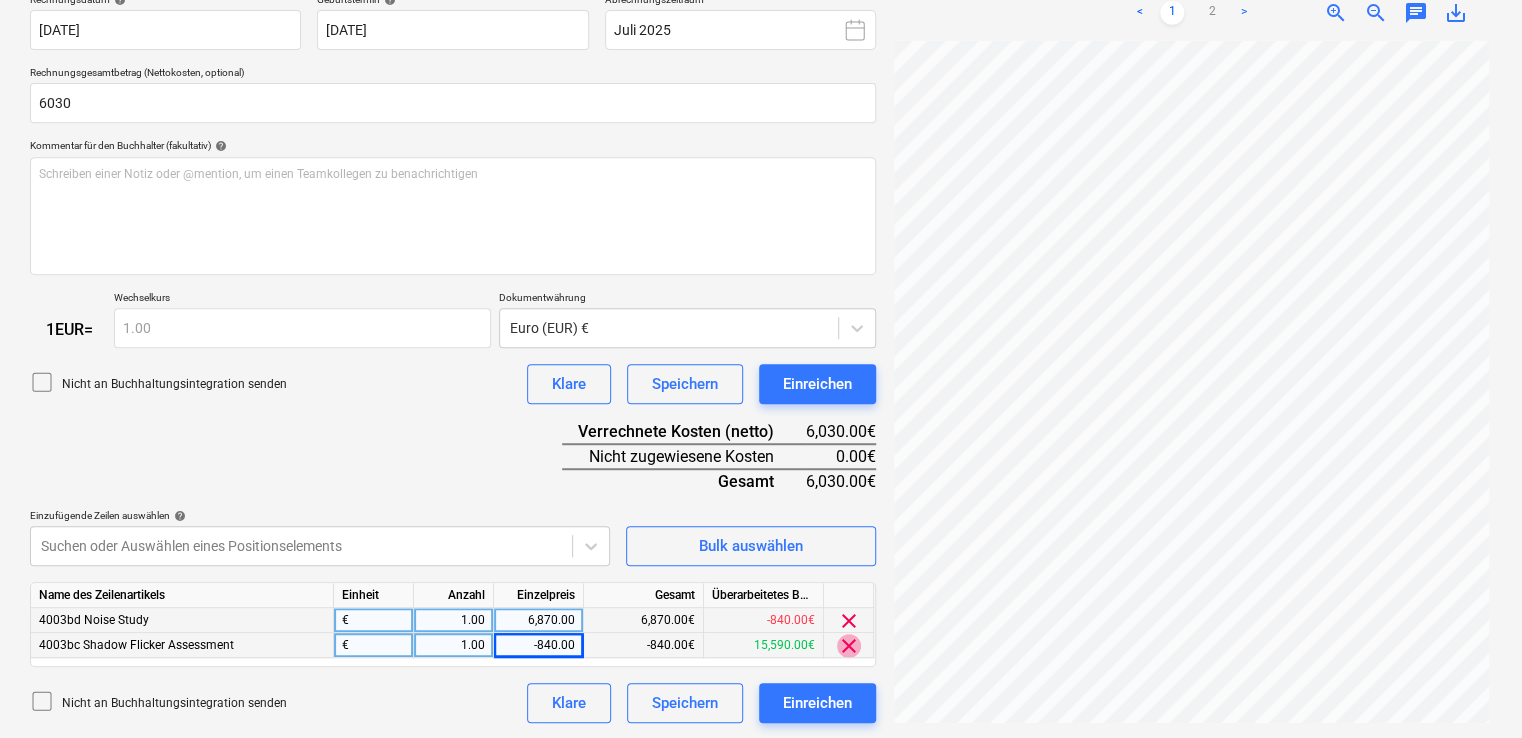 click on "clear" at bounding box center (849, 646) 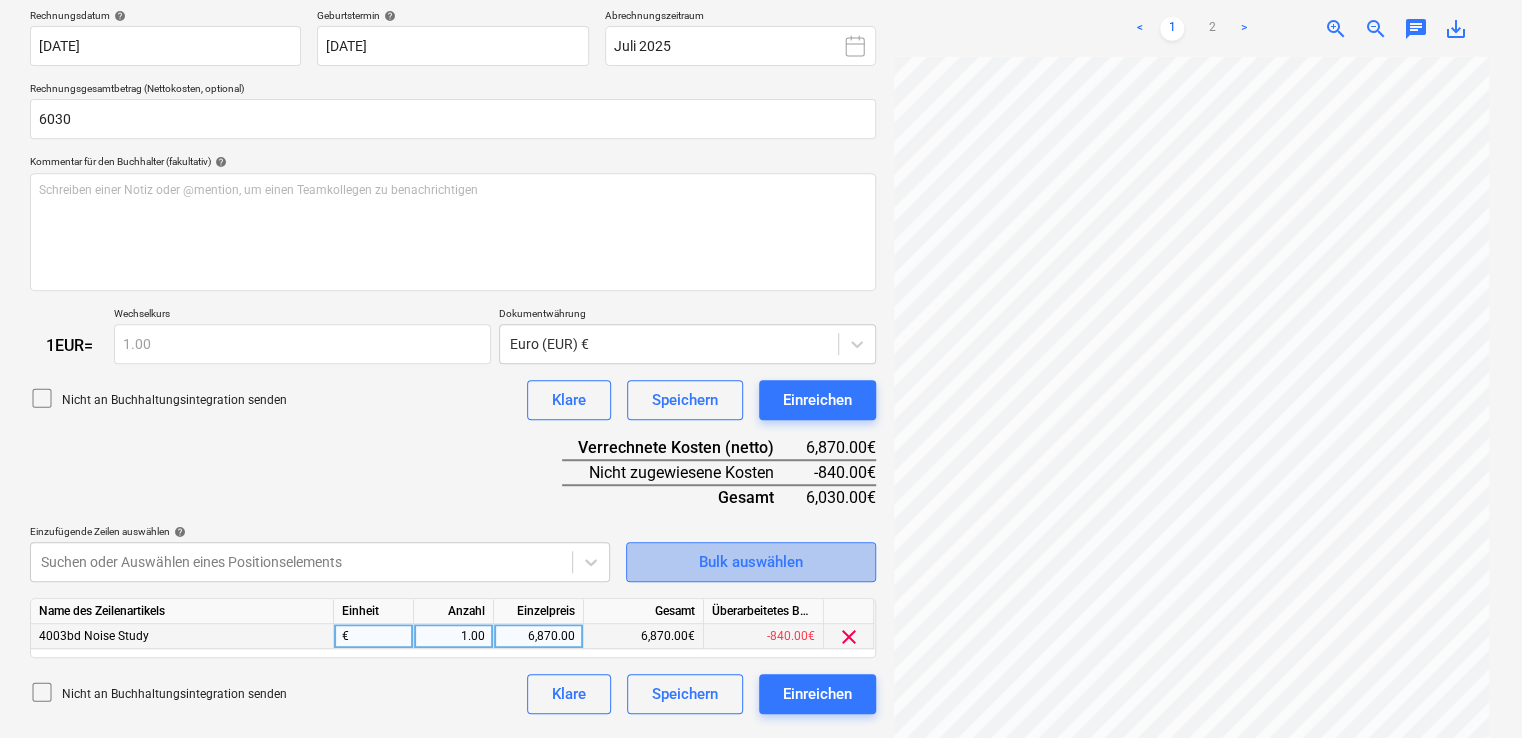 click on "Bulk auswählen" at bounding box center [751, 562] 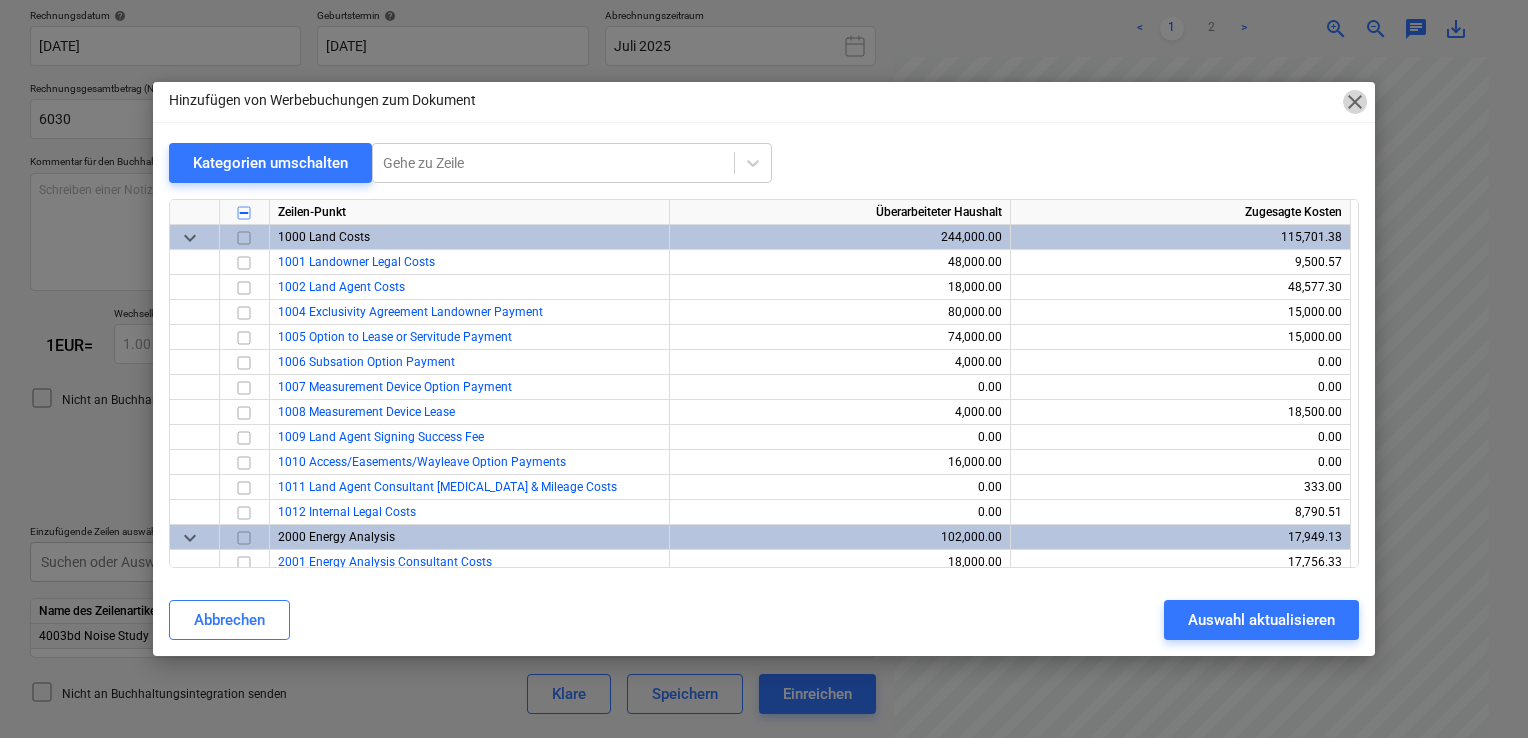 click on "close" at bounding box center (1355, 102) 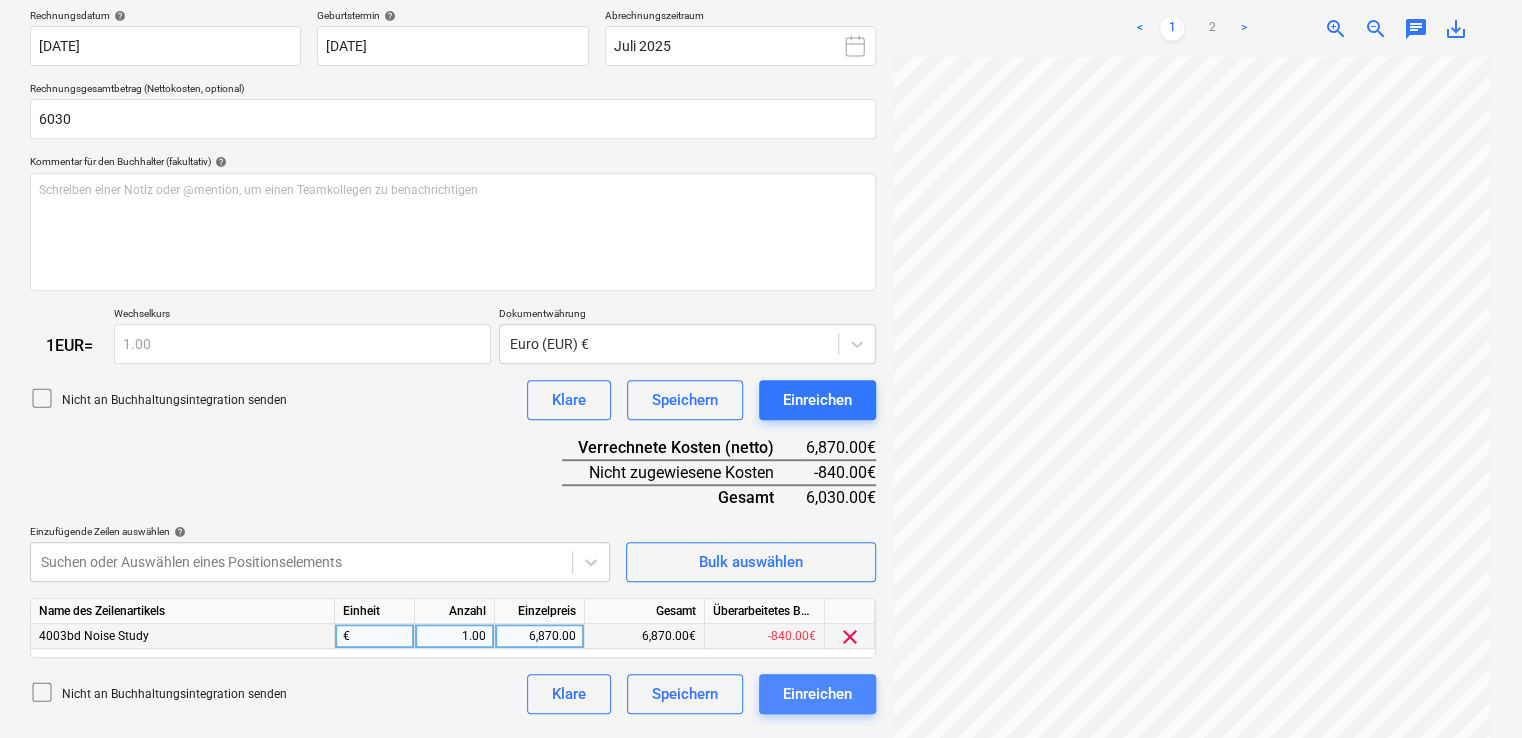 click on "Einreichen" at bounding box center (817, 694) 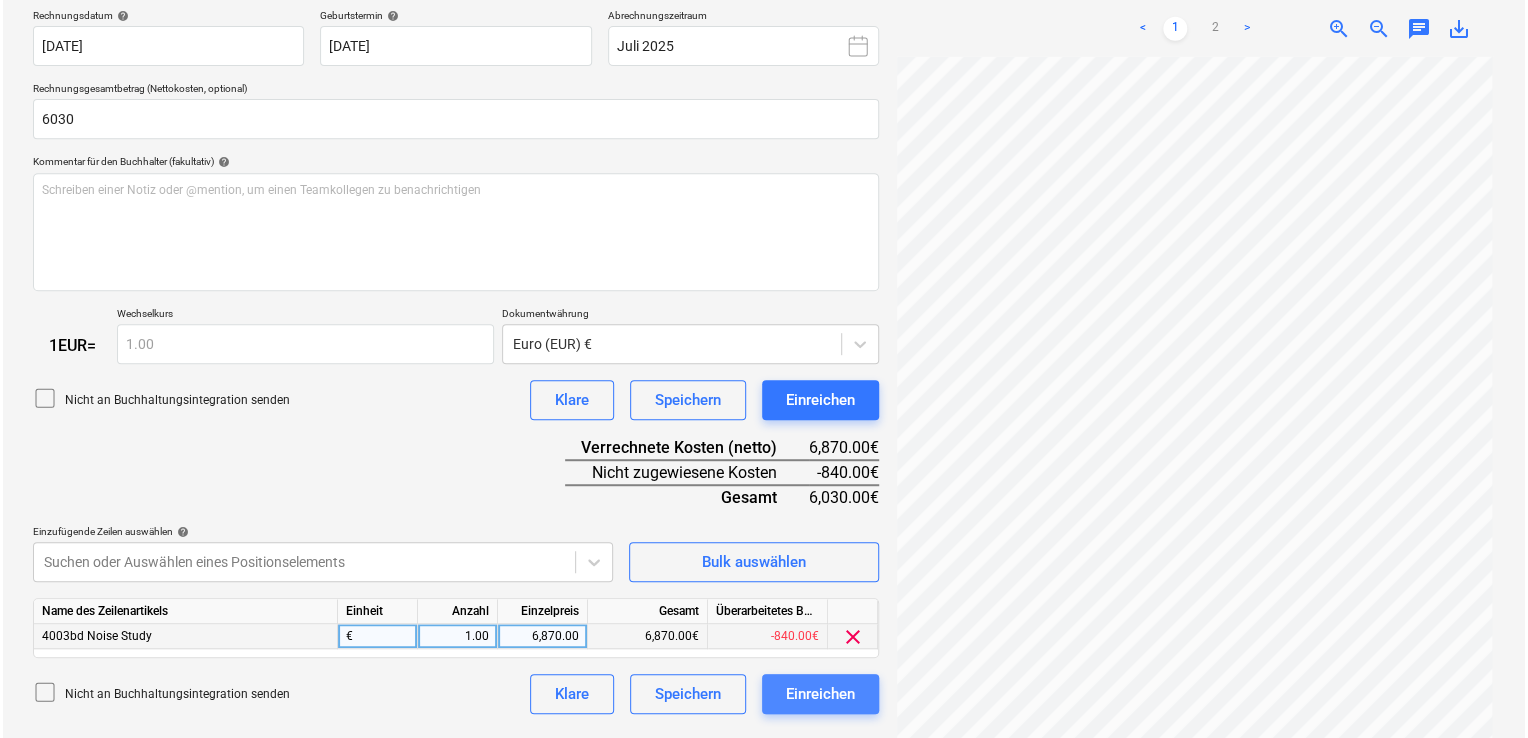 scroll, scrollTop: 366, scrollLeft: 0, axis: vertical 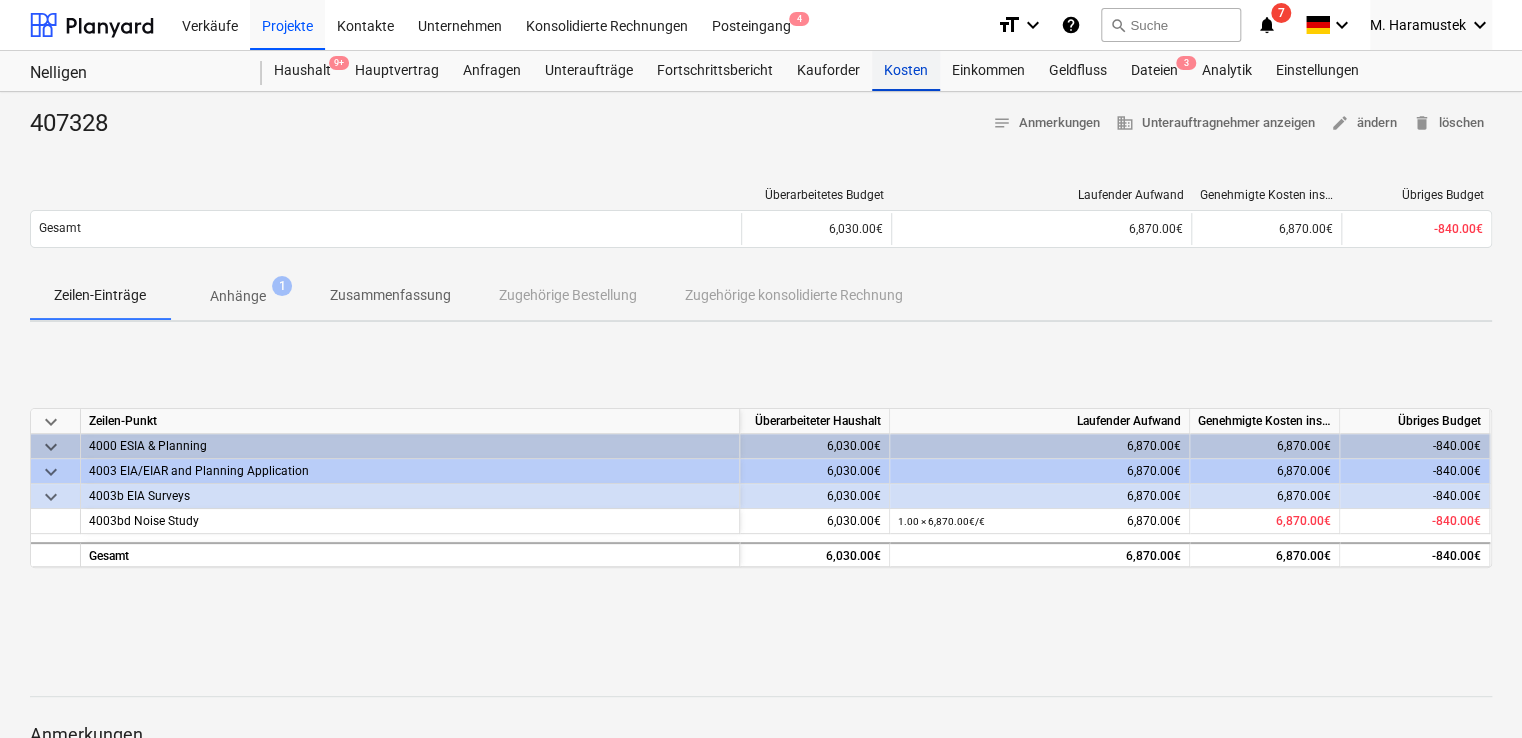 click on "Kosten" at bounding box center [906, 71] 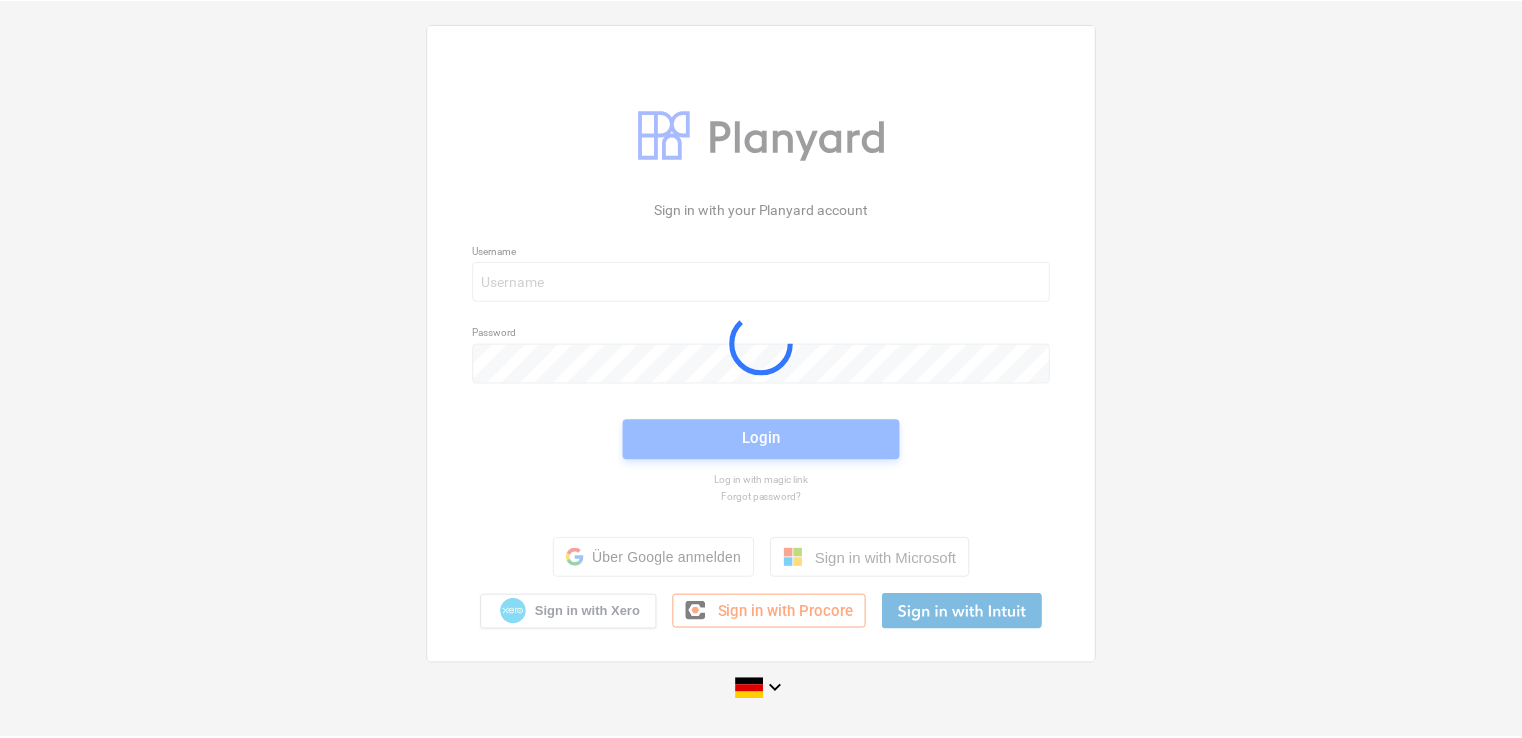 scroll, scrollTop: 0, scrollLeft: 0, axis: both 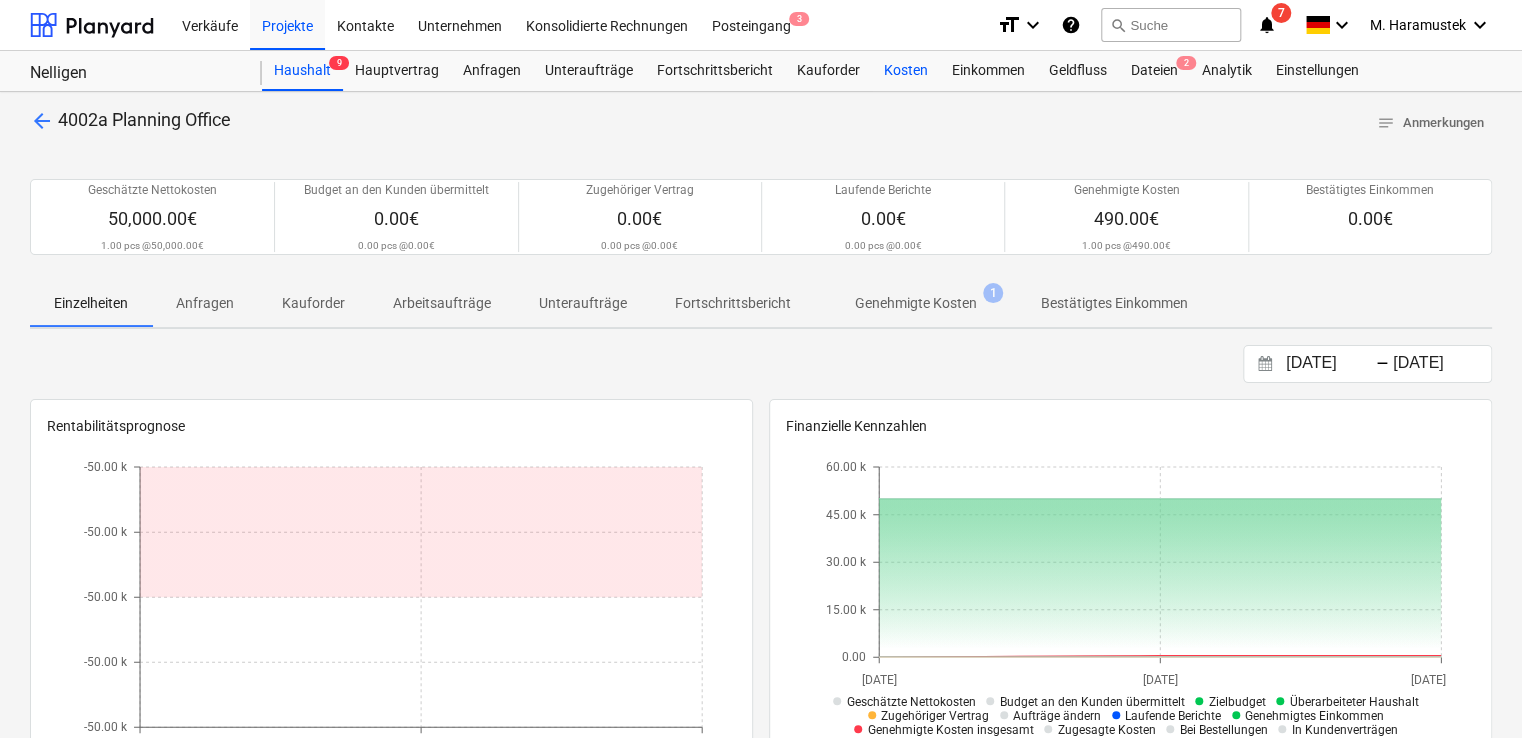 click on "Kosten" at bounding box center (906, 71) 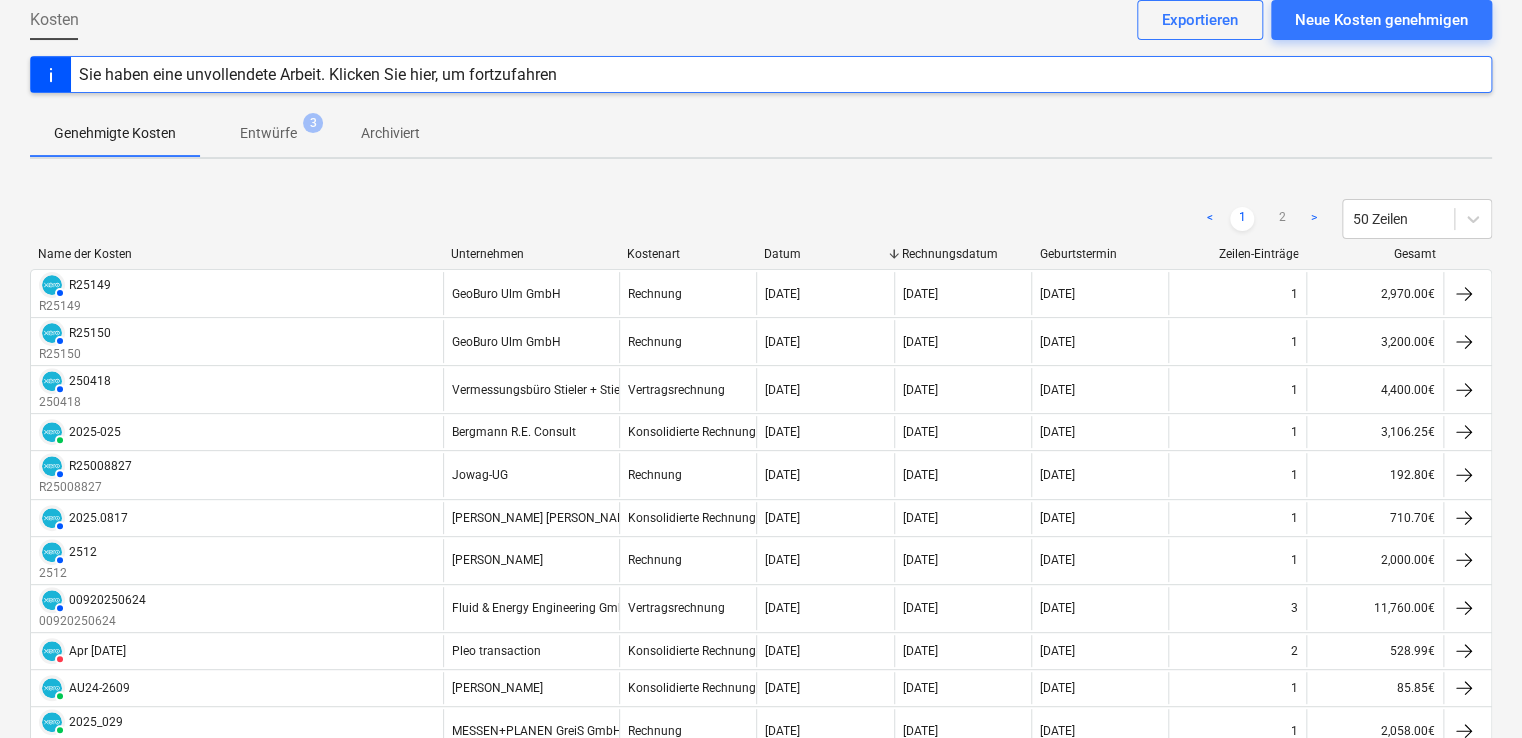 scroll, scrollTop: 0, scrollLeft: 0, axis: both 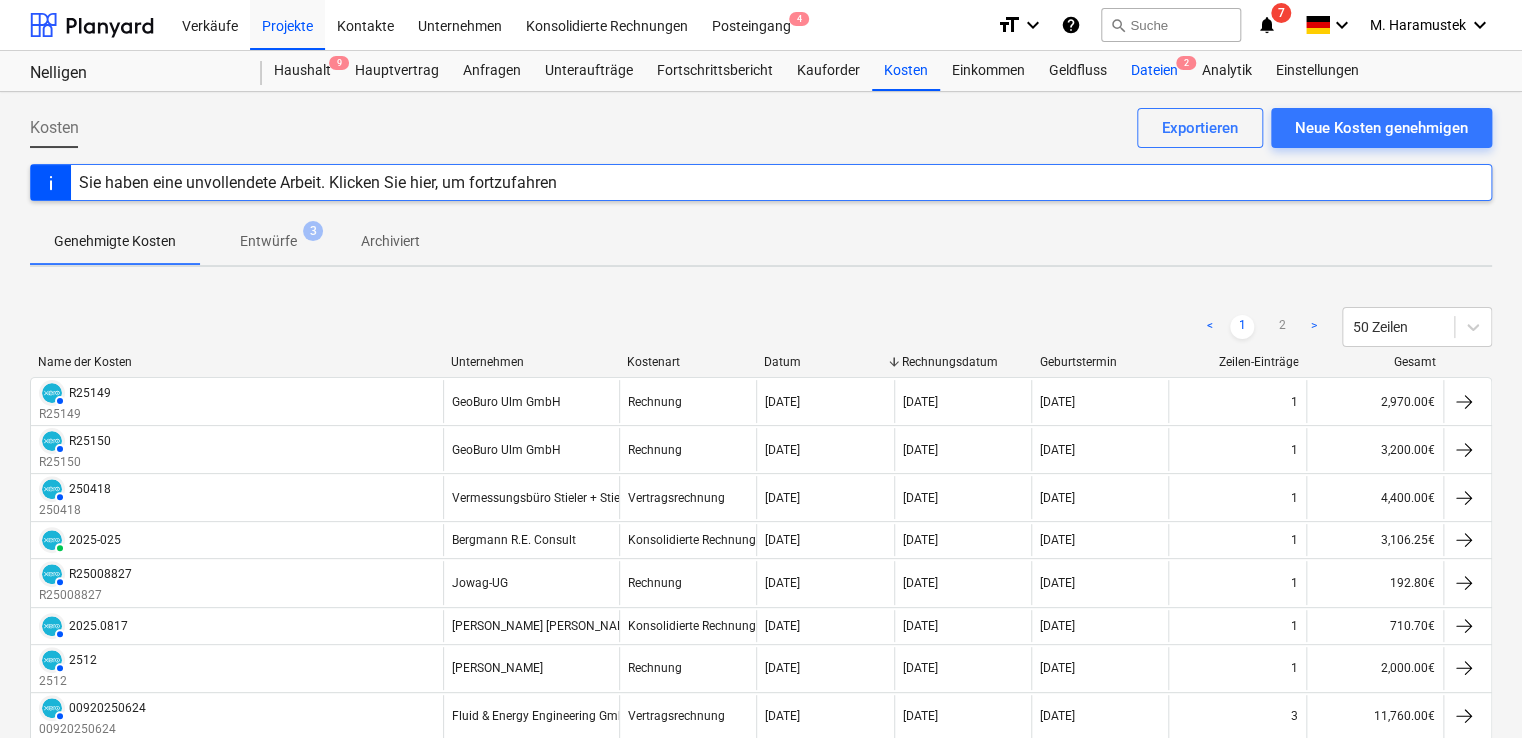 click on "Dateien 2" at bounding box center [1154, 71] 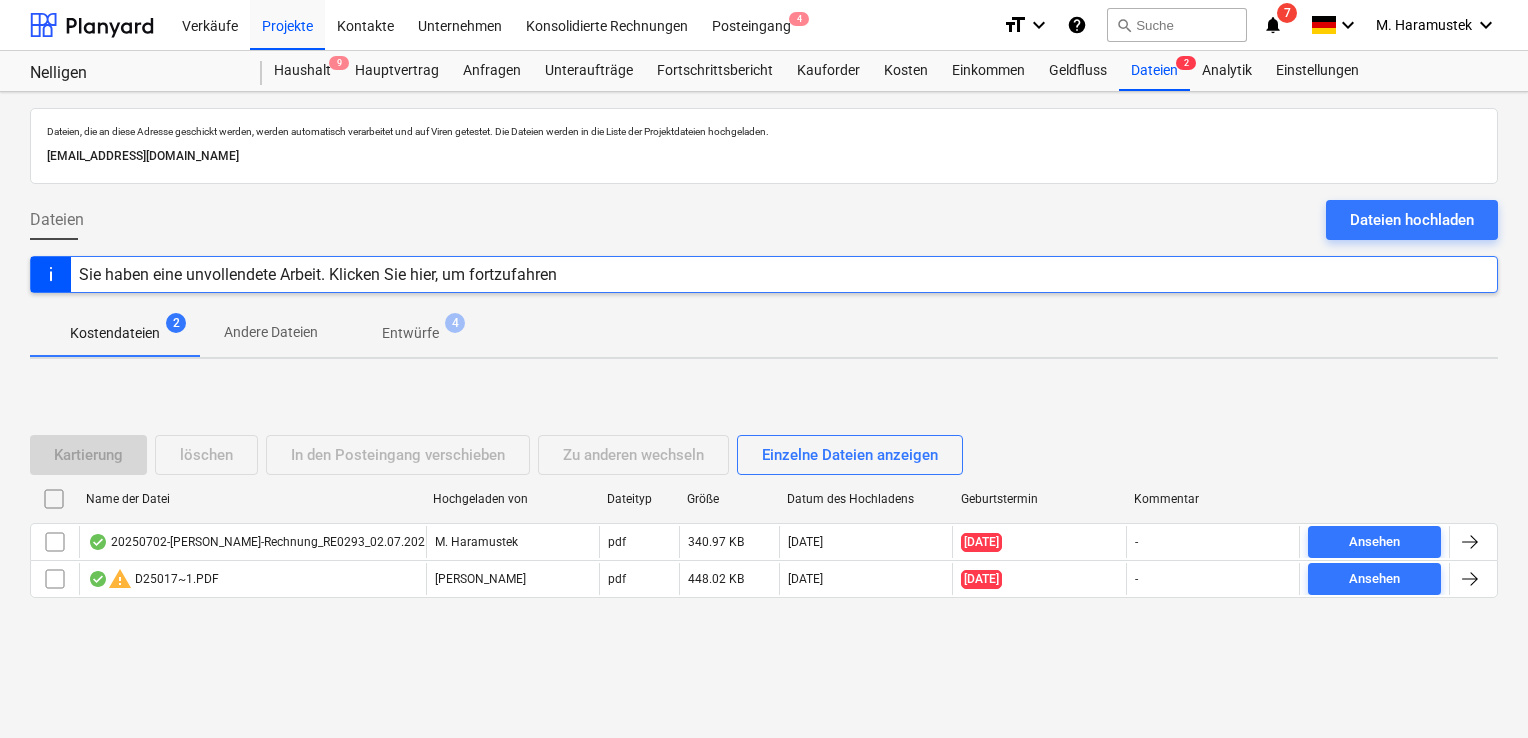 click on "Sie haben eine unvollendete Arbeit. Klicken Sie hier, um fortzufahren" at bounding box center (318, 274) 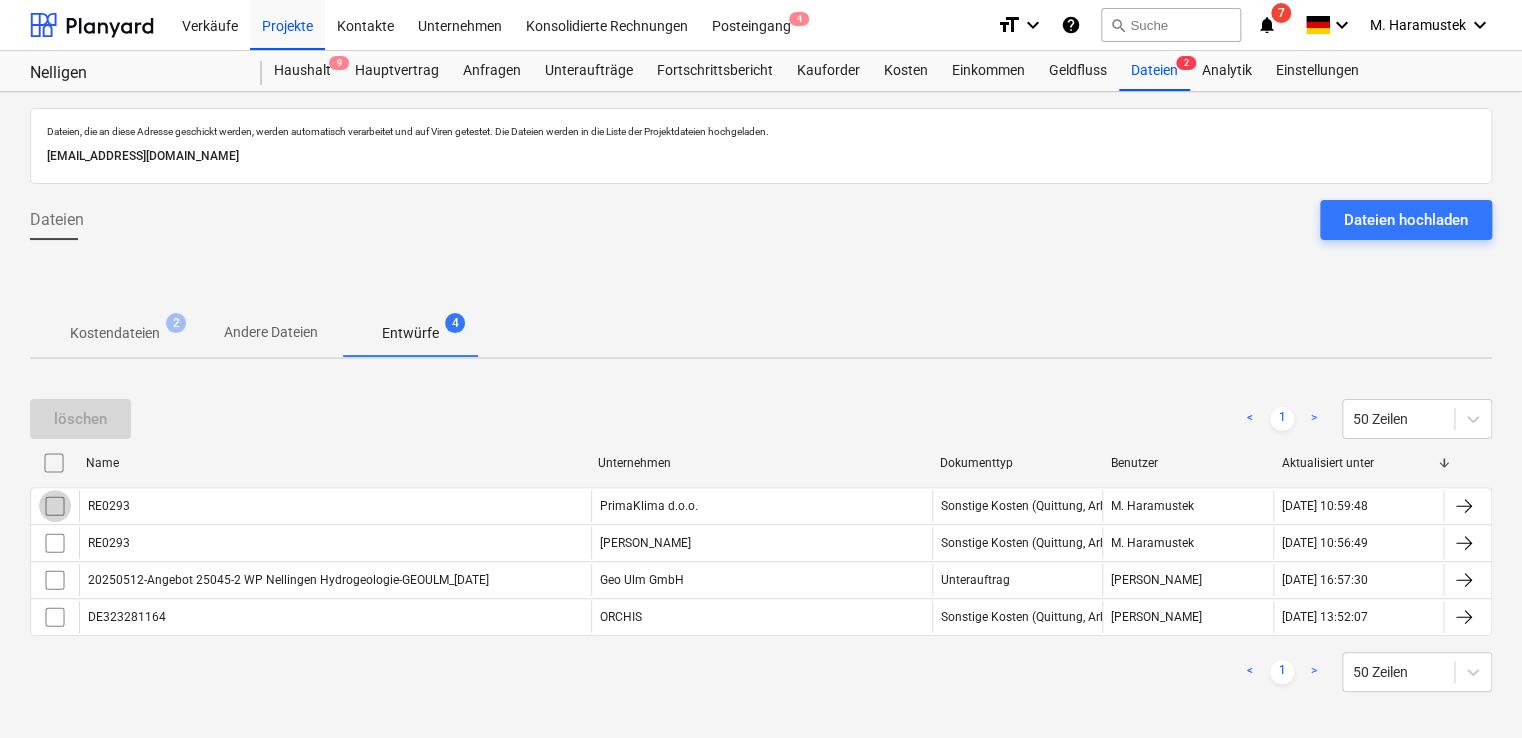 click at bounding box center [55, 506] 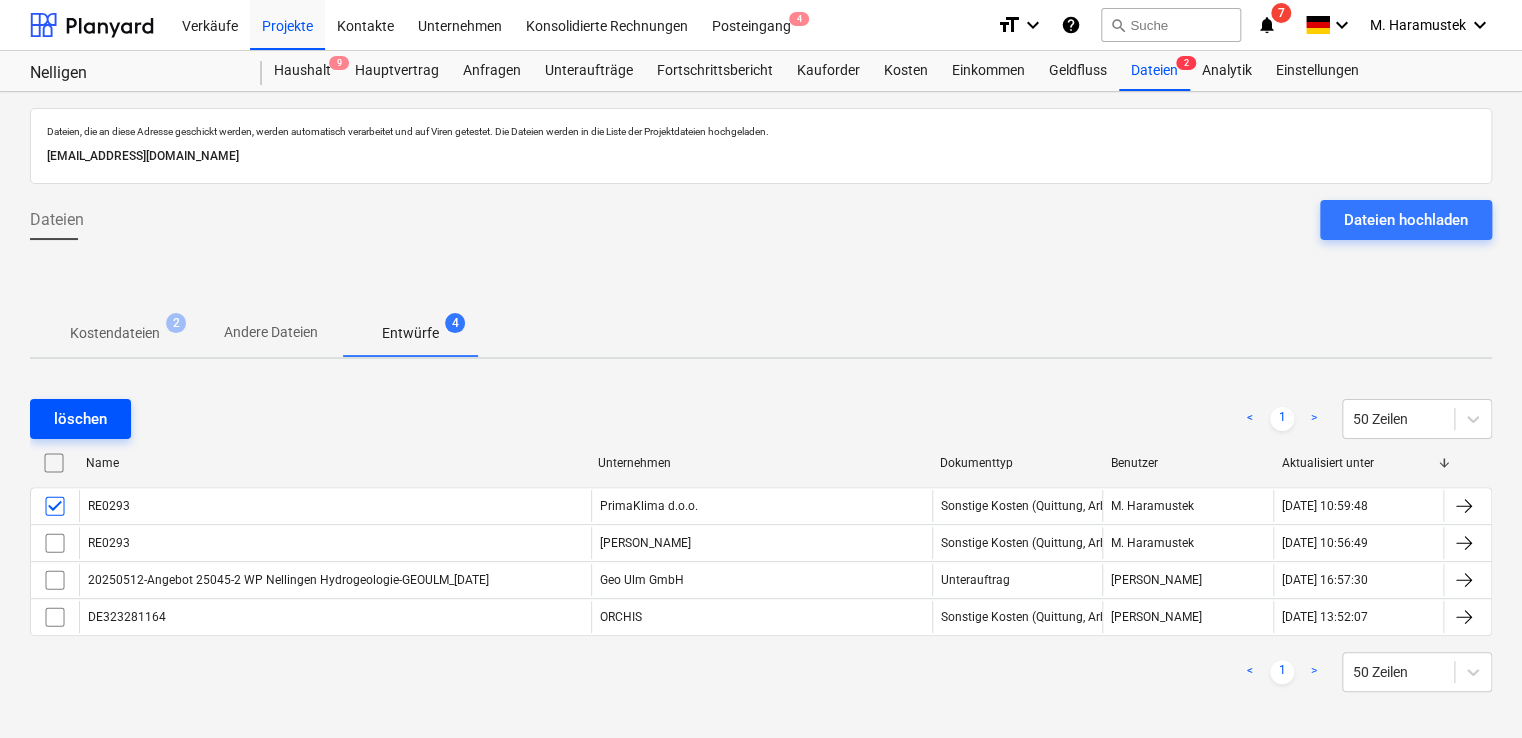 click on "löschen" at bounding box center [80, 419] 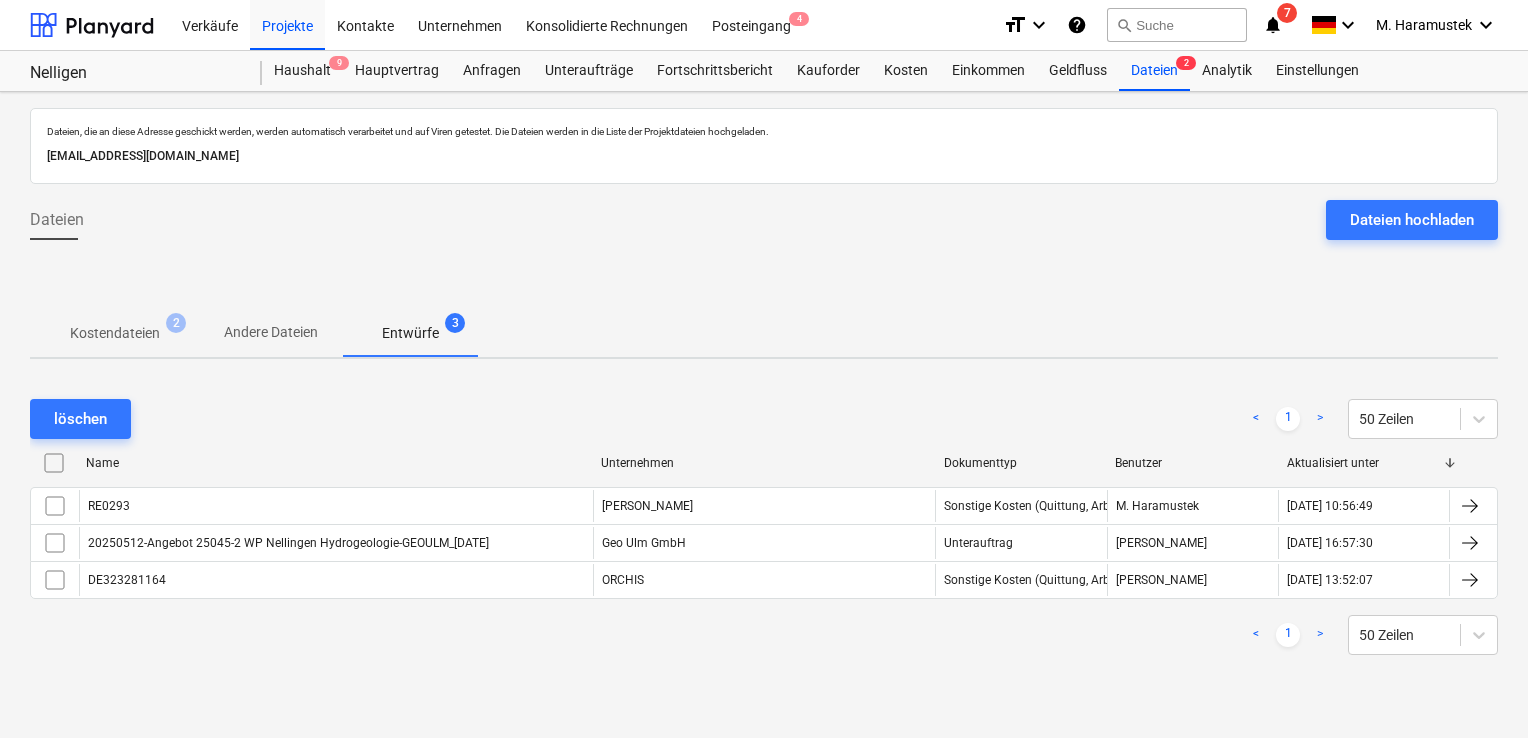 click at bounding box center (1470, 506) 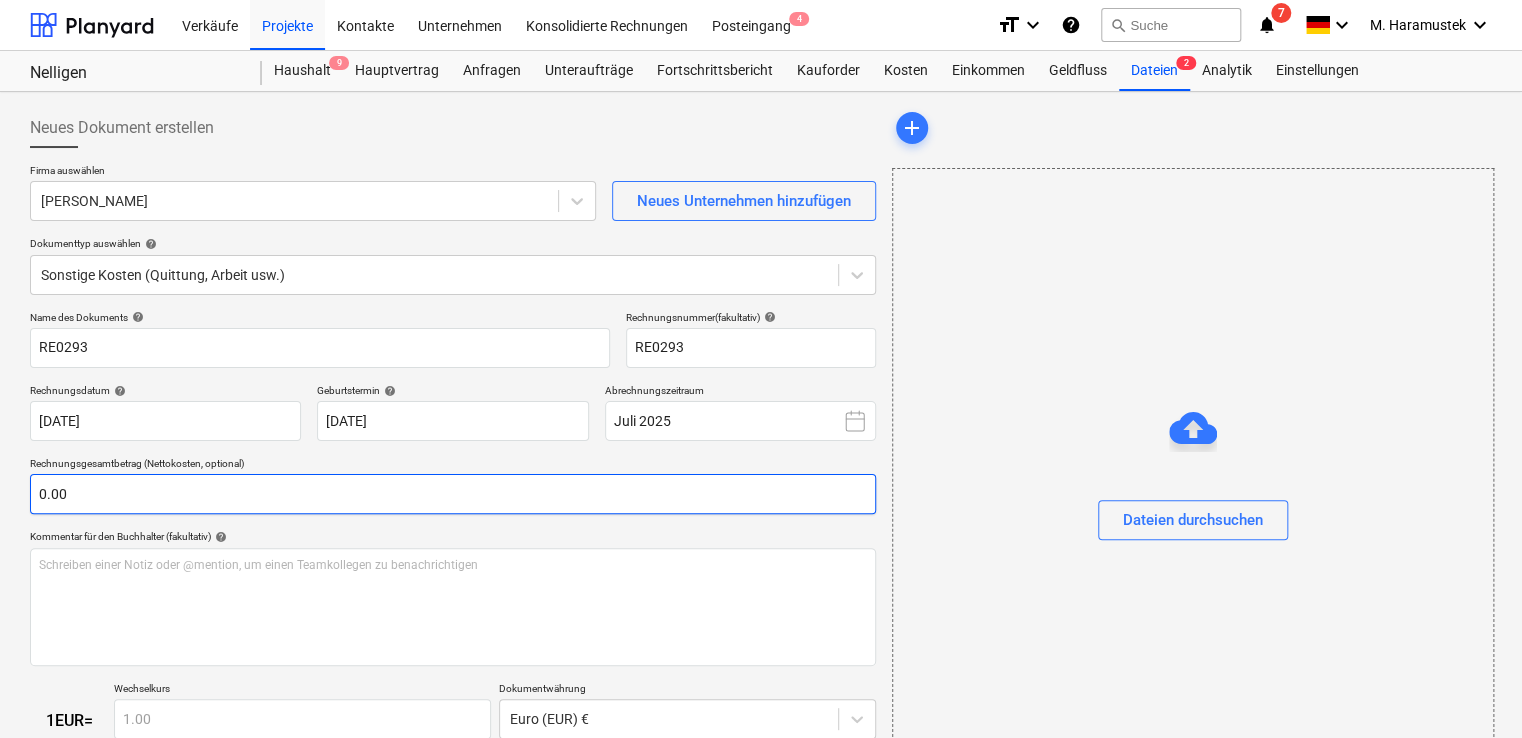type 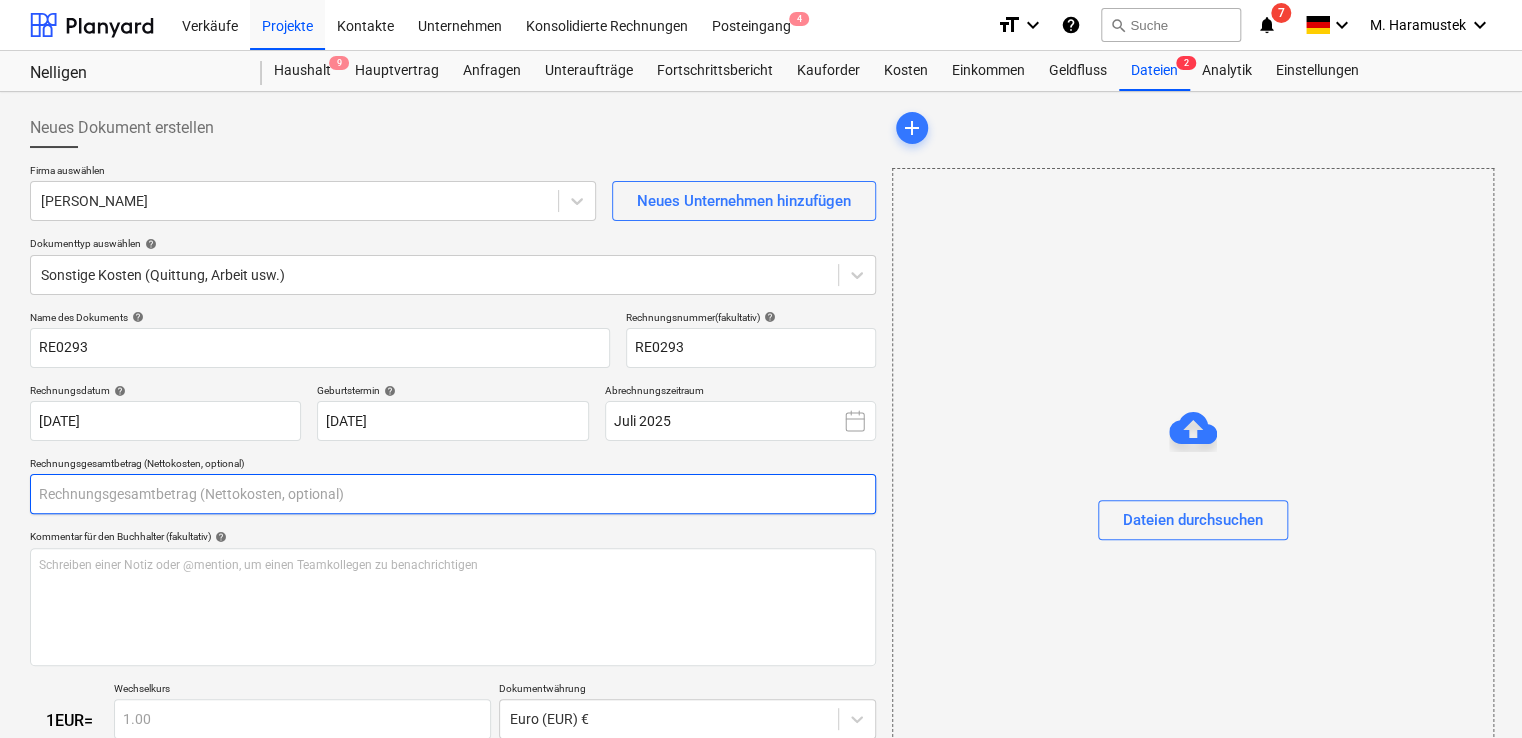 click at bounding box center (453, 494) 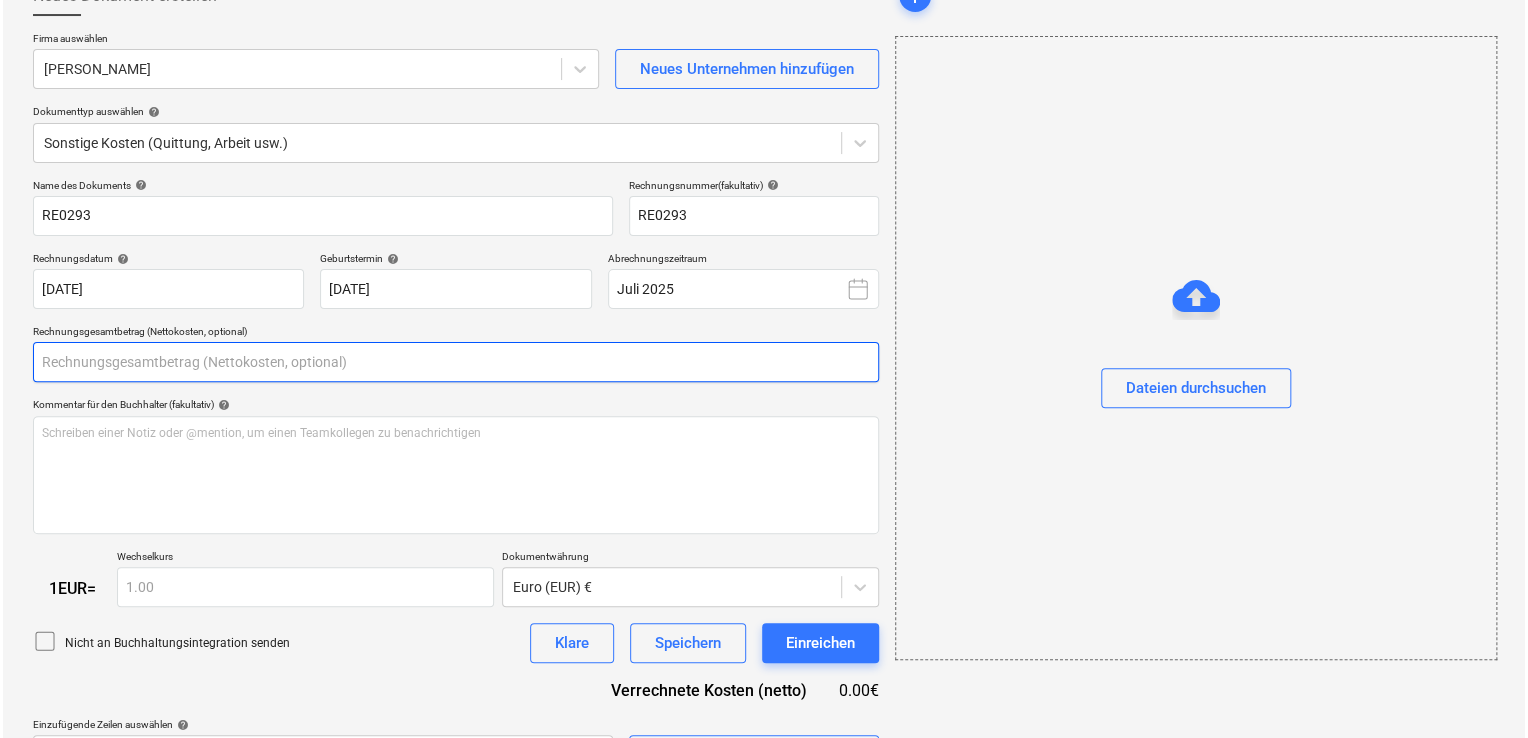 scroll, scrollTop: 0, scrollLeft: 0, axis: both 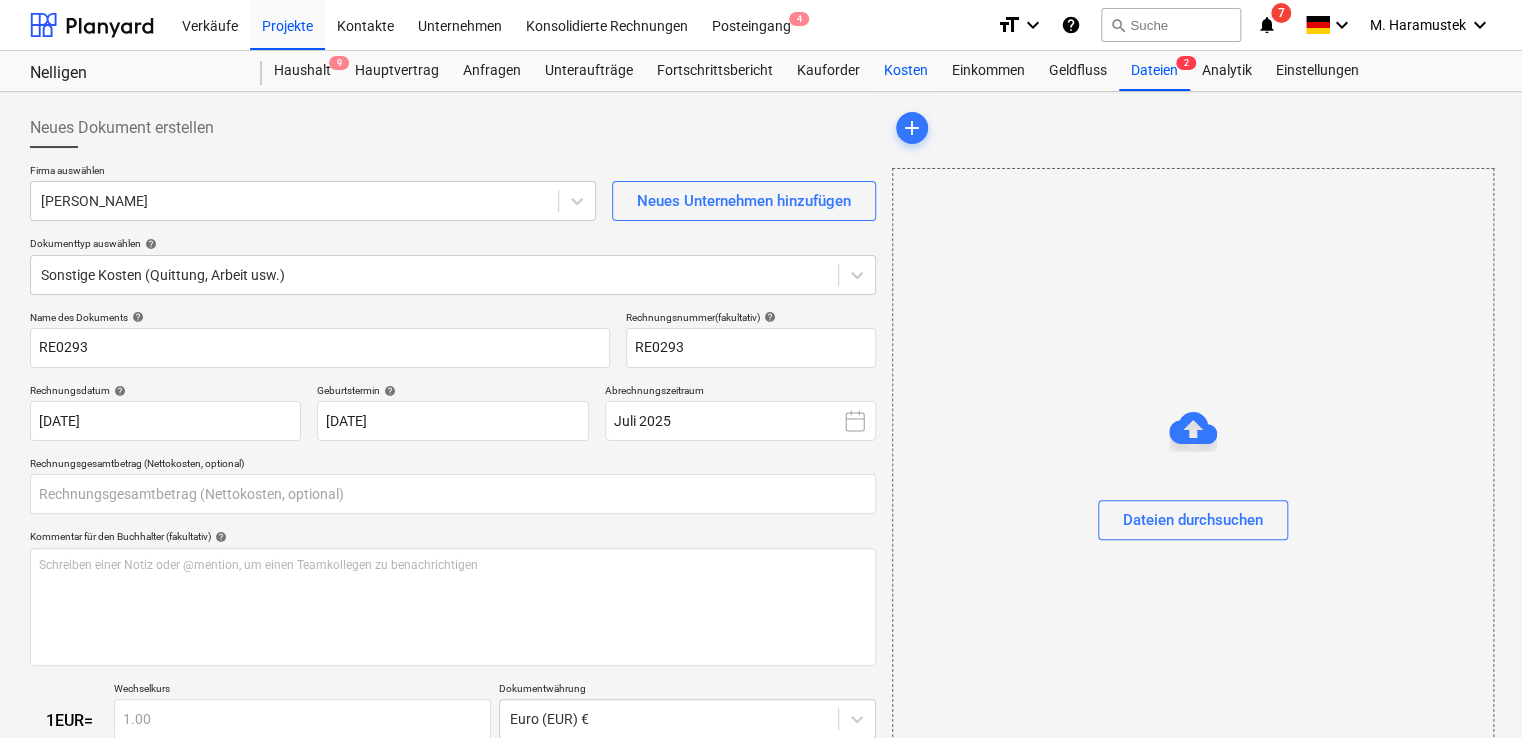 click on "Kosten" at bounding box center (906, 71) 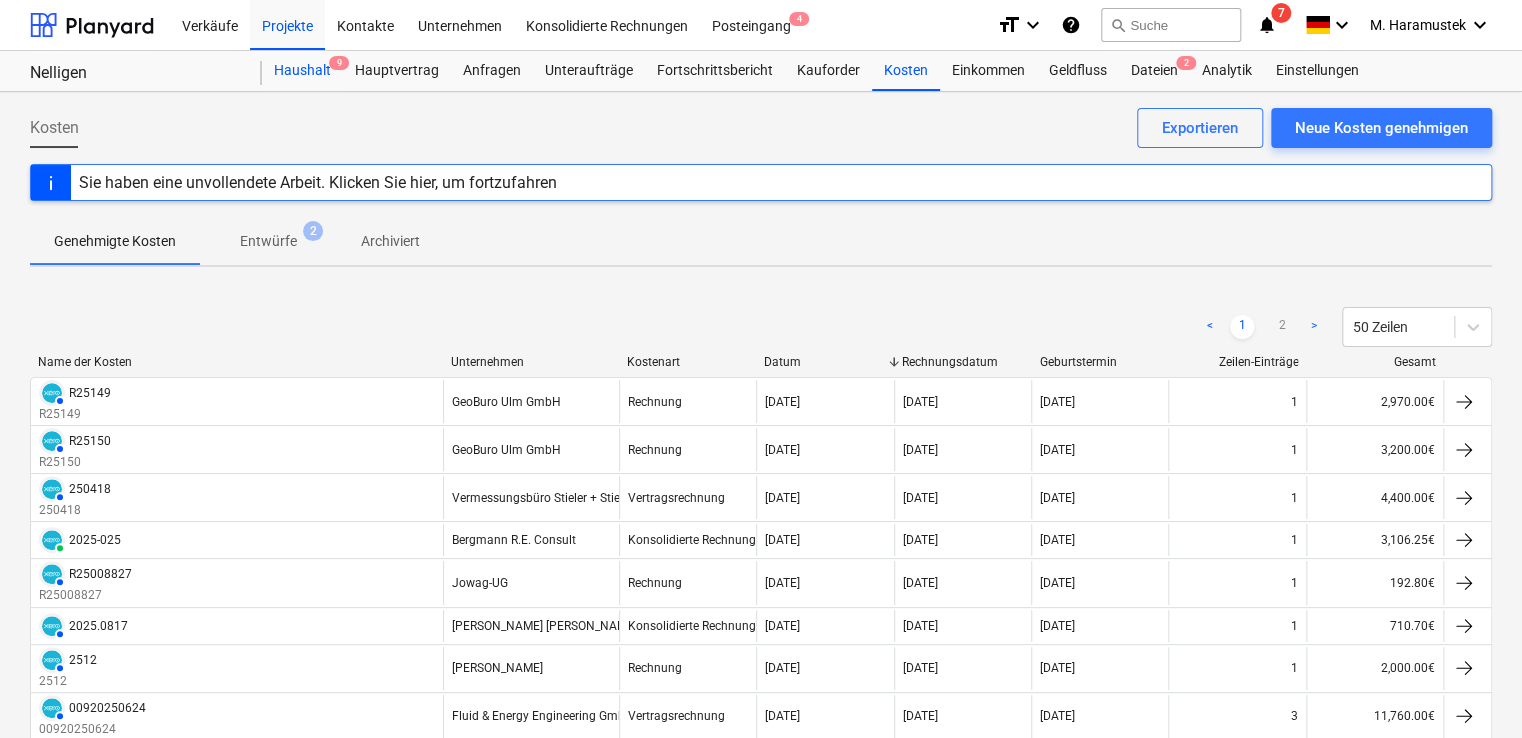 click on "Haushalt 9" at bounding box center [302, 71] 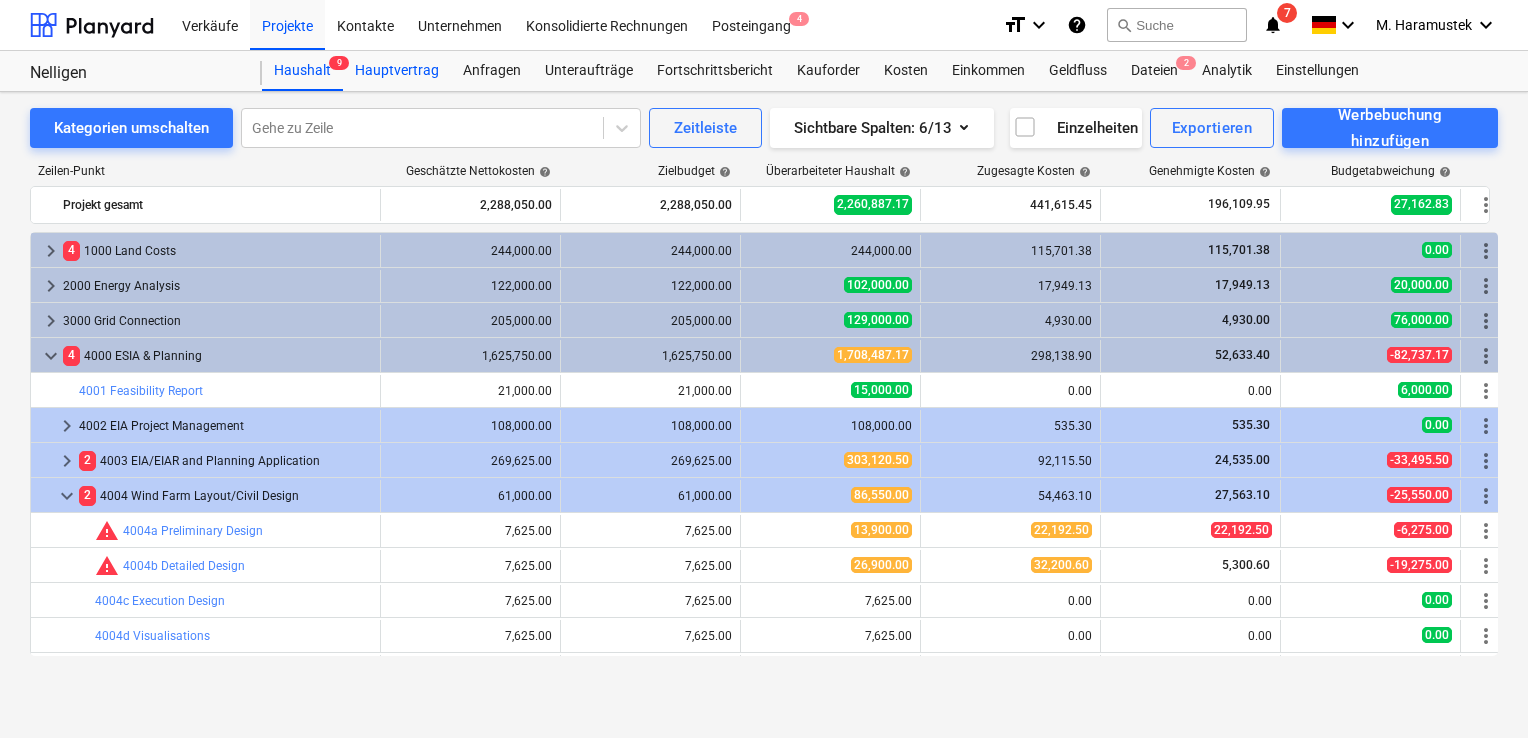 click on "Hauptvertrag" at bounding box center [397, 71] 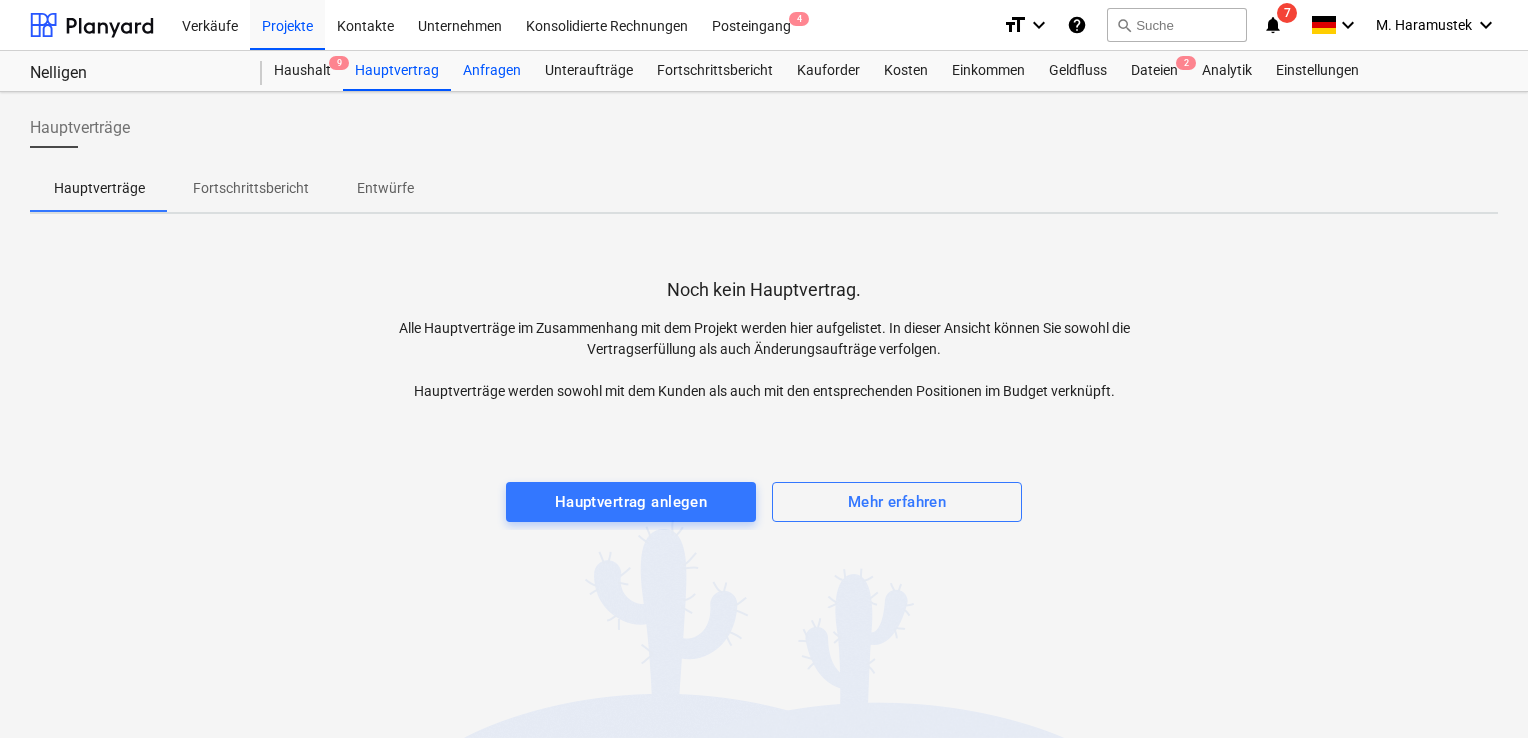 click on "Anfragen" at bounding box center (492, 71) 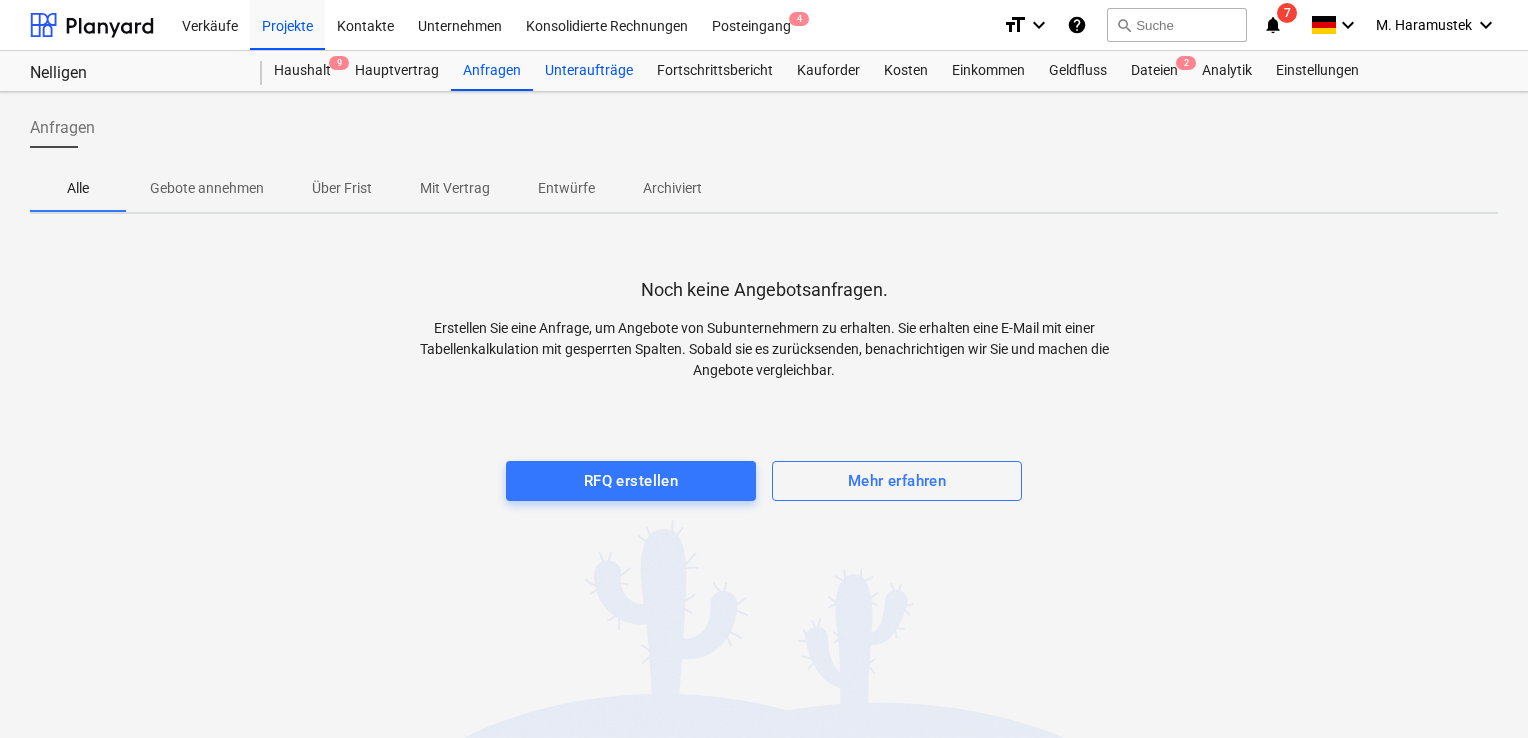 click on "Unteraufträge" at bounding box center [589, 71] 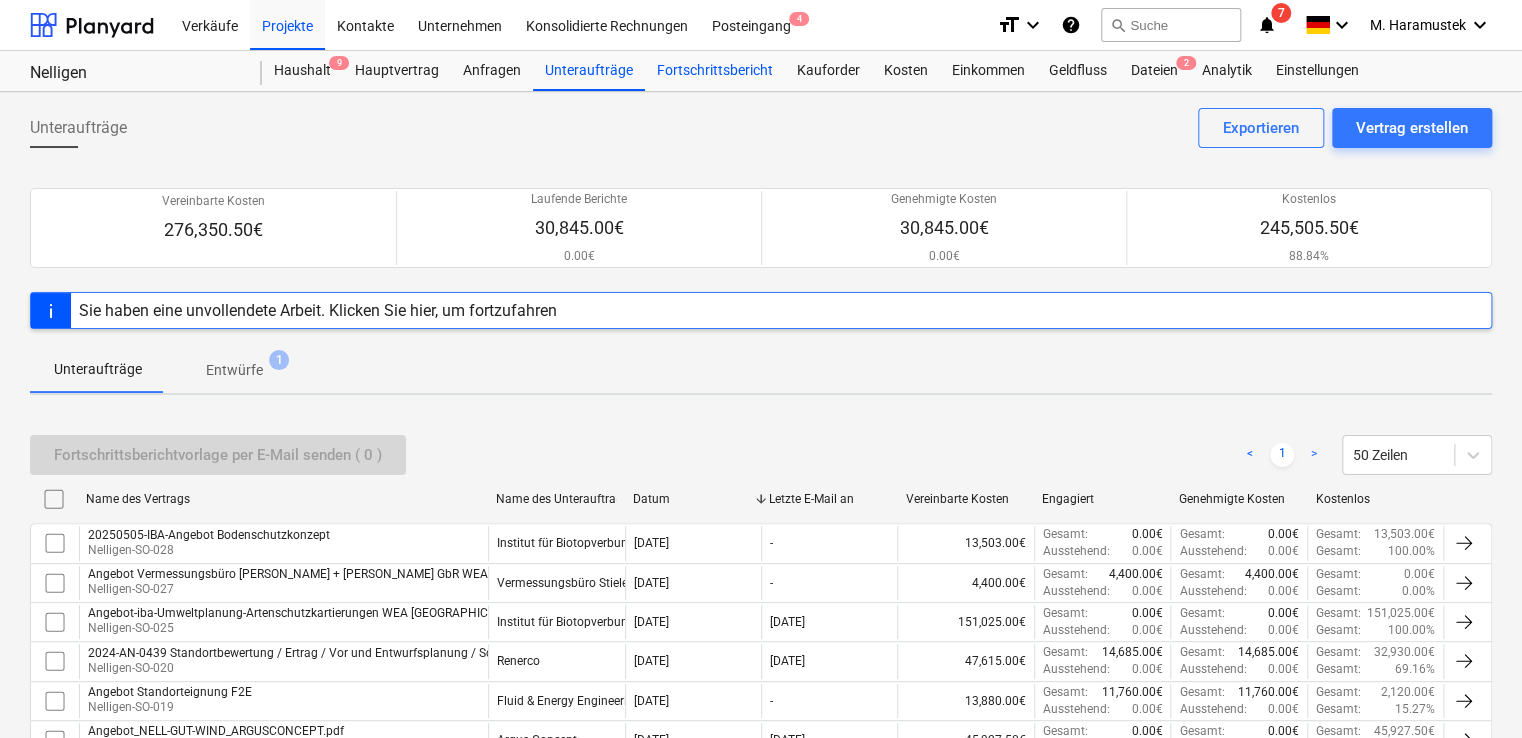 click on "Fortschrittsbericht" at bounding box center [715, 71] 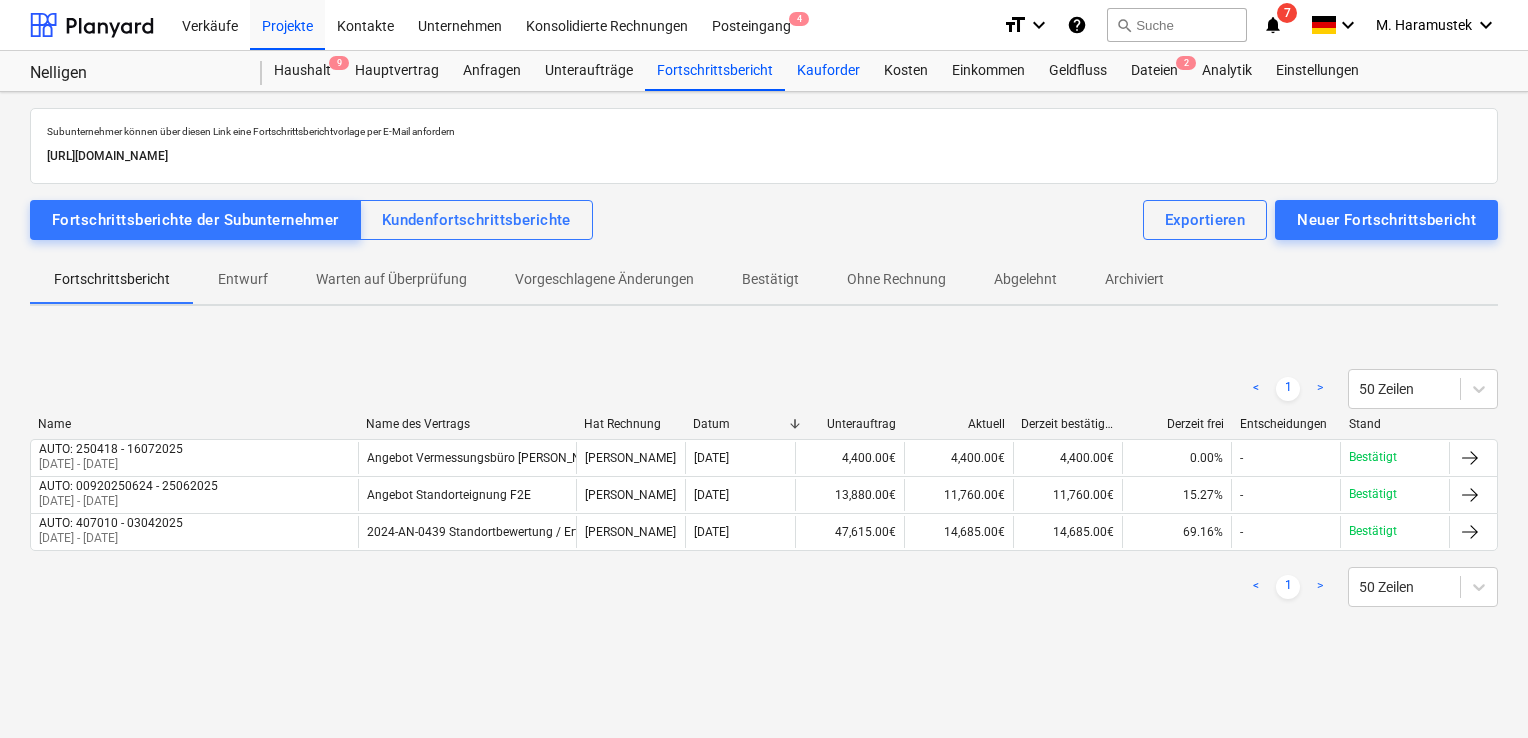 click on "Kauforder" at bounding box center [828, 71] 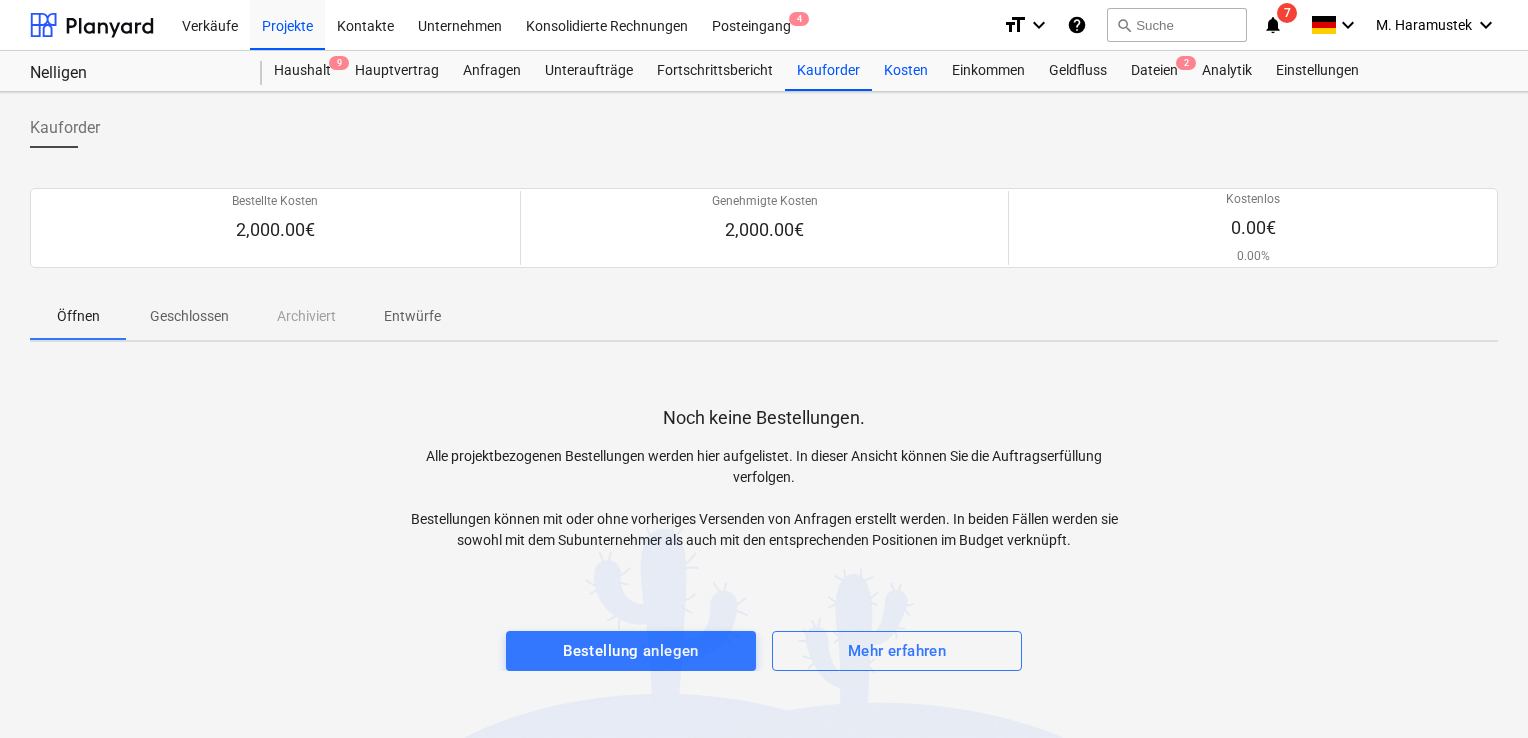 click on "Kosten" at bounding box center (906, 71) 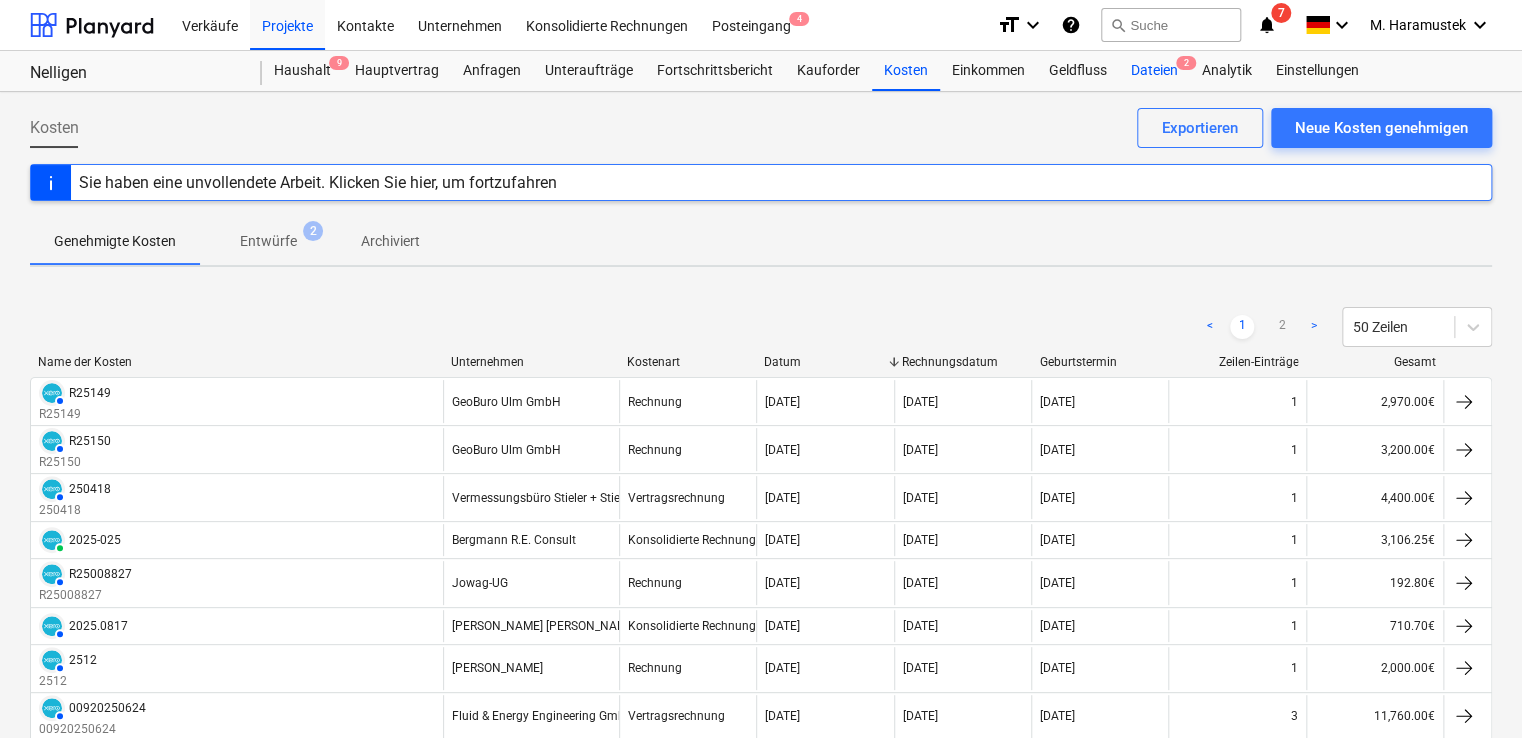 click on "Dateien 2" at bounding box center (1154, 71) 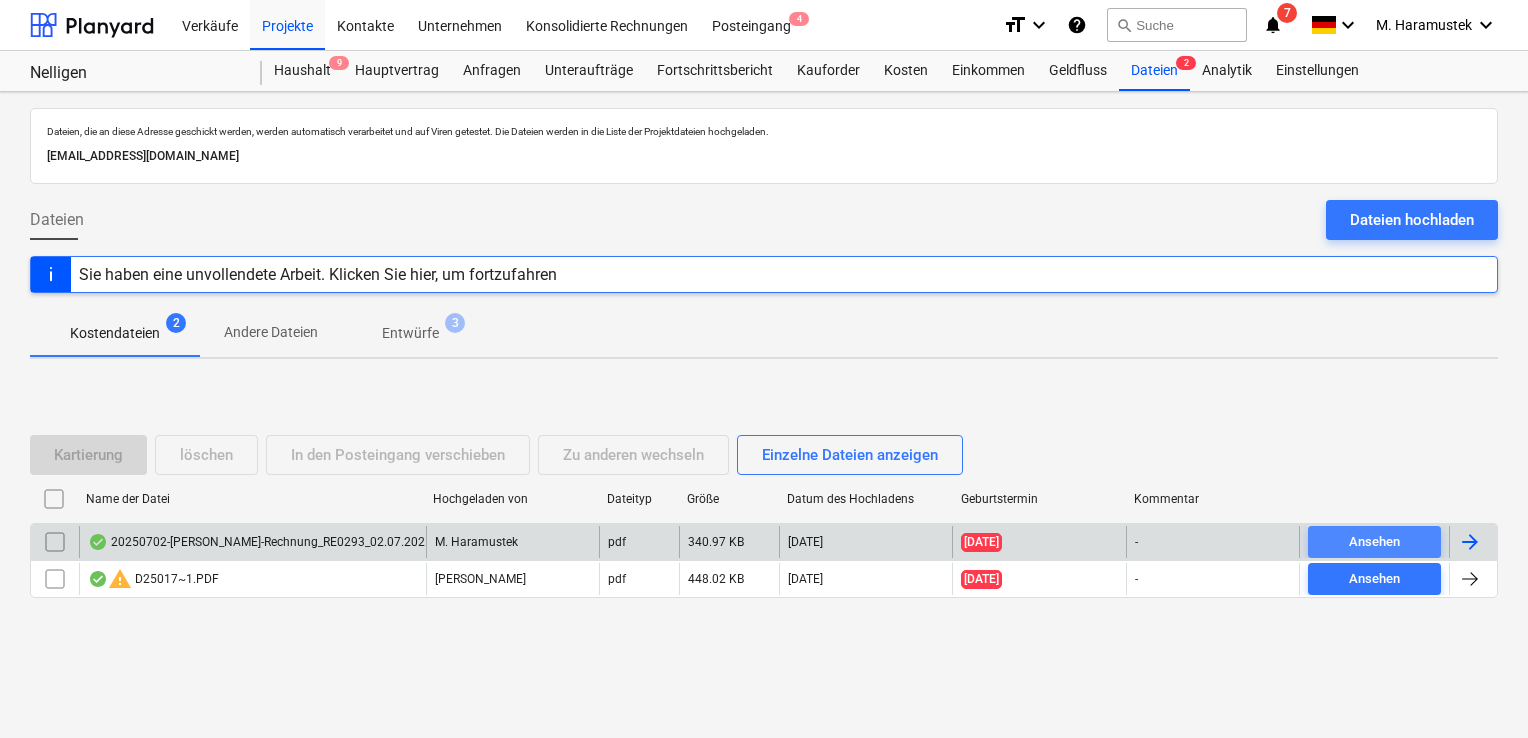 click on "Ansehen" at bounding box center (1374, 542) 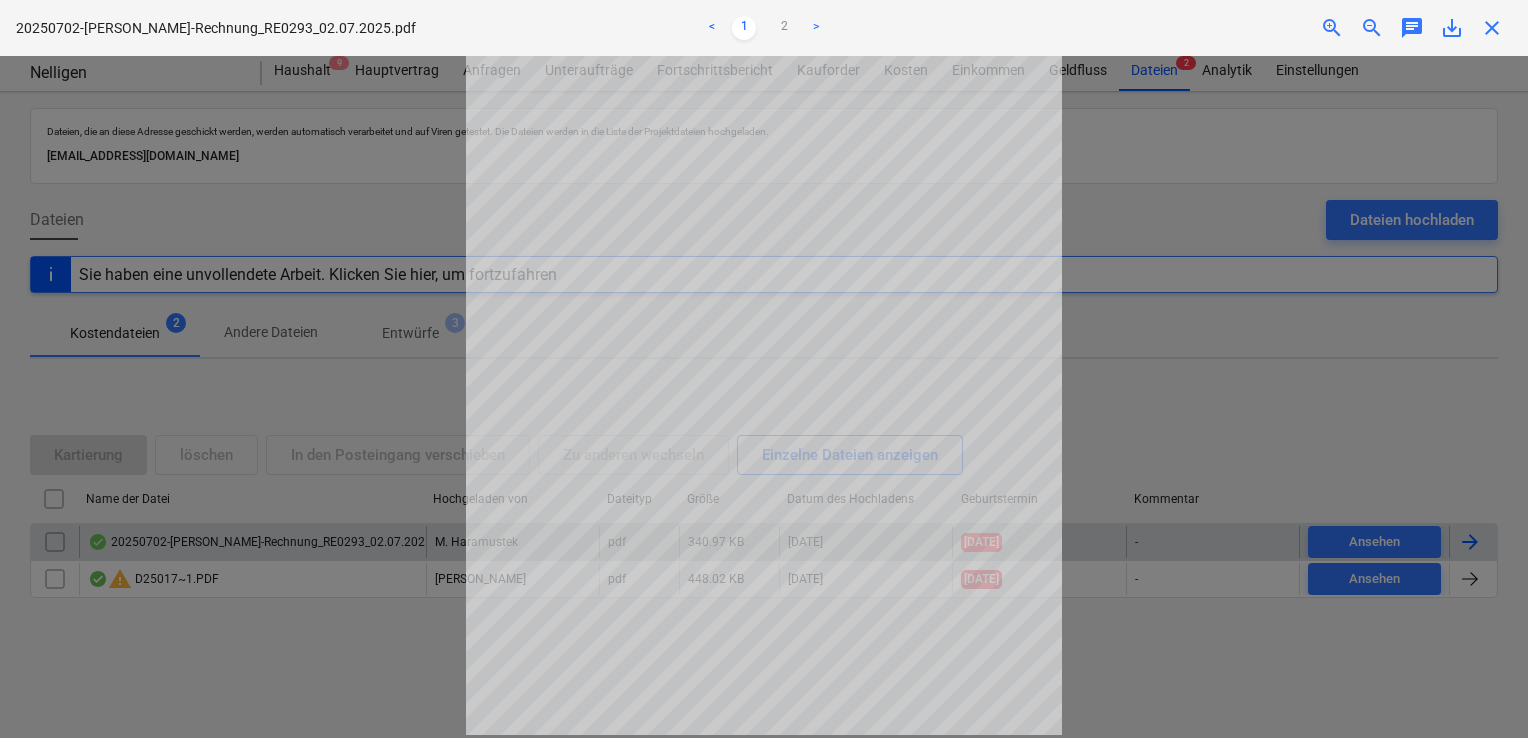 scroll, scrollTop: 163, scrollLeft: 0, axis: vertical 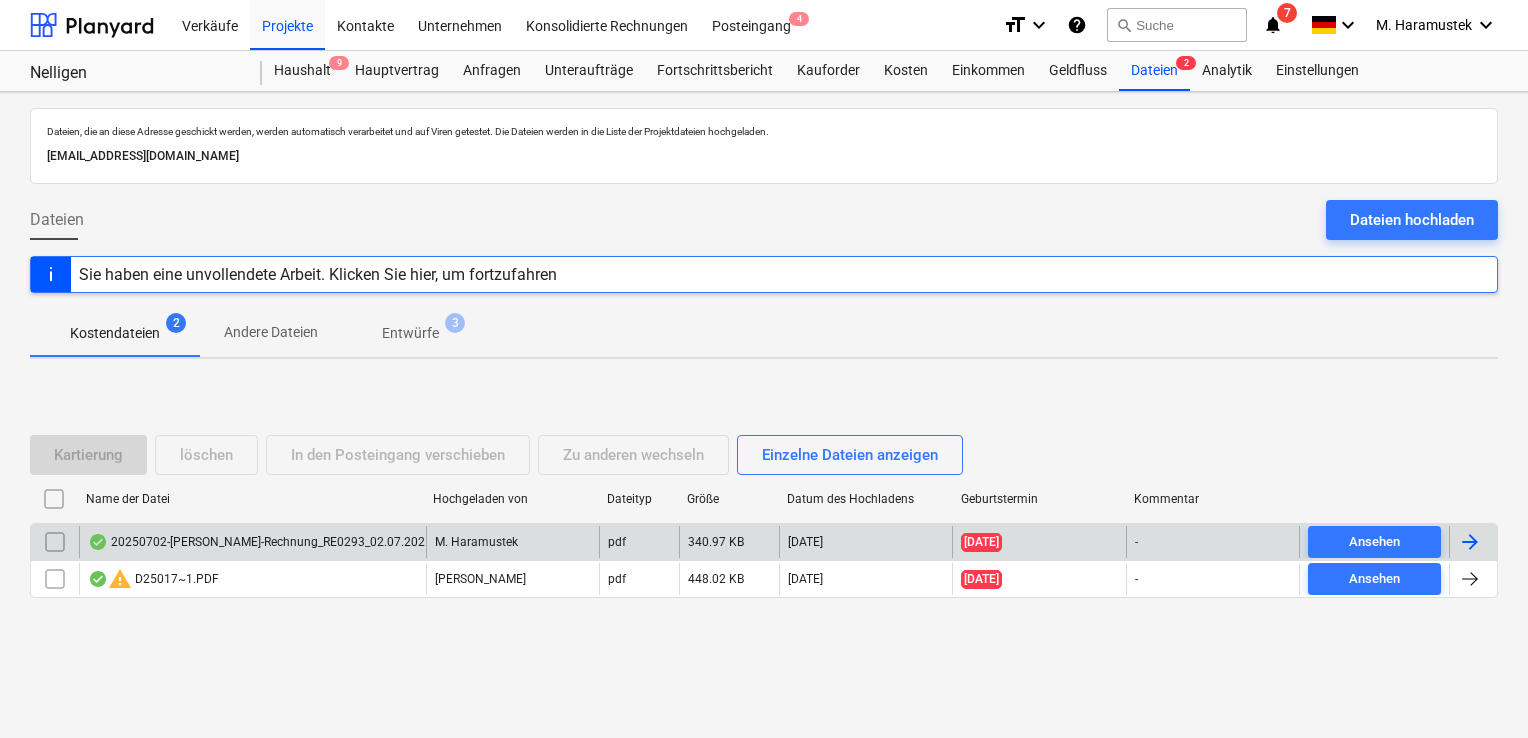 click at bounding box center (1473, 542) 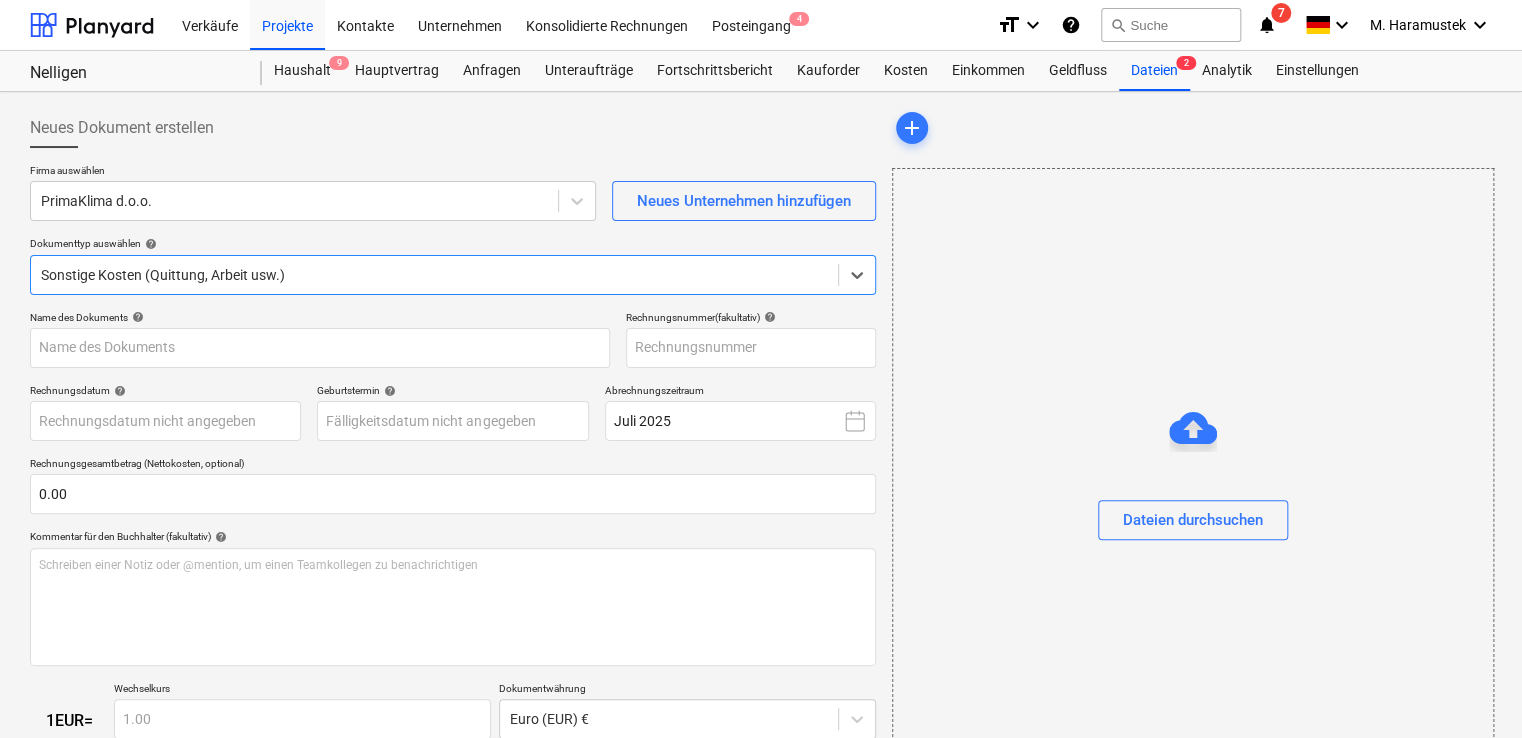 type on "RE0293" 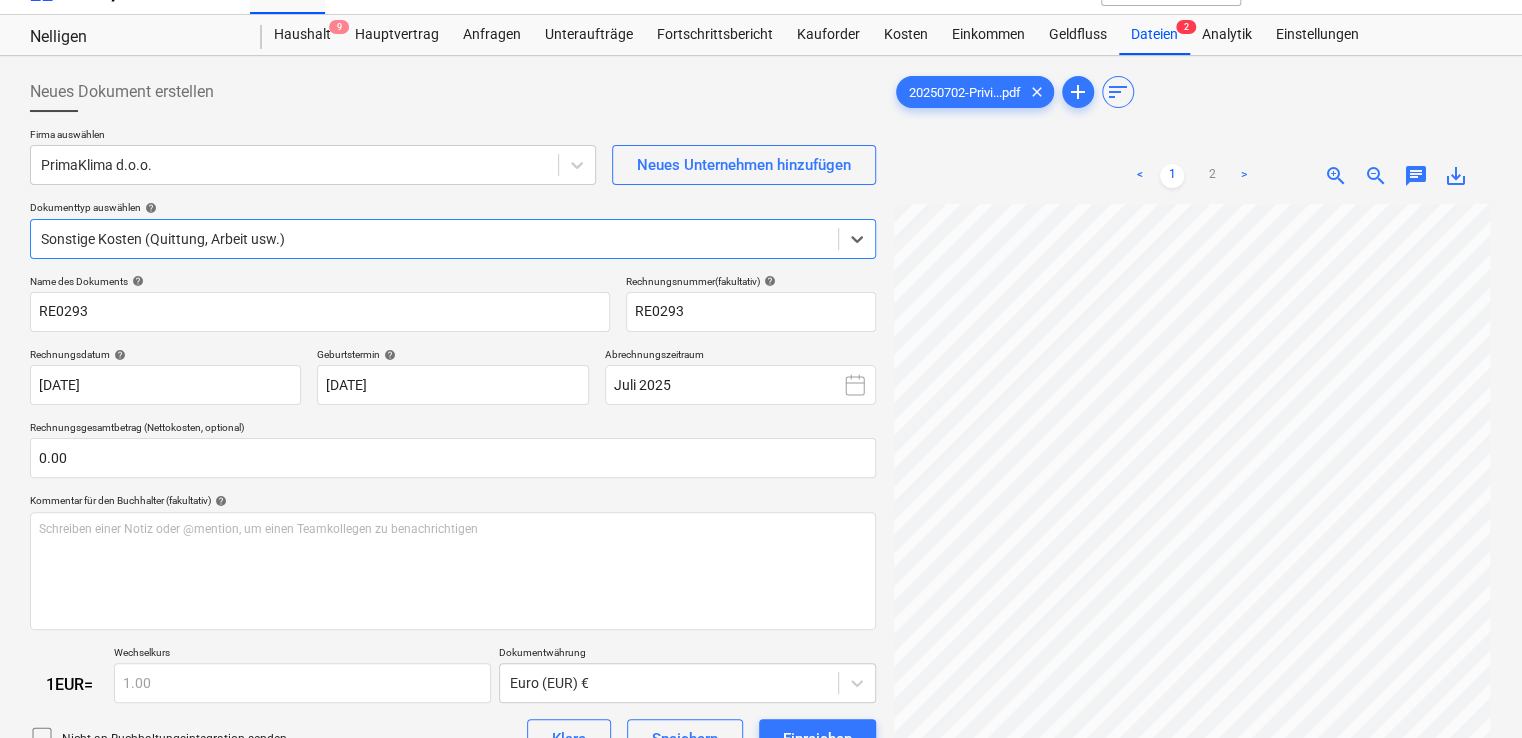 scroll, scrollTop: 200, scrollLeft: 0, axis: vertical 